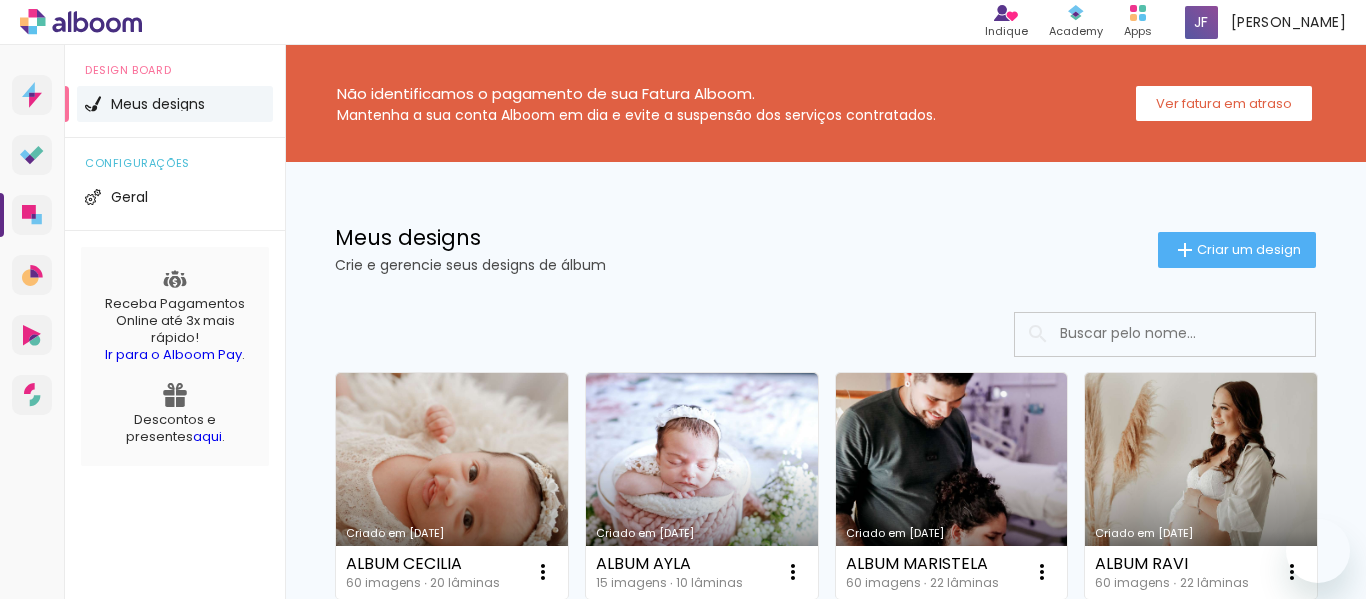 scroll, scrollTop: 0, scrollLeft: 0, axis: both 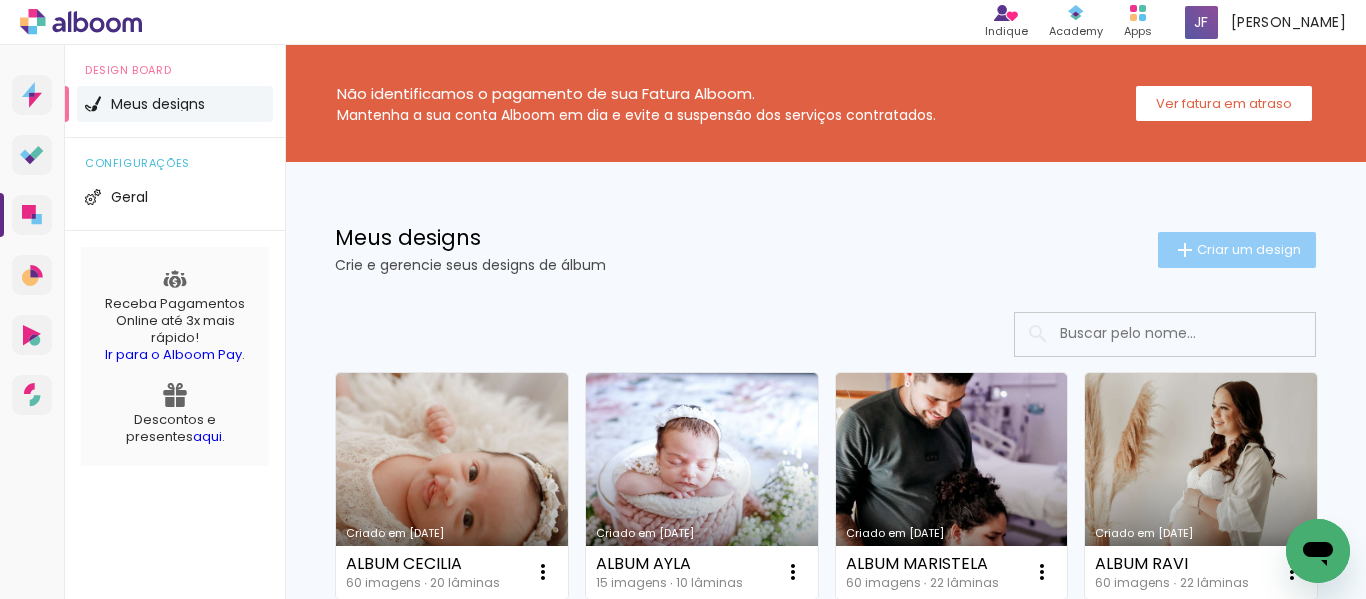 click on "Criar um design" 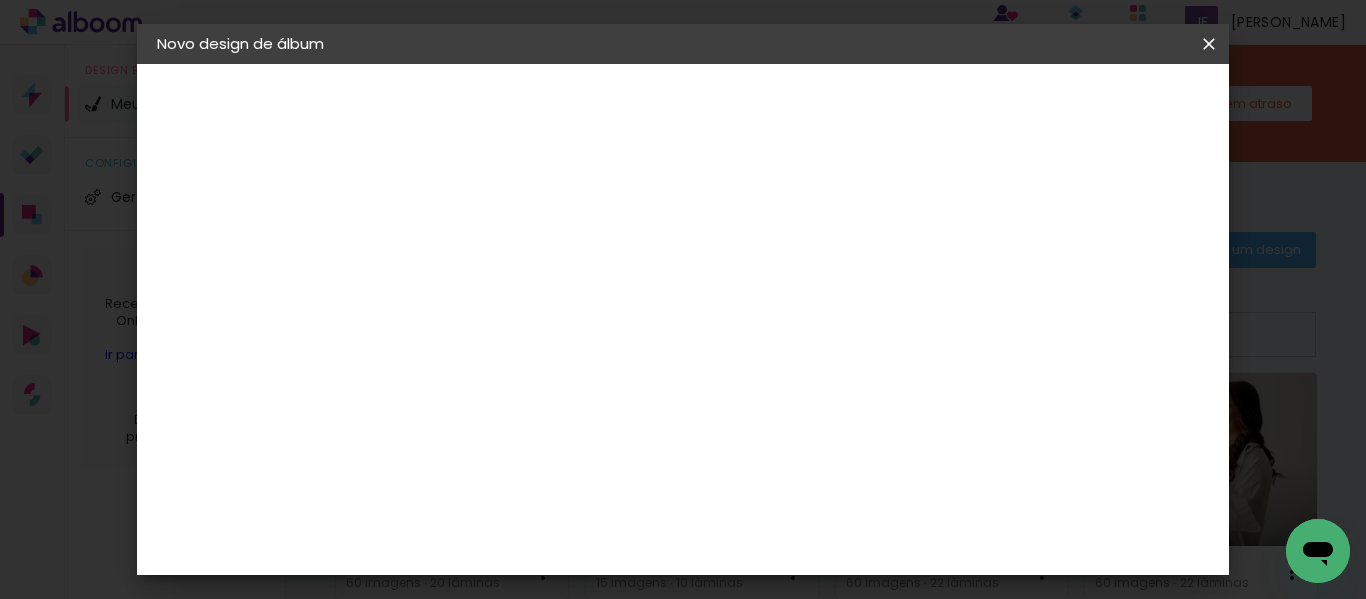 click on "Título do álbum" at bounding box center (0, 0) 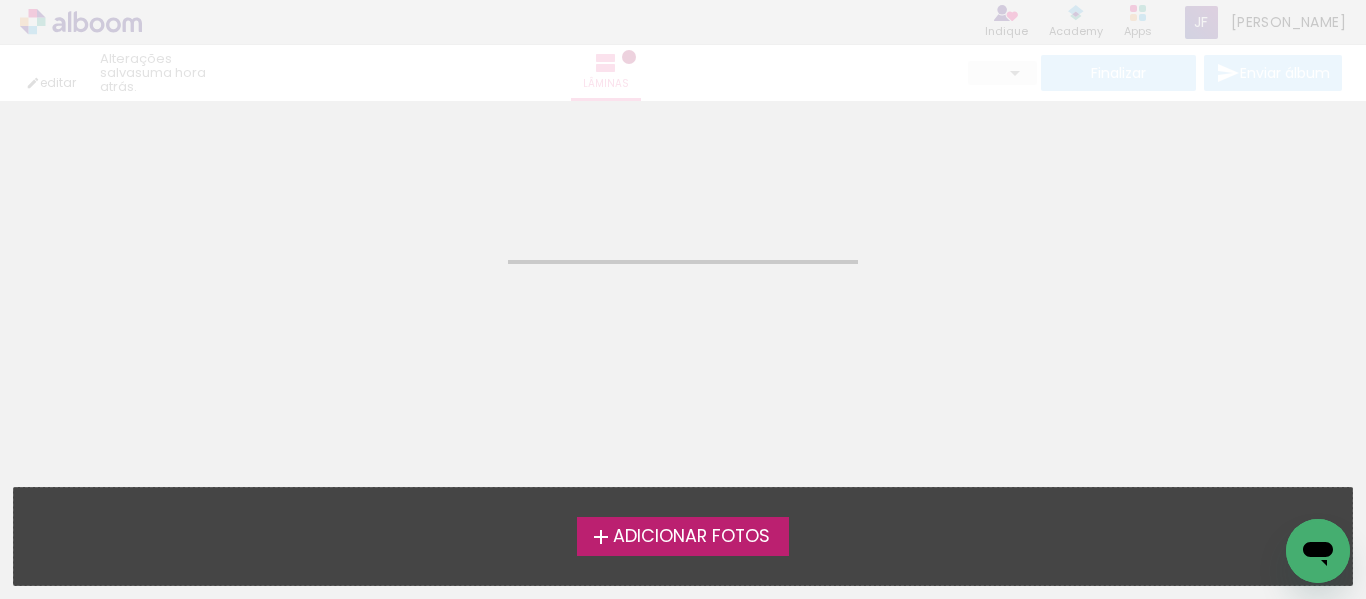 click on "Adicionar Fotos" at bounding box center [691, 537] 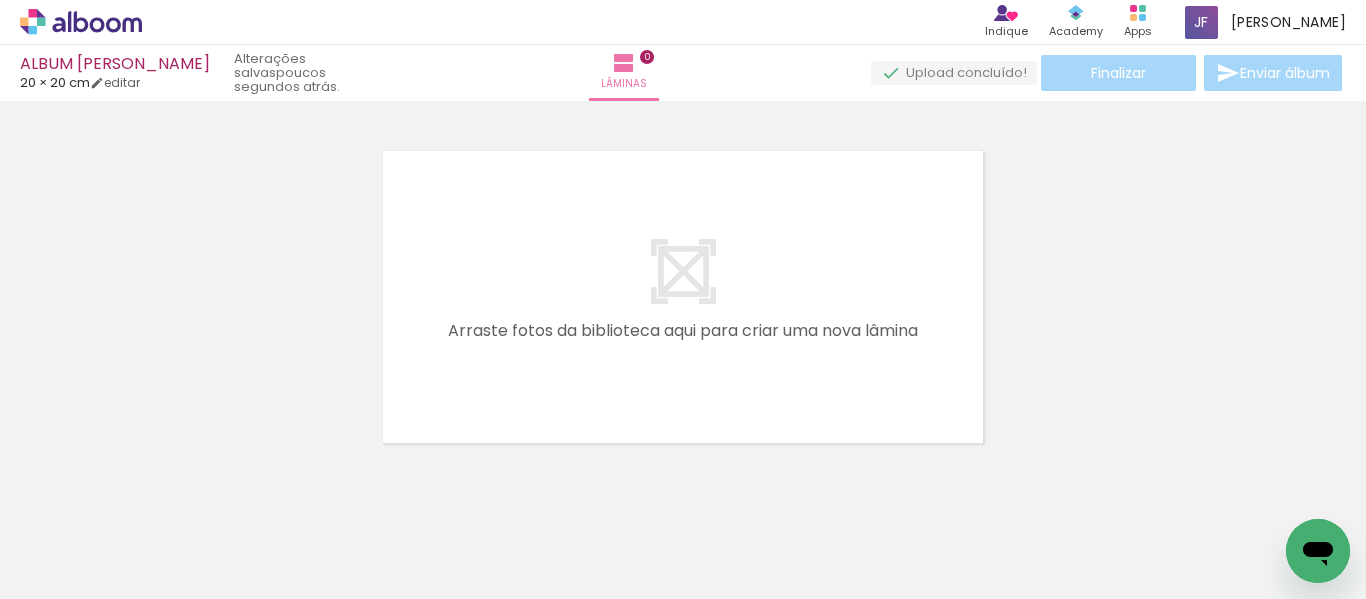 scroll, scrollTop: 25, scrollLeft: 0, axis: vertical 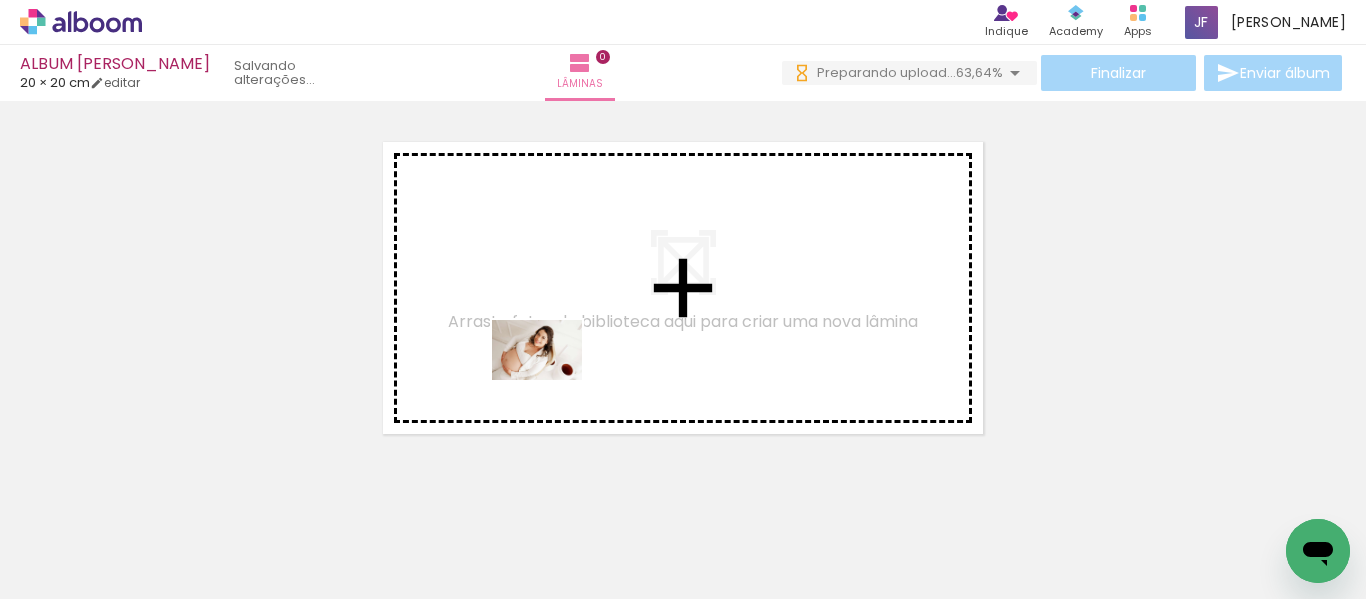 drag, startPoint x: 504, startPoint y: 540, endPoint x: 570, endPoint y: 337, distance: 213.4596 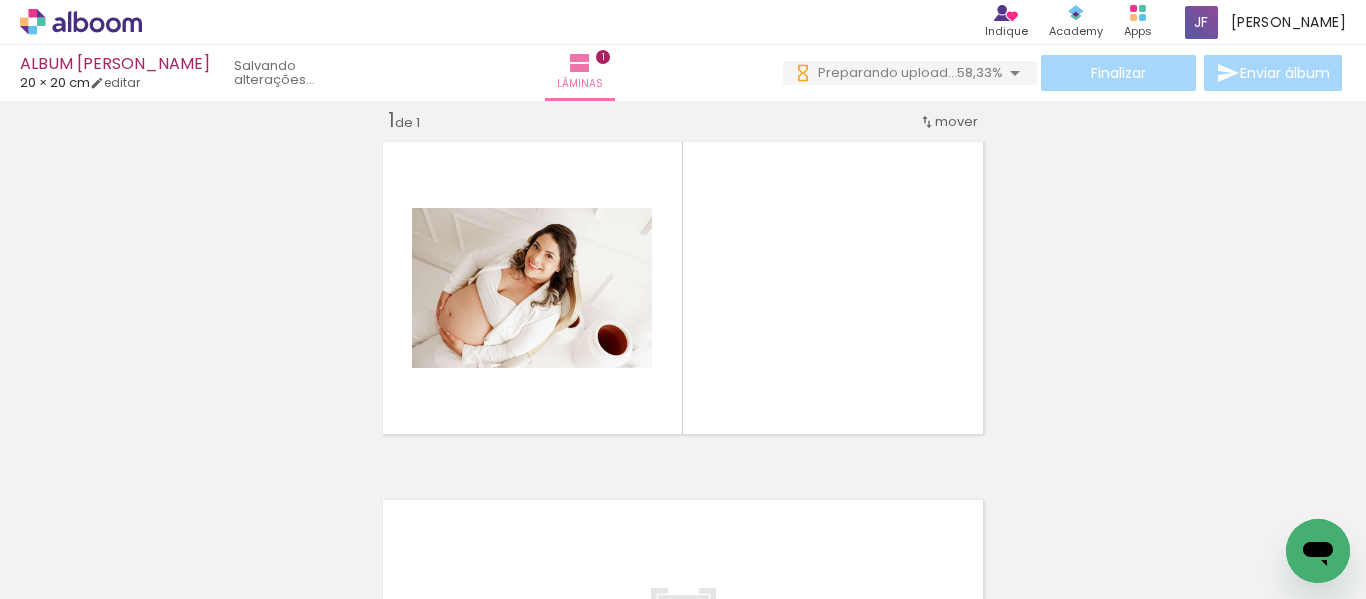 scroll, scrollTop: 25, scrollLeft: 0, axis: vertical 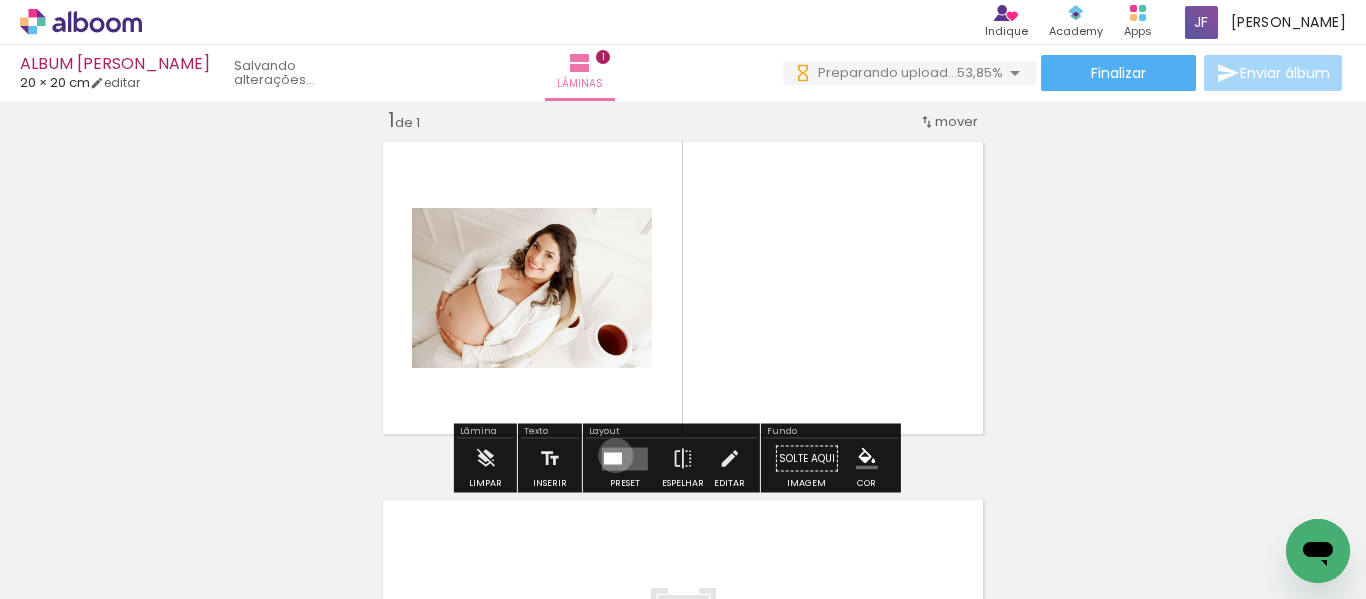 click at bounding box center (613, 458) 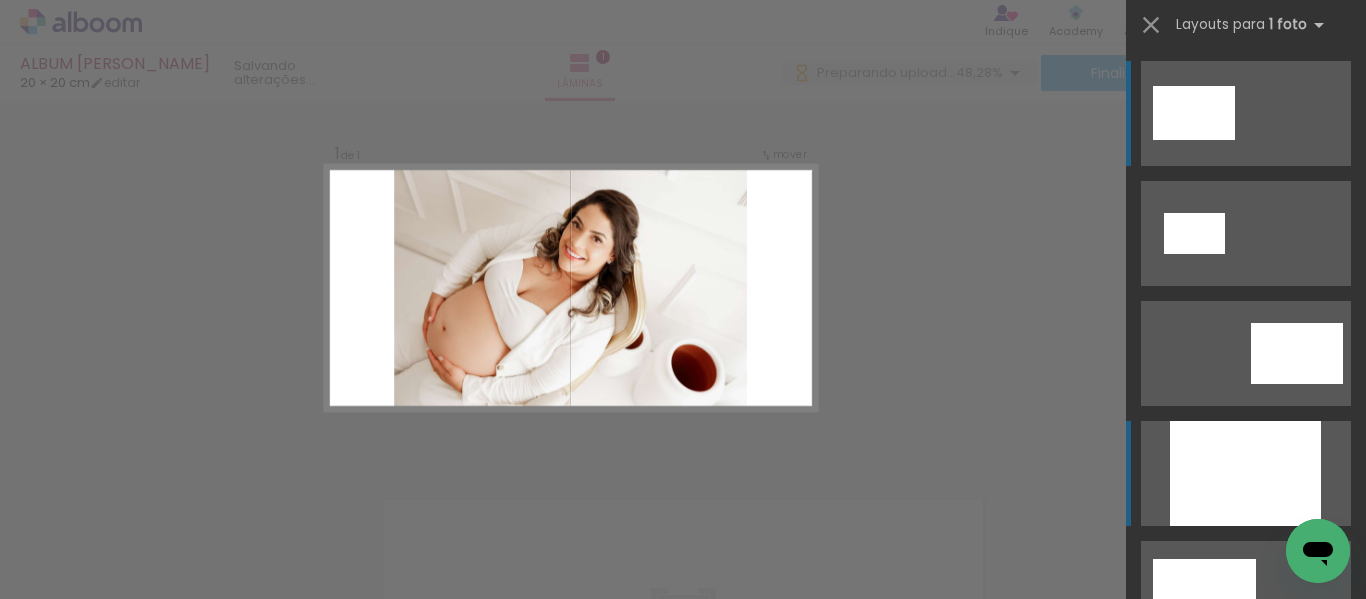 click at bounding box center [1245, 473] 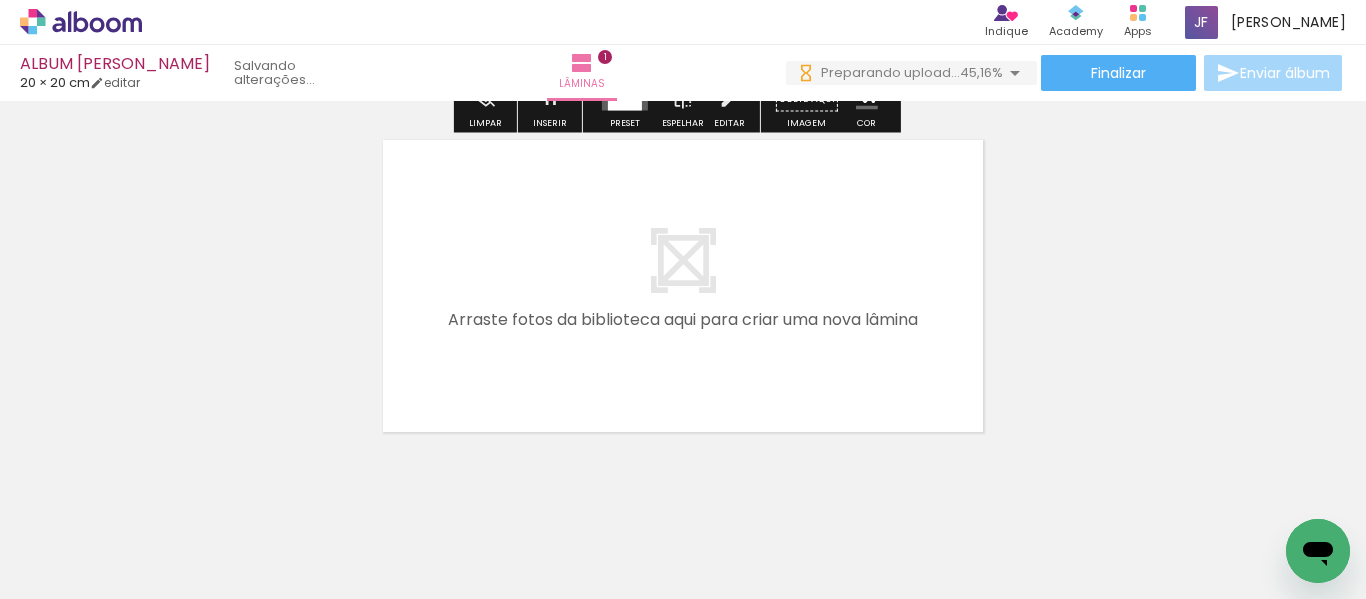 scroll, scrollTop: 421, scrollLeft: 0, axis: vertical 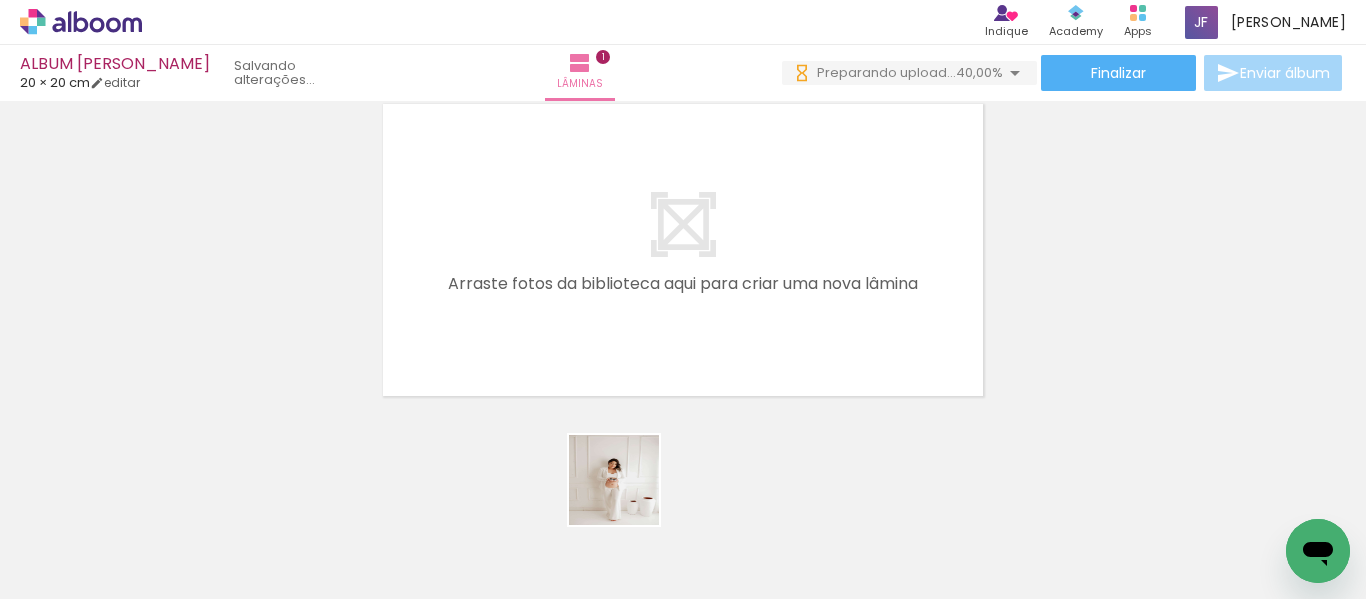 drag, startPoint x: 637, startPoint y: 522, endPoint x: 616, endPoint y: 306, distance: 217.01843 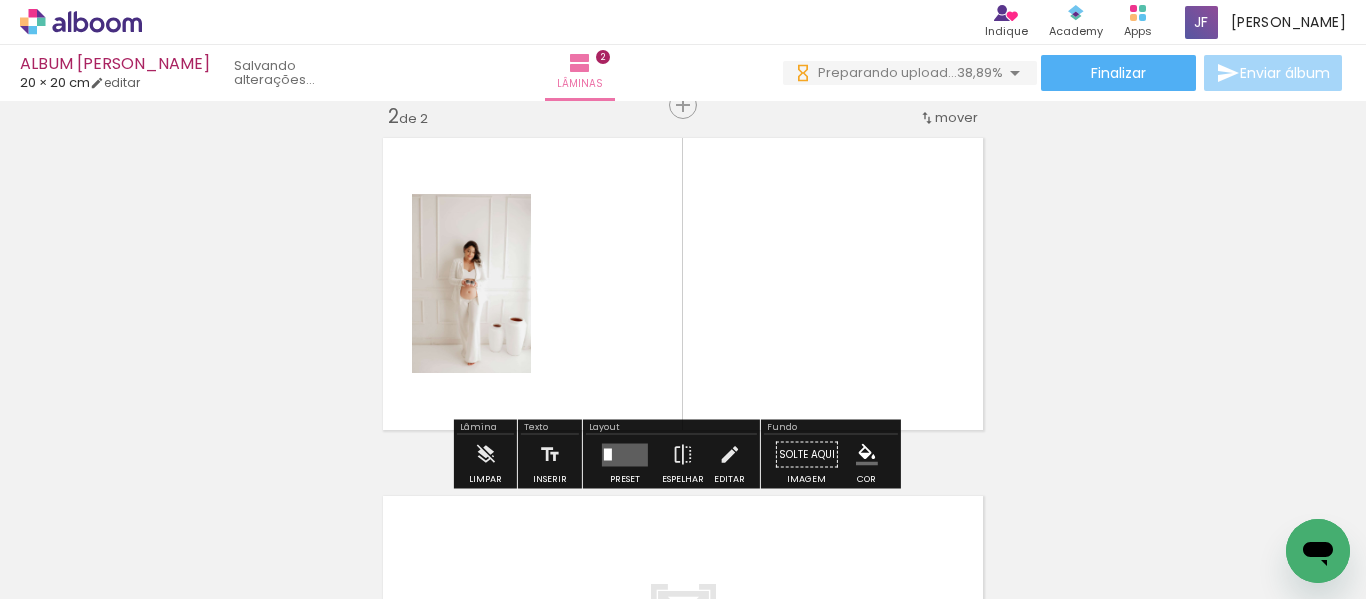 scroll, scrollTop: 383, scrollLeft: 0, axis: vertical 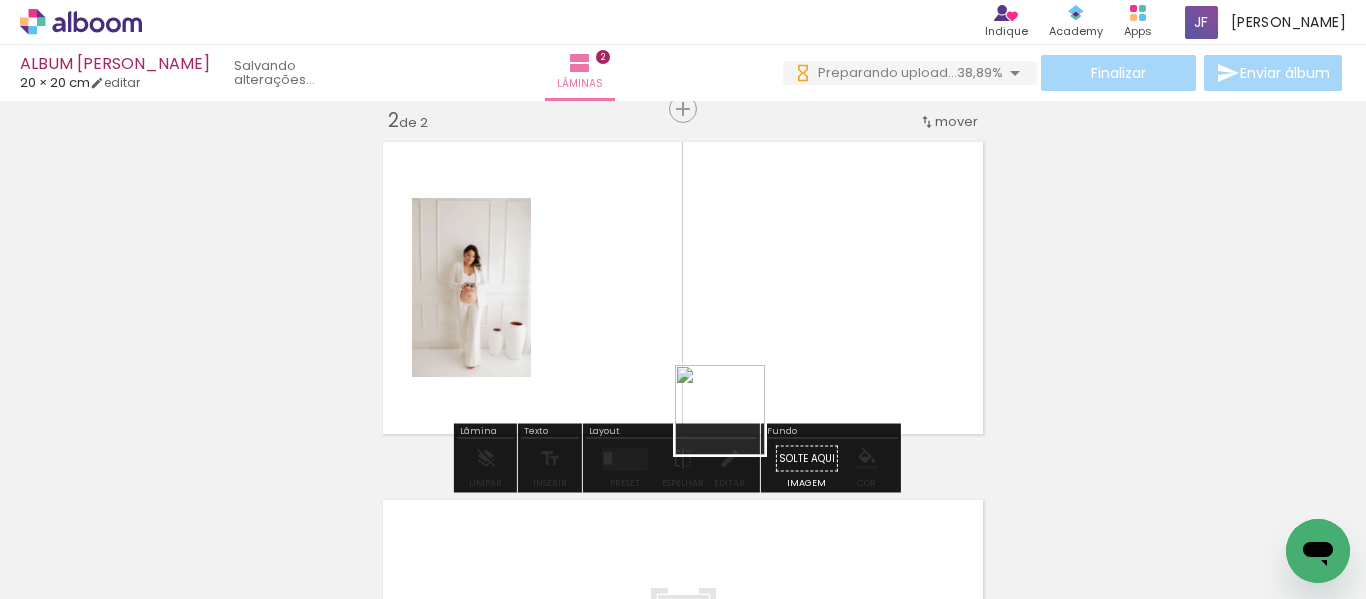 drag, startPoint x: 735, startPoint y: 425, endPoint x: 745, endPoint y: 269, distance: 156.32019 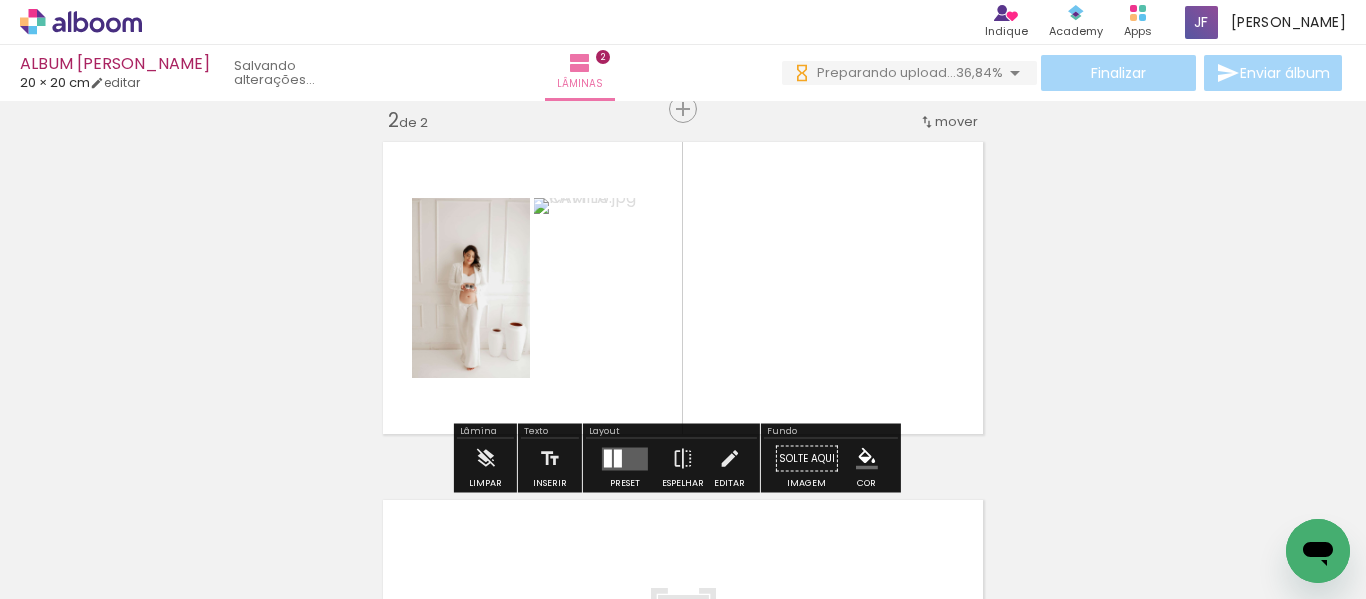 click at bounding box center [625, 458] 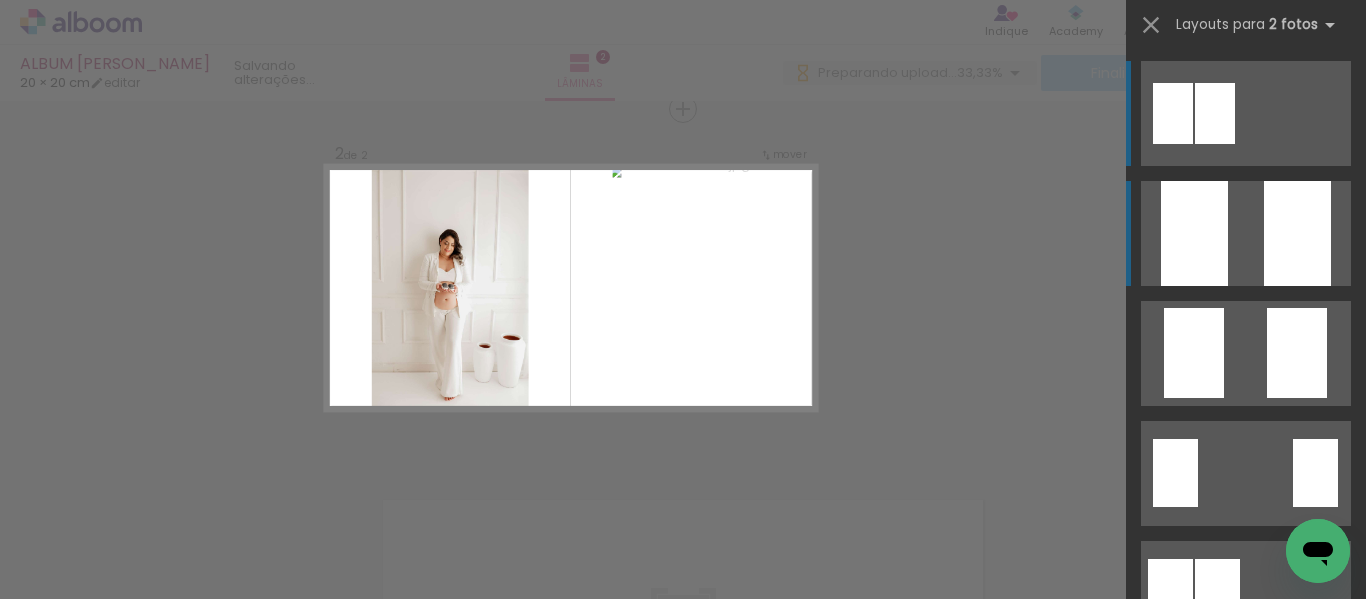 click at bounding box center [1246, 113] 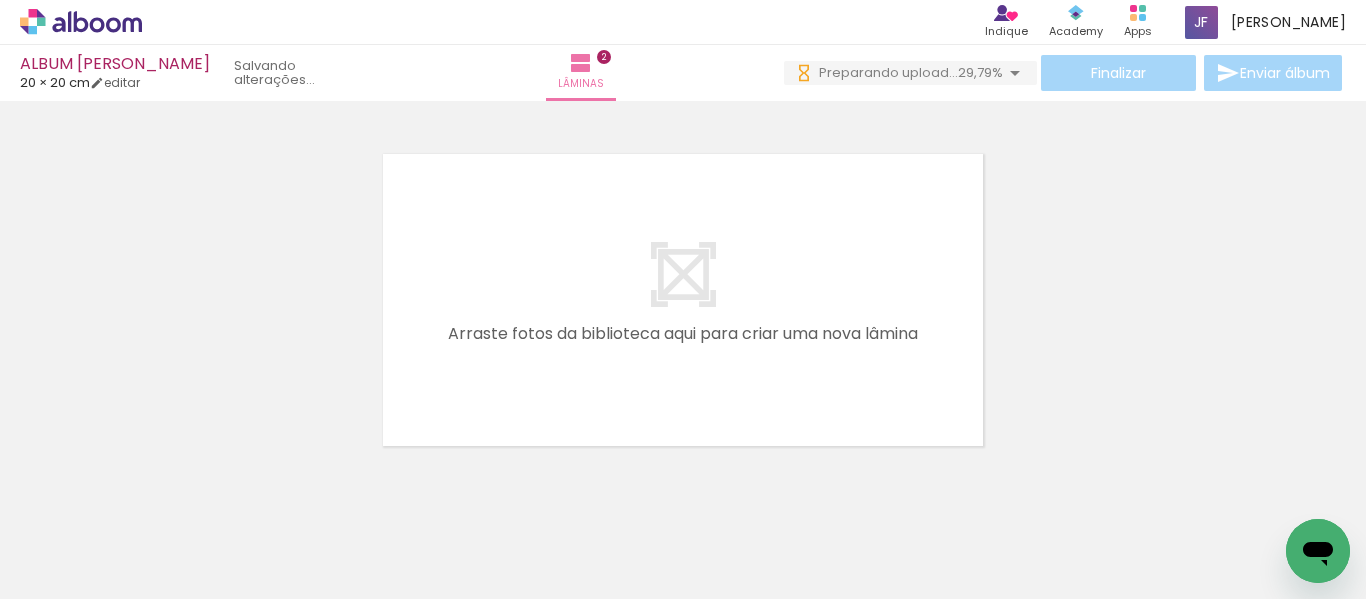 scroll, scrollTop: 728, scrollLeft: 0, axis: vertical 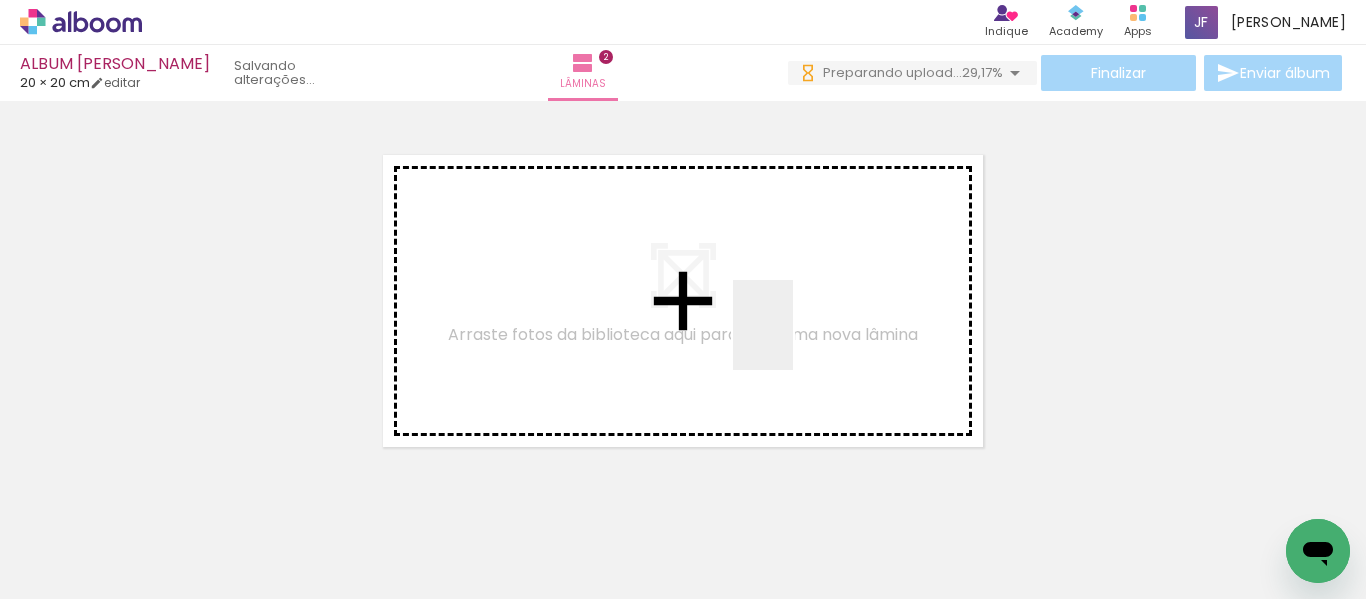 click at bounding box center (683, 299) 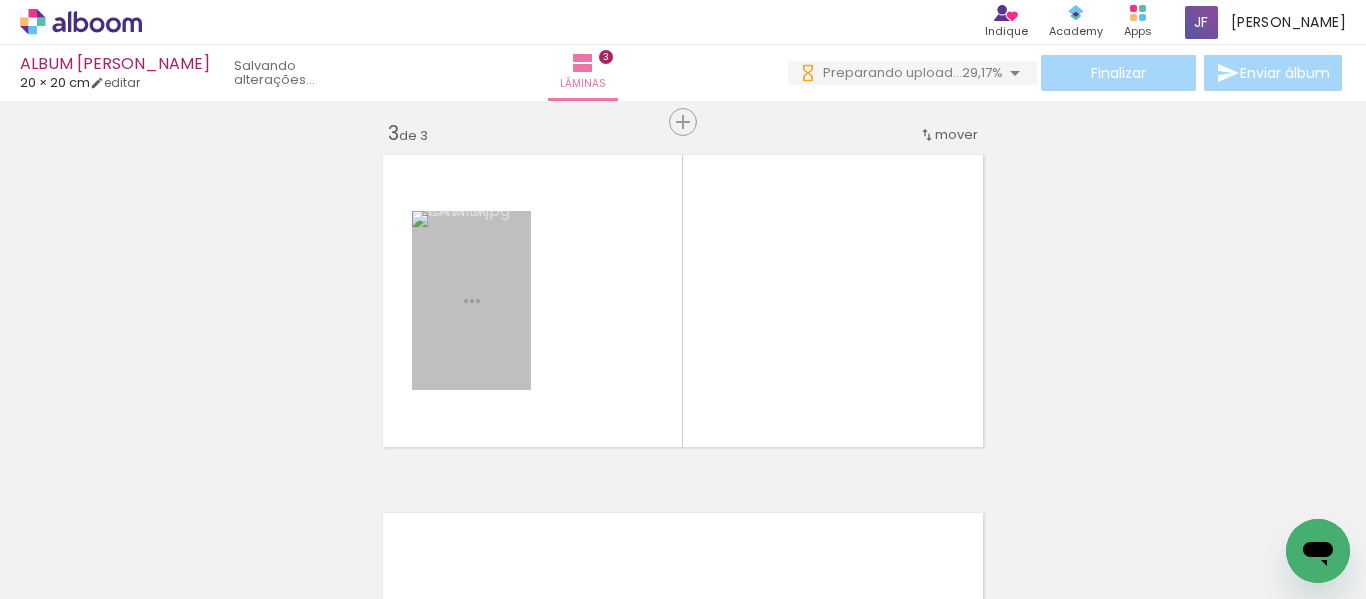 scroll, scrollTop: 741, scrollLeft: 0, axis: vertical 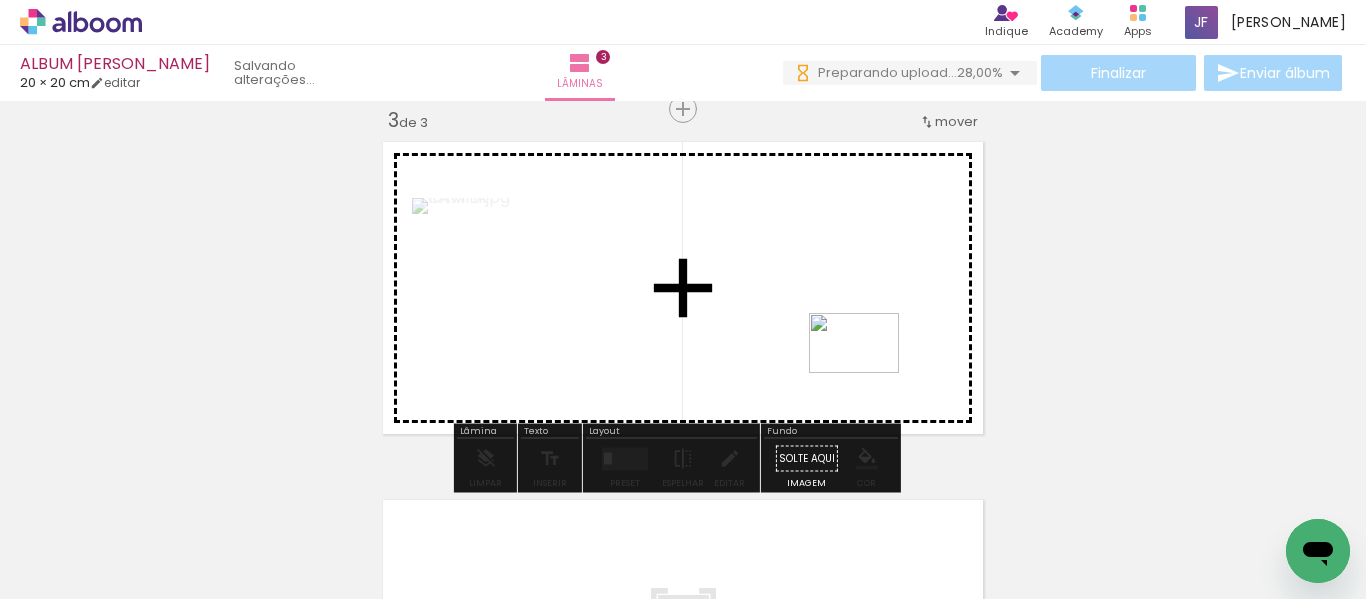 drag, startPoint x: 964, startPoint y: 544, endPoint x: 817, endPoint y: 264, distance: 316.242 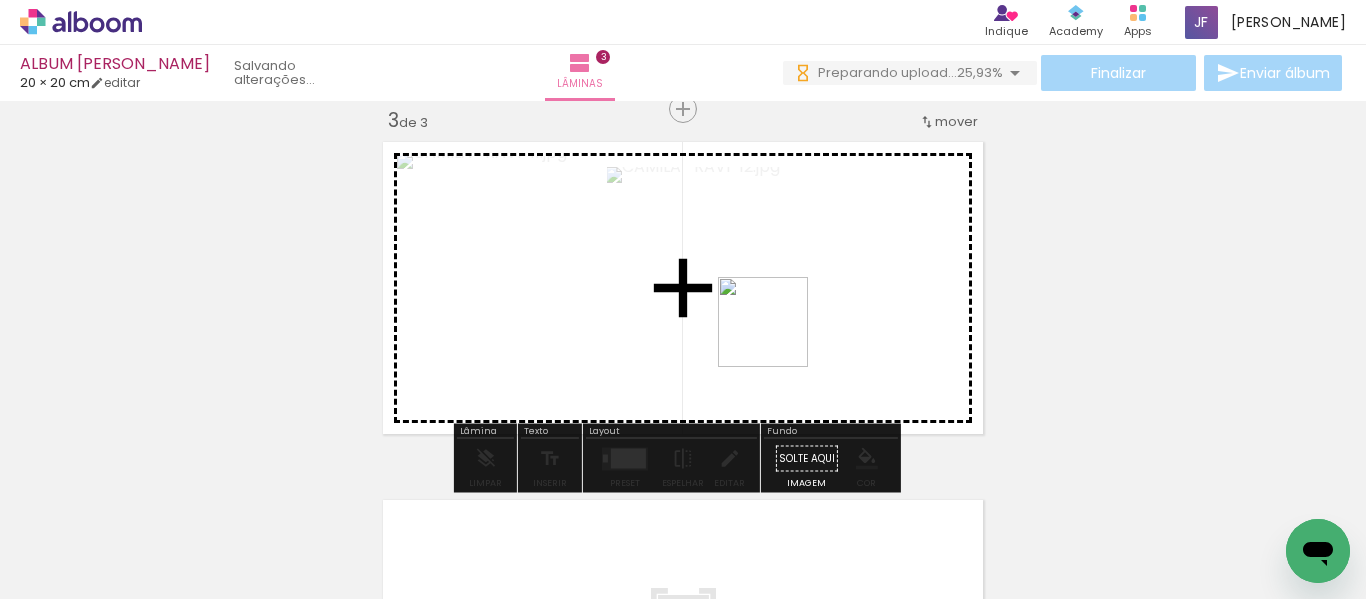 drag, startPoint x: 857, startPoint y: 404, endPoint x: 778, endPoint y: 337, distance: 103.58572 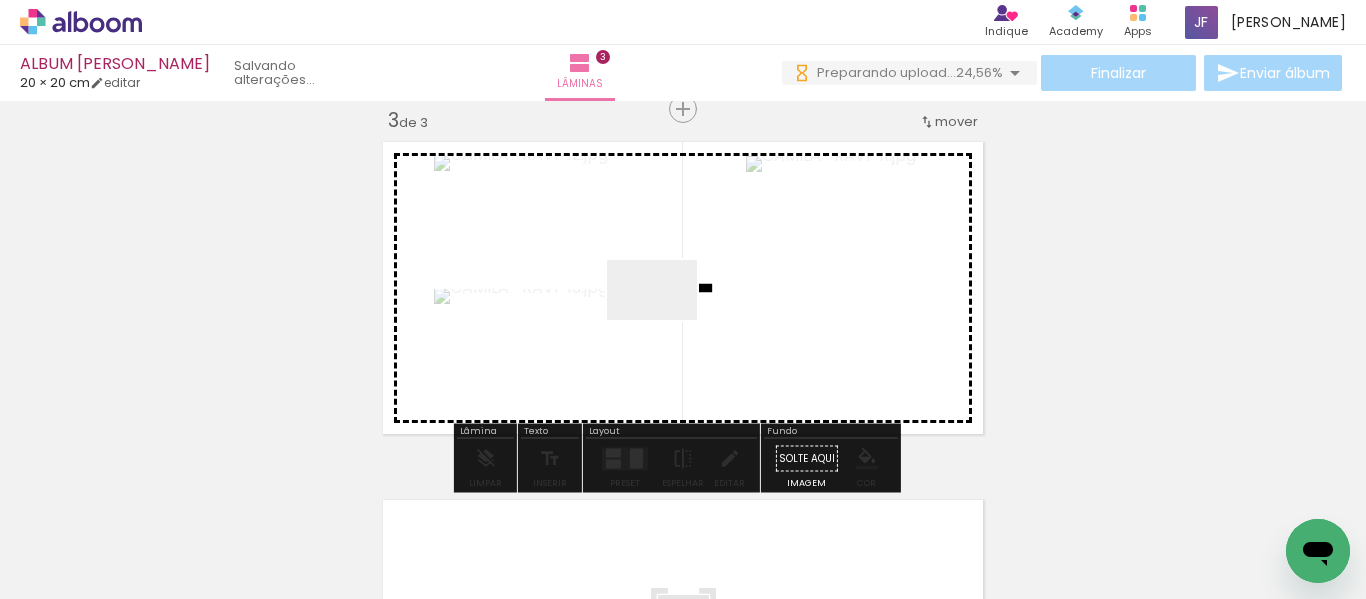 click at bounding box center (683, 299) 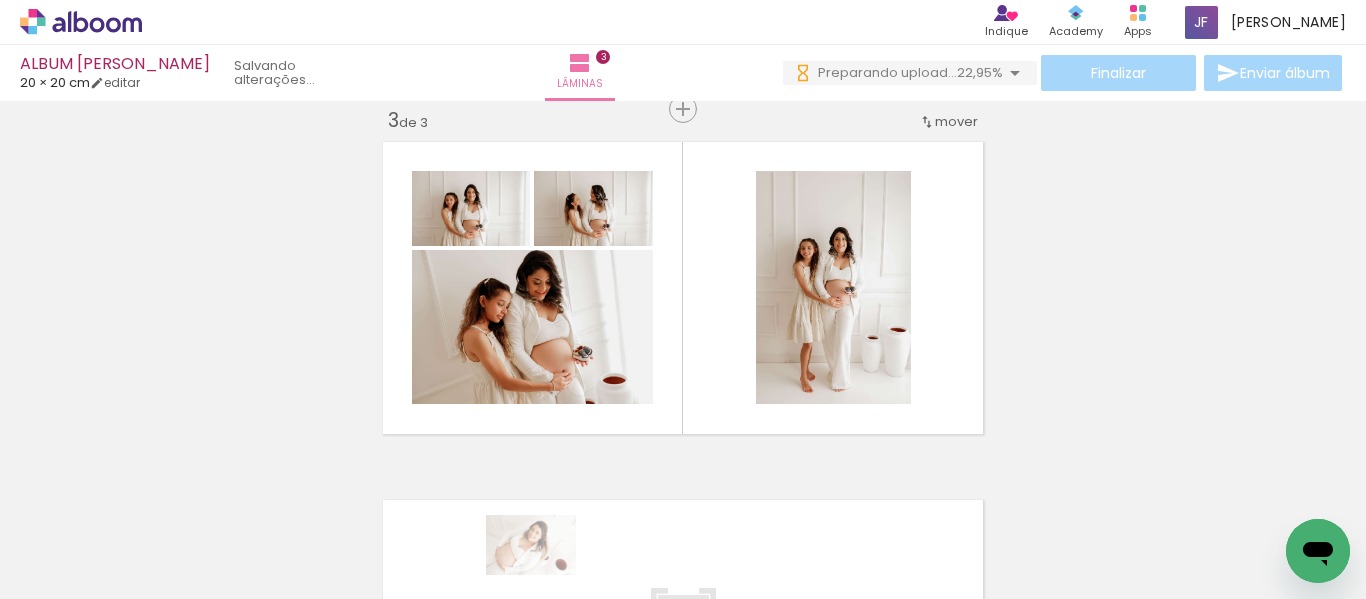 drag, startPoint x: 473, startPoint y: 580, endPoint x: 546, endPoint y: 575, distance: 73.171036 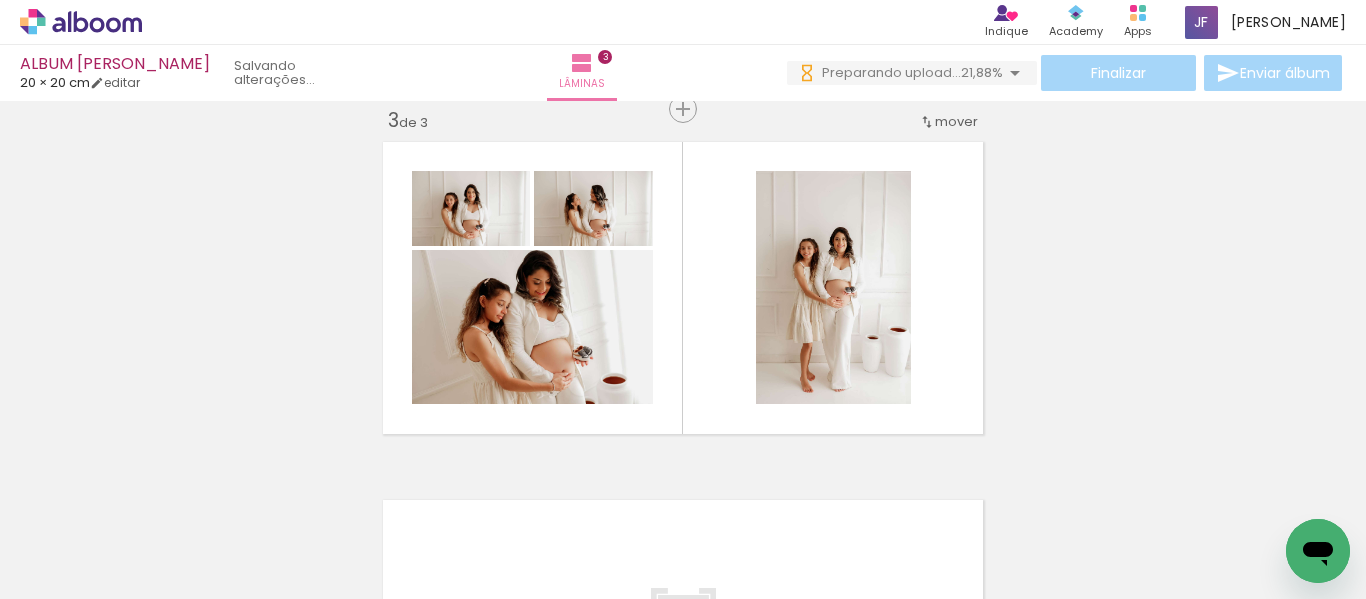 scroll, scrollTop: 0, scrollLeft: 1806, axis: horizontal 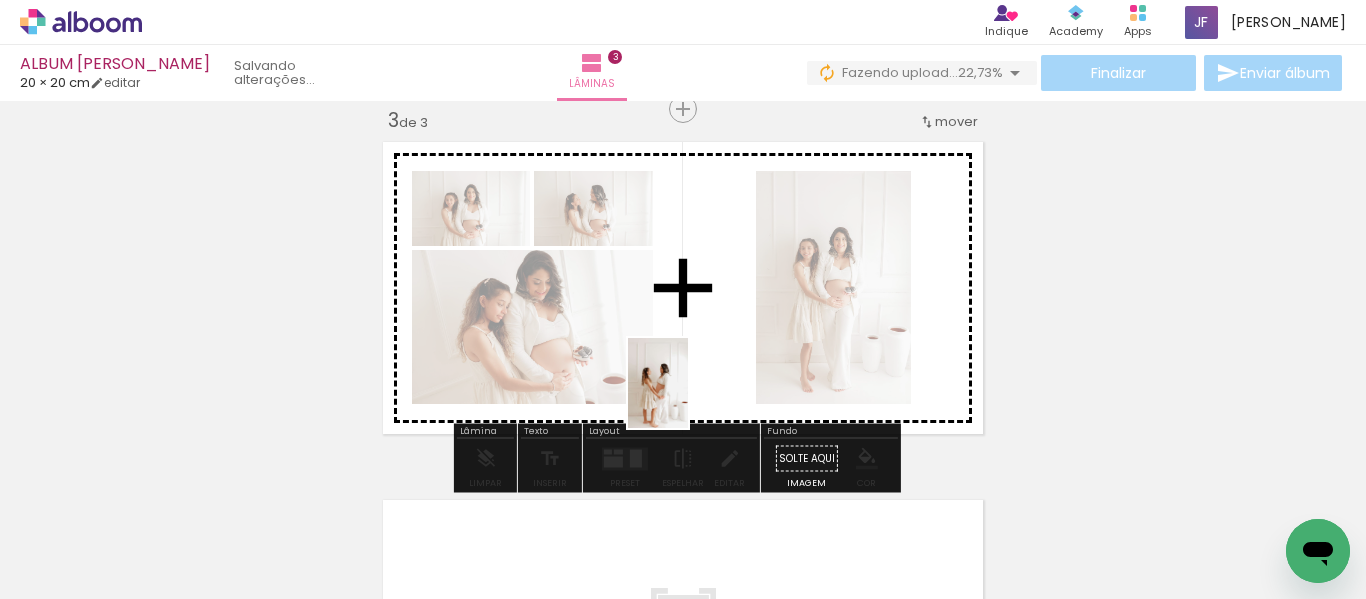 drag, startPoint x: 651, startPoint y: 534, endPoint x: 688, endPoint y: 396, distance: 142.87407 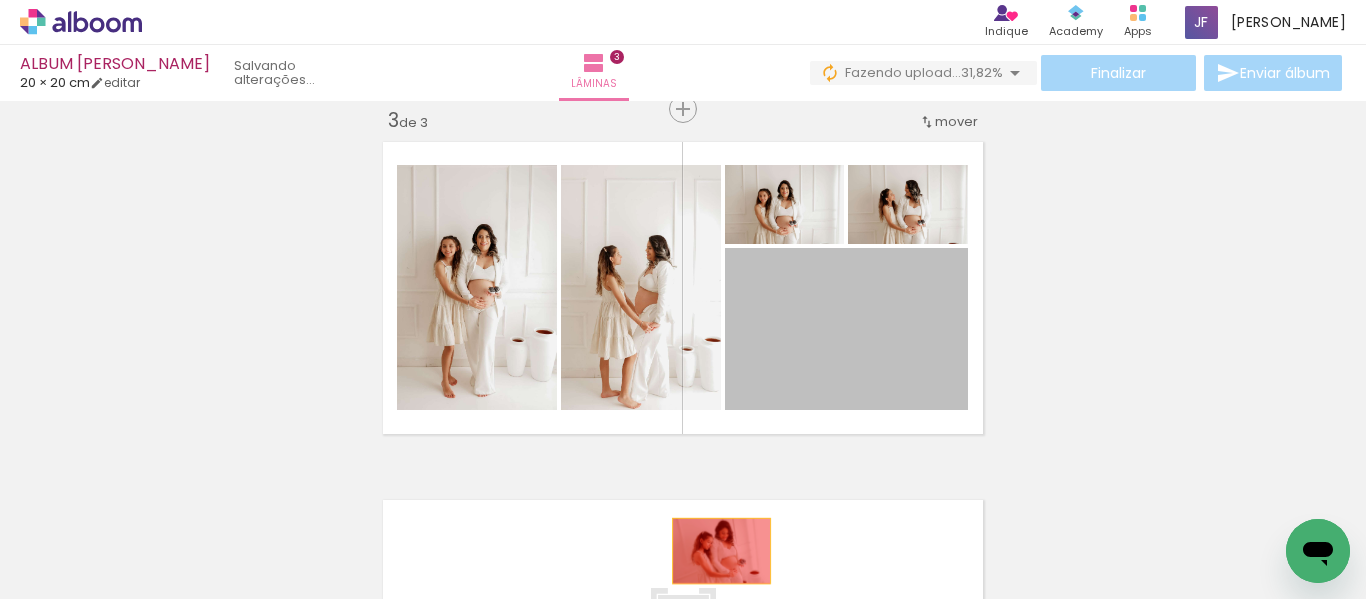 drag, startPoint x: 808, startPoint y: 338, endPoint x: 709, endPoint y: 551, distance: 234.88295 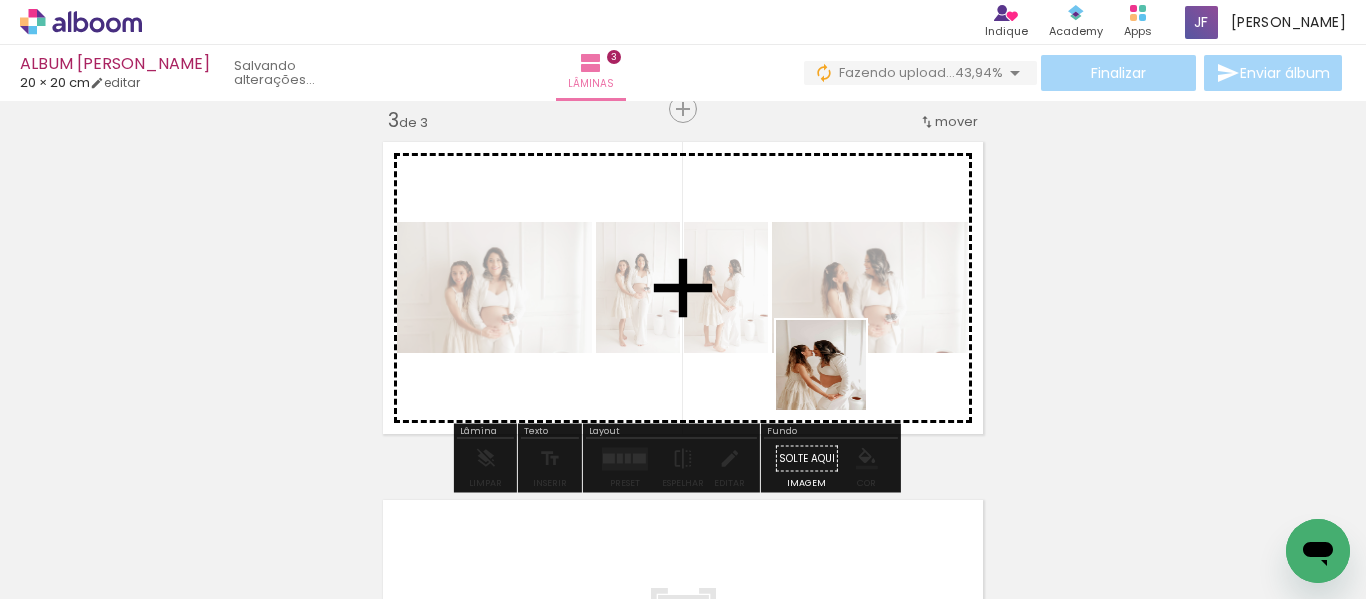 drag, startPoint x: 878, startPoint y: 549, endPoint x: 822, endPoint y: 322, distance: 233.80548 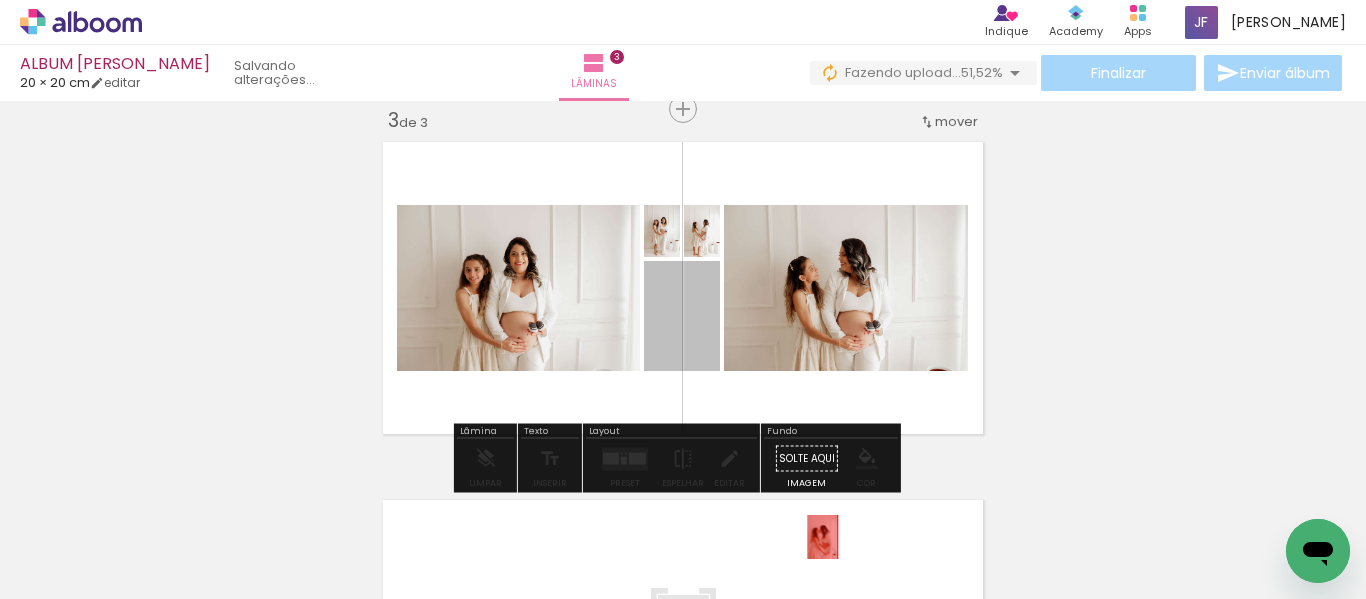 drag, startPoint x: 671, startPoint y: 349, endPoint x: 814, endPoint y: 536, distance: 235.41028 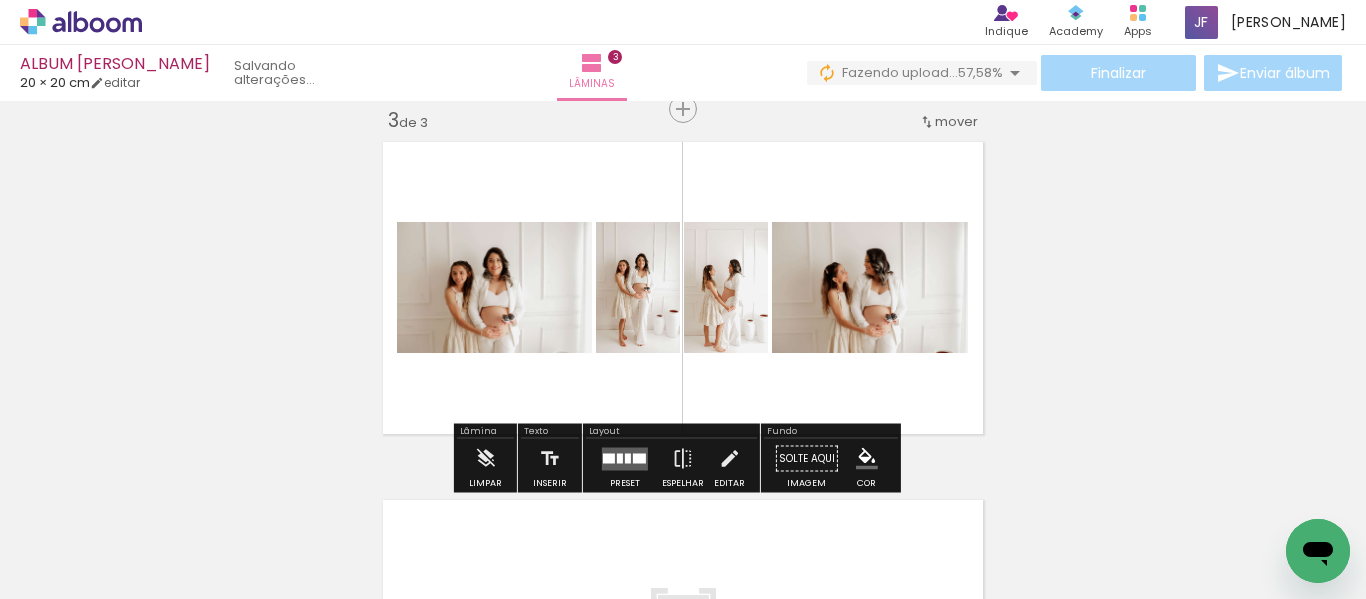 click at bounding box center [625, 458] 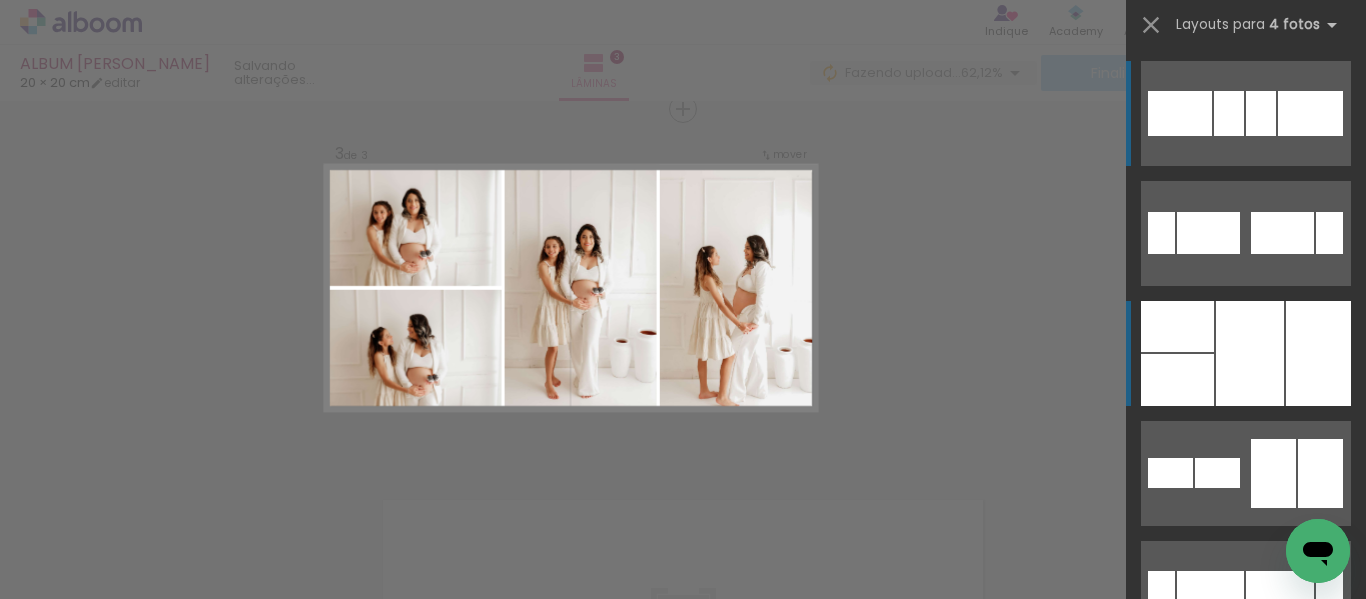 click at bounding box center (1250, 353) 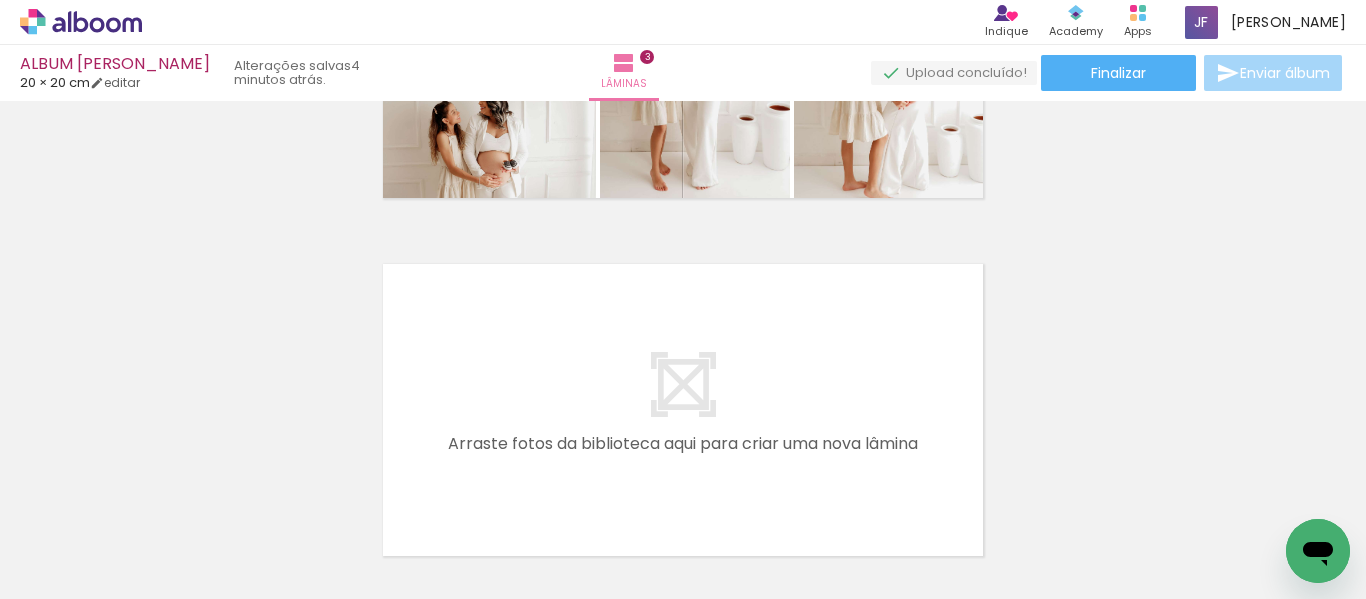 scroll, scrollTop: 1137, scrollLeft: 0, axis: vertical 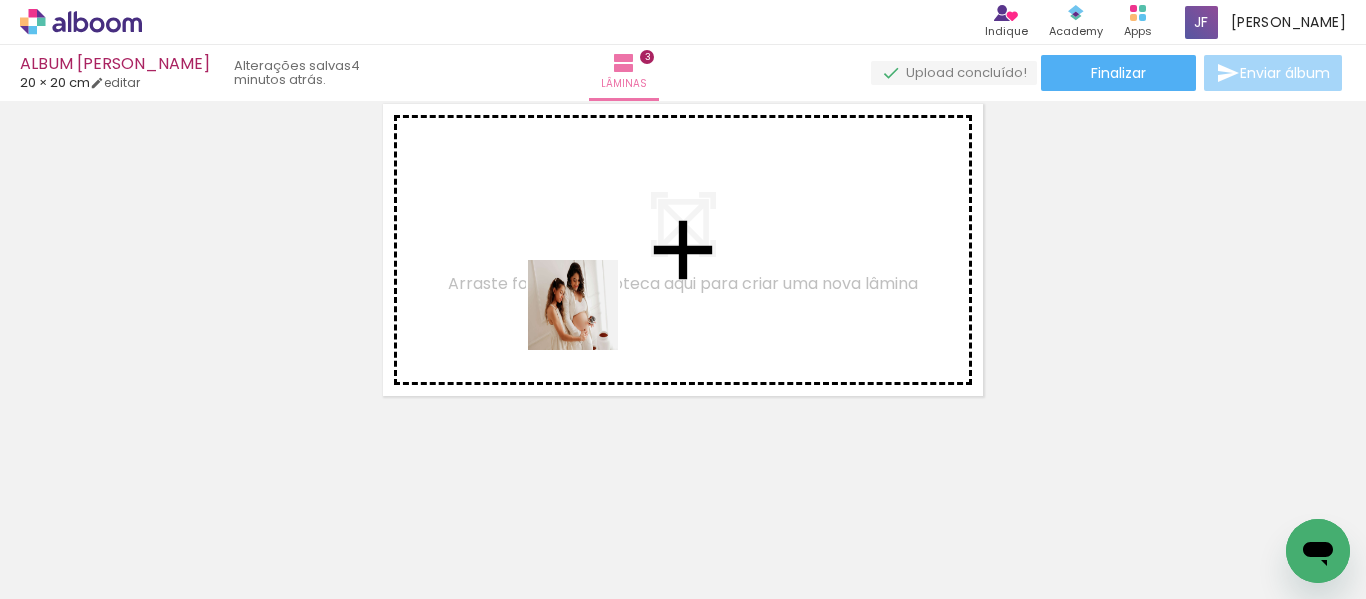drag, startPoint x: 519, startPoint y: 535, endPoint x: 594, endPoint y: 313, distance: 234.32669 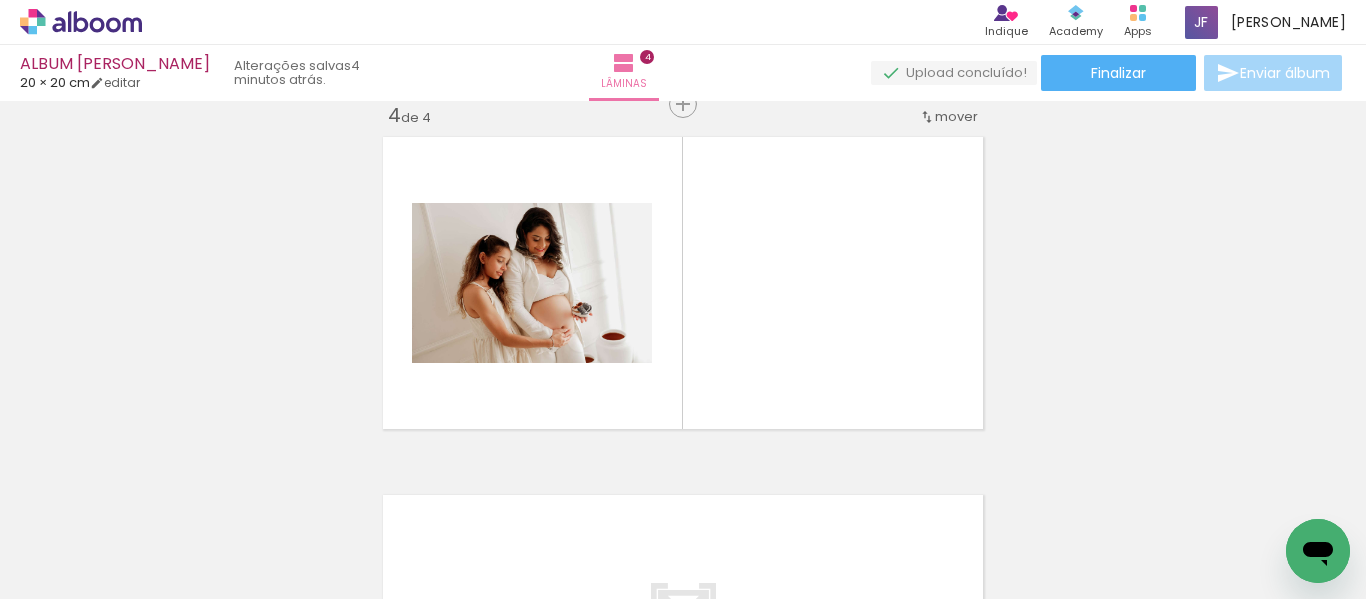 scroll, scrollTop: 1099, scrollLeft: 0, axis: vertical 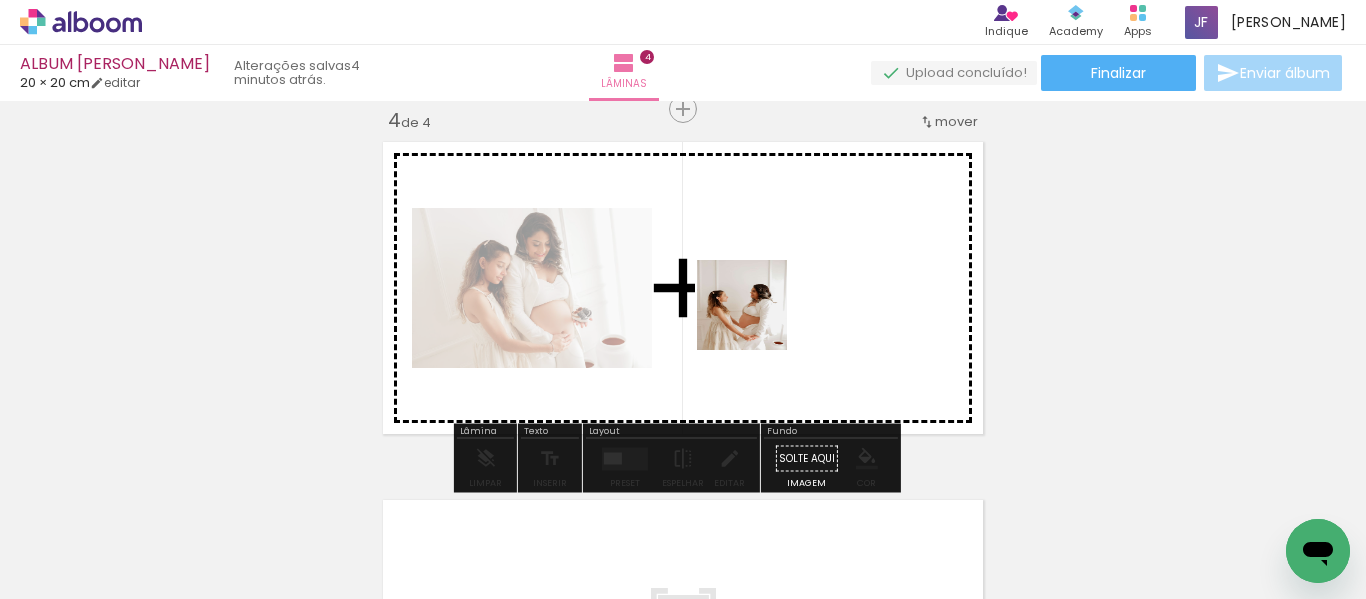 drag, startPoint x: 758, startPoint y: 533, endPoint x: 759, endPoint y: 304, distance: 229.00218 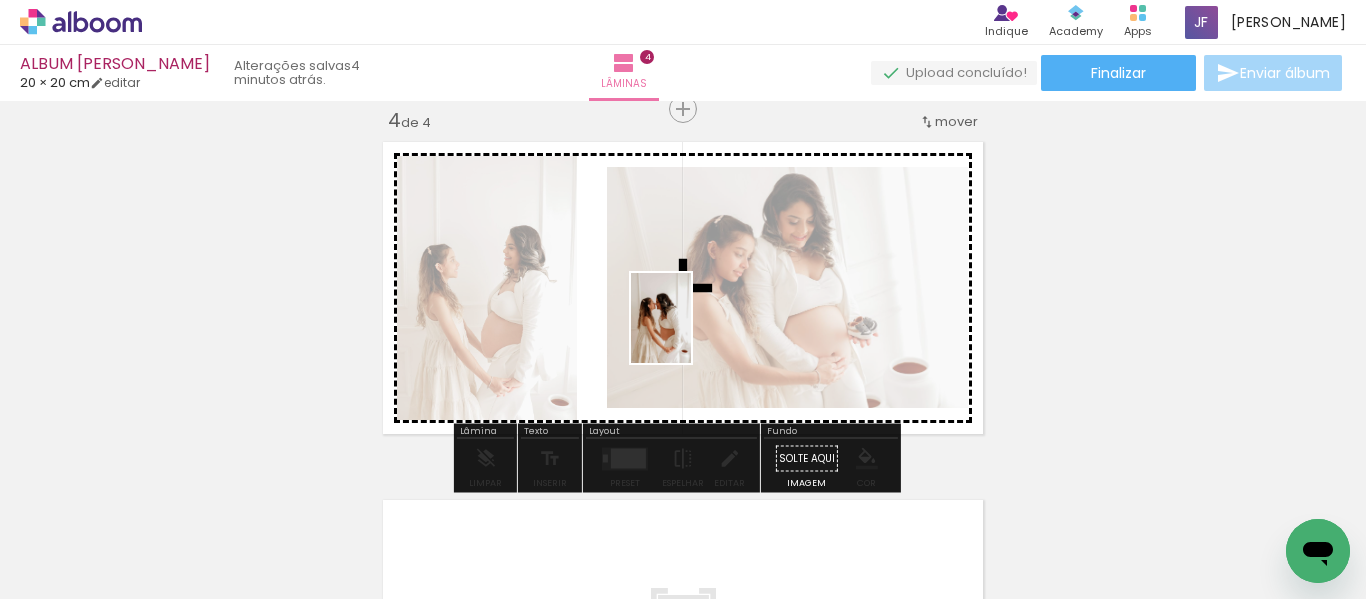 drag, startPoint x: 852, startPoint y: 551, endPoint x: 662, endPoint y: 291, distance: 322.02484 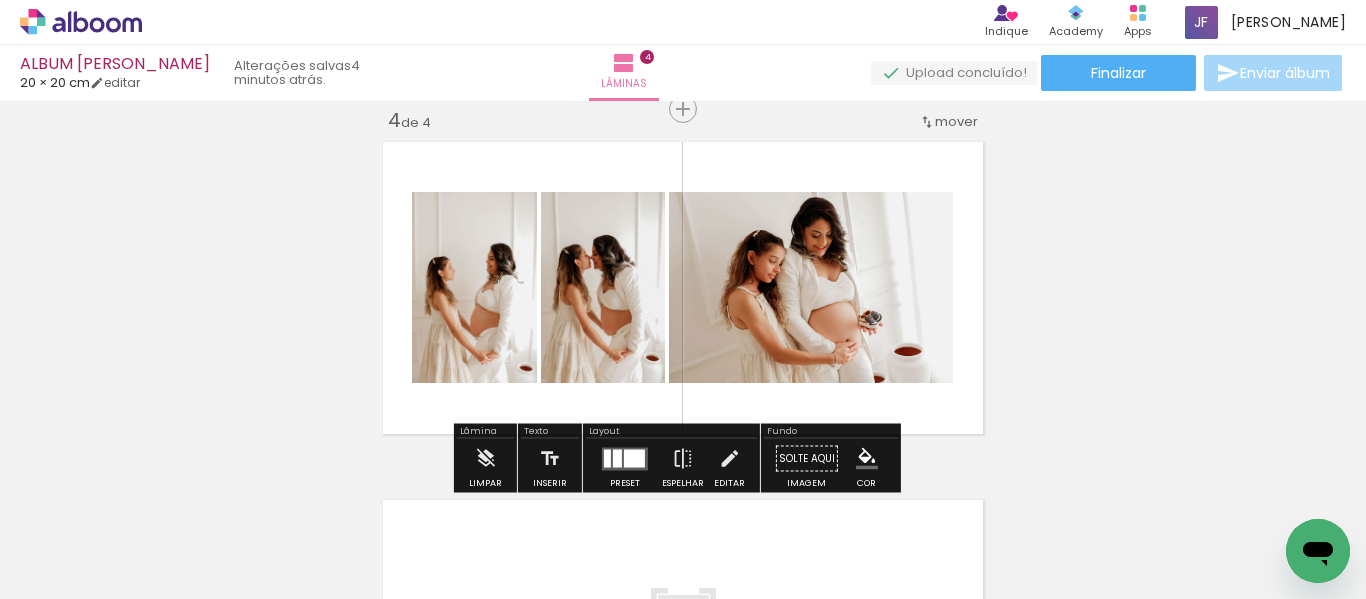 click at bounding box center [625, 458] 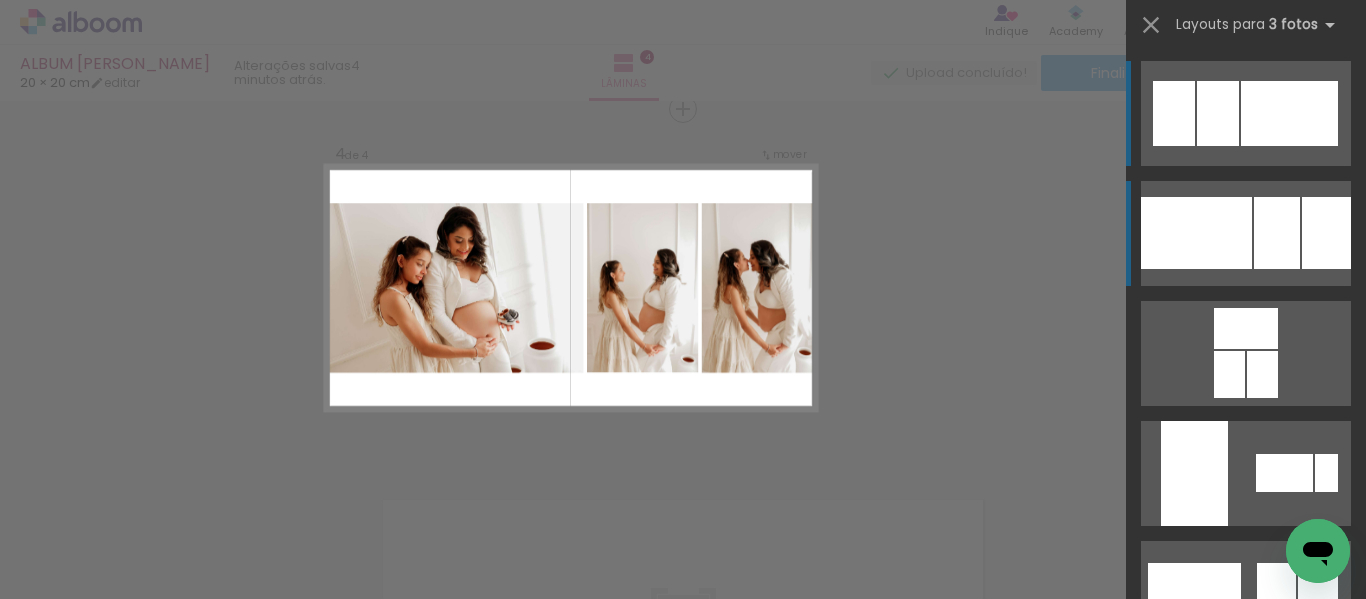 click at bounding box center [1196, 233] 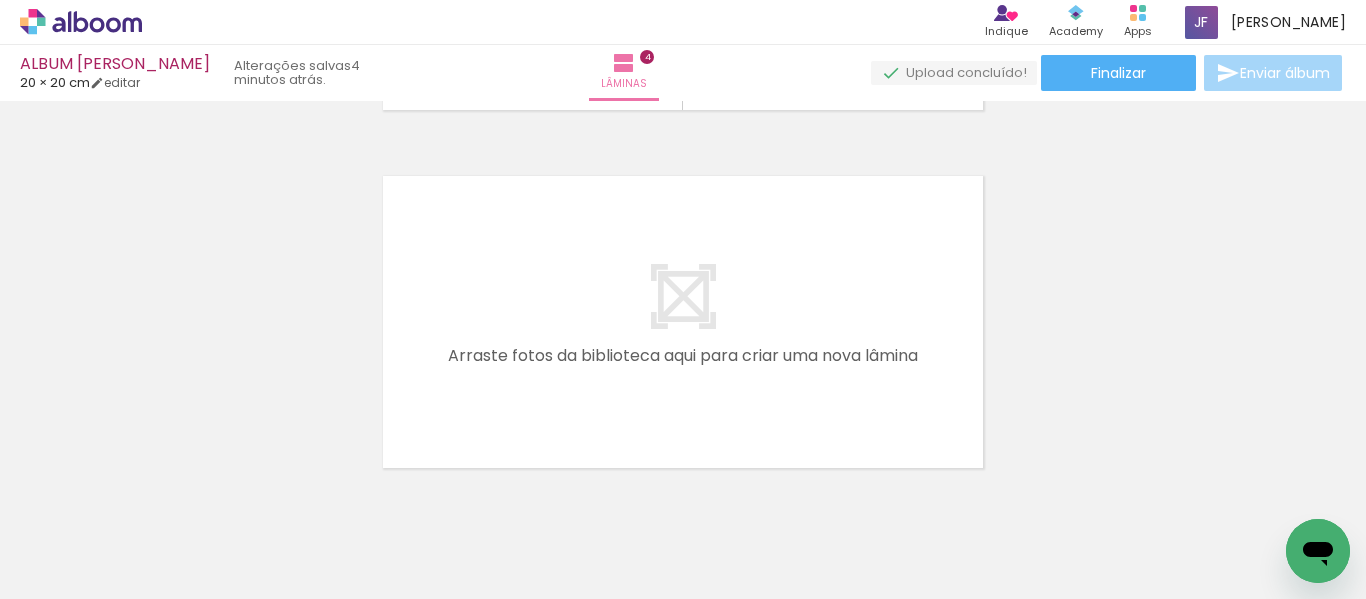 scroll, scrollTop: 1437, scrollLeft: 0, axis: vertical 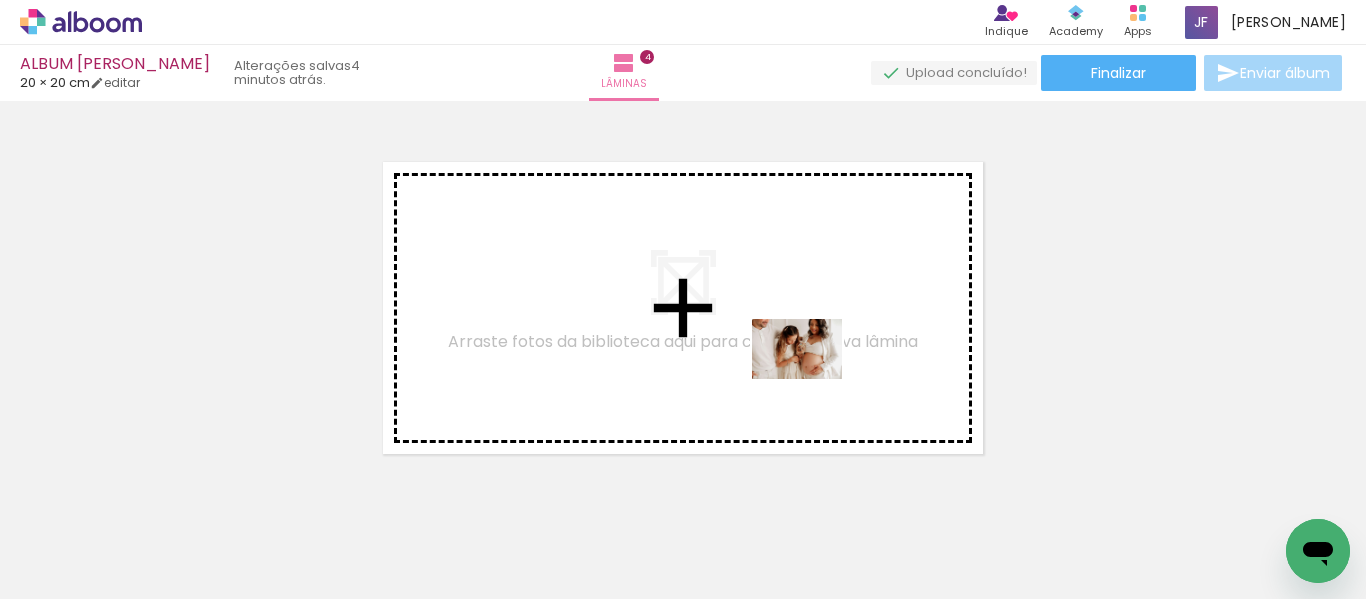 drag, startPoint x: 1186, startPoint y: 539, endPoint x: 808, endPoint y: 374, distance: 412.44272 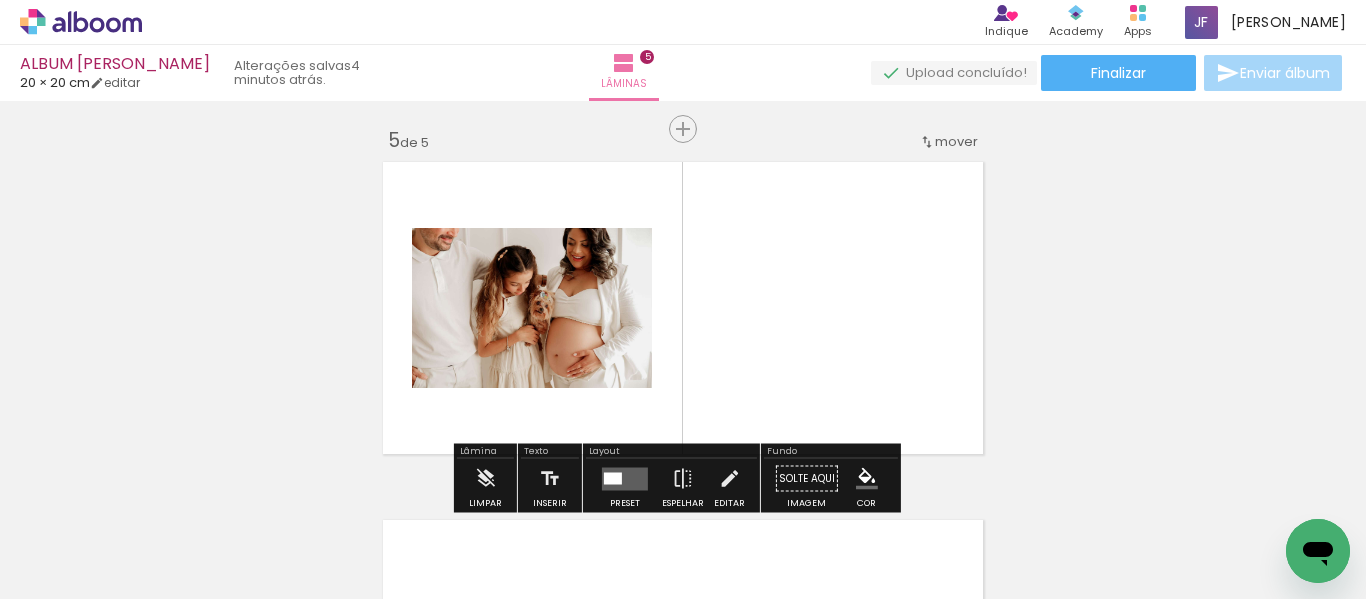 scroll, scrollTop: 1457, scrollLeft: 0, axis: vertical 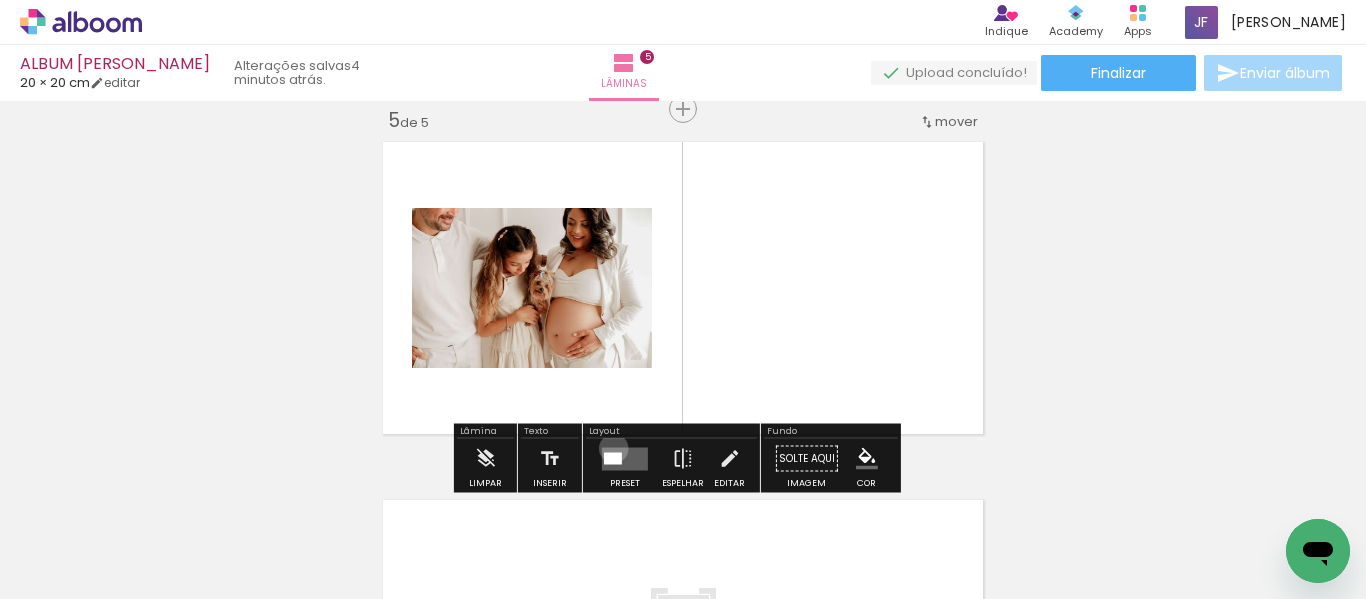 click at bounding box center [625, 458] 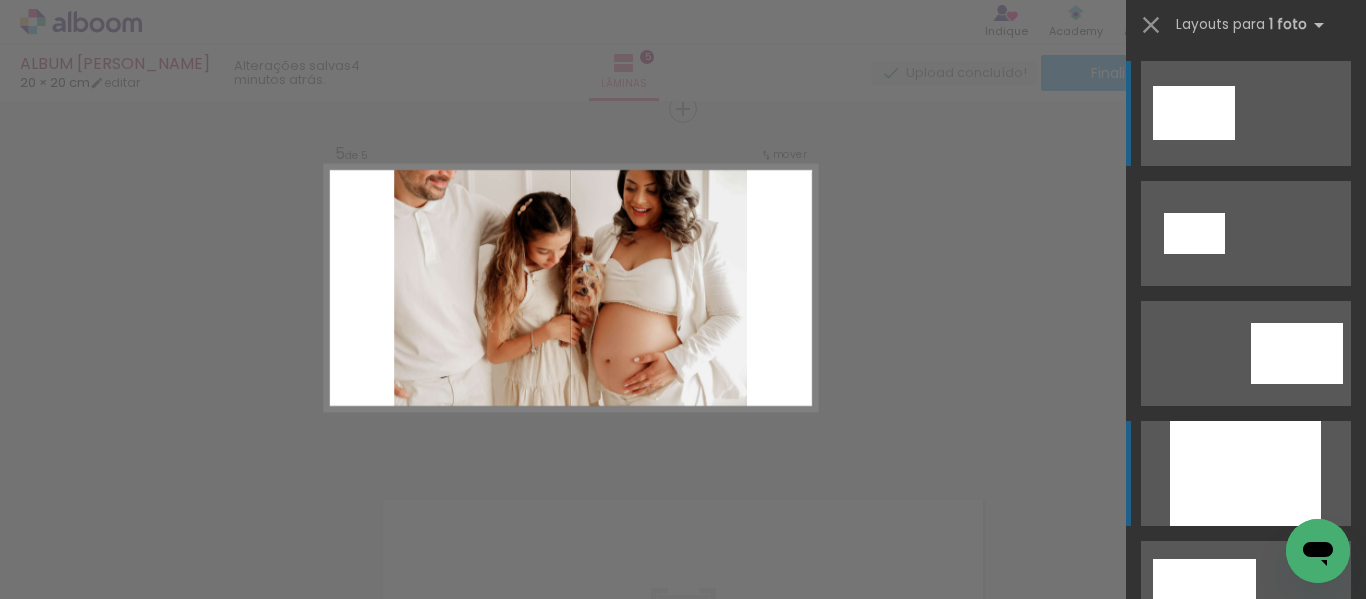 click at bounding box center (1245, 473) 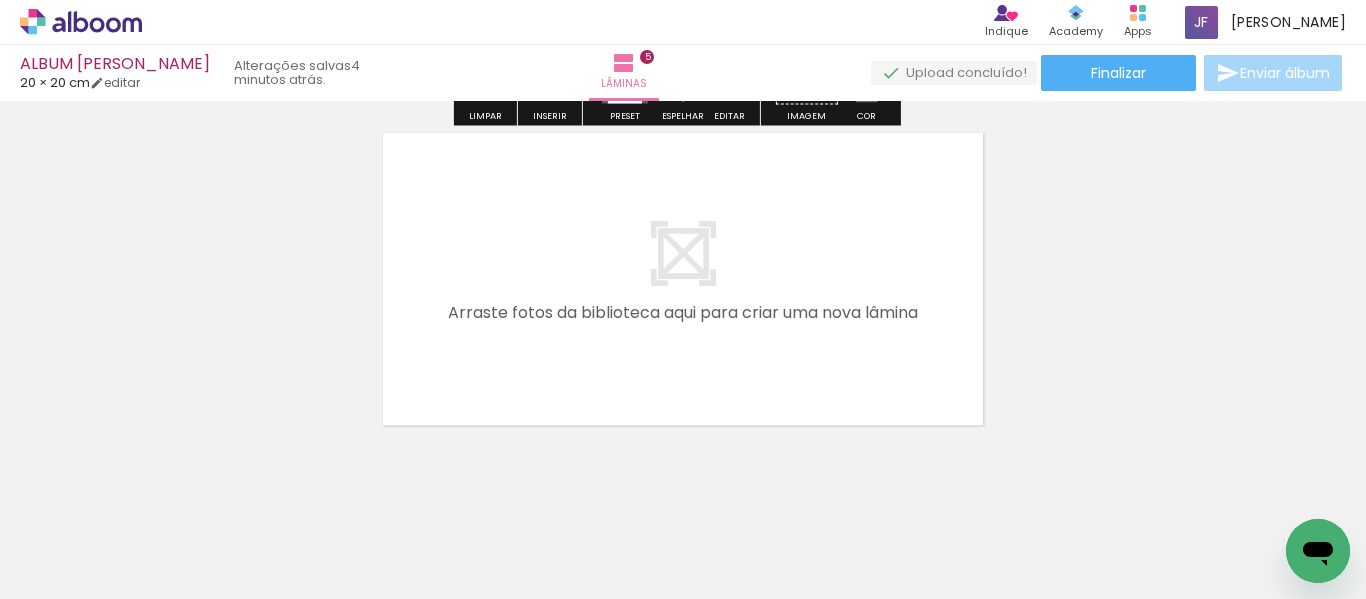 scroll, scrollTop: 1825, scrollLeft: 0, axis: vertical 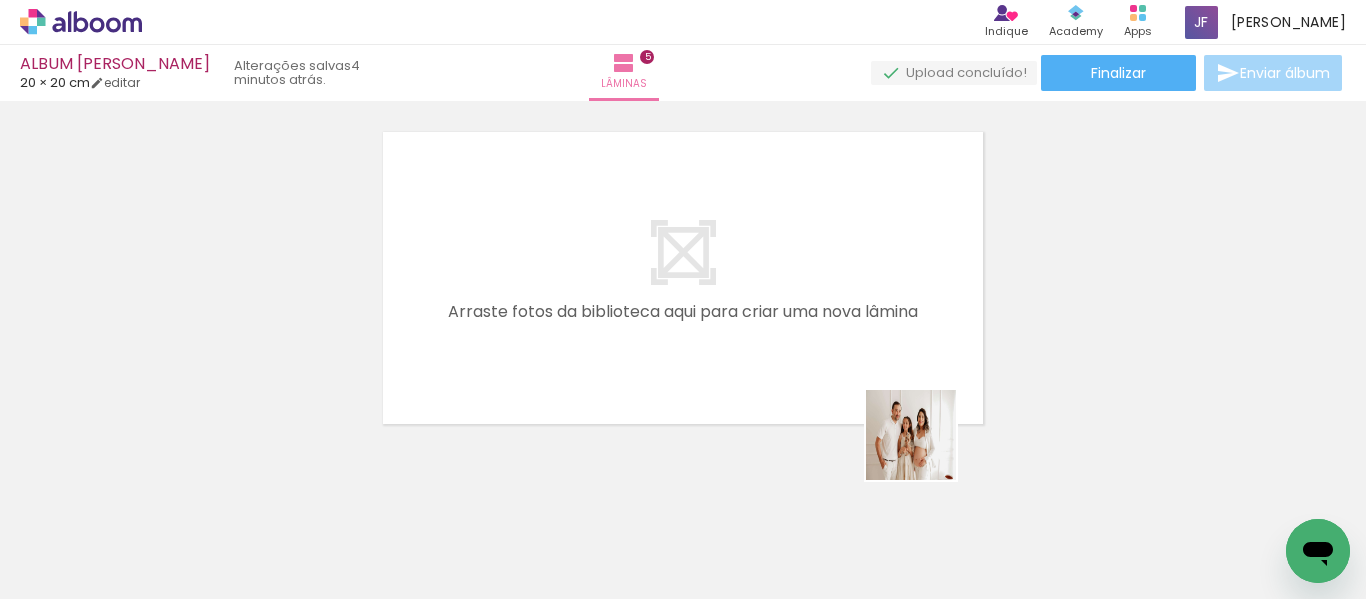drag, startPoint x: 1002, startPoint y: 538, endPoint x: 859, endPoint y: 366, distance: 223.68057 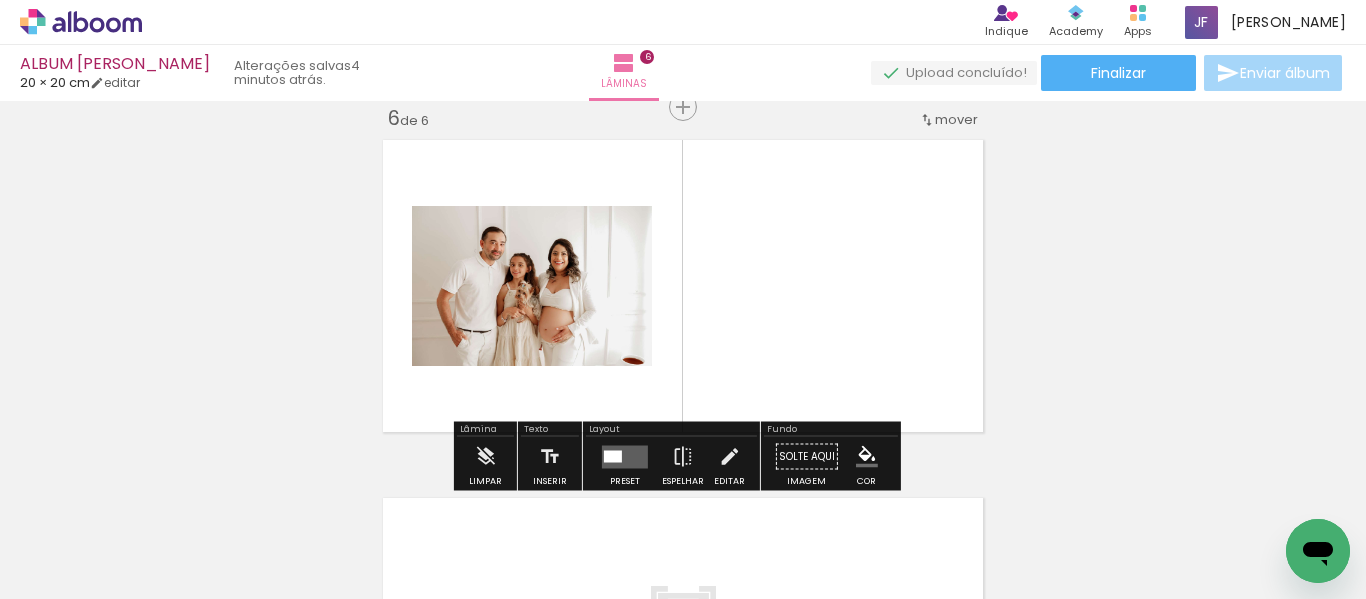 scroll, scrollTop: 1815, scrollLeft: 0, axis: vertical 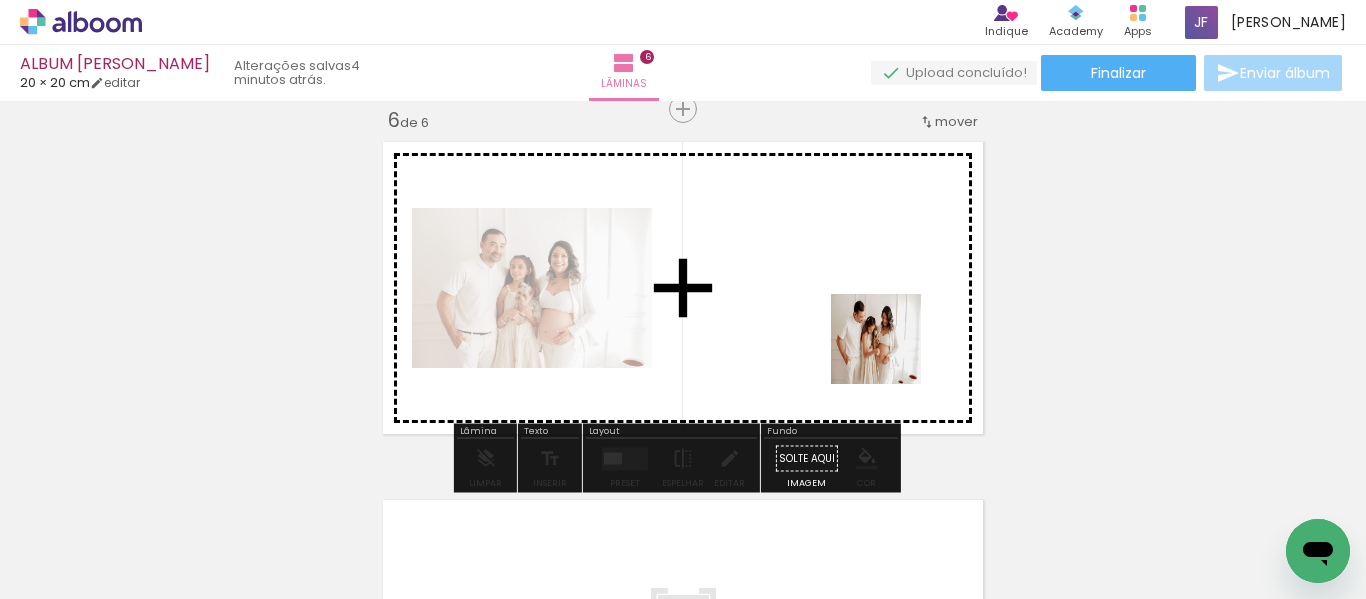 drag, startPoint x: 1012, startPoint y: 467, endPoint x: 803, endPoint y: 294, distance: 271.3116 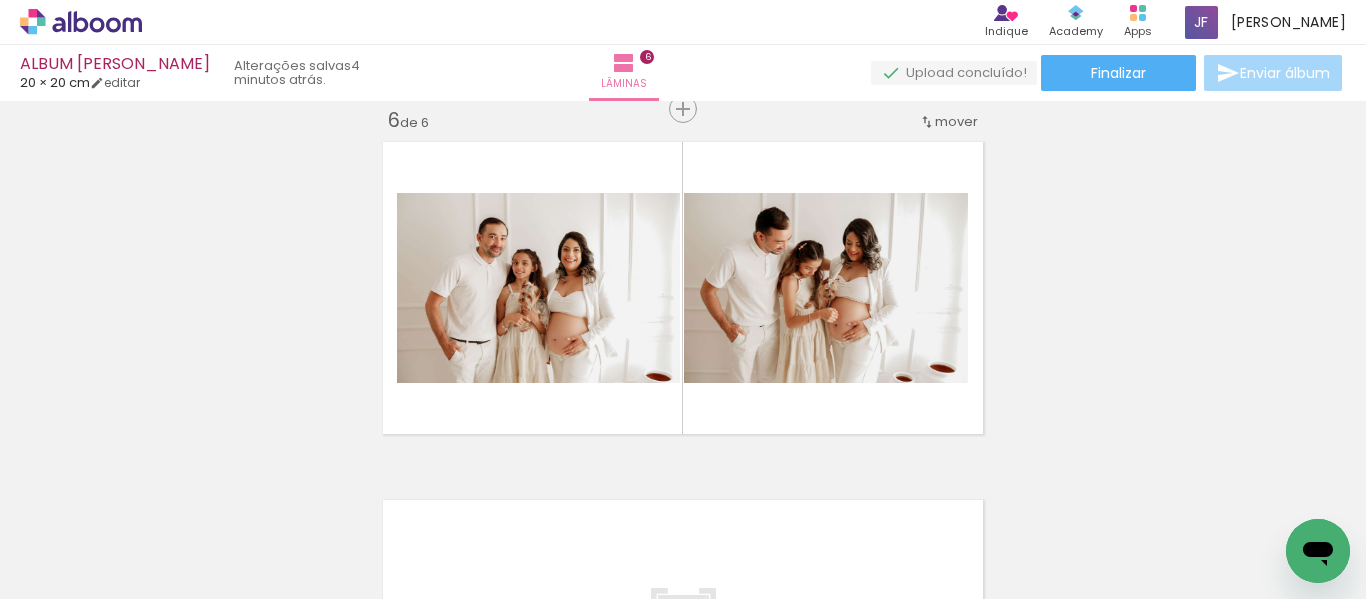 scroll, scrollTop: 0, scrollLeft: 2678, axis: horizontal 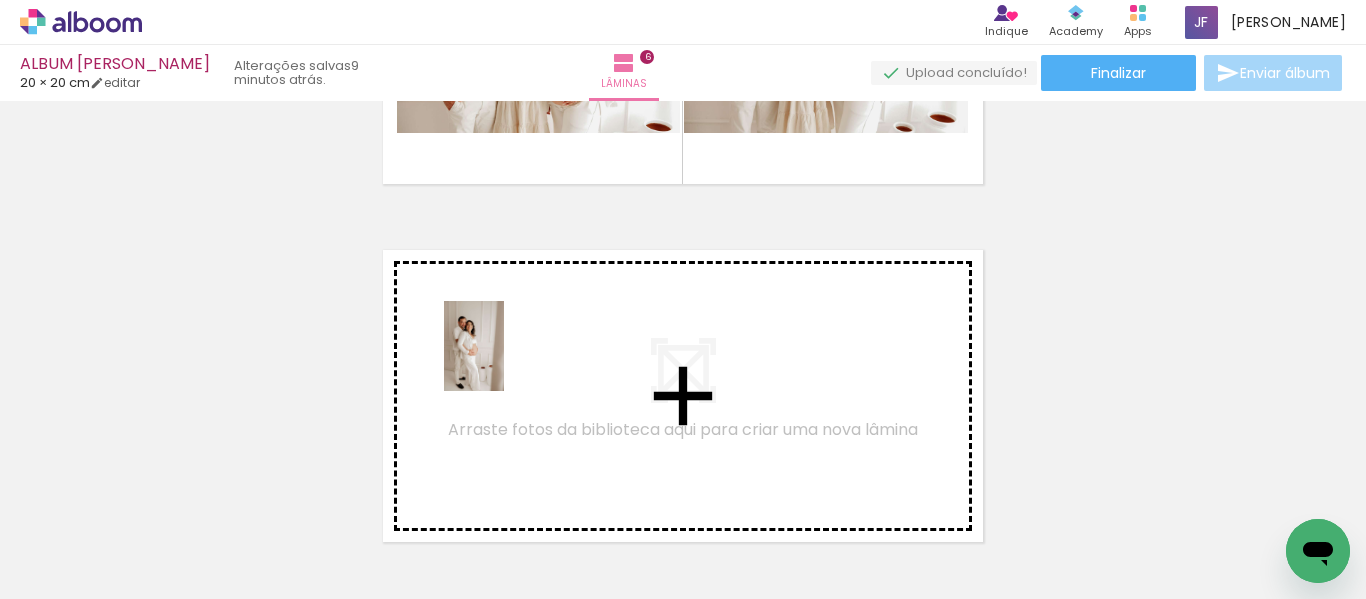 drag, startPoint x: 460, startPoint y: 535, endPoint x: 504, endPoint y: 361, distance: 179.47702 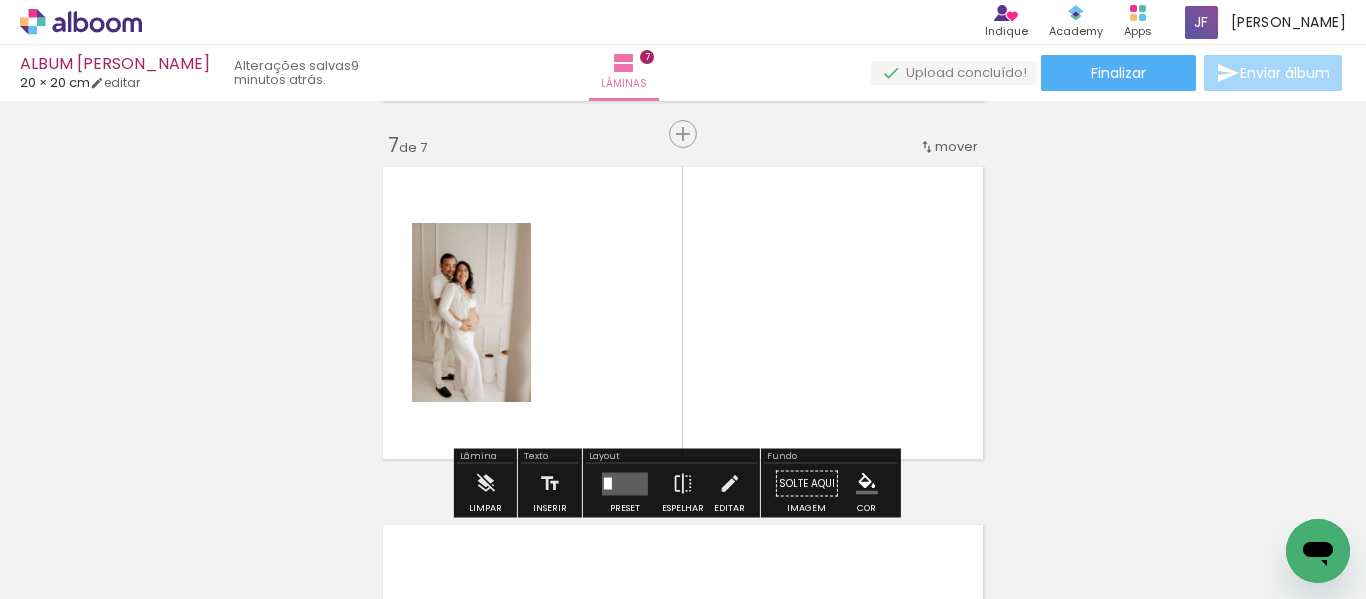 scroll, scrollTop: 2173, scrollLeft: 0, axis: vertical 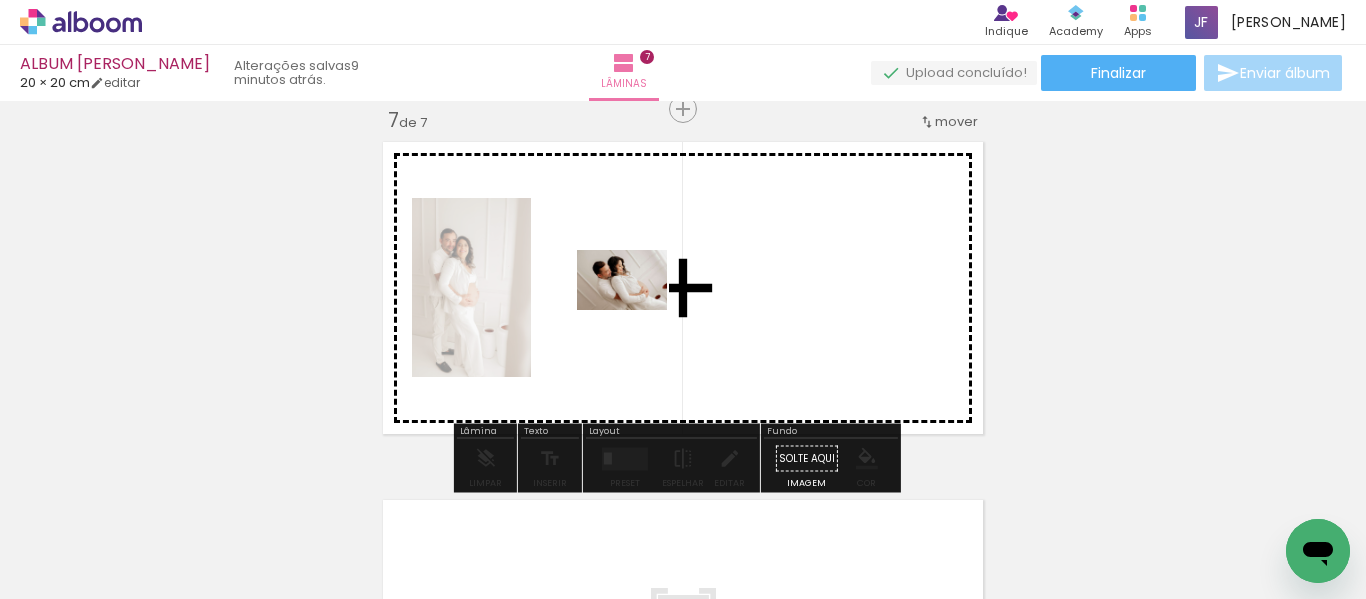 drag, startPoint x: 564, startPoint y: 530, endPoint x: 637, endPoint y: 310, distance: 231.79517 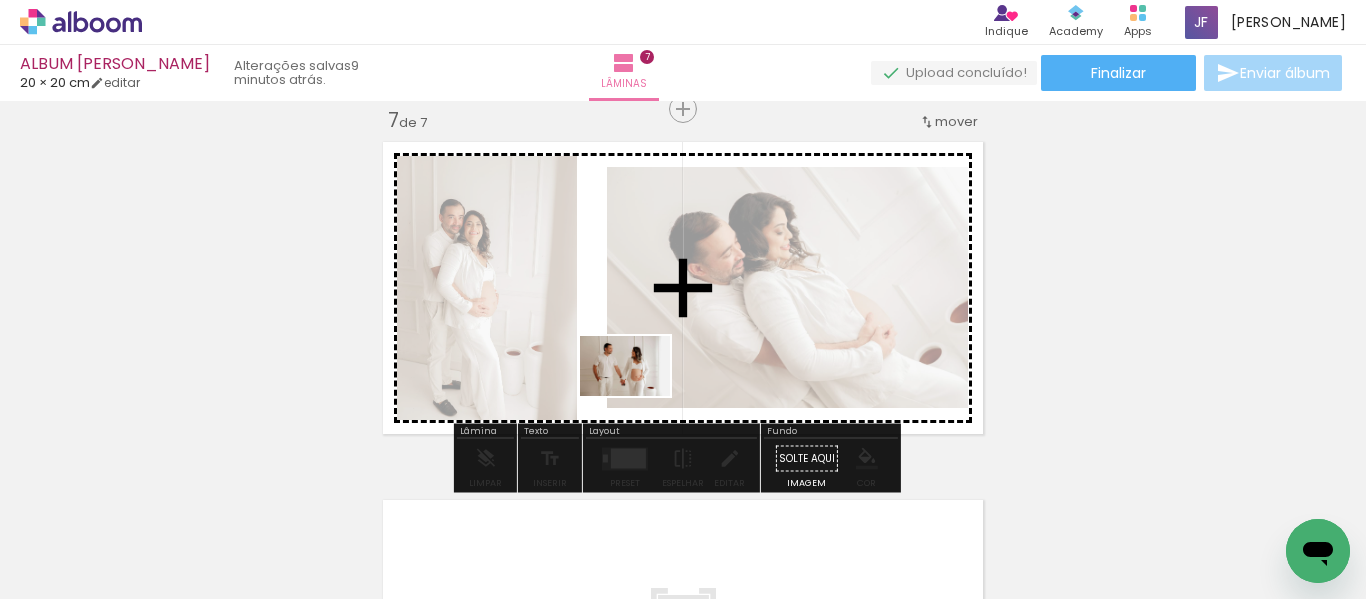 drag, startPoint x: 672, startPoint y: 534, endPoint x: 639, endPoint y: 396, distance: 141.89081 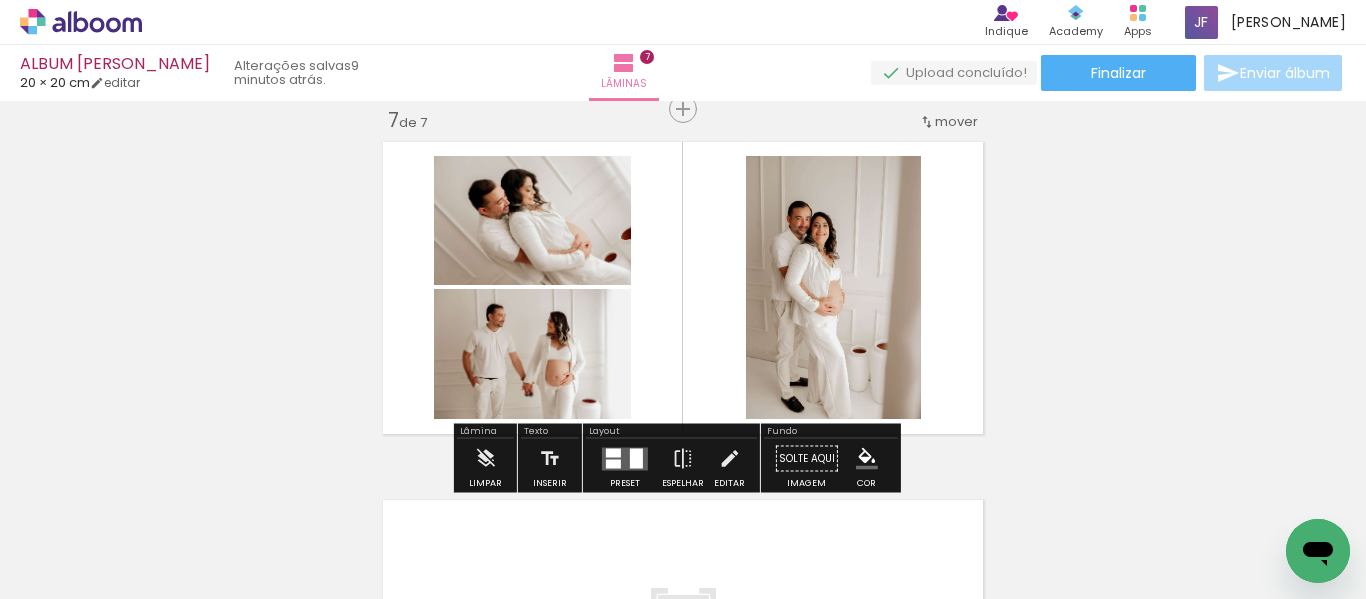 click at bounding box center (625, 458) 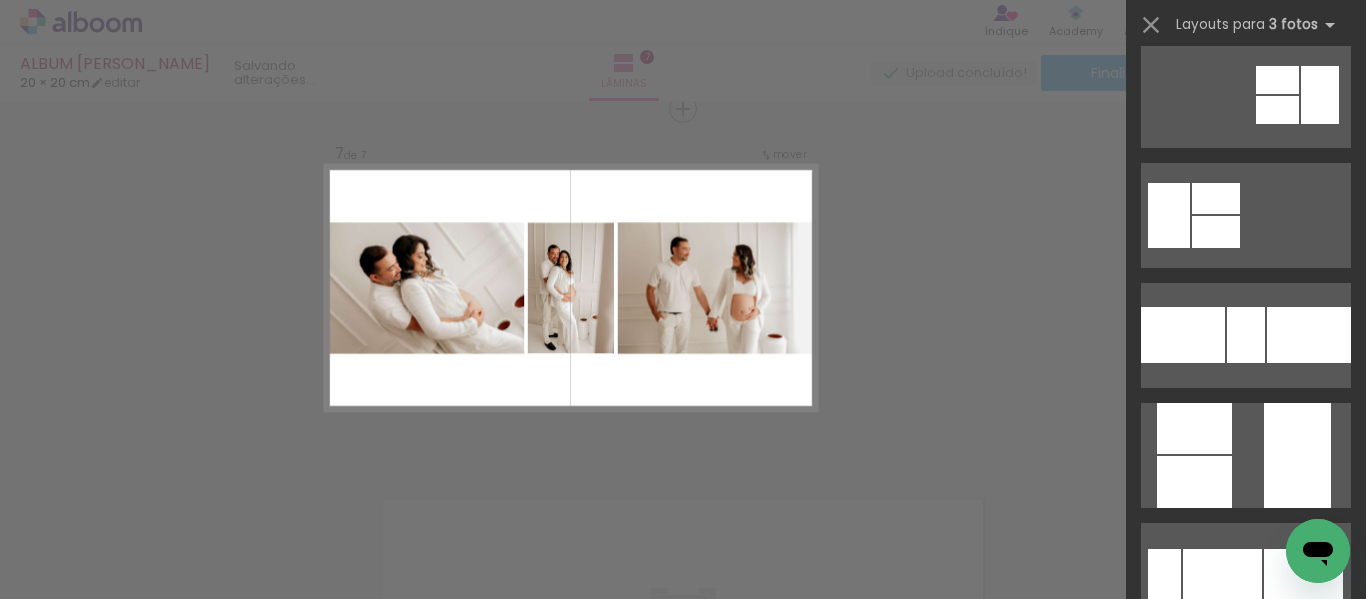 scroll, scrollTop: 408, scrollLeft: 0, axis: vertical 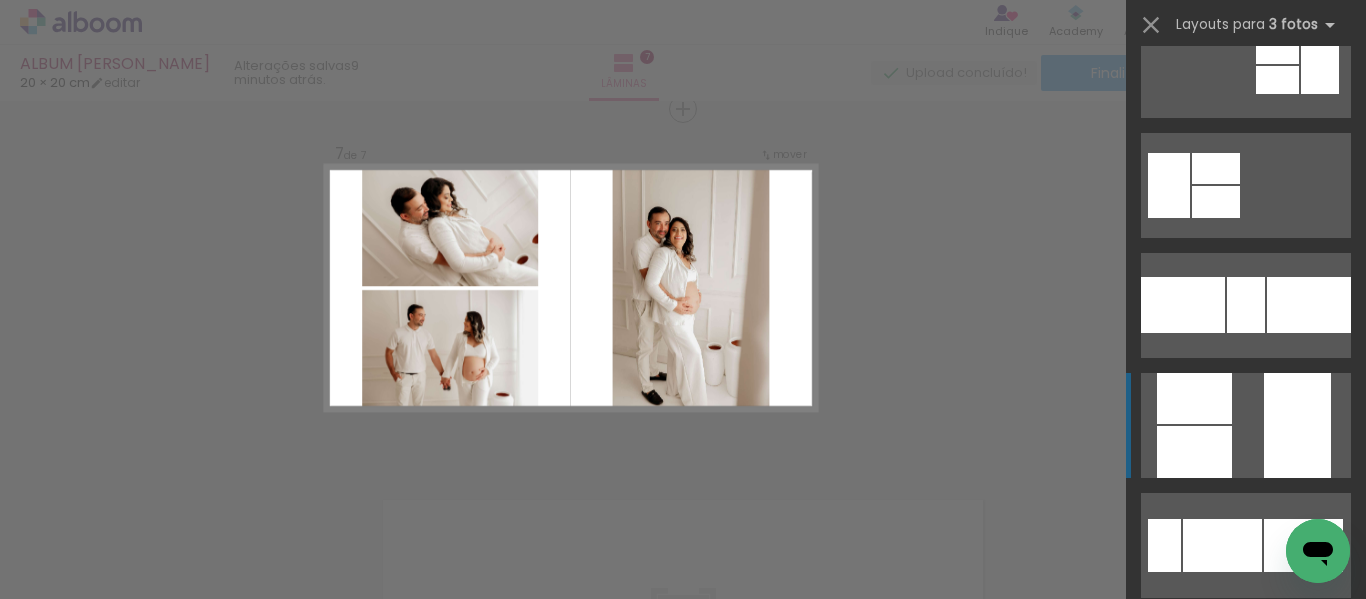 click at bounding box center [1194, 452] 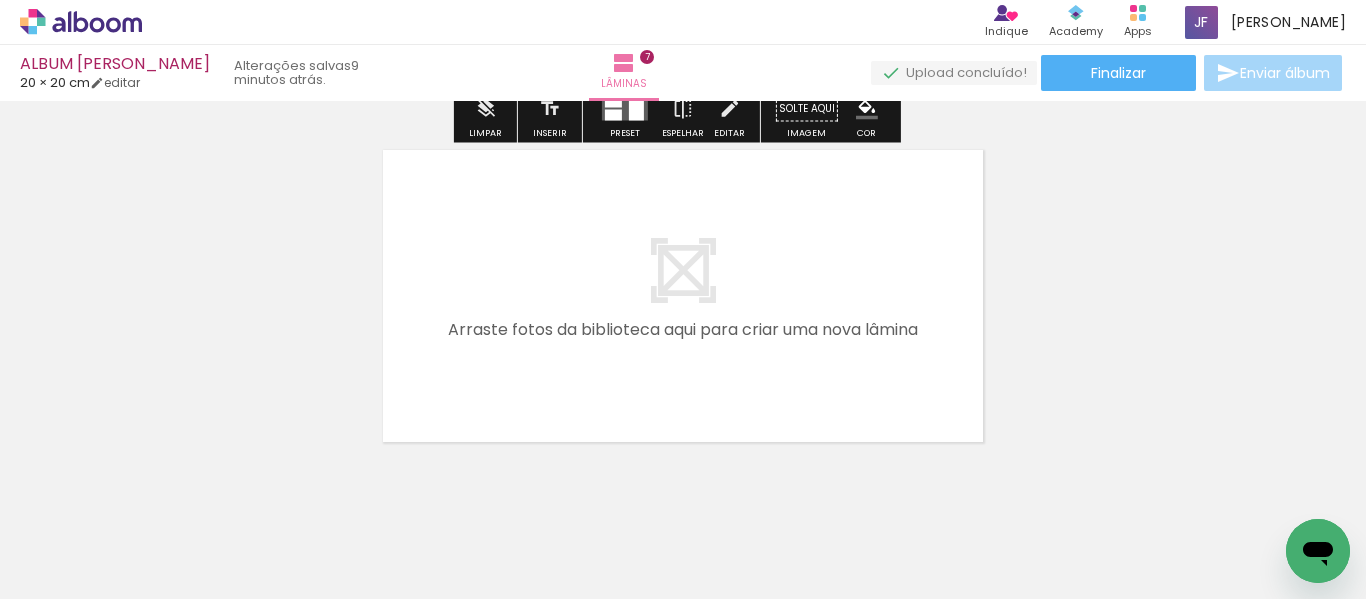 scroll, scrollTop: 2524, scrollLeft: 0, axis: vertical 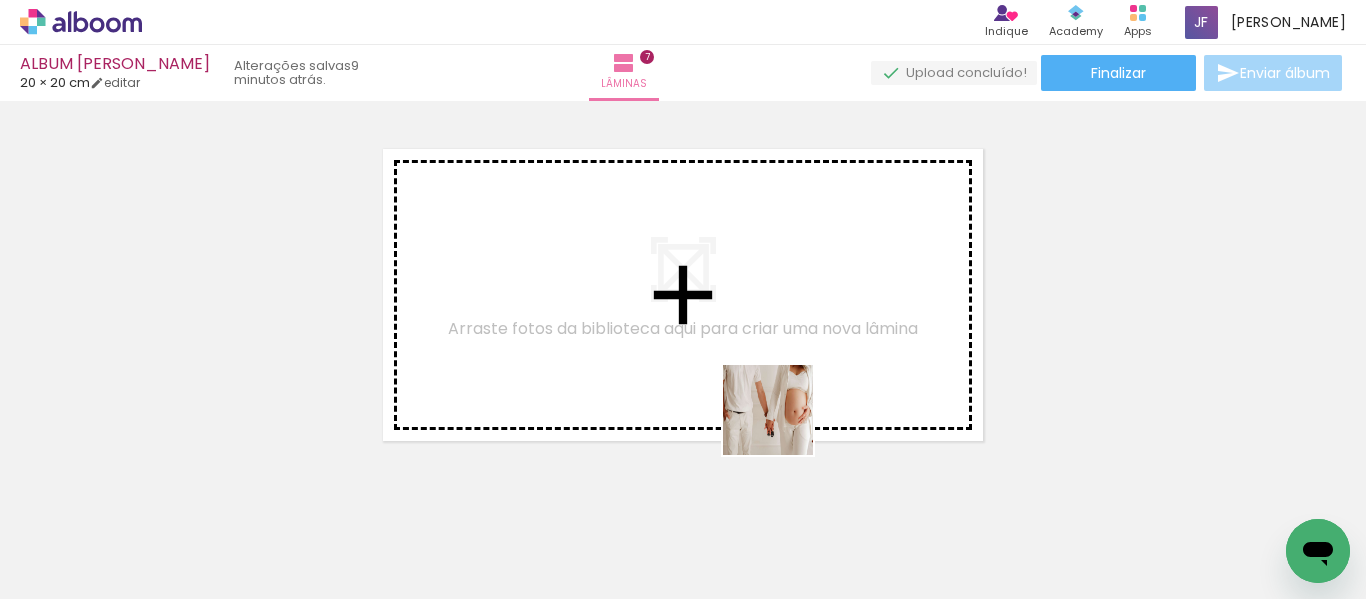 drag, startPoint x: 783, startPoint y: 547, endPoint x: 782, endPoint y: 385, distance: 162.00308 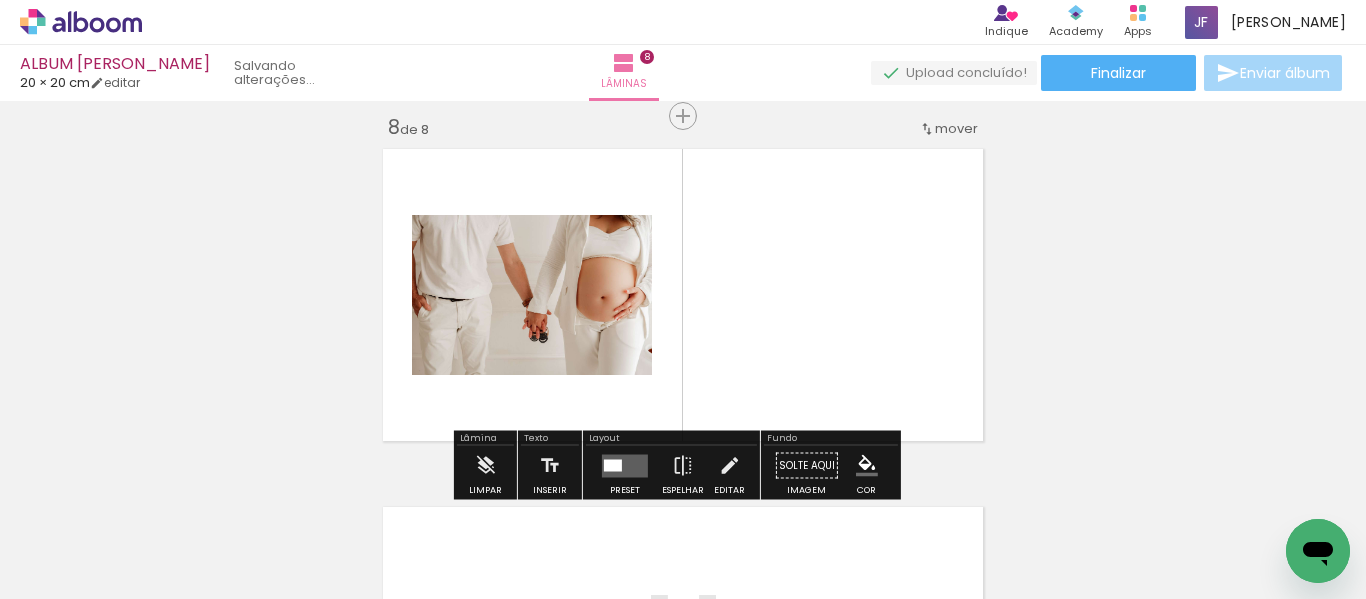 scroll, scrollTop: 2531, scrollLeft: 0, axis: vertical 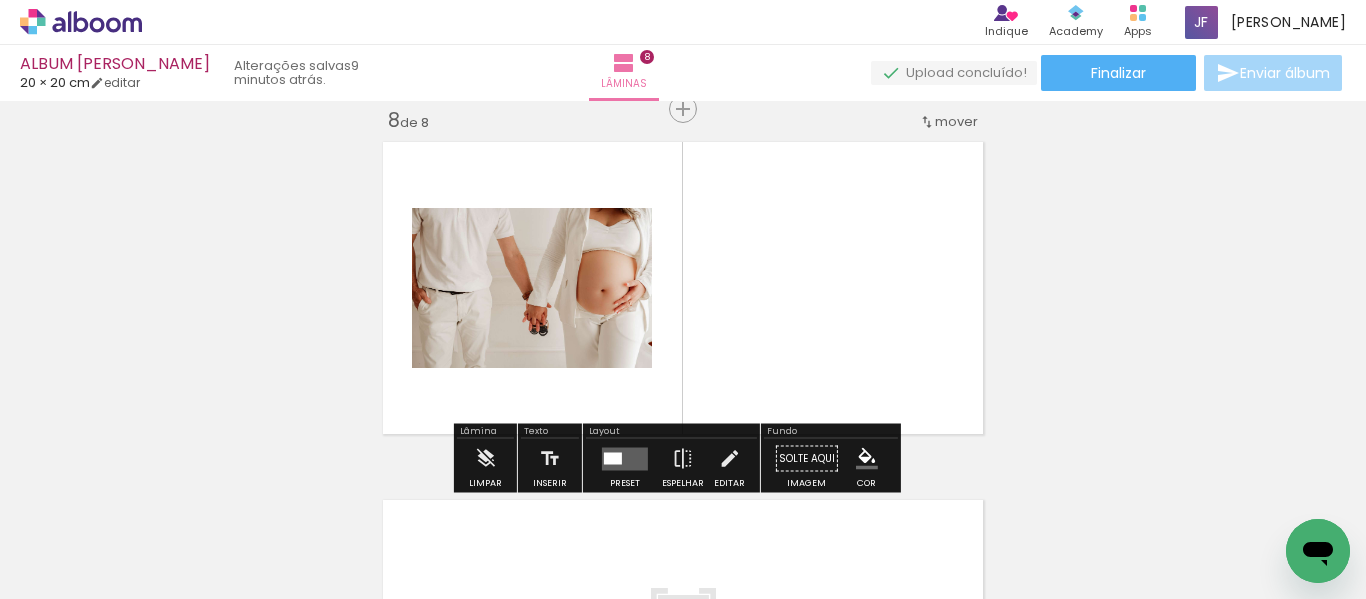 click at bounding box center [613, 458] 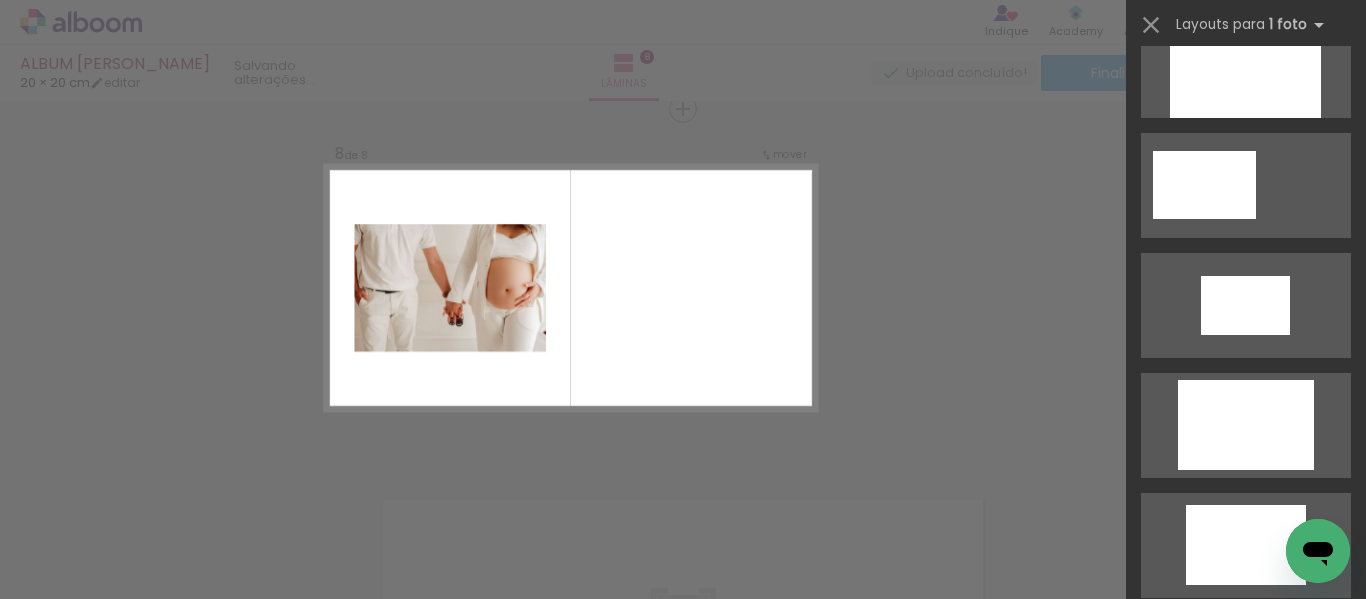 scroll, scrollTop: 0, scrollLeft: 0, axis: both 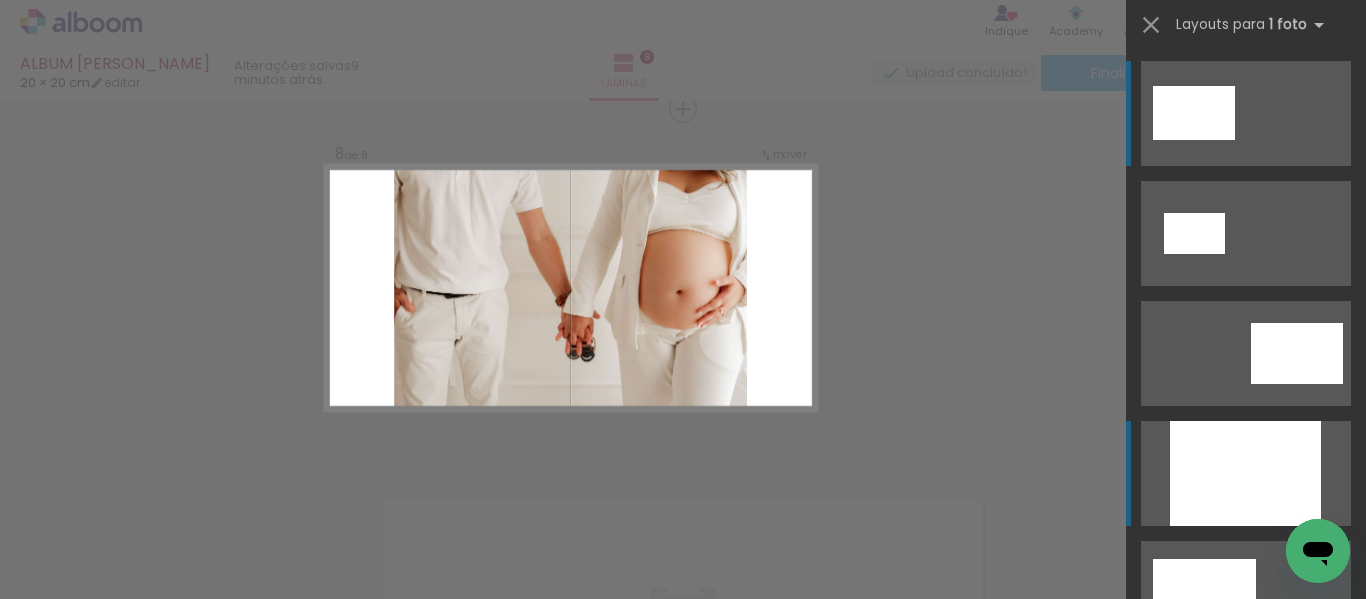 click at bounding box center (1245, 473) 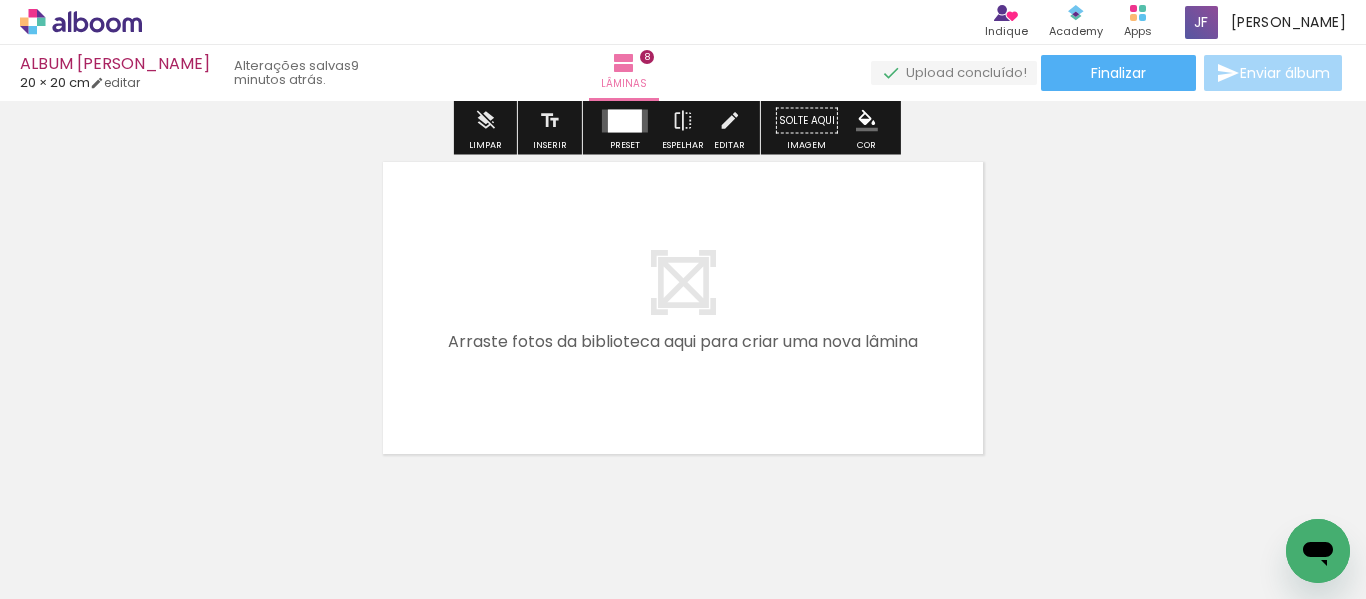 scroll, scrollTop: 2927, scrollLeft: 0, axis: vertical 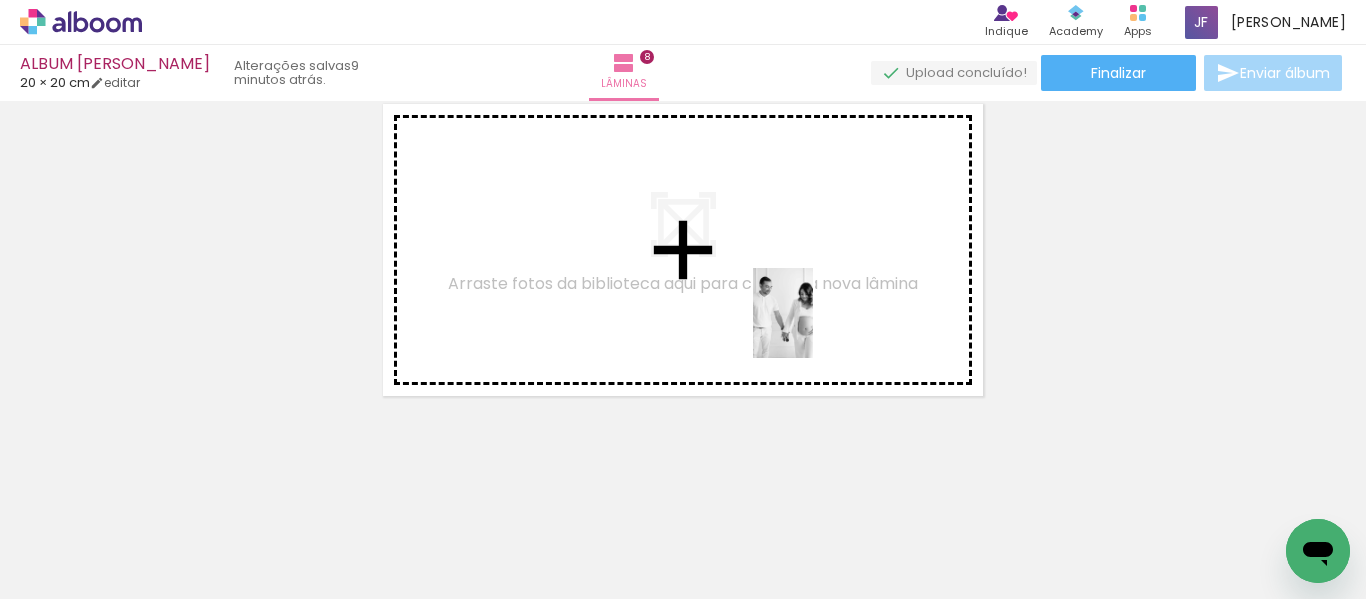 drag, startPoint x: 909, startPoint y: 548, endPoint x: 813, endPoint y: 327, distance: 240.9502 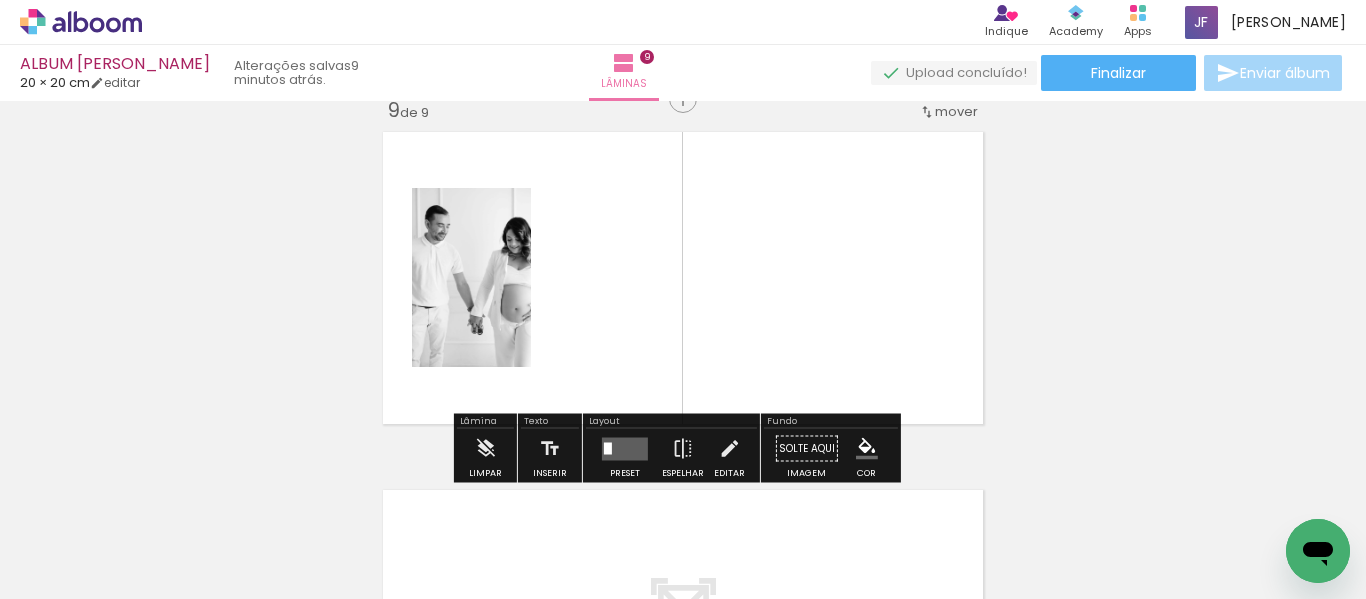 scroll, scrollTop: 2889, scrollLeft: 0, axis: vertical 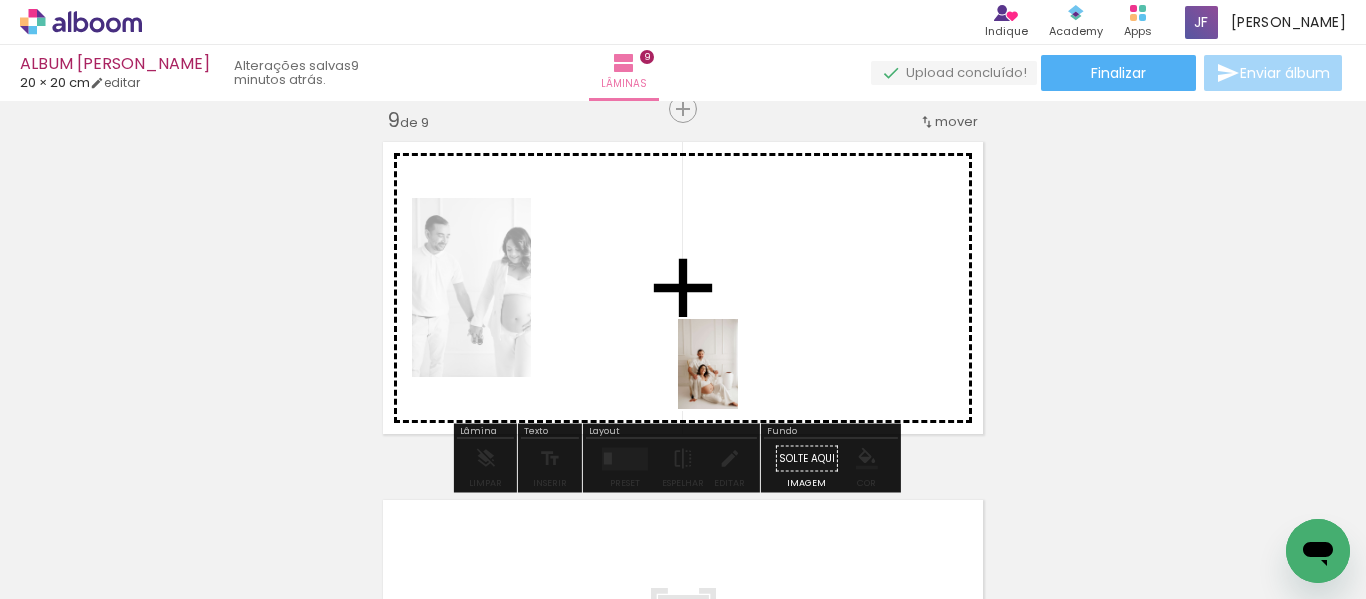 drag, startPoint x: 740, startPoint y: 537, endPoint x: 739, endPoint y: 379, distance: 158.00316 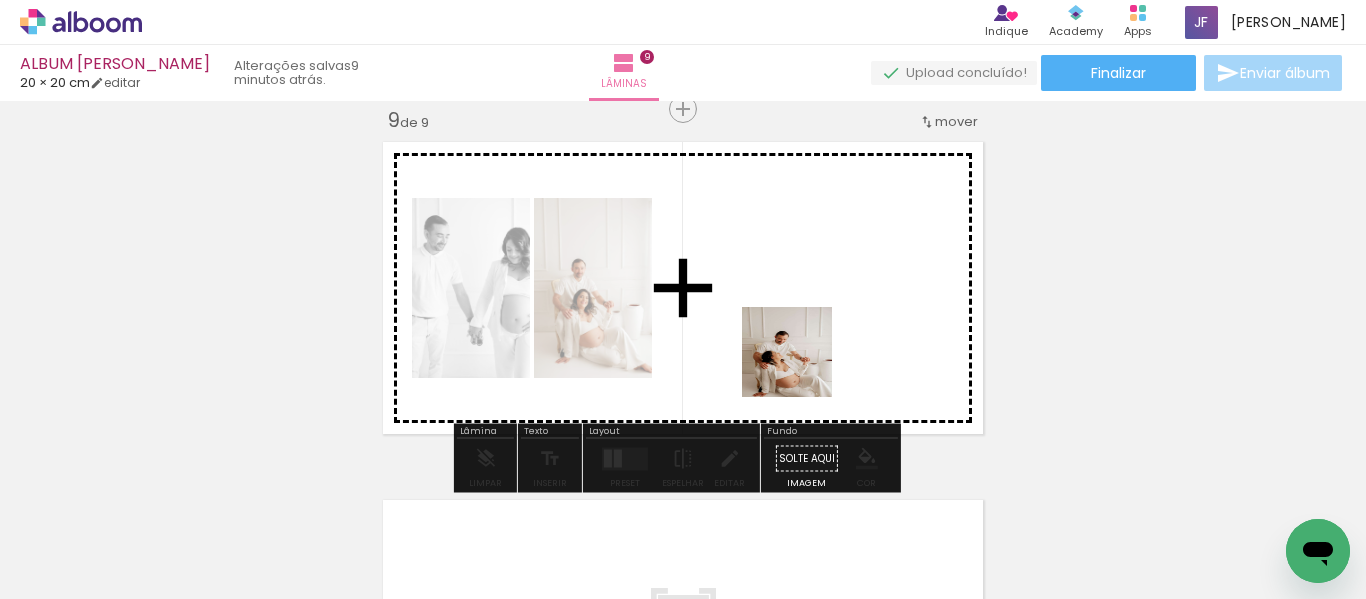 drag, startPoint x: 856, startPoint y: 540, endPoint x: 794, endPoint y: 328, distance: 220.88005 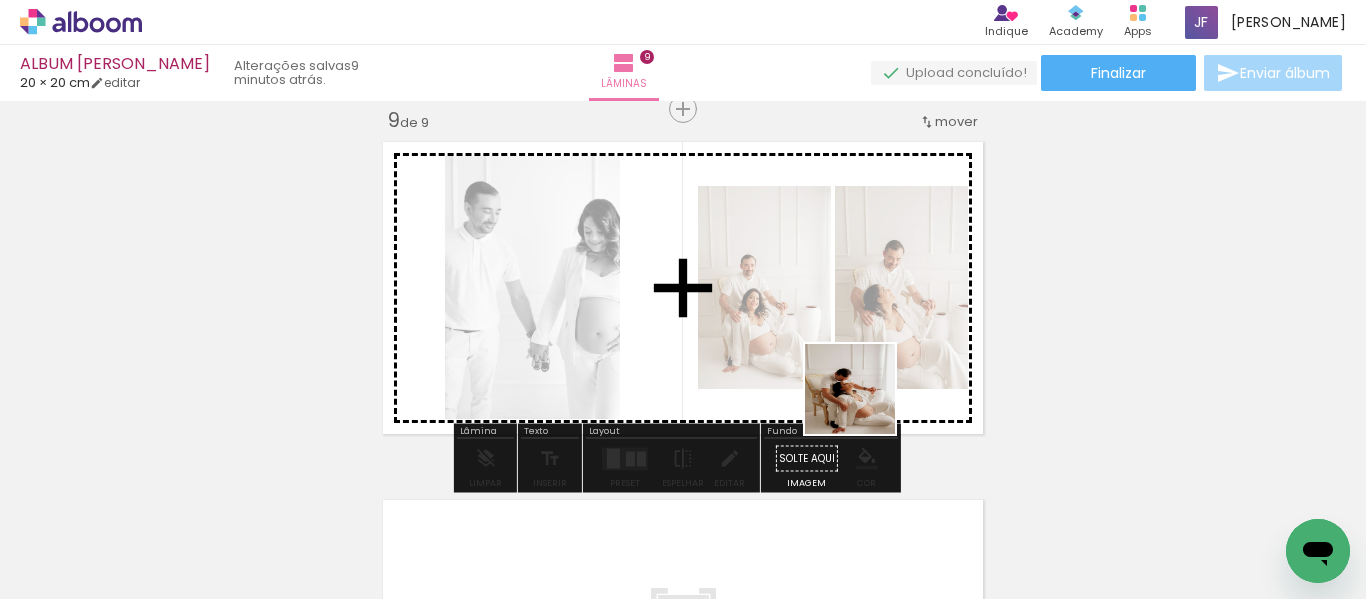 drag, startPoint x: 949, startPoint y: 531, endPoint x: 825, endPoint y: 348, distance: 221.05429 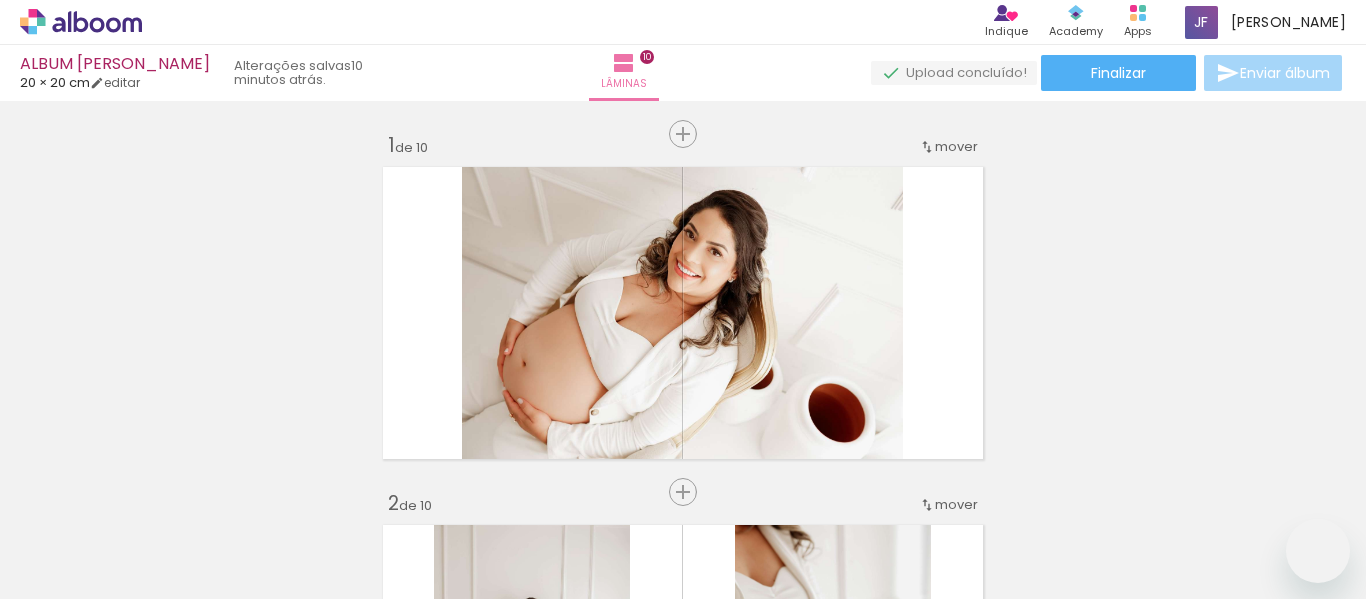 scroll, scrollTop: 0, scrollLeft: 0, axis: both 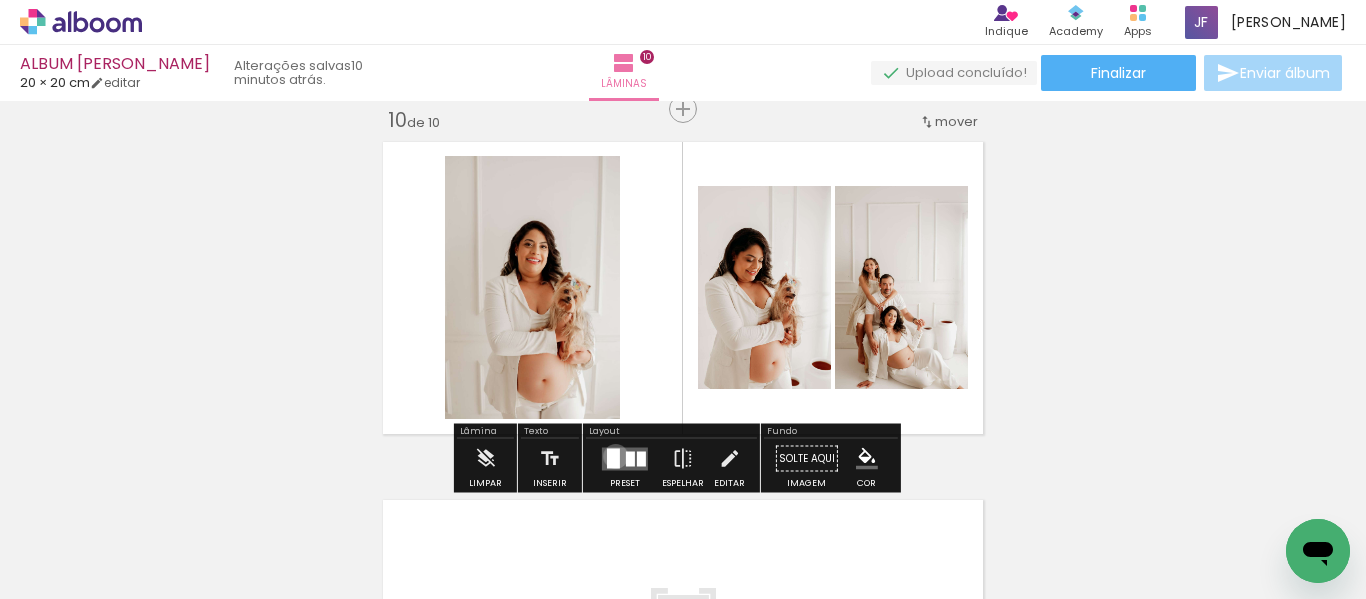 click at bounding box center (613, 458) 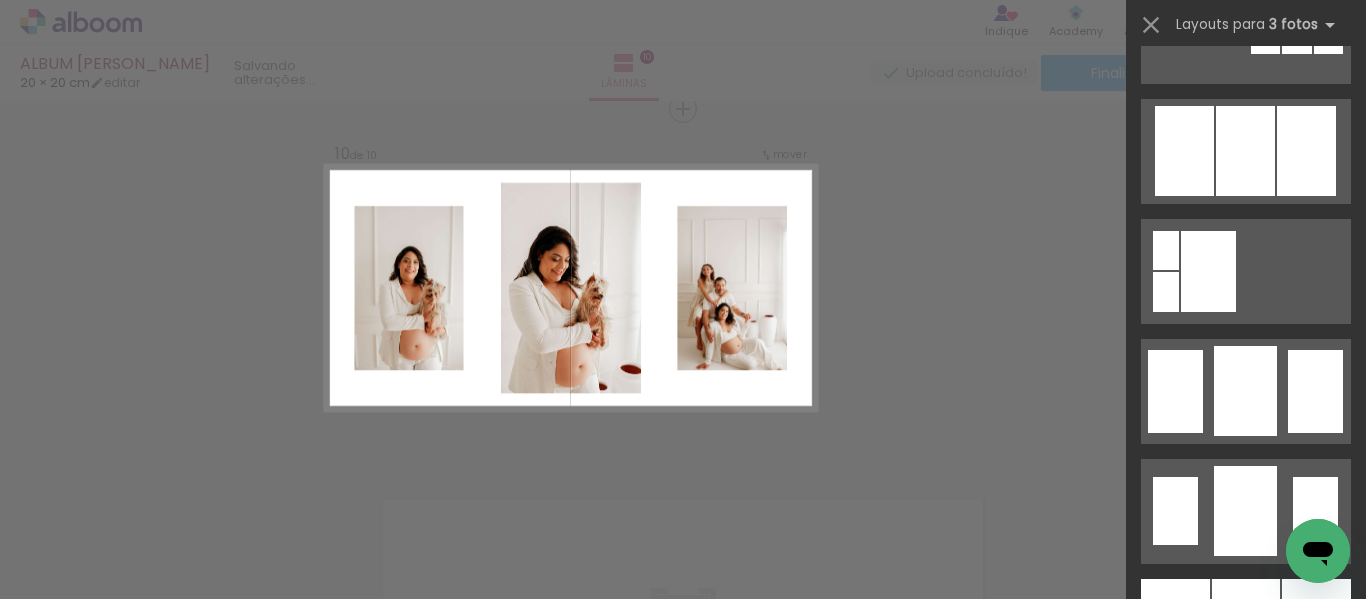 scroll, scrollTop: 1474, scrollLeft: 0, axis: vertical 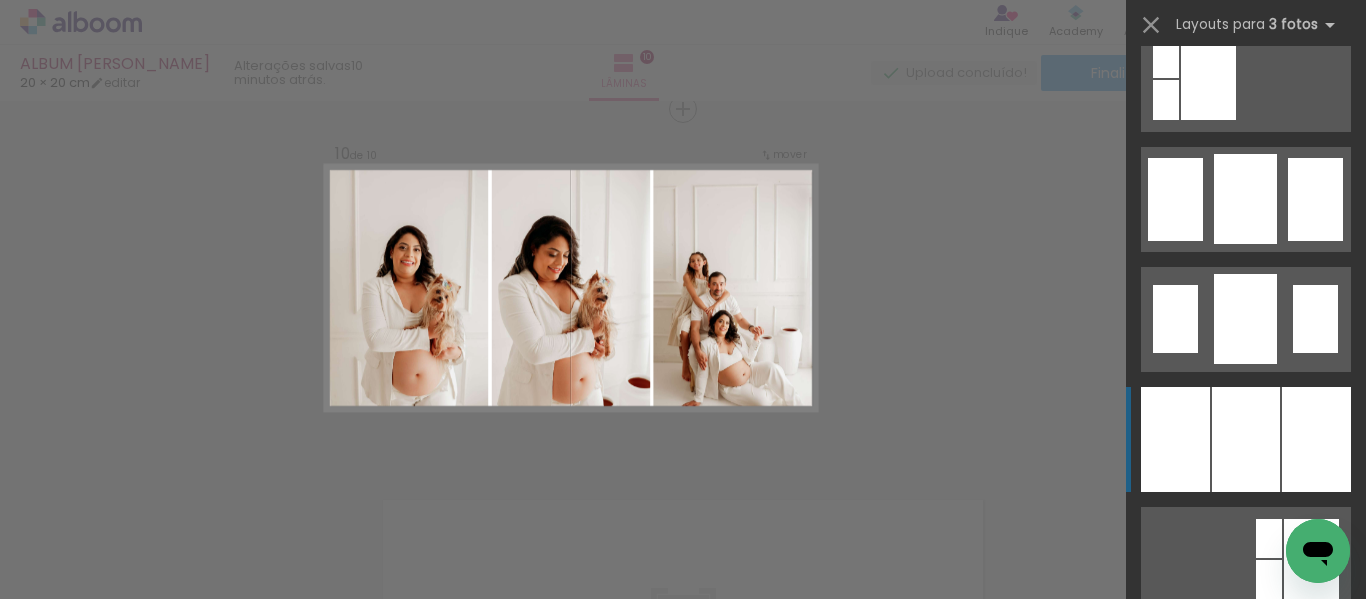 click at bounding box center (1246, 439) 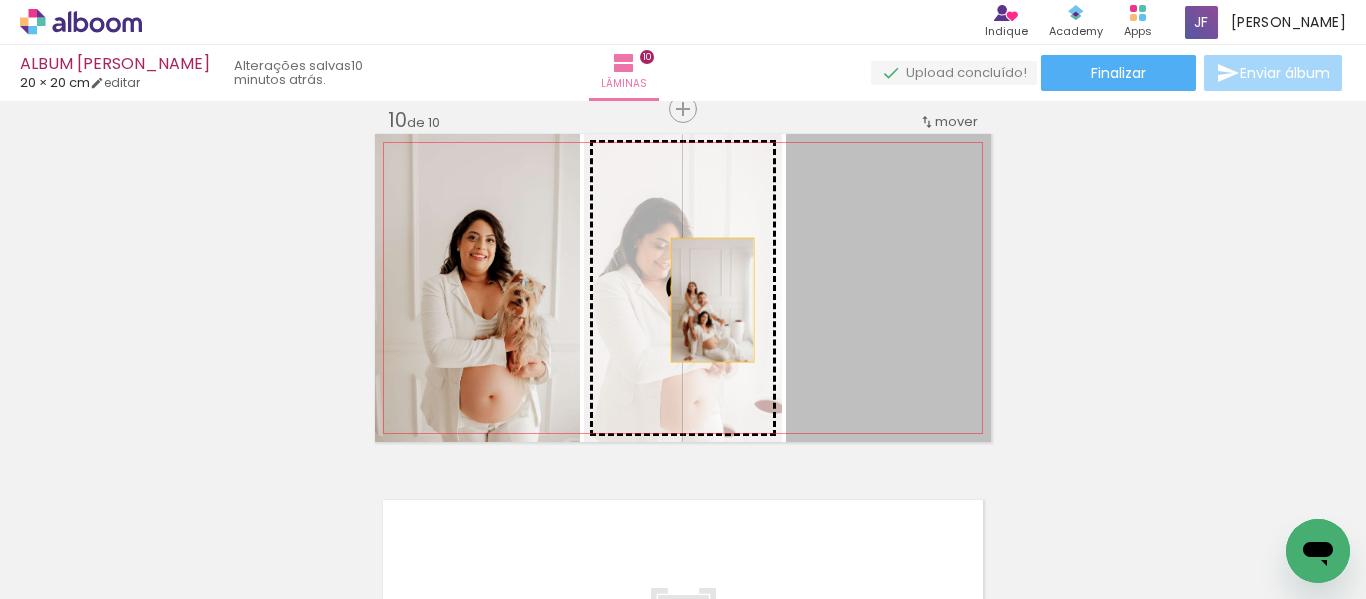 drag, startPoint x: 929, startPoint y: 319, endPoint x: 702, endPoint y: 299, distance: 227.87935 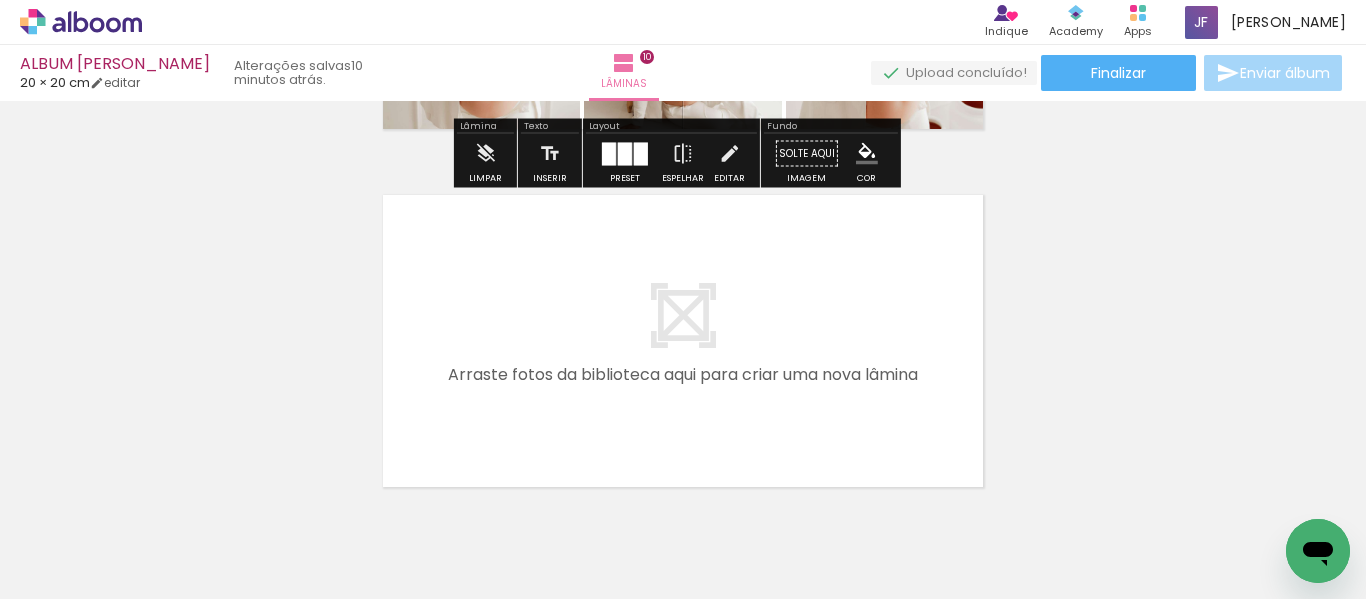 scroll, scrollTop: 3643, scrollLeft: 0, axis: vertical 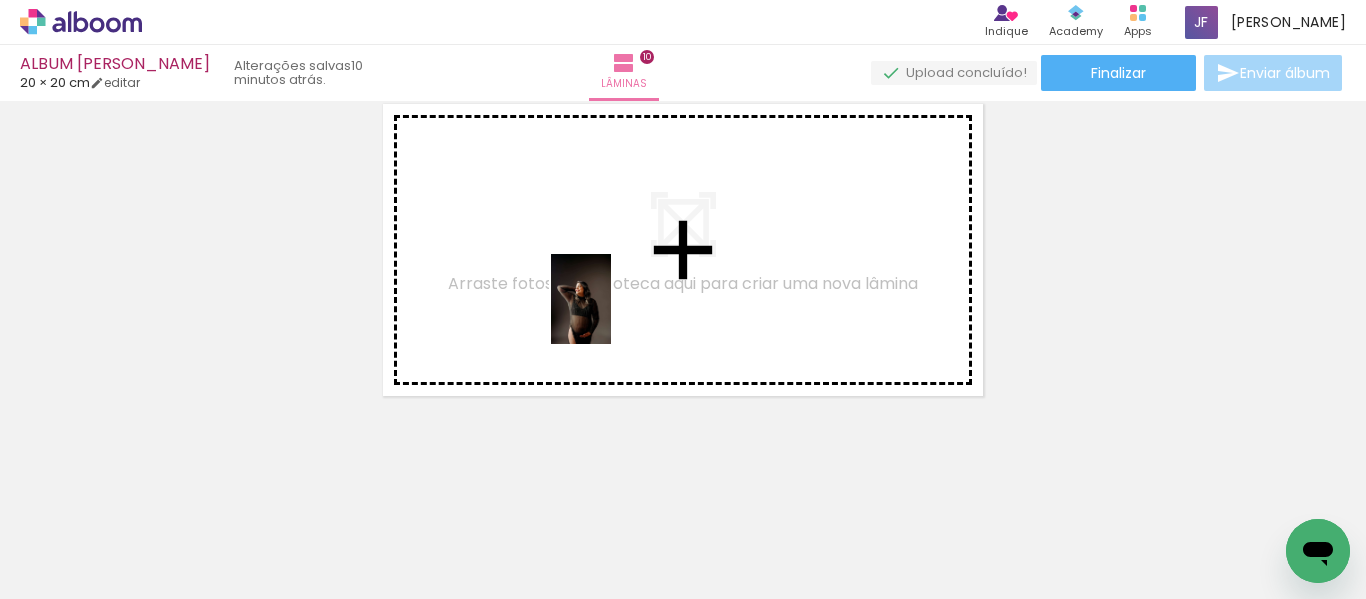 drag, startPoint x: 516, startPoint y: 556, endPoint x: 644, endPoint y: 523, distance: 132.18547 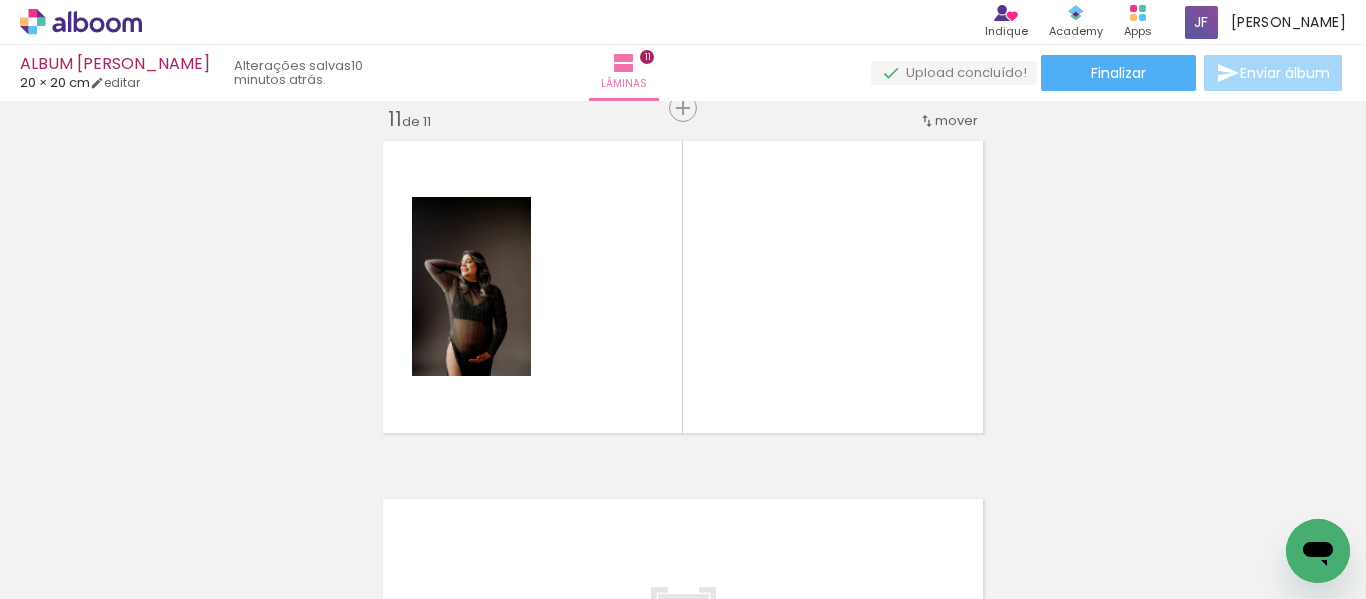 scroll, scrollTop: 3605, scrollLeft: 0, axis: vertical 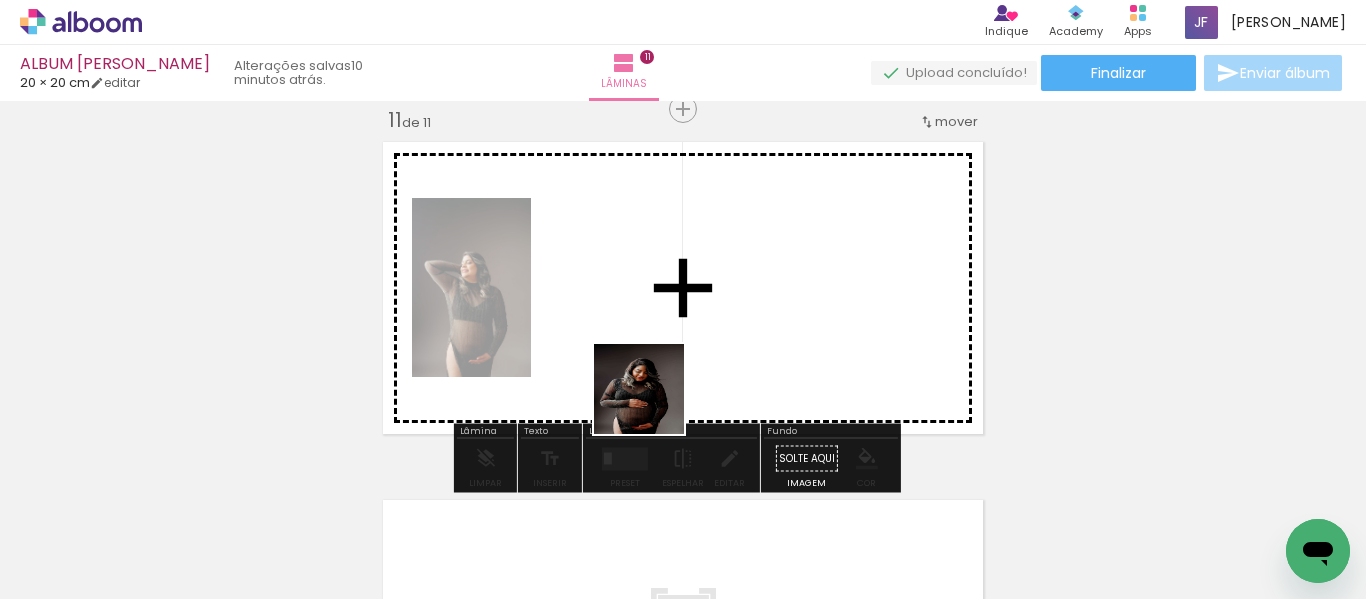 drag, startPoint x: 640, startPoint y: 542, endPoint x: 664, endPoint y: 342, distance: 201.43486 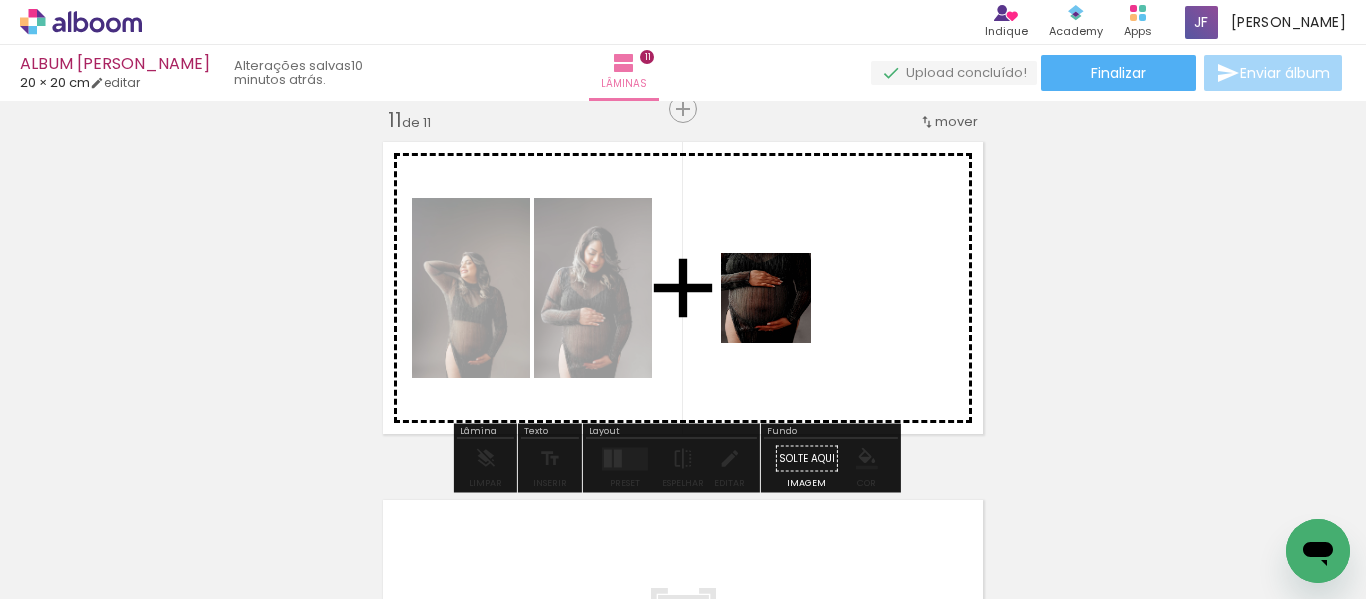 drag, startPoint x: 758, startPoint y: 553, endPoint x: 783, endPoint y: 302, distance: 252.24194 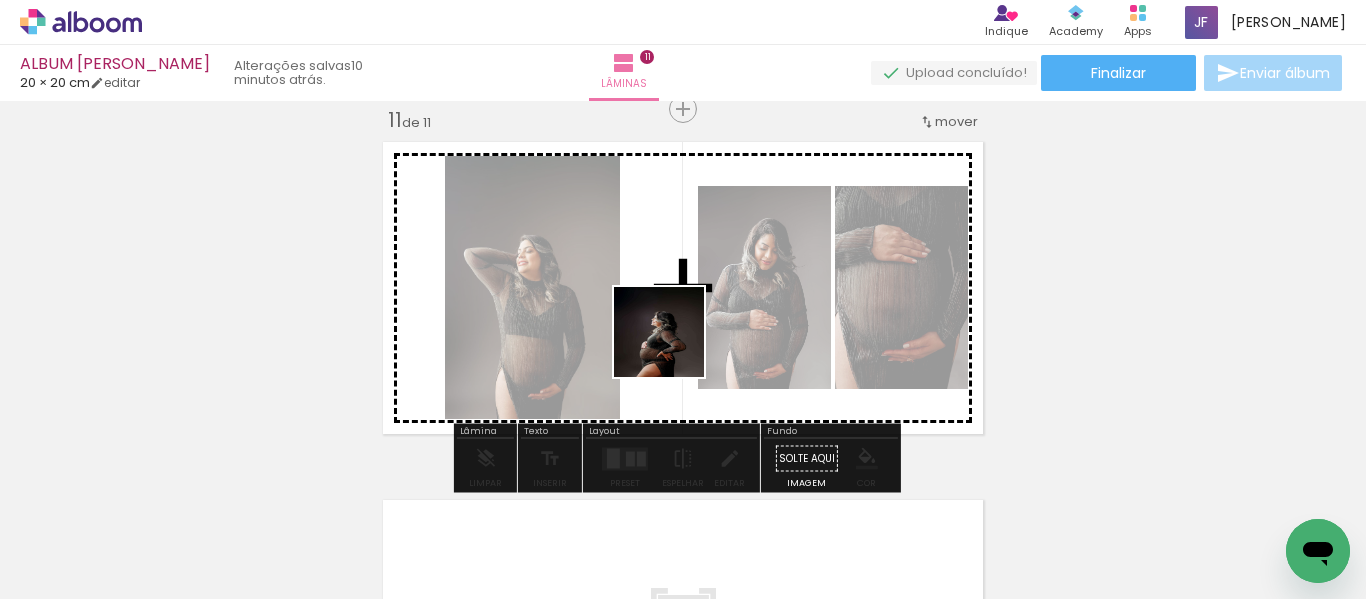 drag, startPoint x: 841, startPoint y: 551, endPoint x: 632, endPoint y: 289, distance: 335.14923 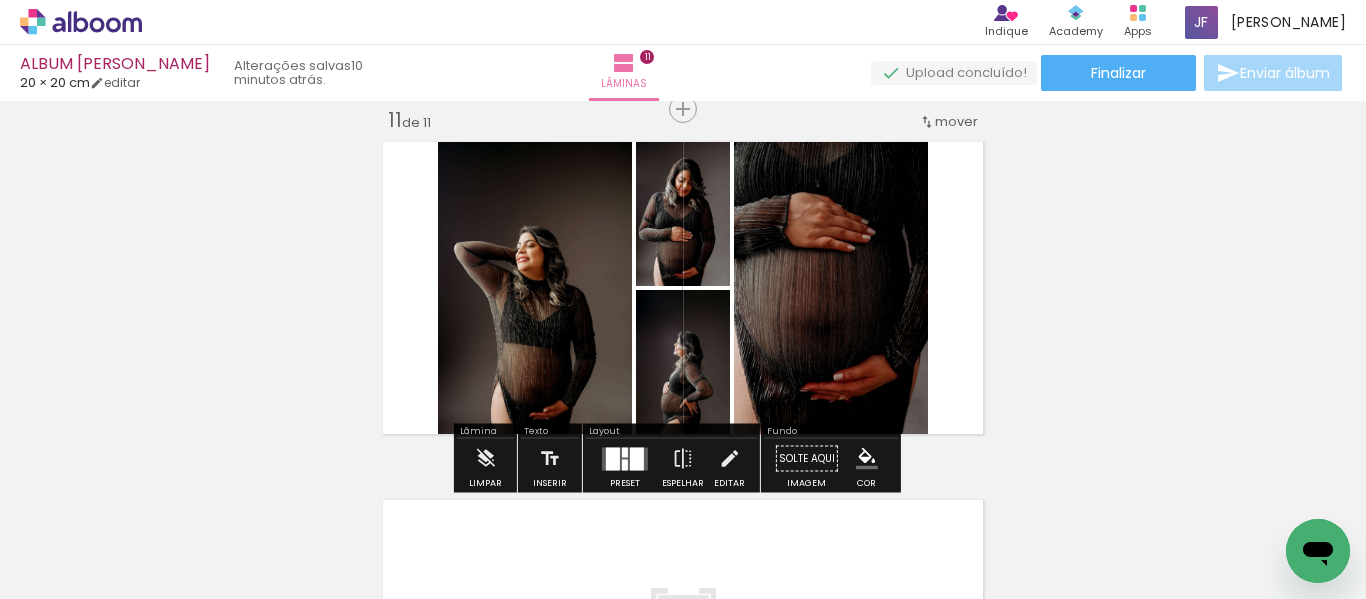 click at bounding box center (613, 458) 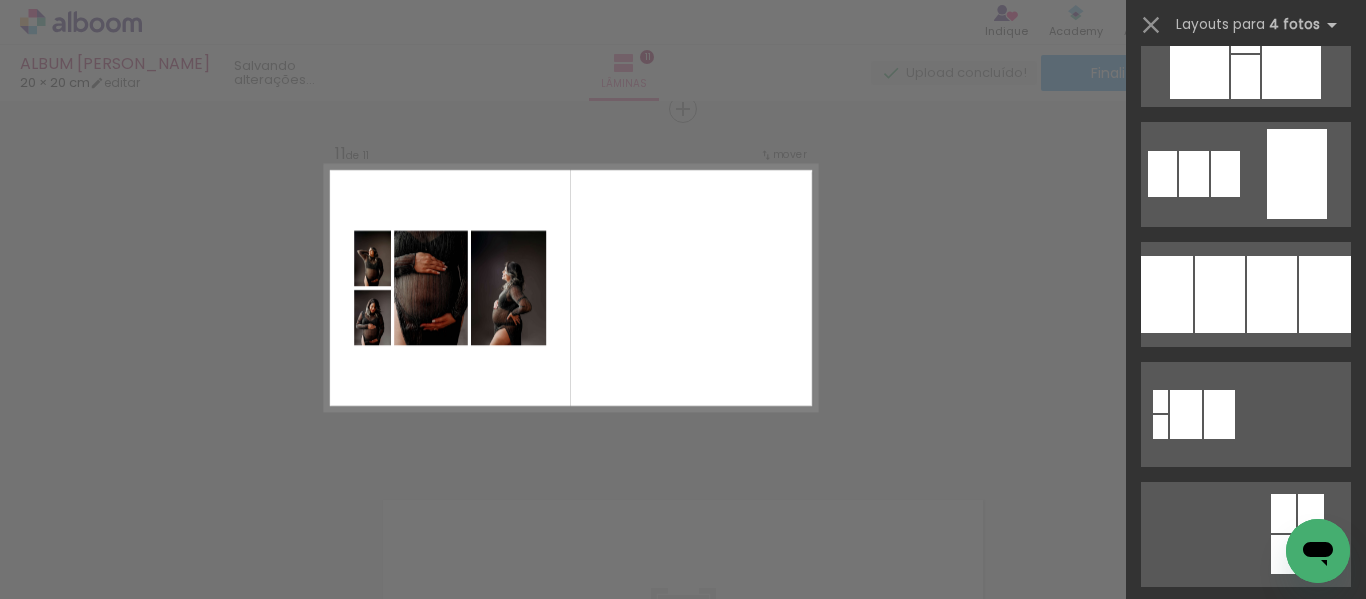 scroll, scrollTop: 1982, scrollLeft: 0, axis: vertical 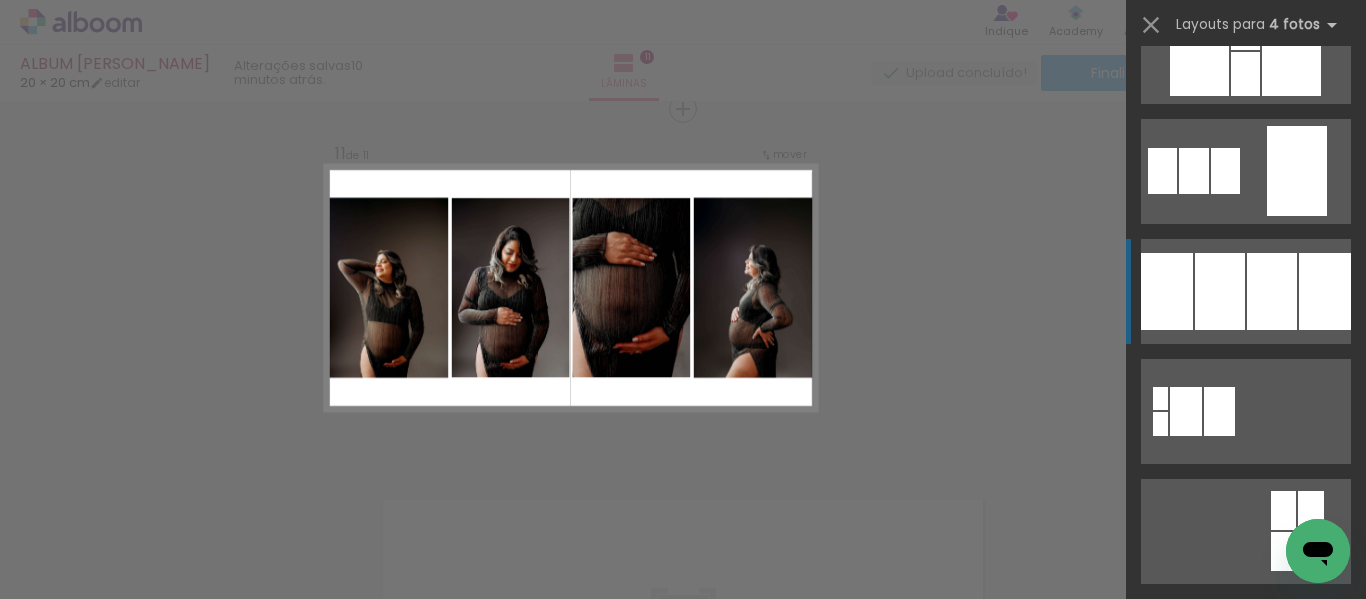 click at bounding box center (1259, -309) 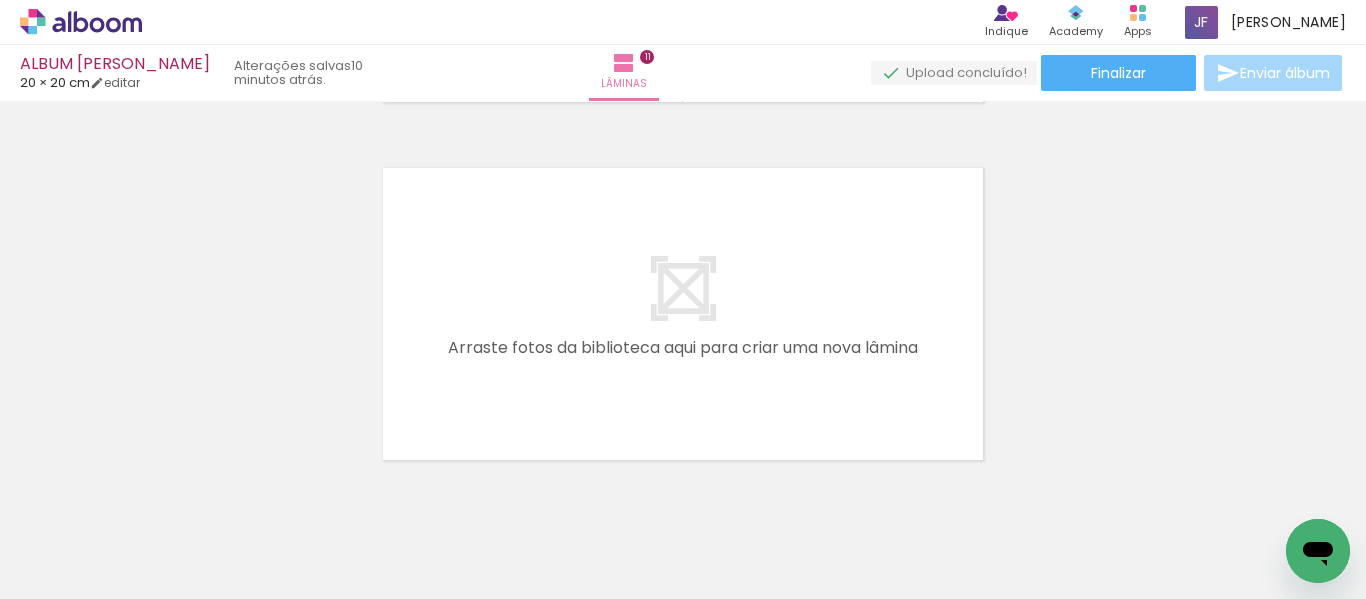 scroll, scrollTop: 3941, scrollLeft: 0, axis: vertical 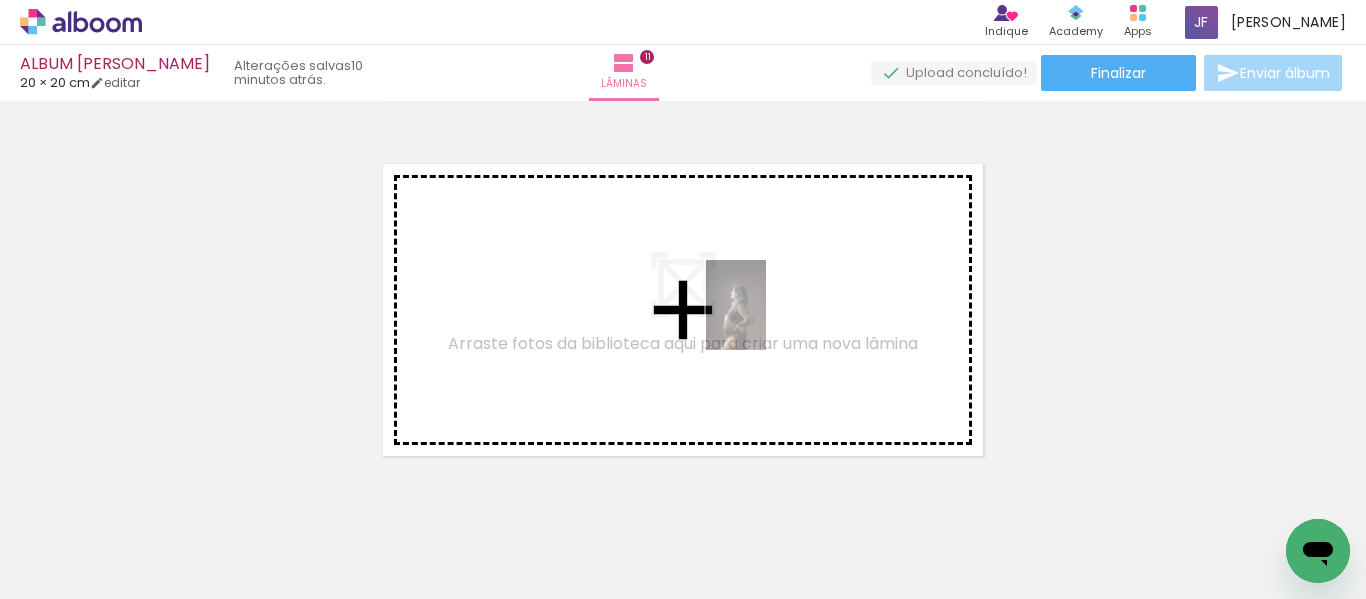 drag, startPoint x: 862, startPoint y: 533, endPoint x: 766, endPoint y: 318, distance: 235.45912 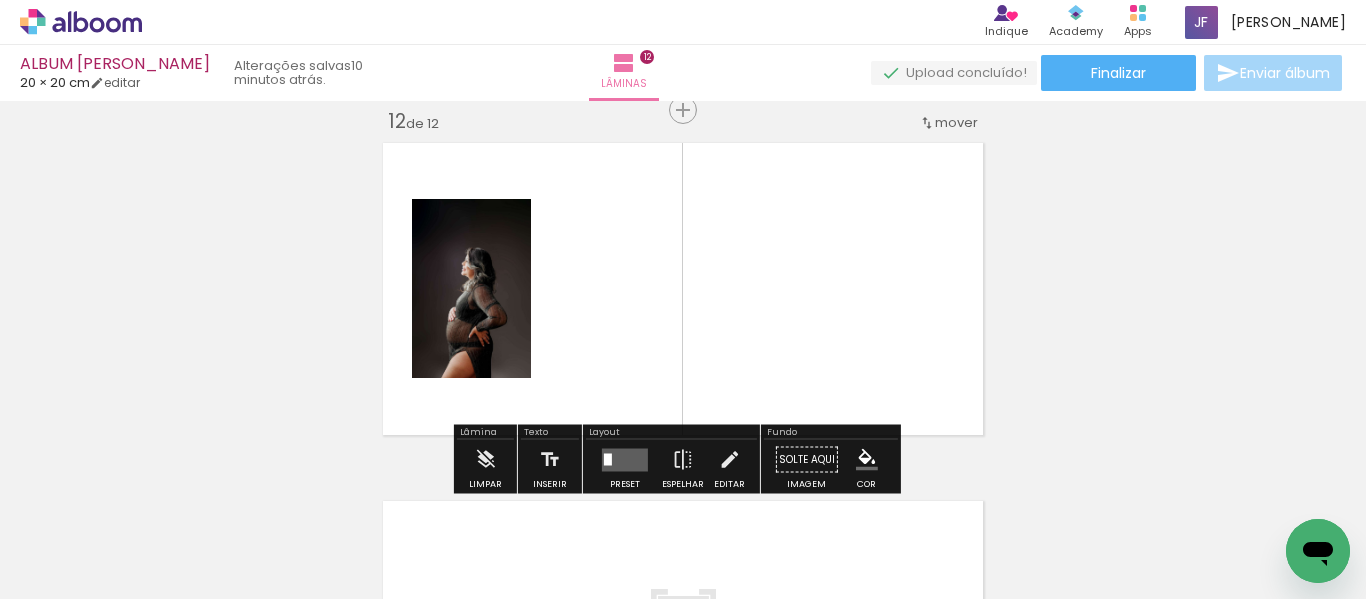 scroll, scrollTop: 3963, scrollLeft: 0, axis: vertical 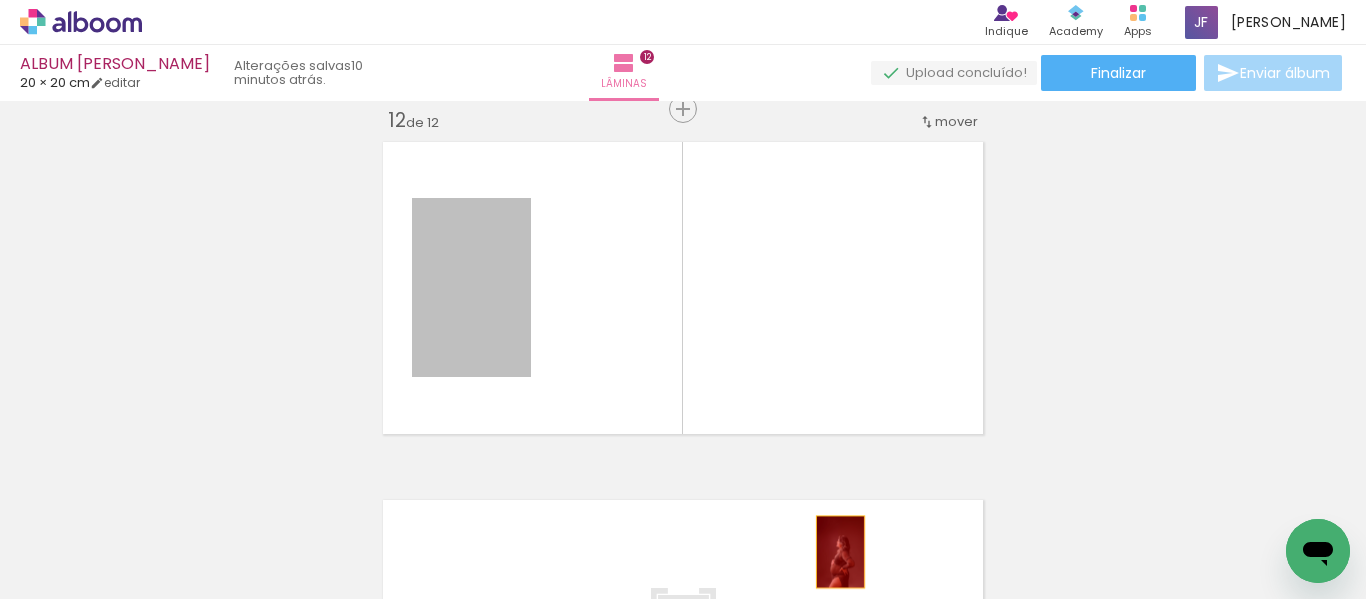 drag, startPoint x: 464, startPoint y: 316, endPoint x: 850, endPoint y: 567, distance: 460.4313 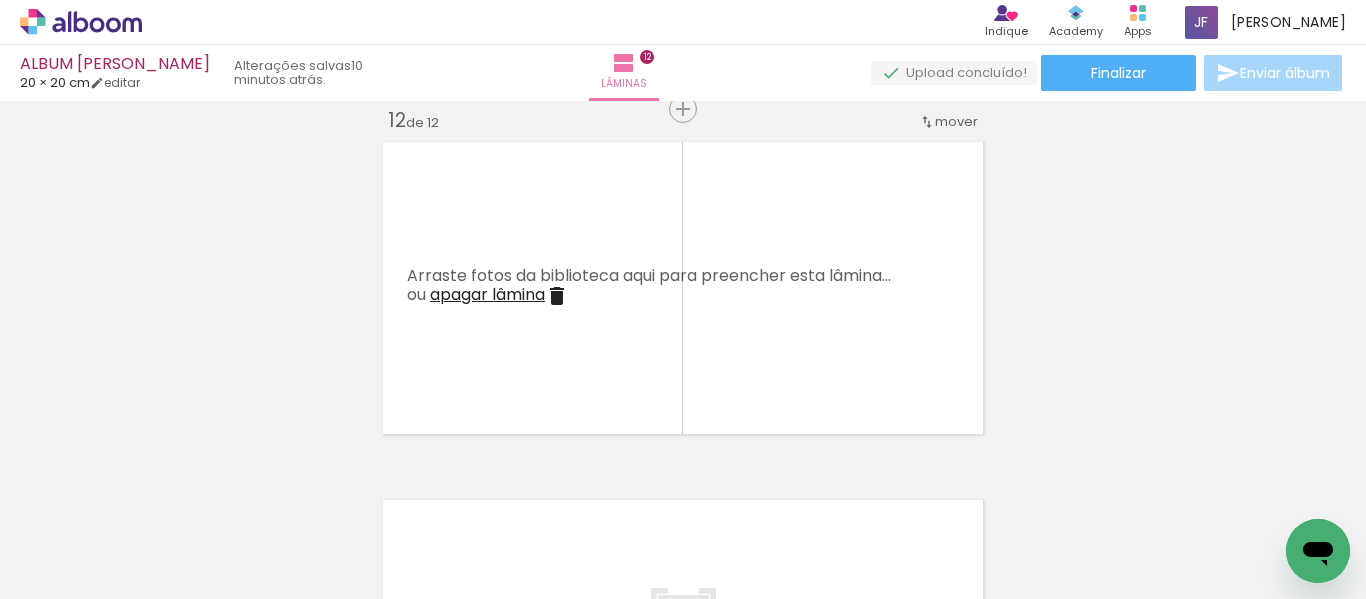 scroll, scrollTop: 0, scrollLeft: 4174, axis: horizontal 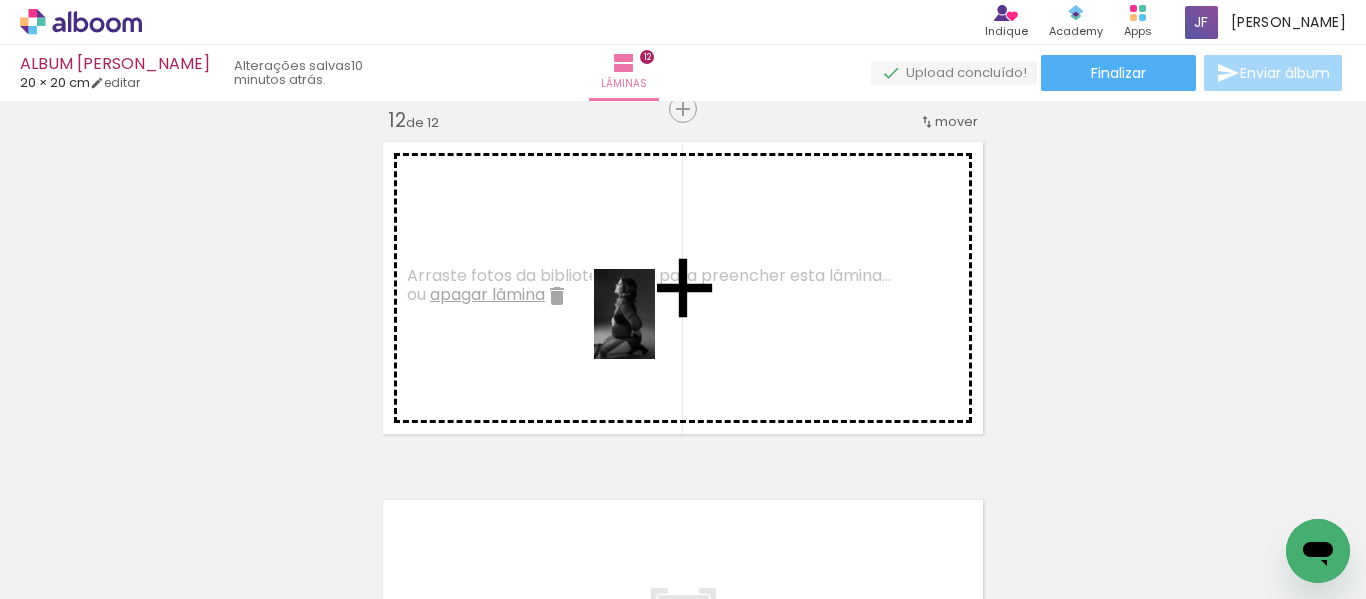 drag, startPoint x: 637, startPoint y: 499, endPoint x: 654, endPoint y: 329, distance: 170.84789 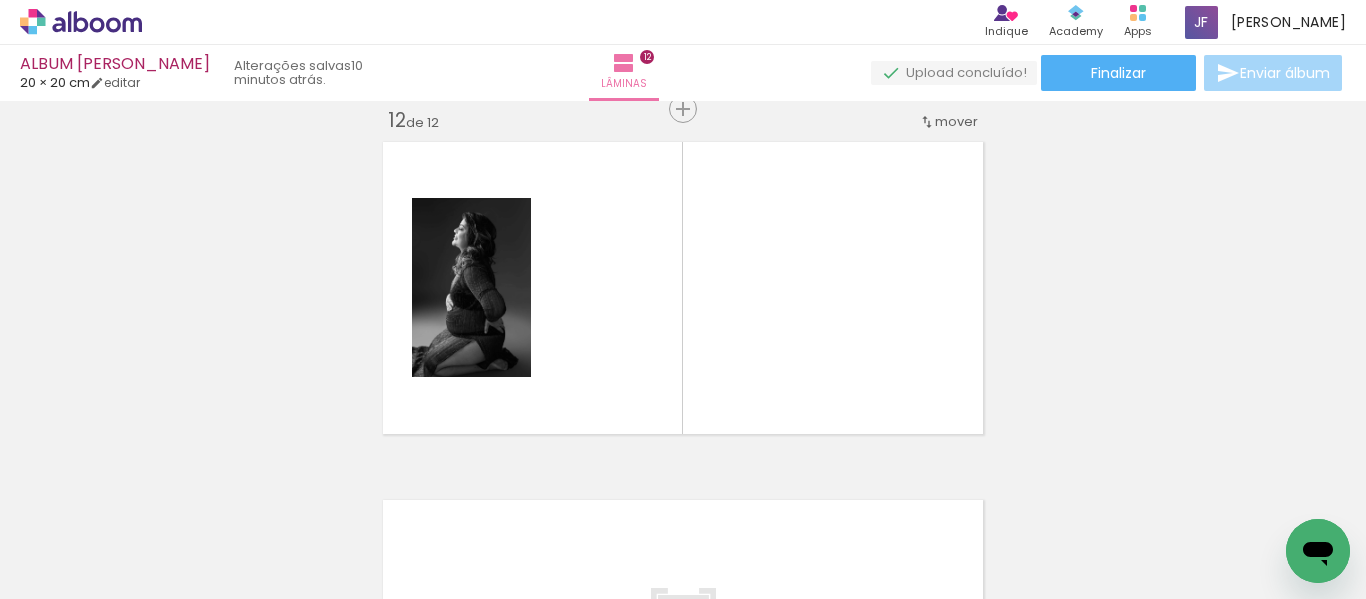 scroll, scrollTop: 0, scrollLeft: 5596, axis: horizontal 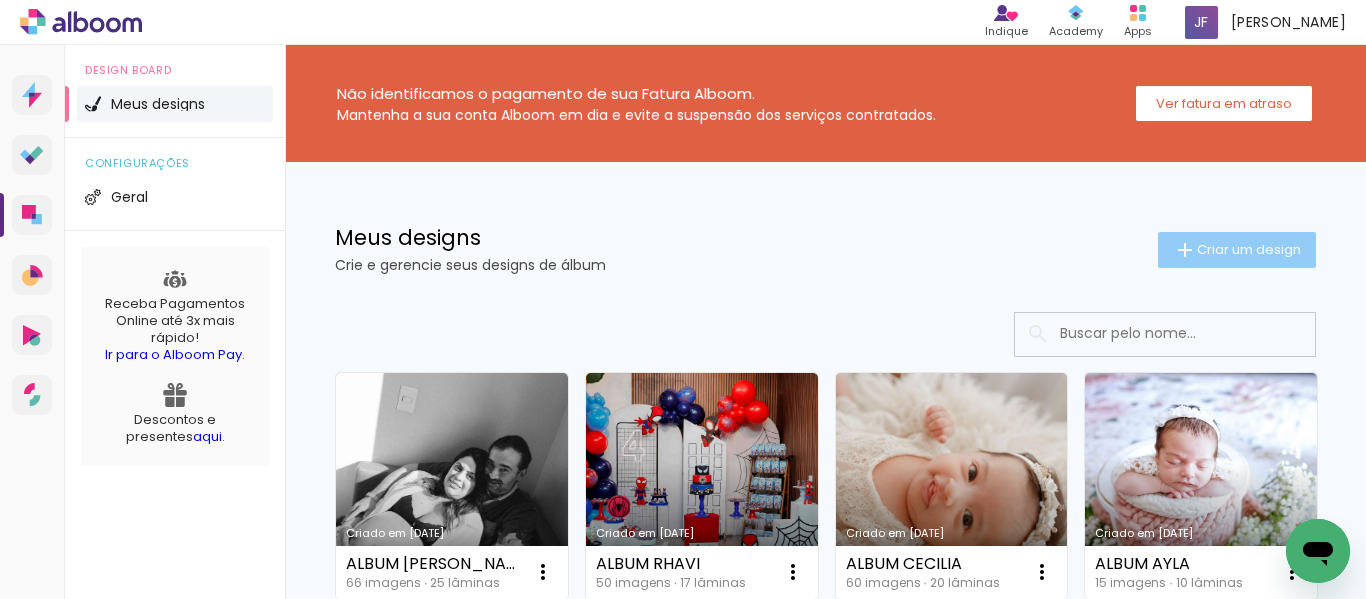 click on "Criar um design" 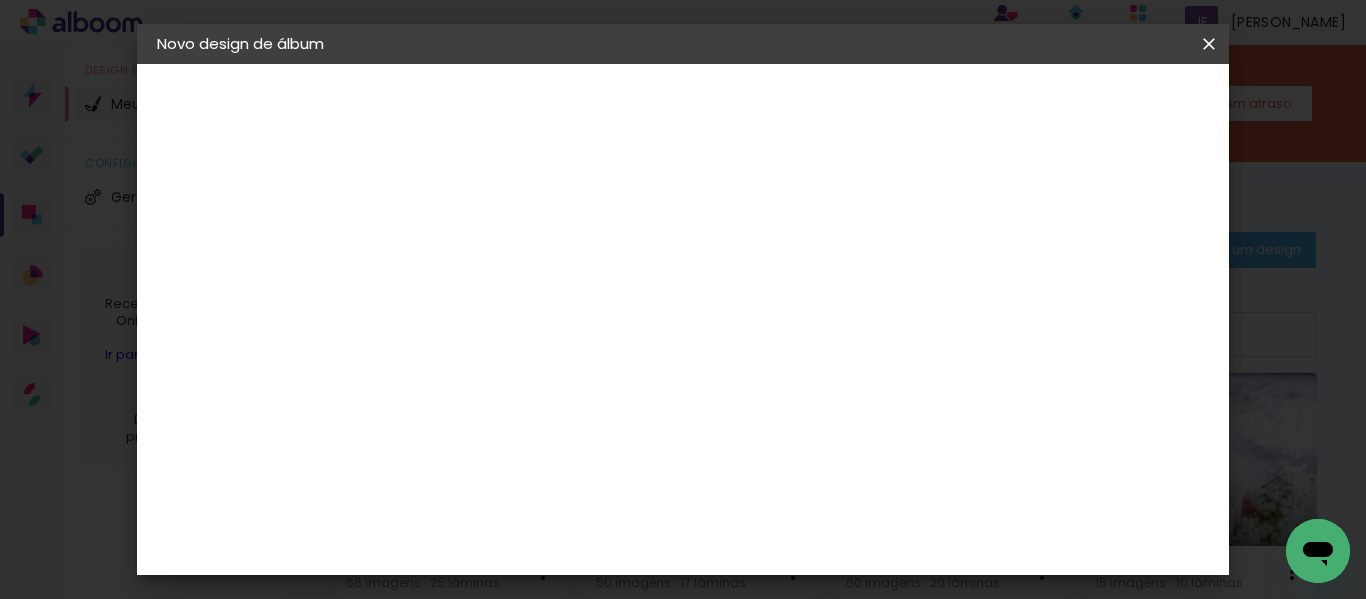 click at bounding box center (484, 285) 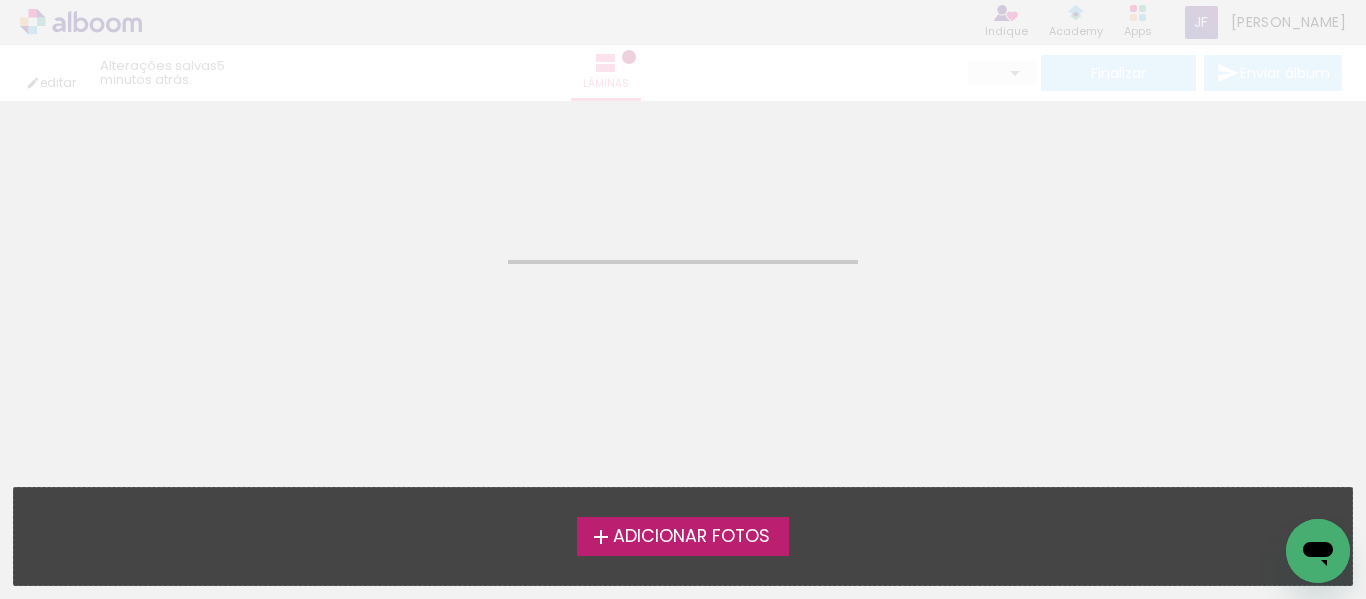 click on "Adicionar Fotos" at bounding box center (683, 536) 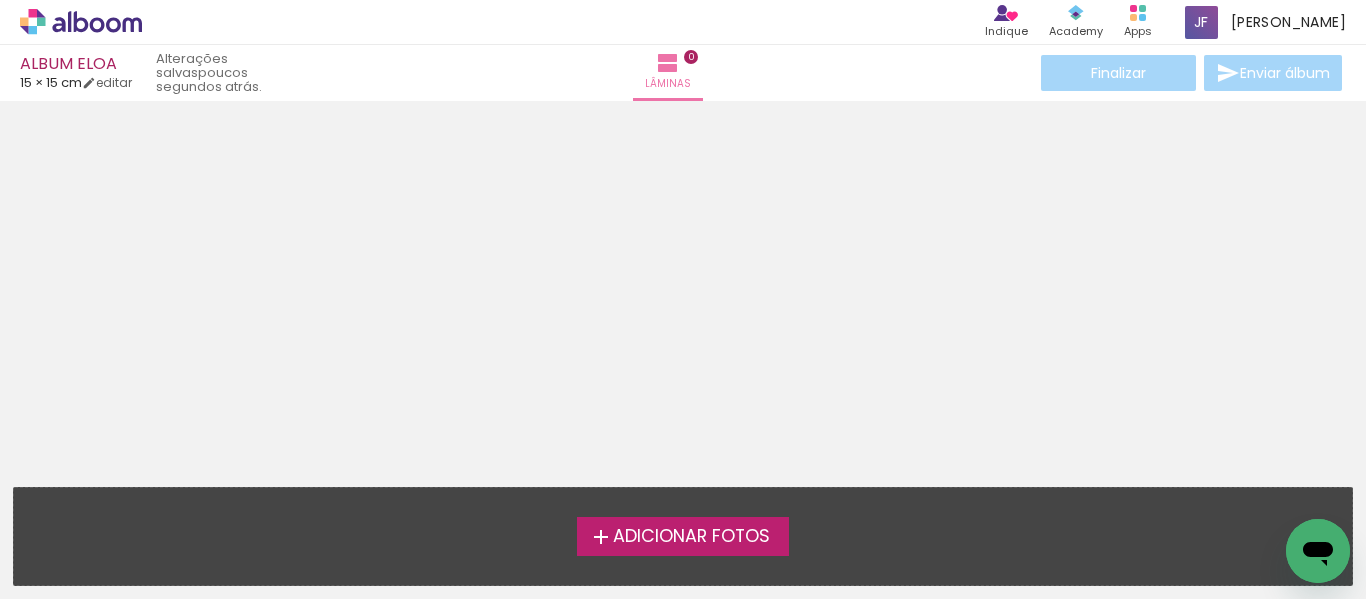 click on "Adicionar Fotos" at bounding box center [683, 536] 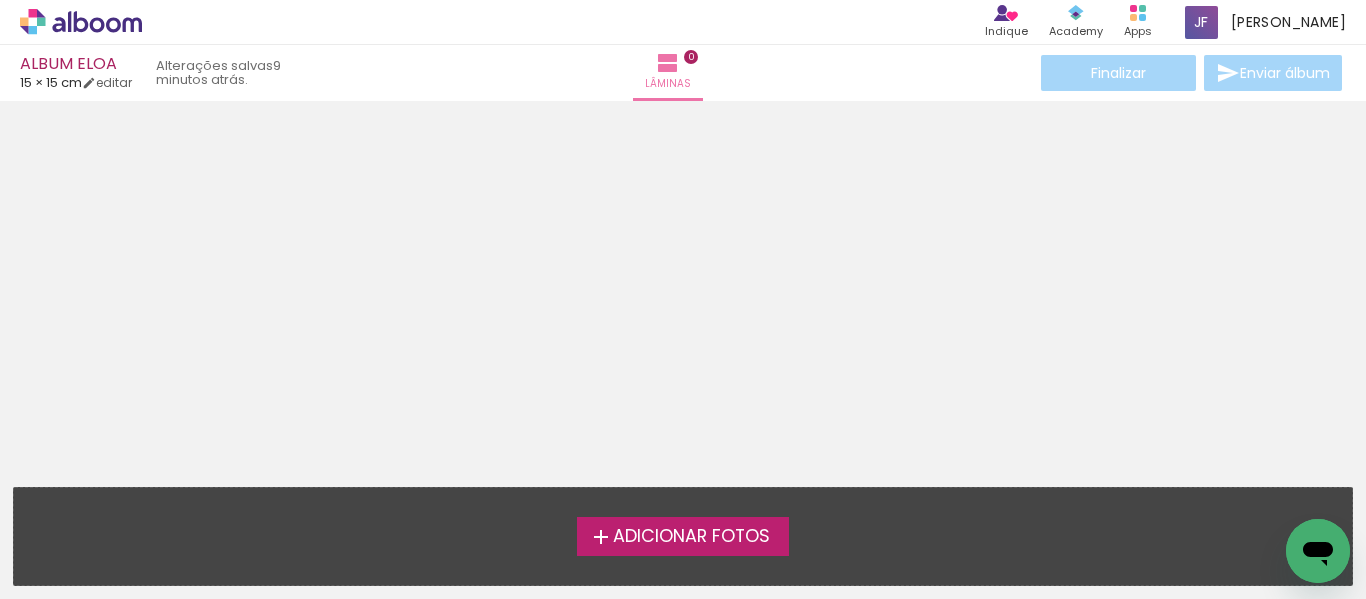 click on "Adicionar Fotos Solte suas fotos aqui..." at bounding box center (683, 536) 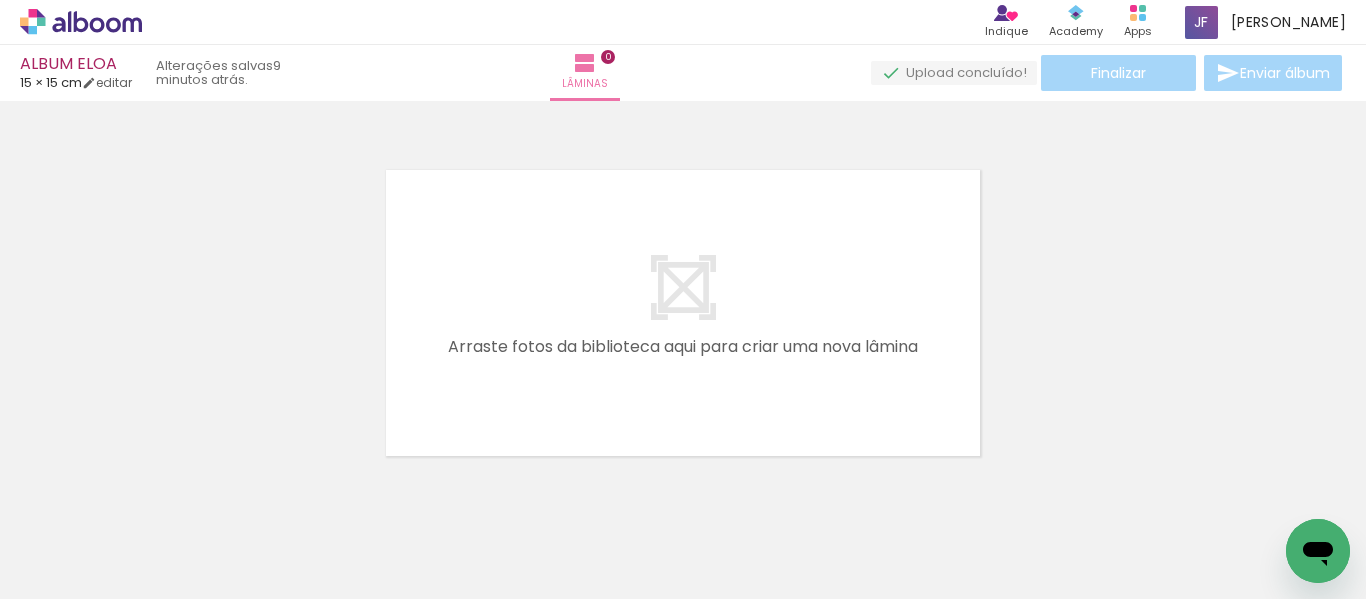 scroll, scrollTop: 25, scrollLeft: 0, axis: vertical 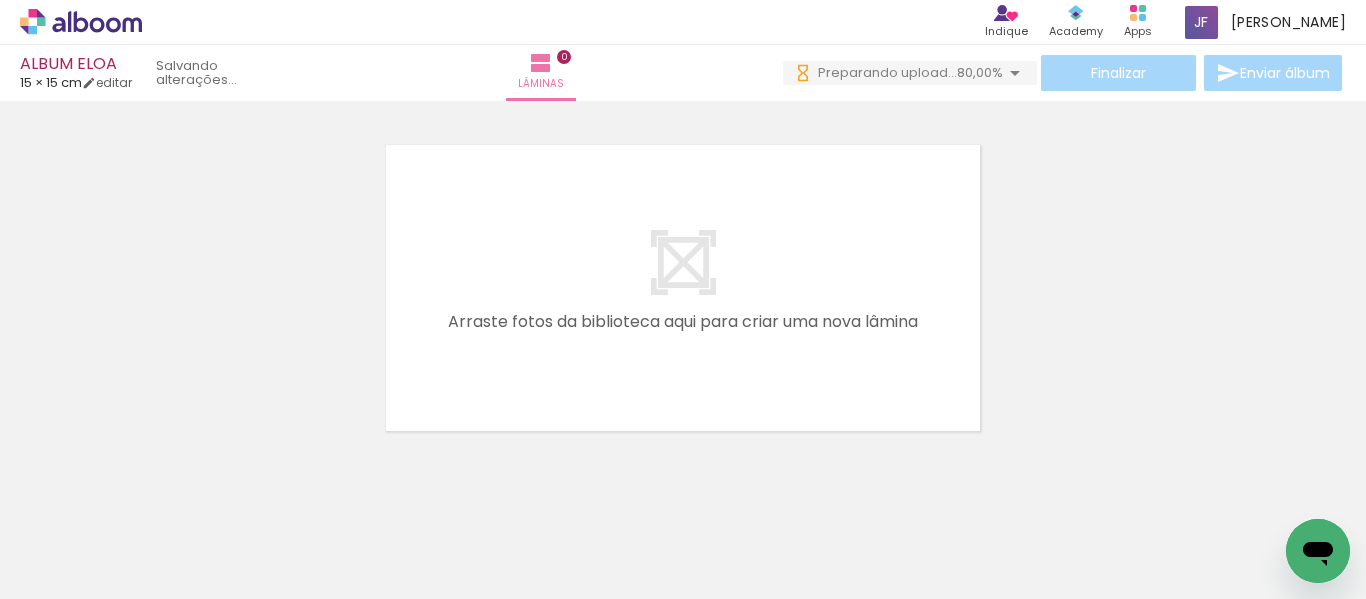 click on "Adicionar
Fotos" at bounding box center (71, 572) 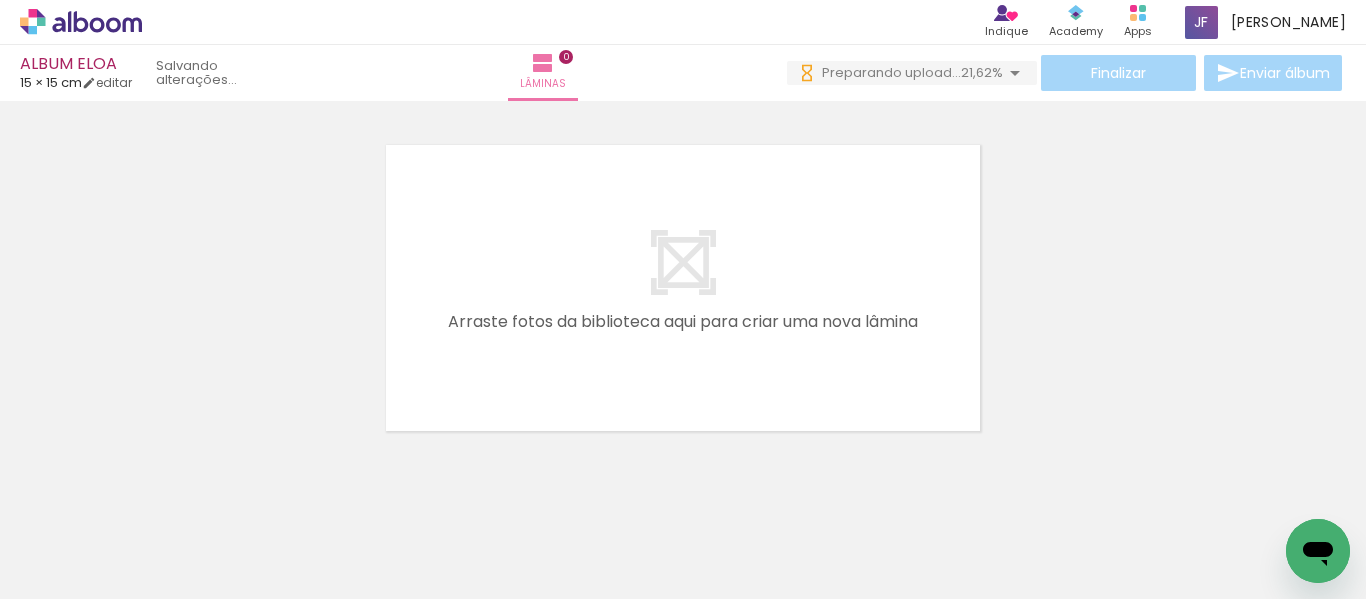 scroll, scrollTop: 0, scrollLeft: 0, axis: both 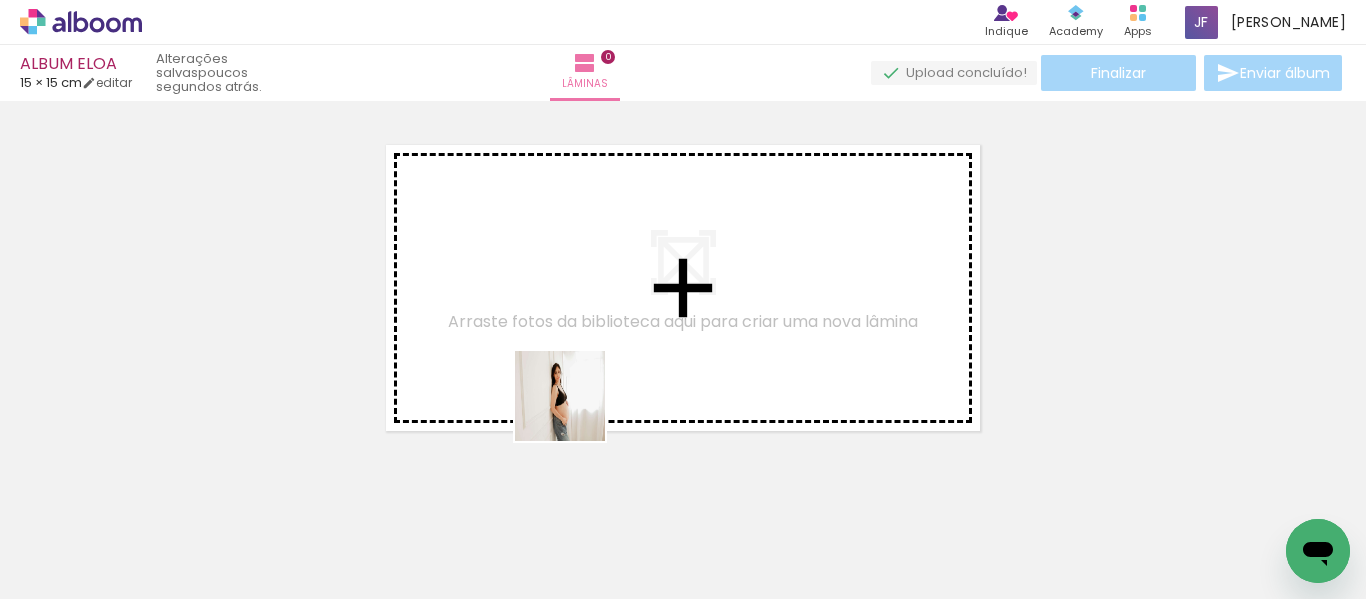 drag, startPoint x: 491, startPoint y: 515, endPoint x: 600, endPoint y: 382, distance: 171.9593 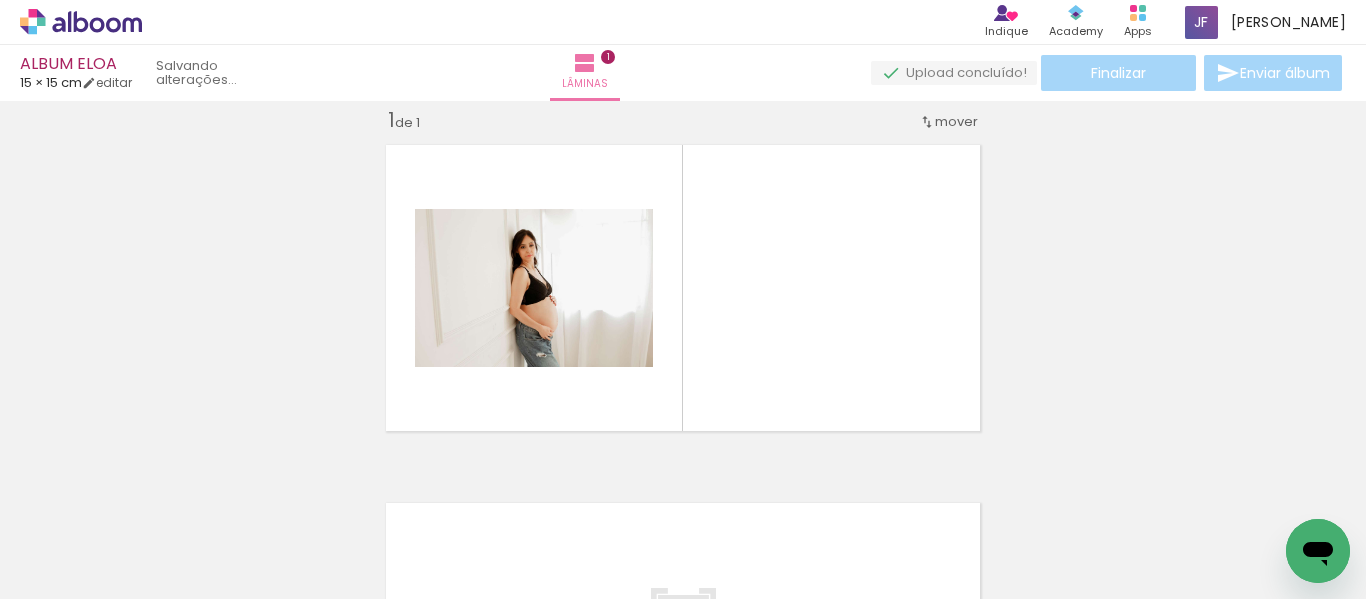 scroll, scrollTop: 25, scrollLeft: 0, axis: vertical 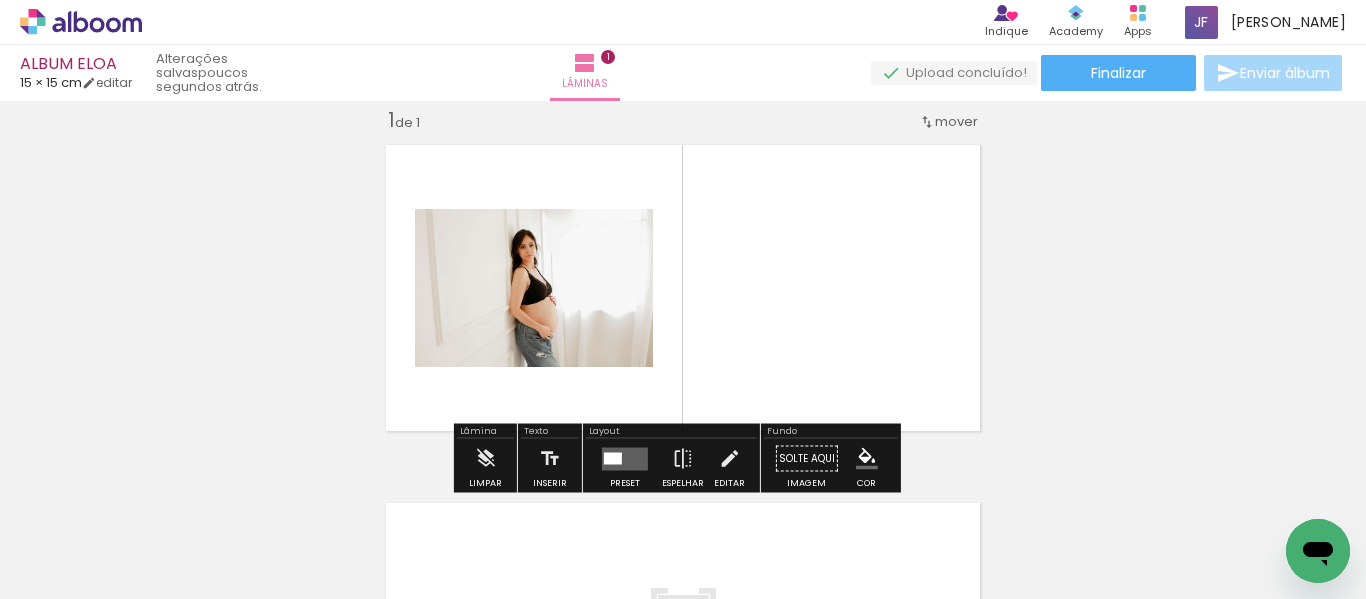 click at bounding box center [625, 458] 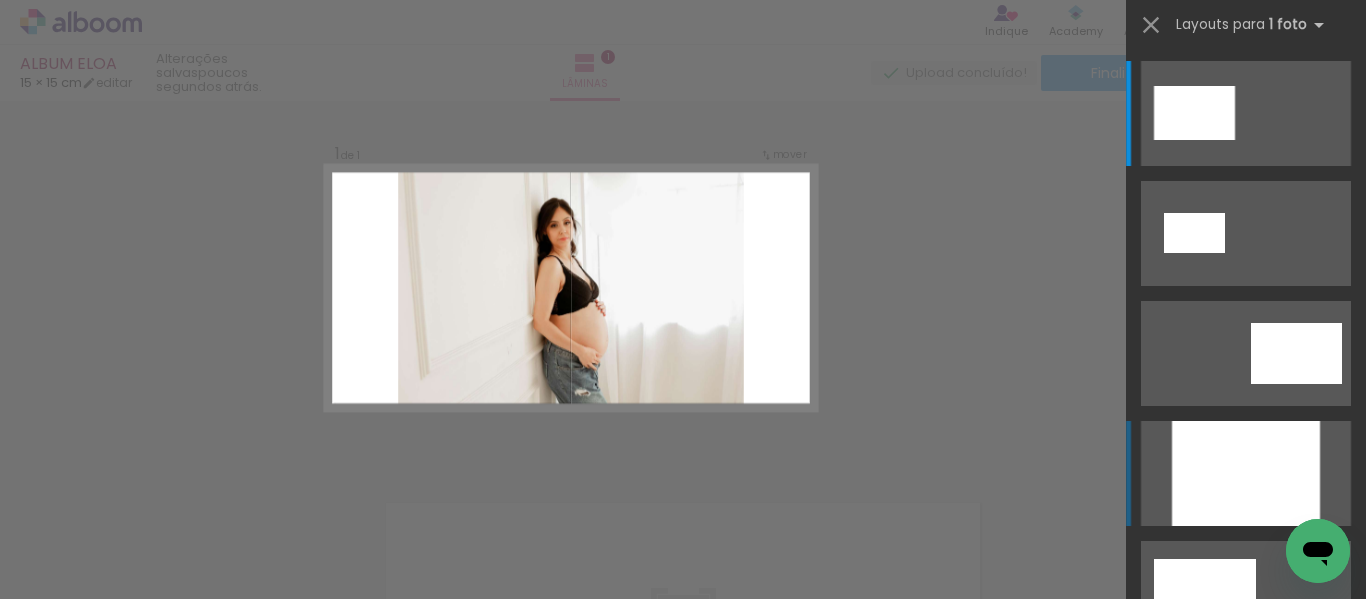 click at bounding box center [1246, 473] 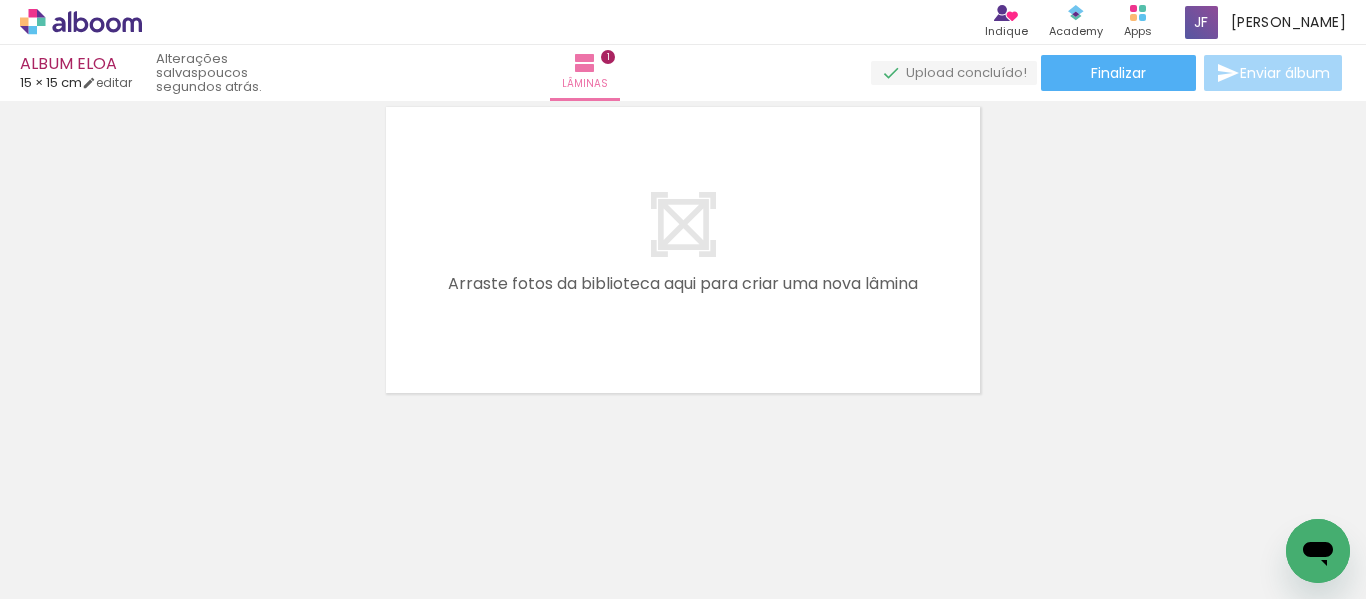 scroll, scrollTop: 420, scrollLeft: 0, axis: vertical 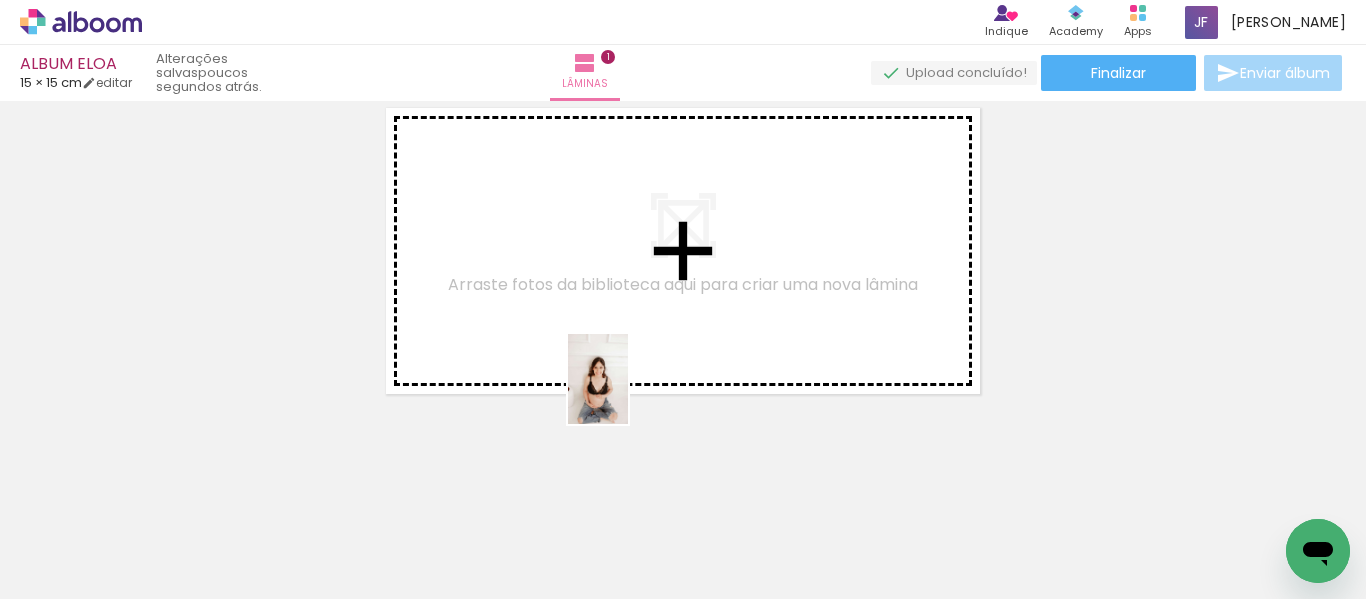 drag, startPoint x: 640, startPoint y: 555, endPoint x: 628, endPoint y: 391, distance: 164.43843 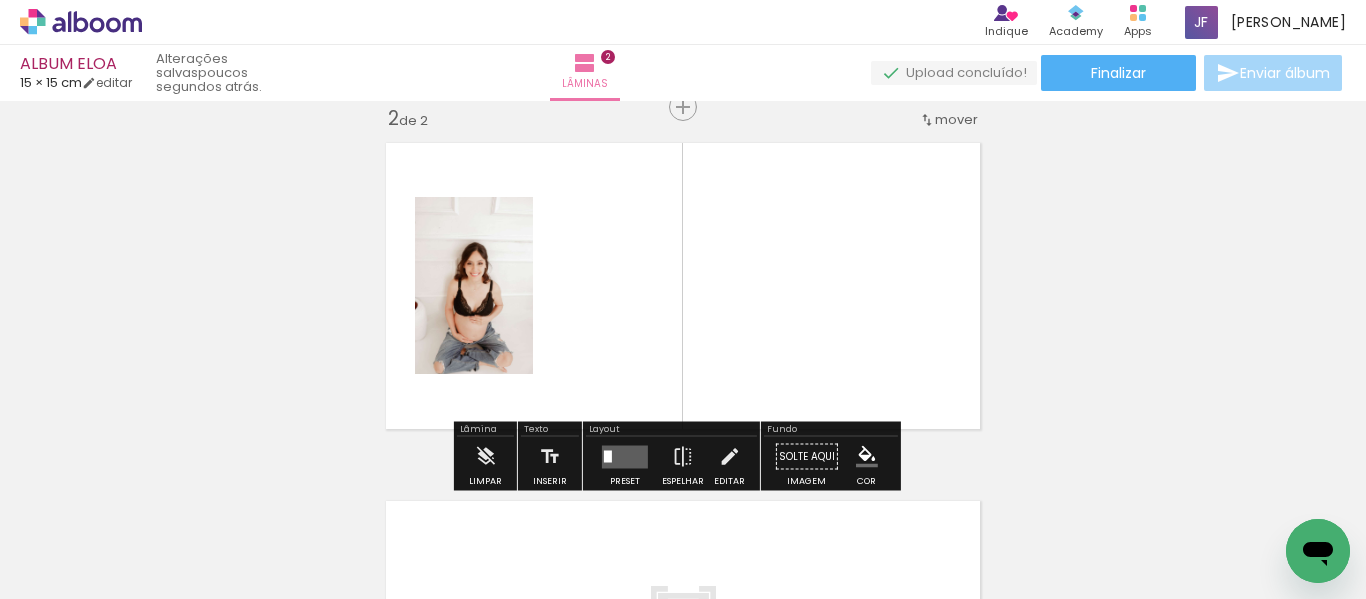 scroll, scrollTop: 383, scrollLeft: 0, axis: vertical 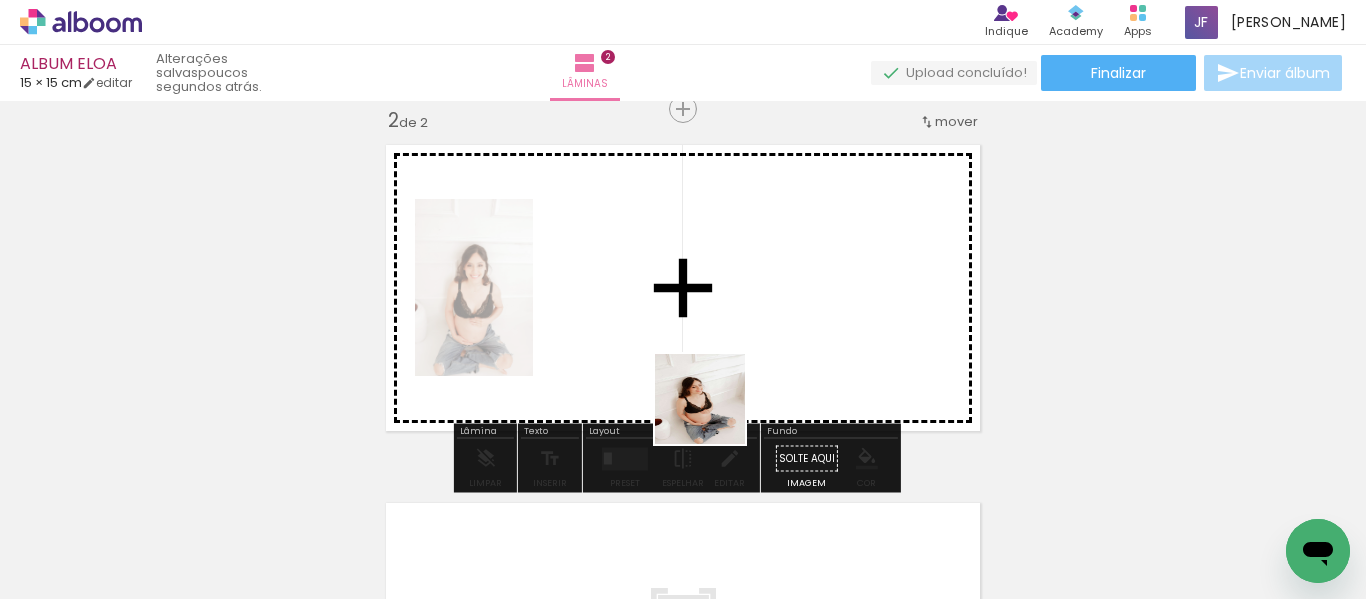 drag, startPoint x: 723, startPoint y: 490, endPoint x: 711, endPoint y: 327, distance: 163.44112 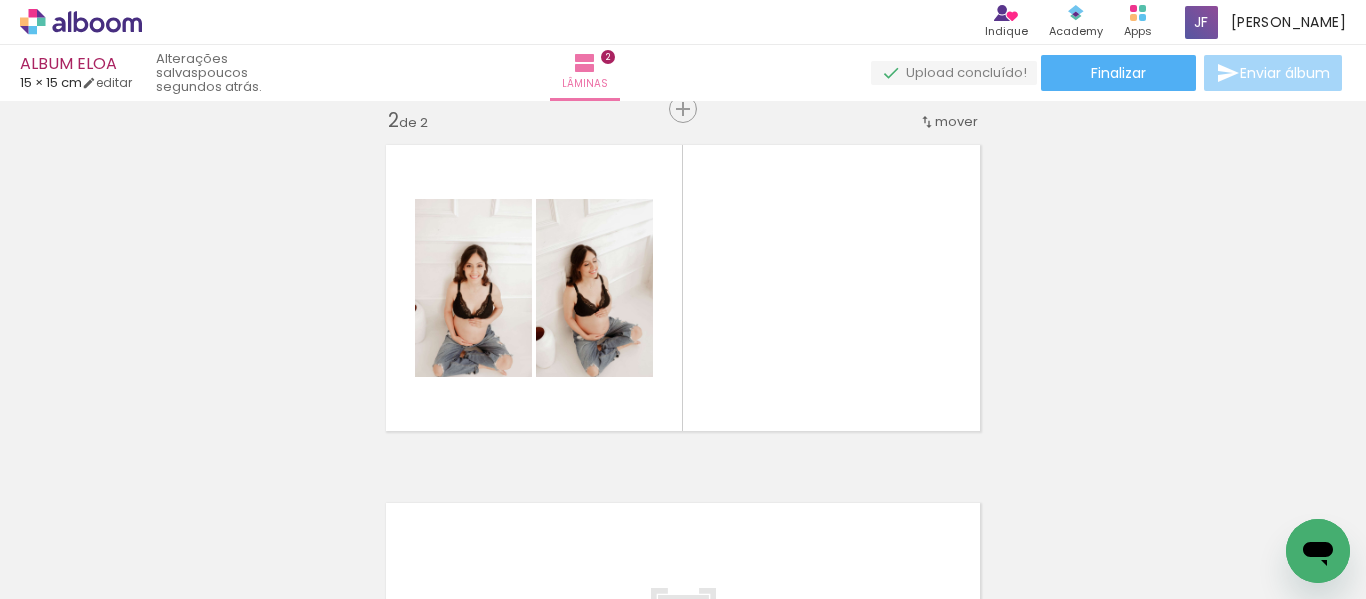 scroll, scrollTop: 0, scrollLeft: 1854, axis: horizontal 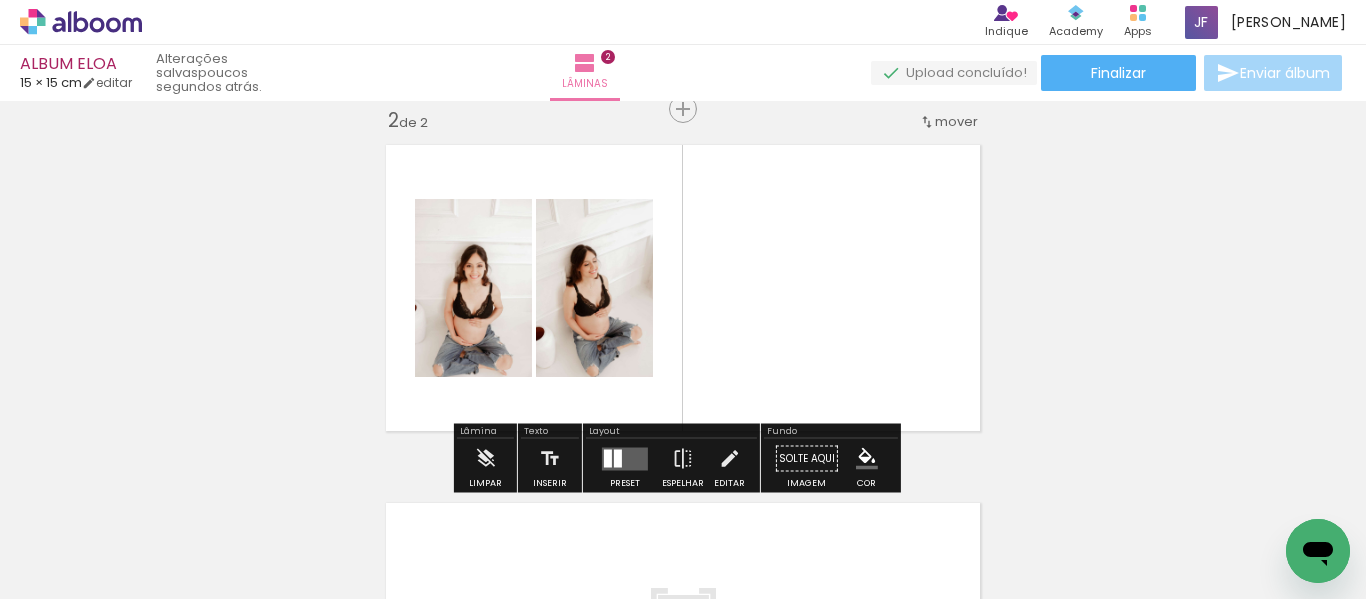 click at bounding box center (625, 459) 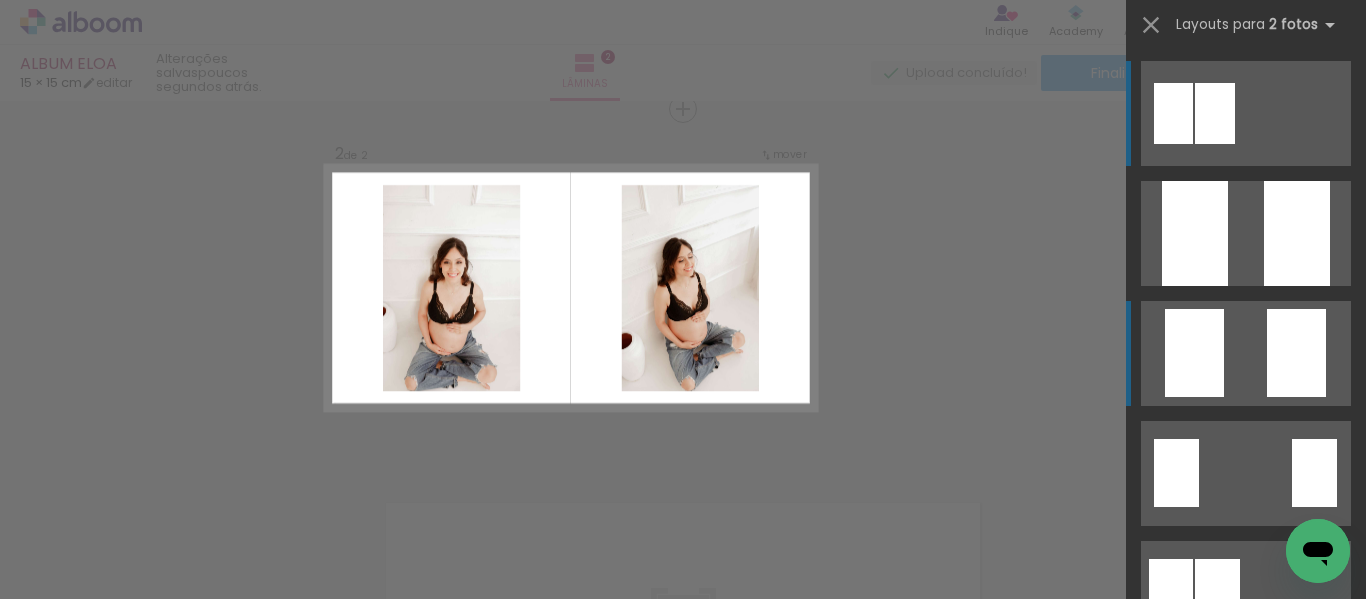 click at bounding box center (1173, 113) 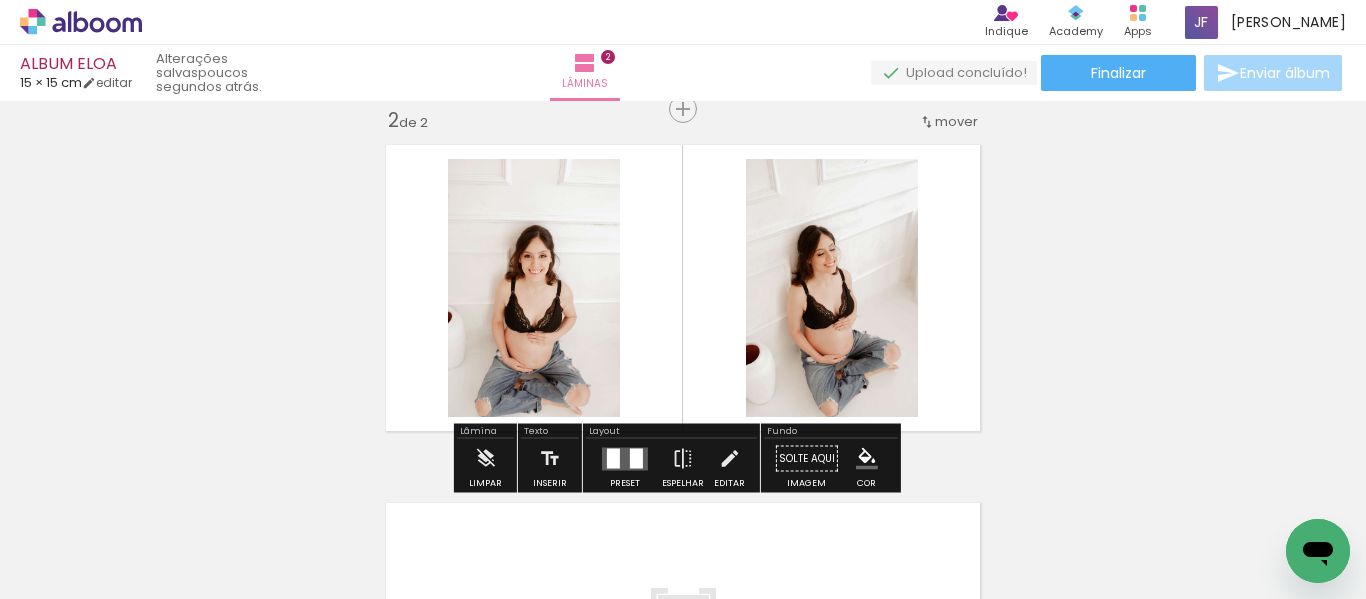 click at bounding box center [625, 459] 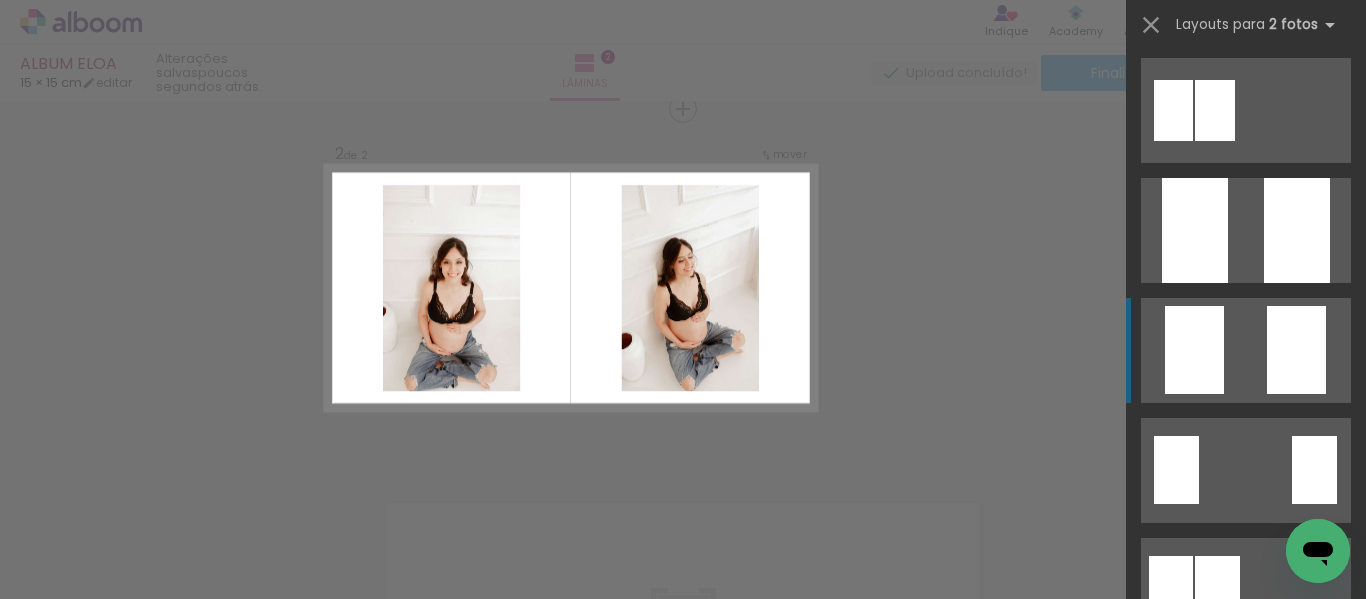 scroll, scrollTop: 2, scrollLeft: 0, axis: vertical 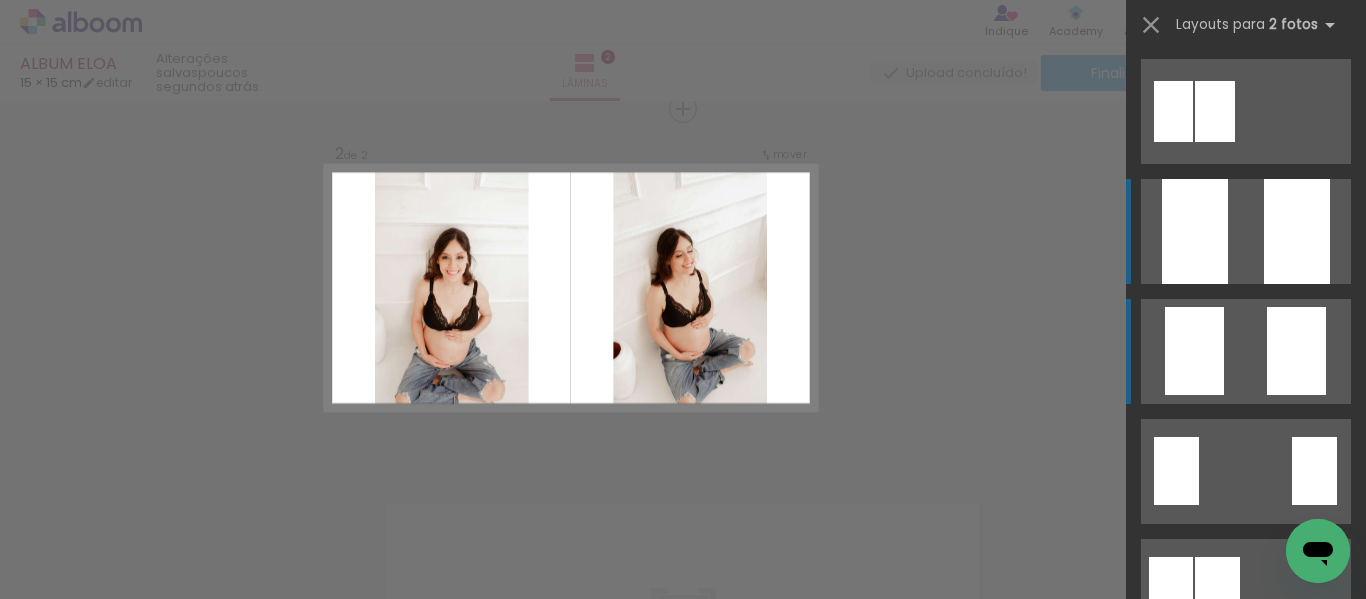click at bounding box center (1195, 231) 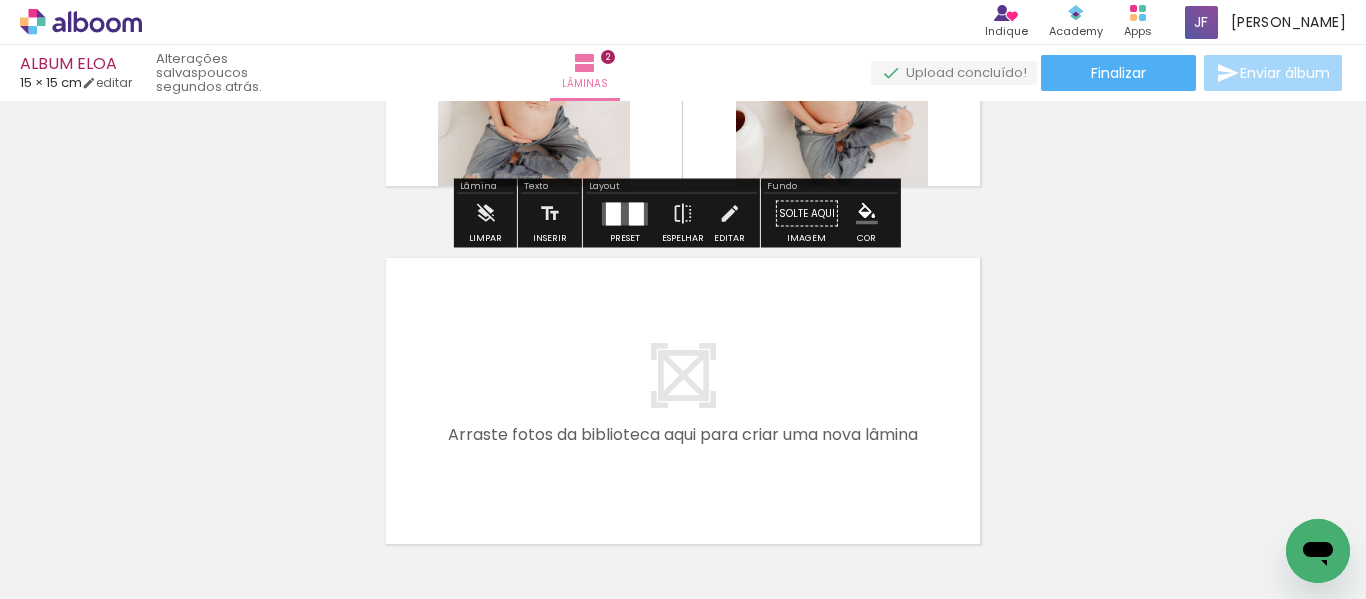 scroll, scrollTop: 629, scrollLeft: 0, axis: vertical 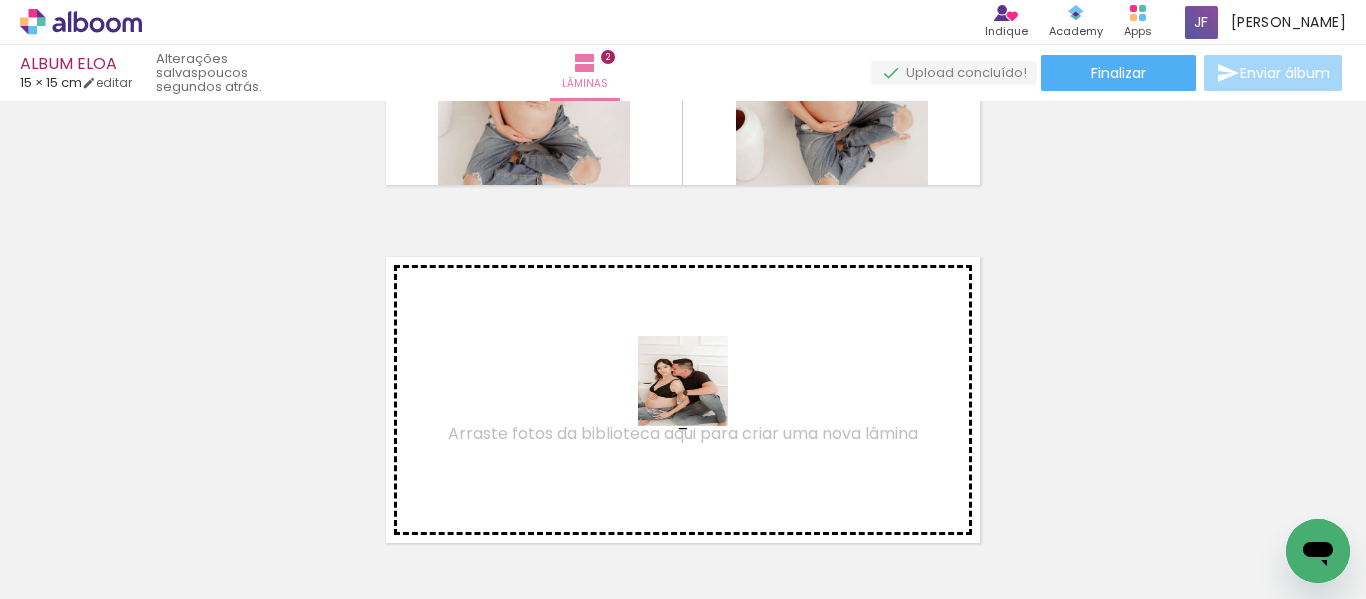 drag, startPoint x: 714, startPoint y: 546, endPoint x: 698, endPoint y: 395, distance: 151.84532 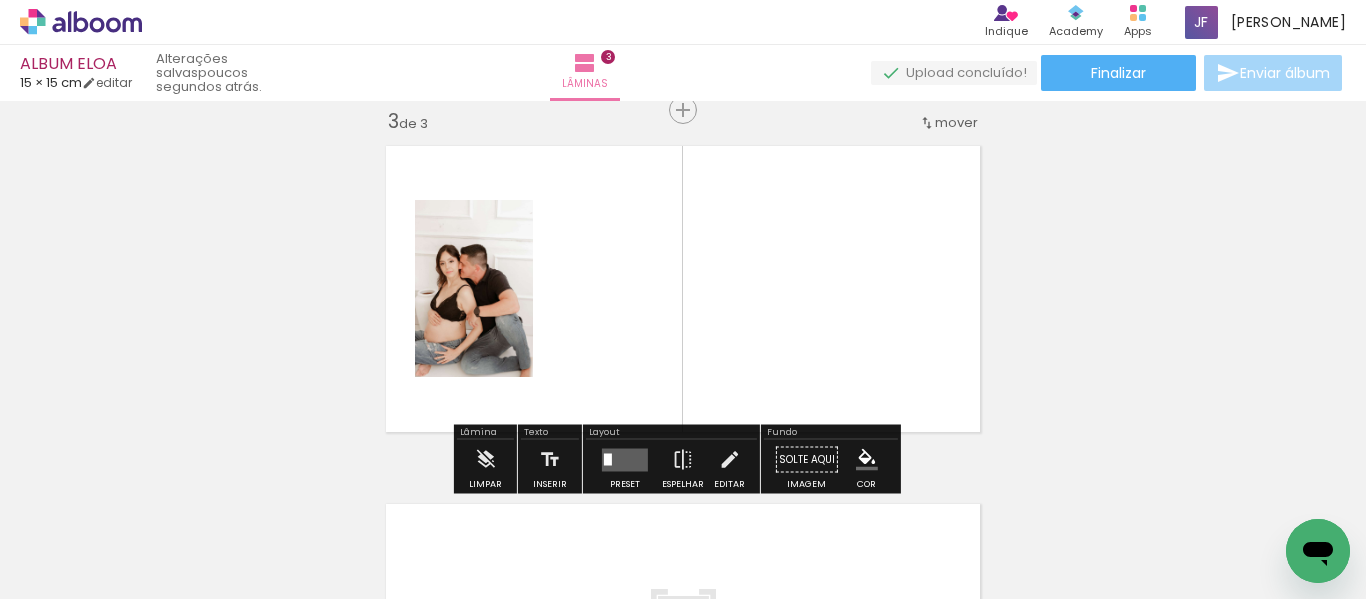 scroll, scrollTop: 741, scrollLeft: 0, axis: vertical 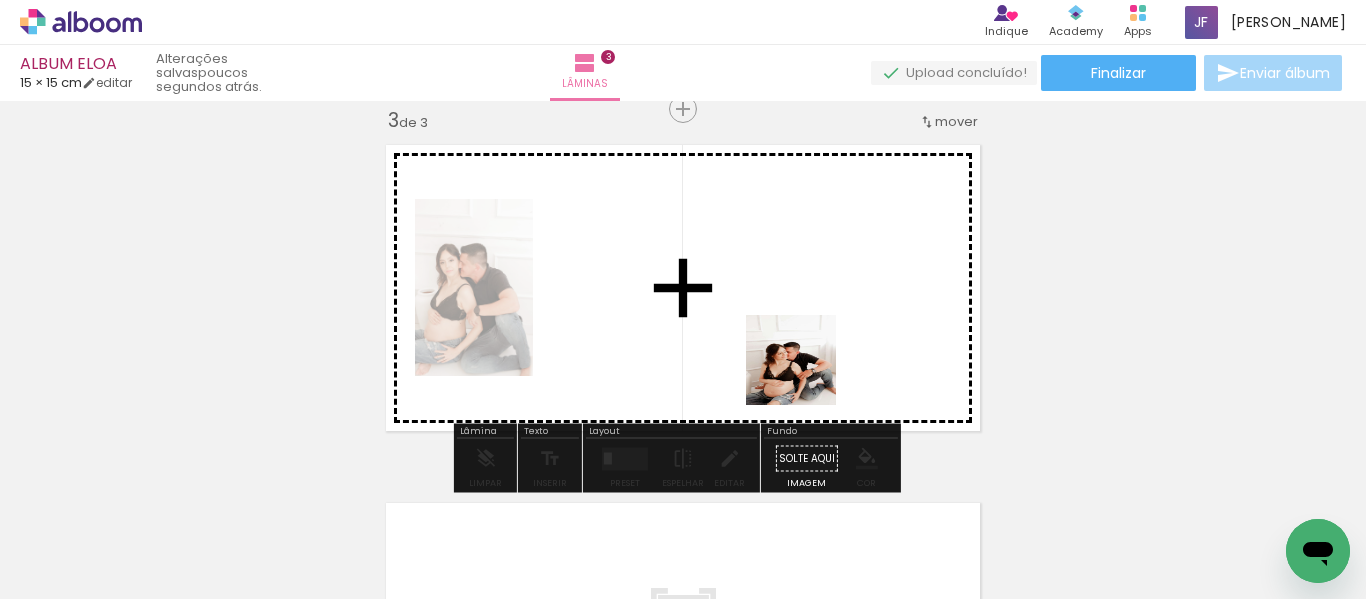 drag, startPoint x: 822, startPoint y: 539, endPoint x: 801, endPoint y: 329, distance: 211.0474 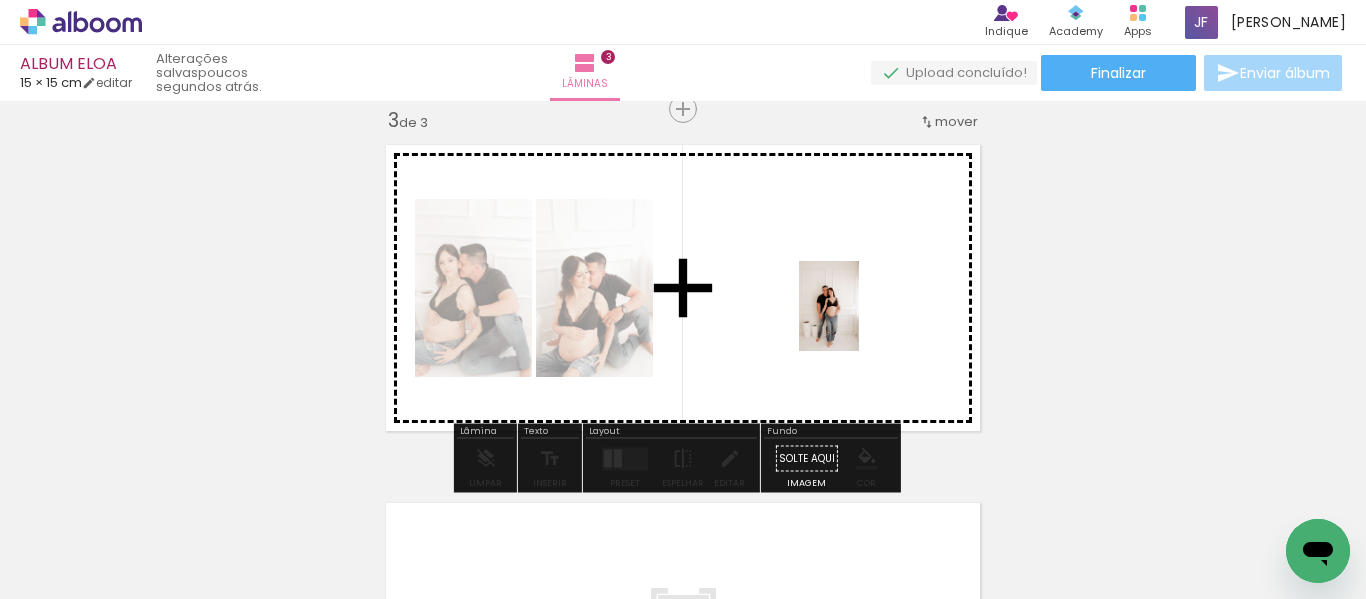drag, startPoint x: 923, startPoint y: 531, endPoint x: 859, endPoint y: 320, distance: 220.49263 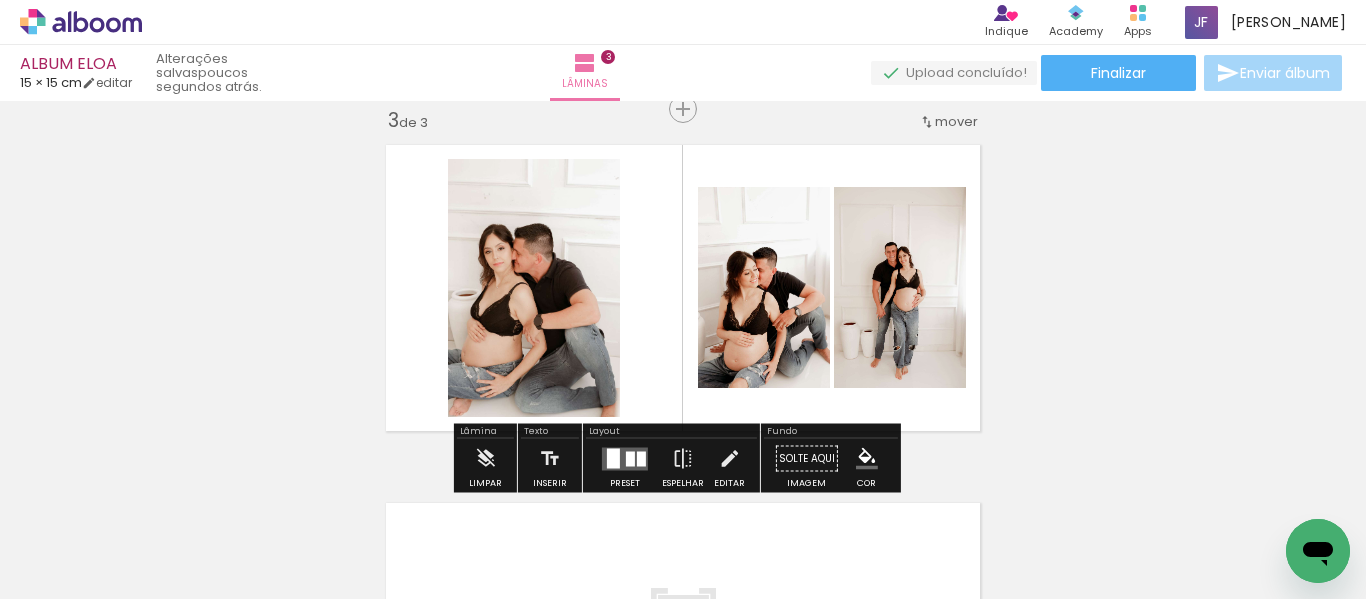 click at bounding box center [625, 458] 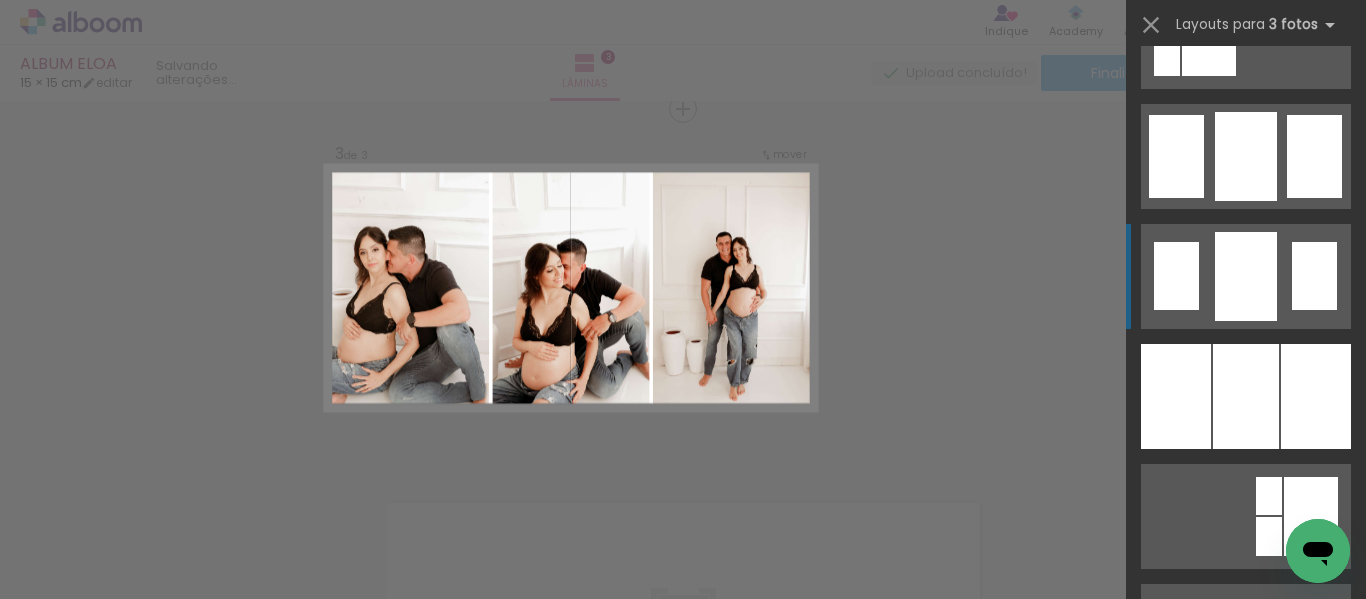 scroll, scrollTop: 1519, scrollLeft: 0, axis: vertical 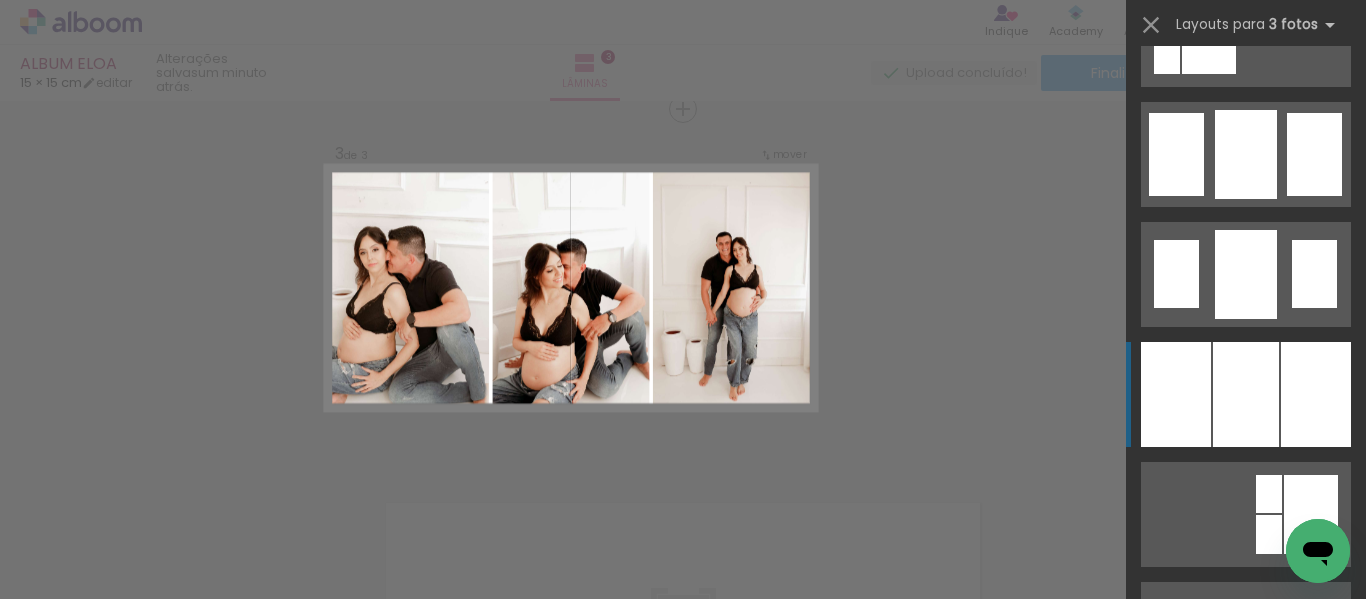 click at bounding box center (1246, 394) 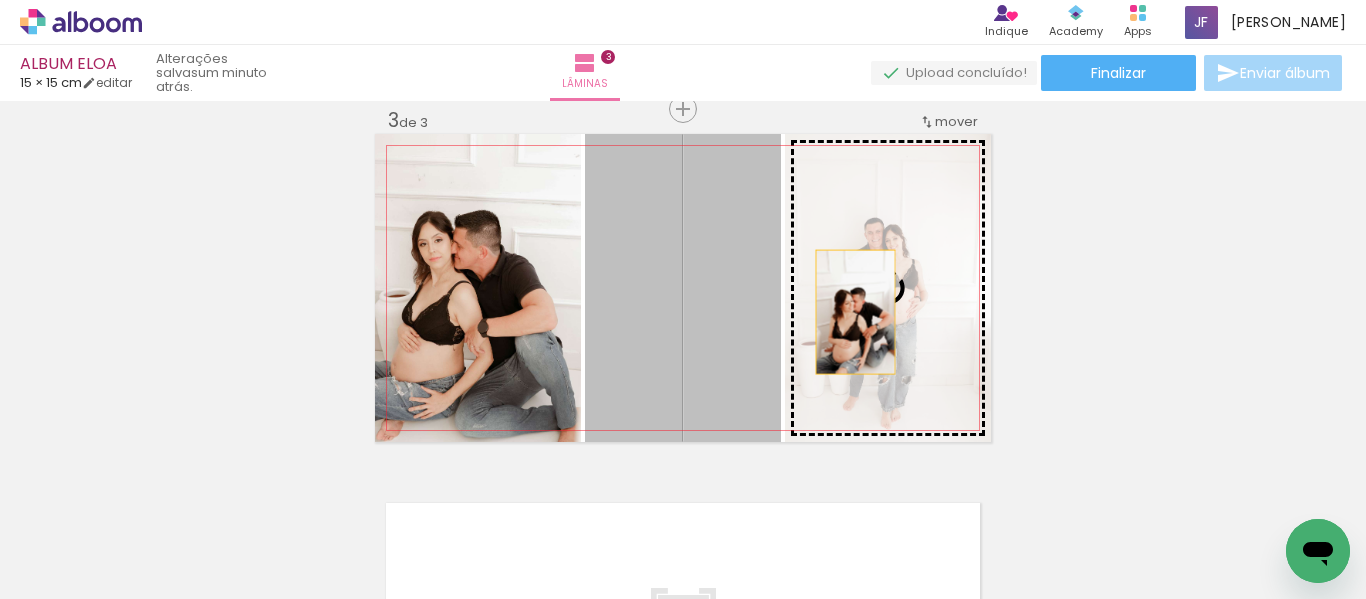 drag, startPoint x: 686, startPoint y: 325, endPoint x: 850, endPoint y: 312, distance: 164.51443 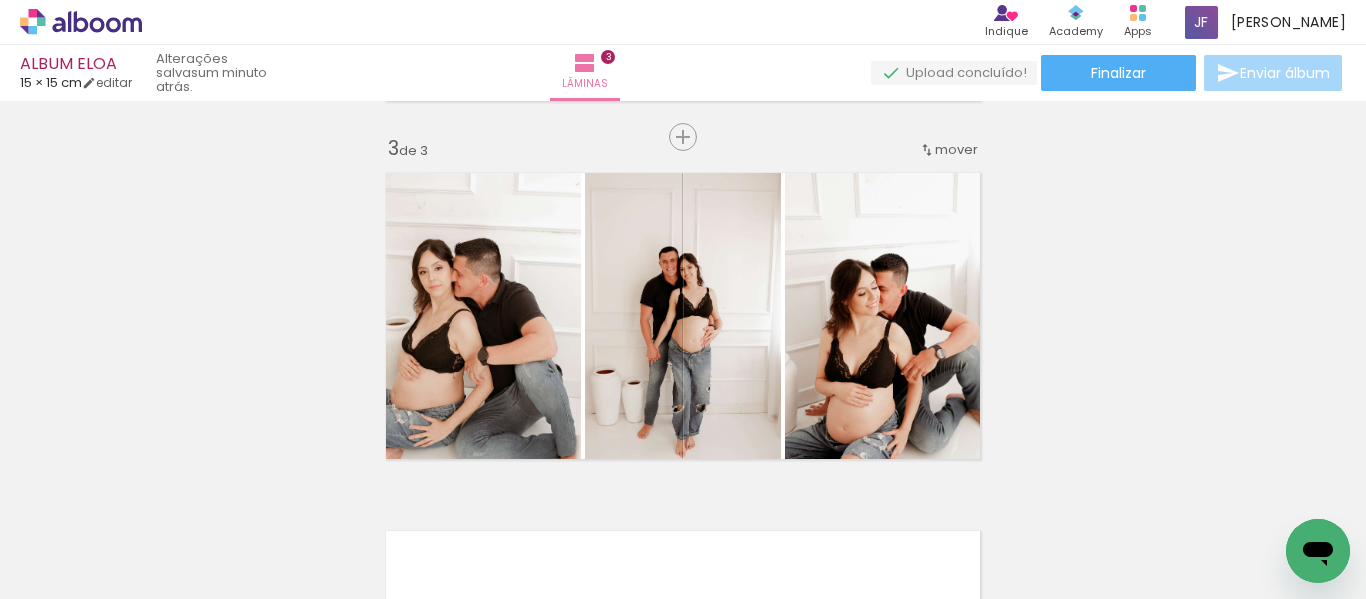 scroll, scrollTop: 705, scrollLeft: 0, axis: vertical 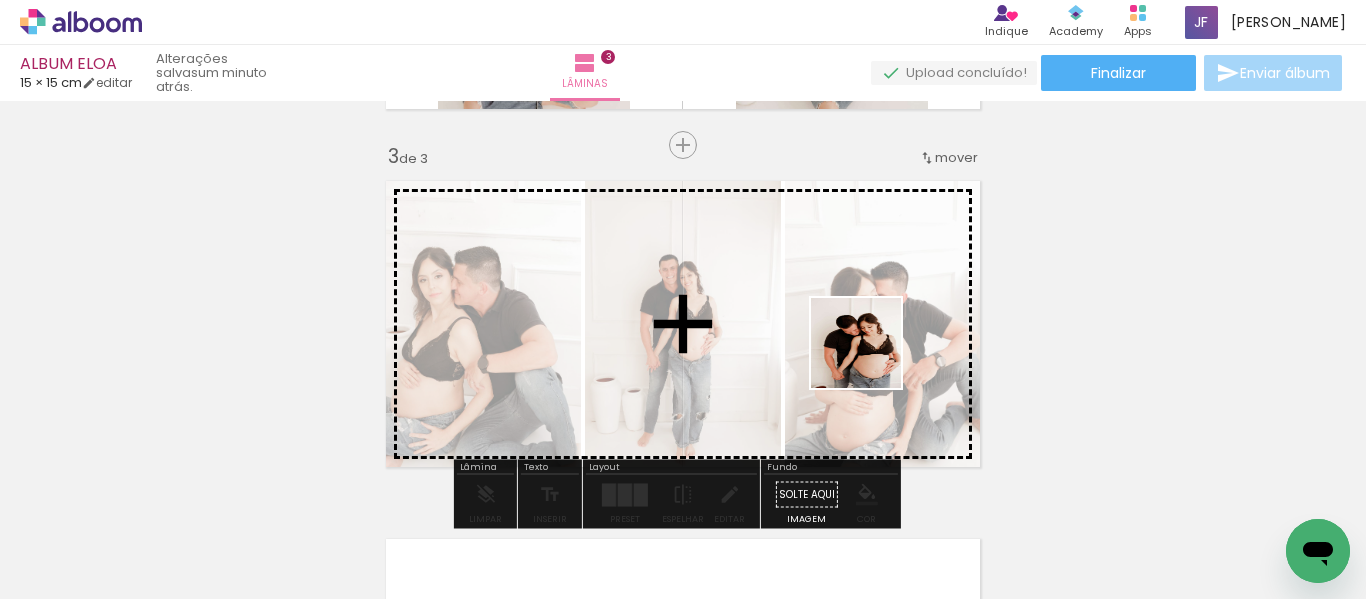 drag, startPoint x: 1037, startPoint y: 508, endPoint x: 869, endPoint y: 354, distance: 227.90349 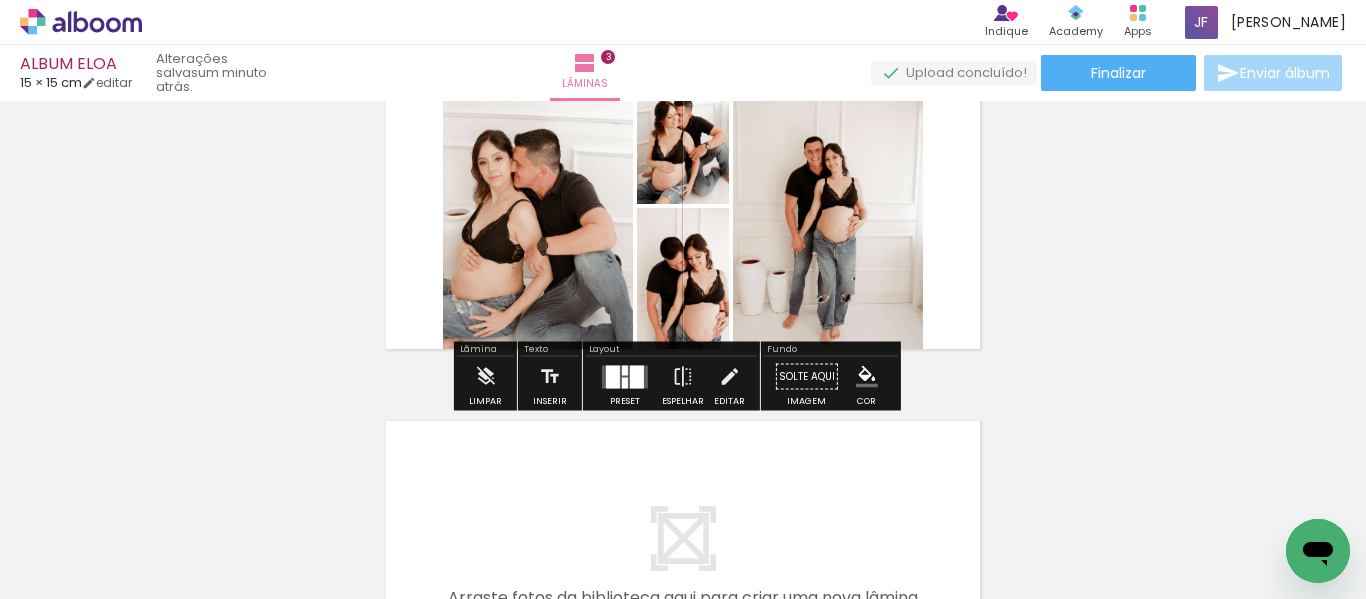 scroll, scrollTop: 830, scrollLeft: 0, axis: vertical 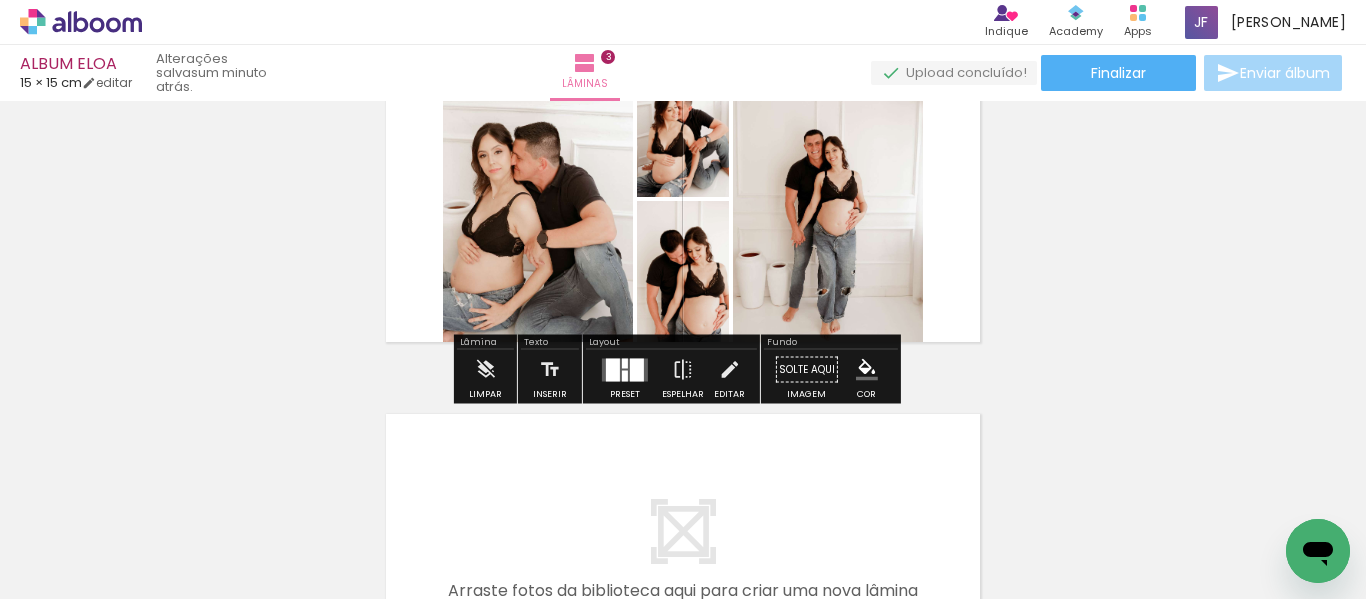click at bounding box center (637, 369) 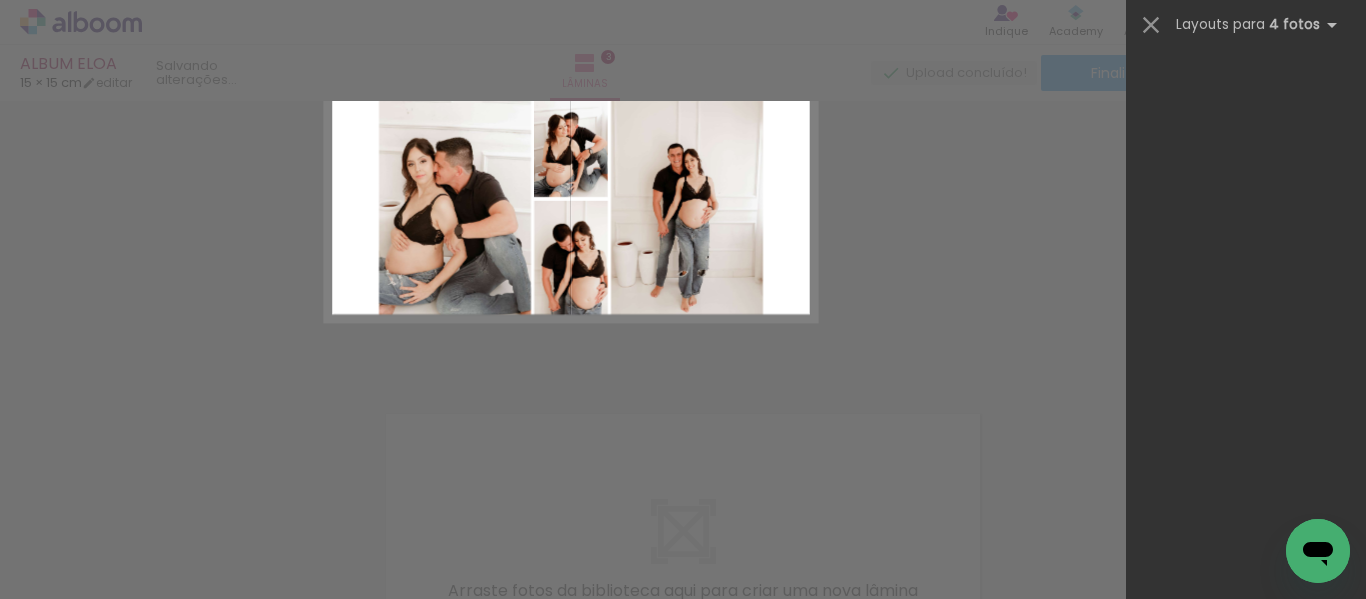 scroll, scrollTop: 0, scrollLeft: 0, axis: both 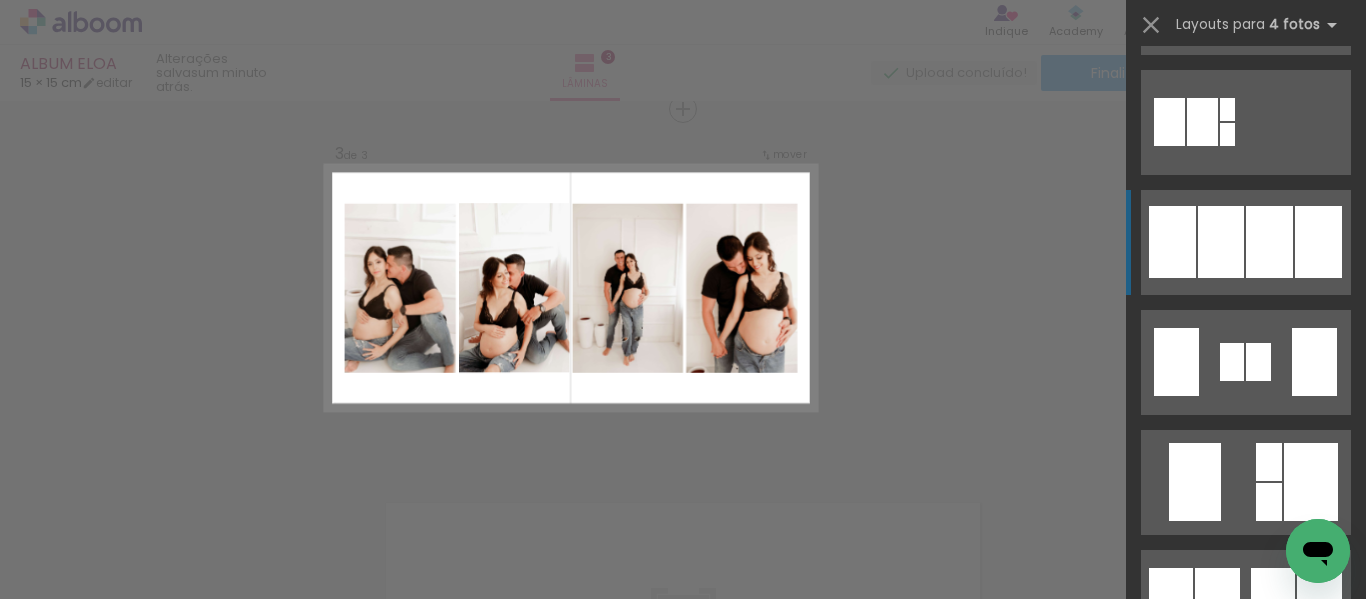click at bounding box center (1246, 362) 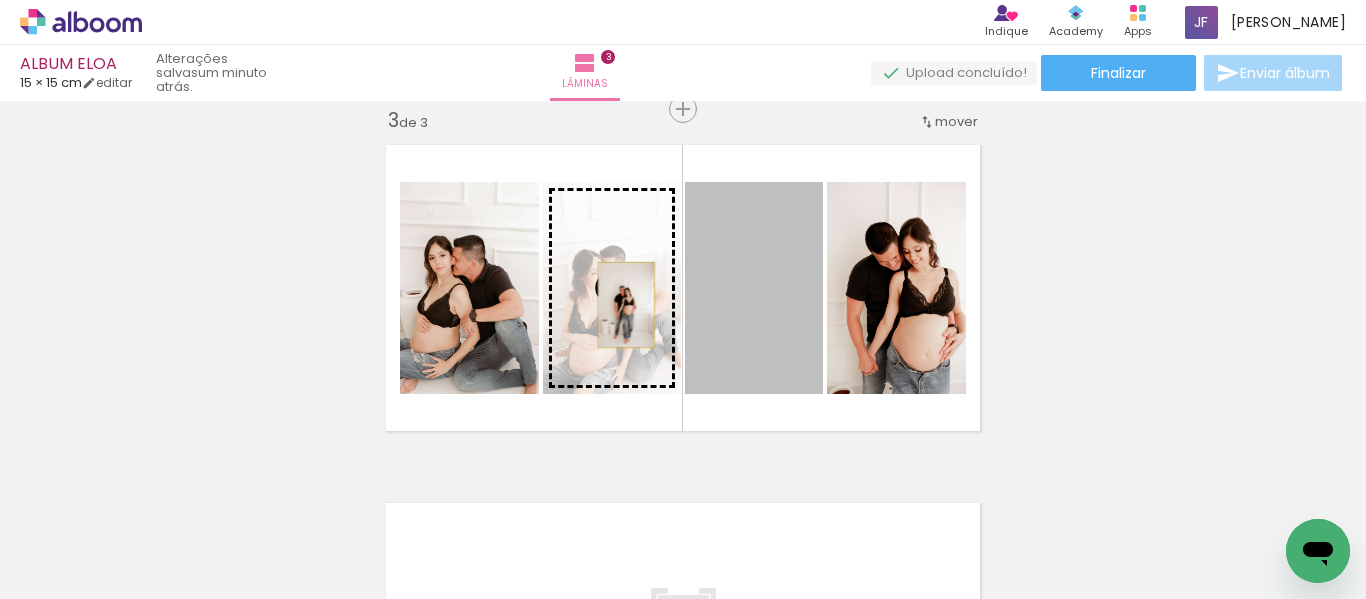 drag, startPoint x: 735, startPoint y: 321, endPoint x: 618, endPoint y: 305, distance: 118.08895 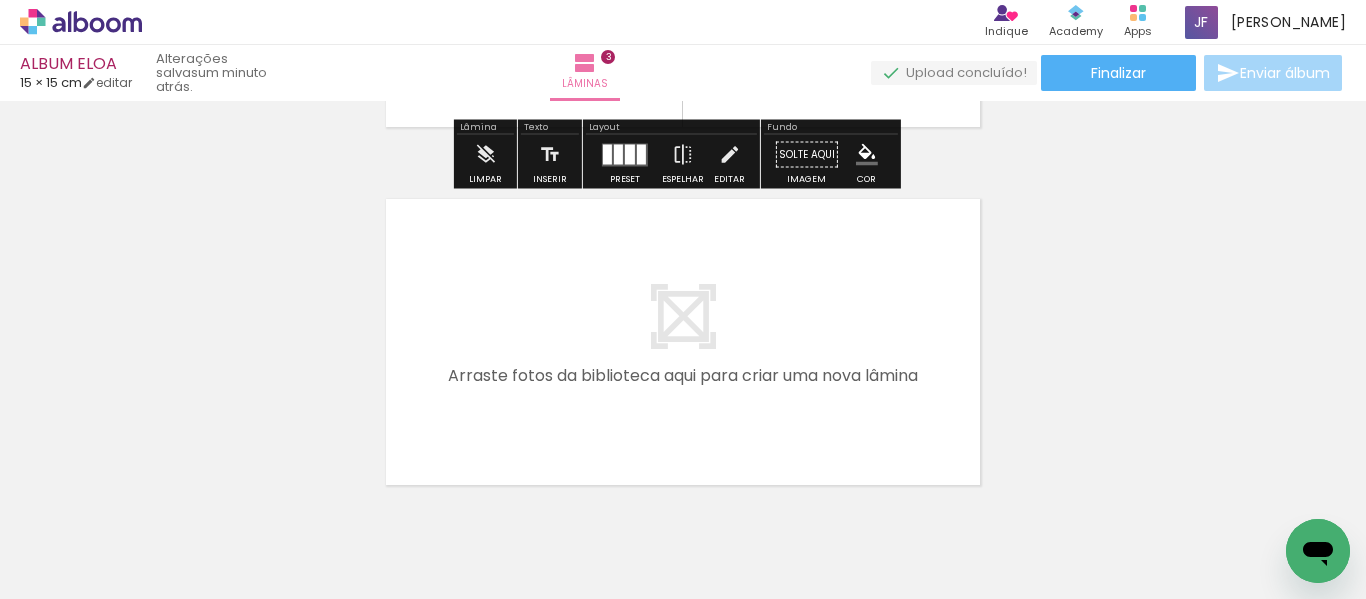 scroll, scrollTop: 1137, scrollLeft: 0, axis: vertical 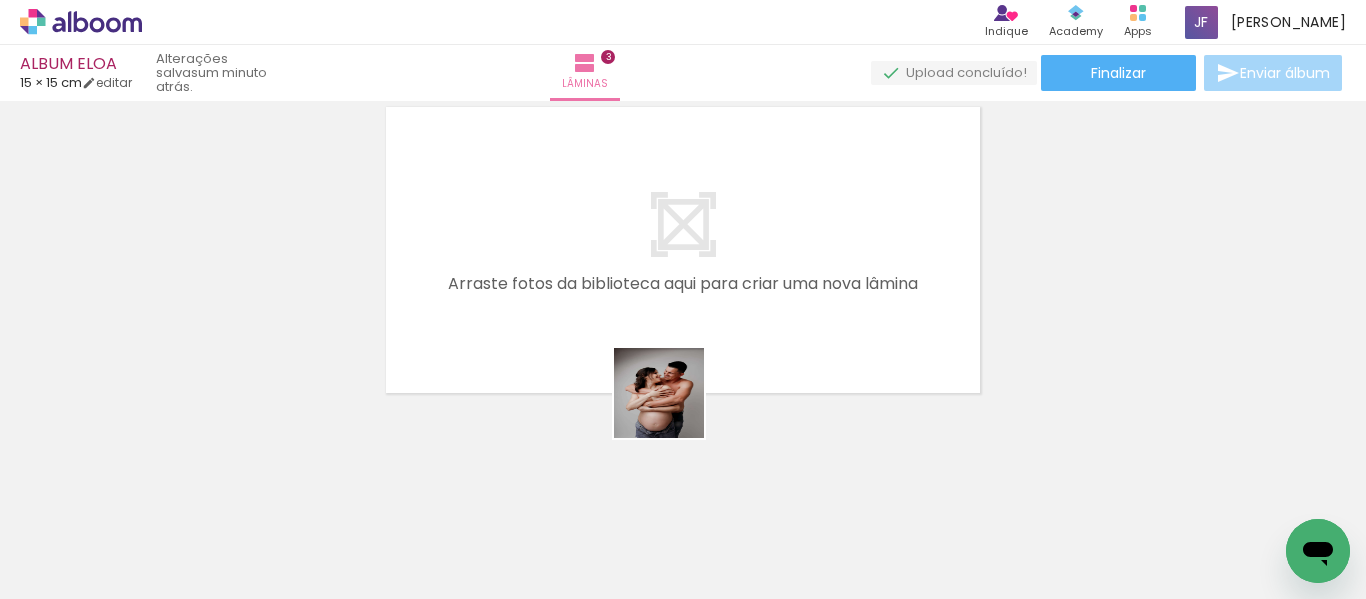 drag, startPoint x: 665, startPoint y: 542, endPoint x: 676, endPoint y: 370, distance: 172.35138 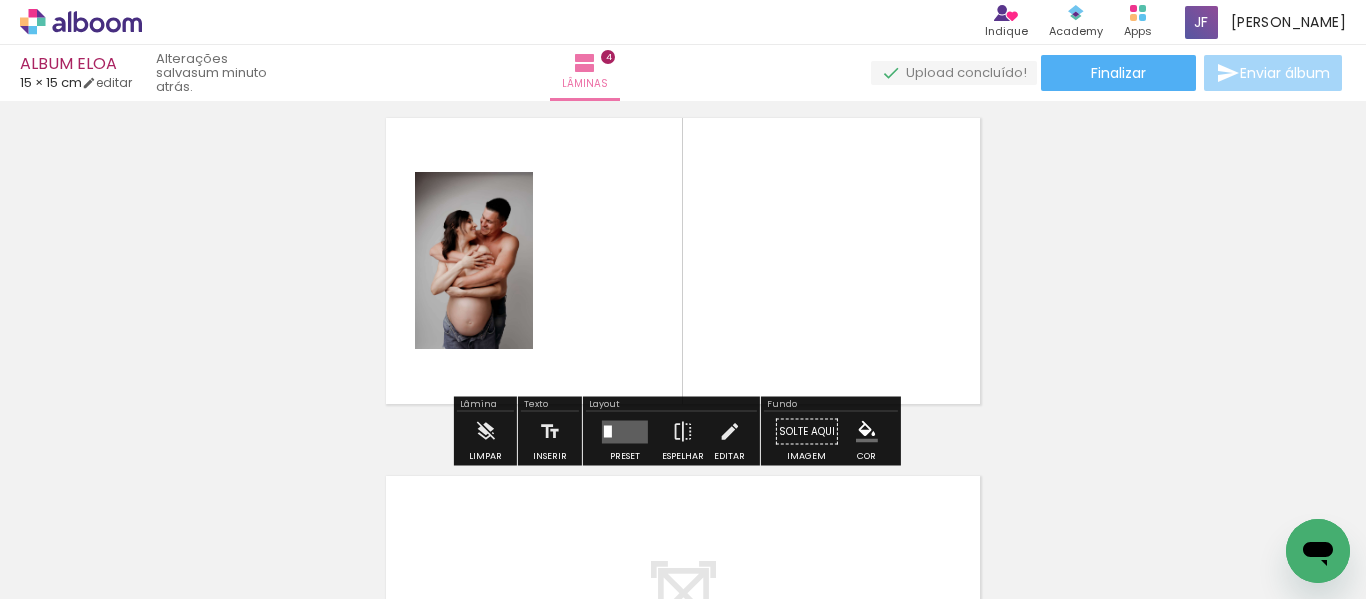 scroll, scrollTop: 1099, scrollLeft: 0, axis: vertical 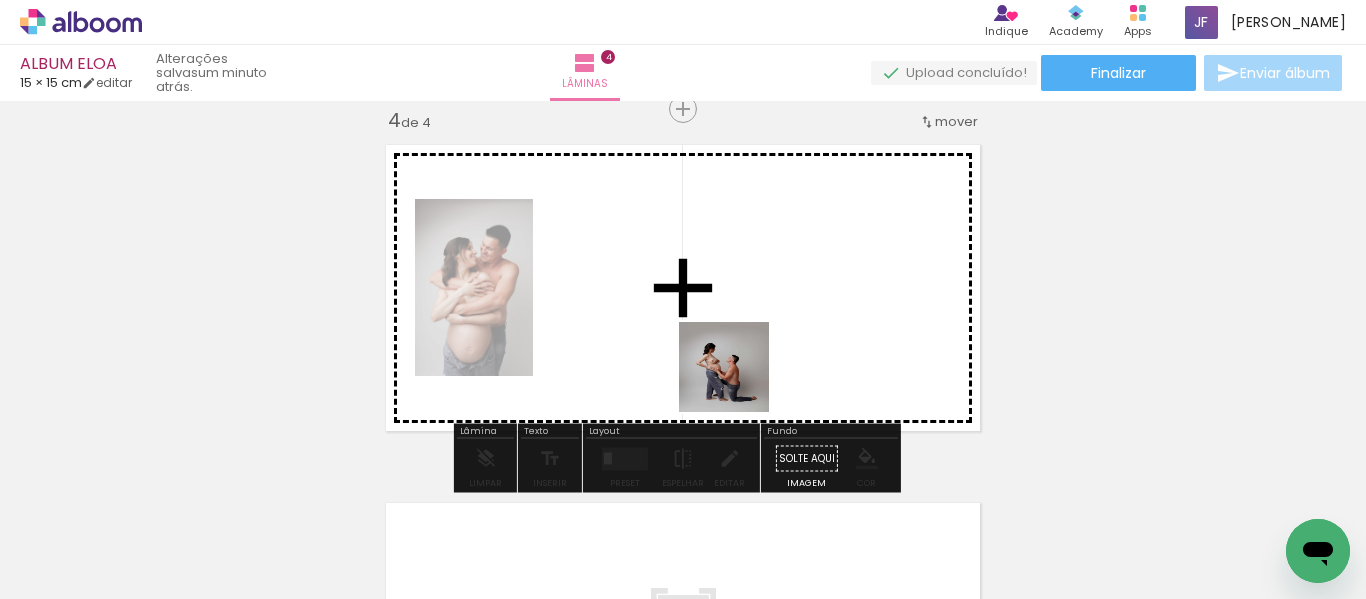 drag, startPoint x: 744, startPoint y: 458, endPoint x: 736, endPoint y: 353, distance: 105.30432 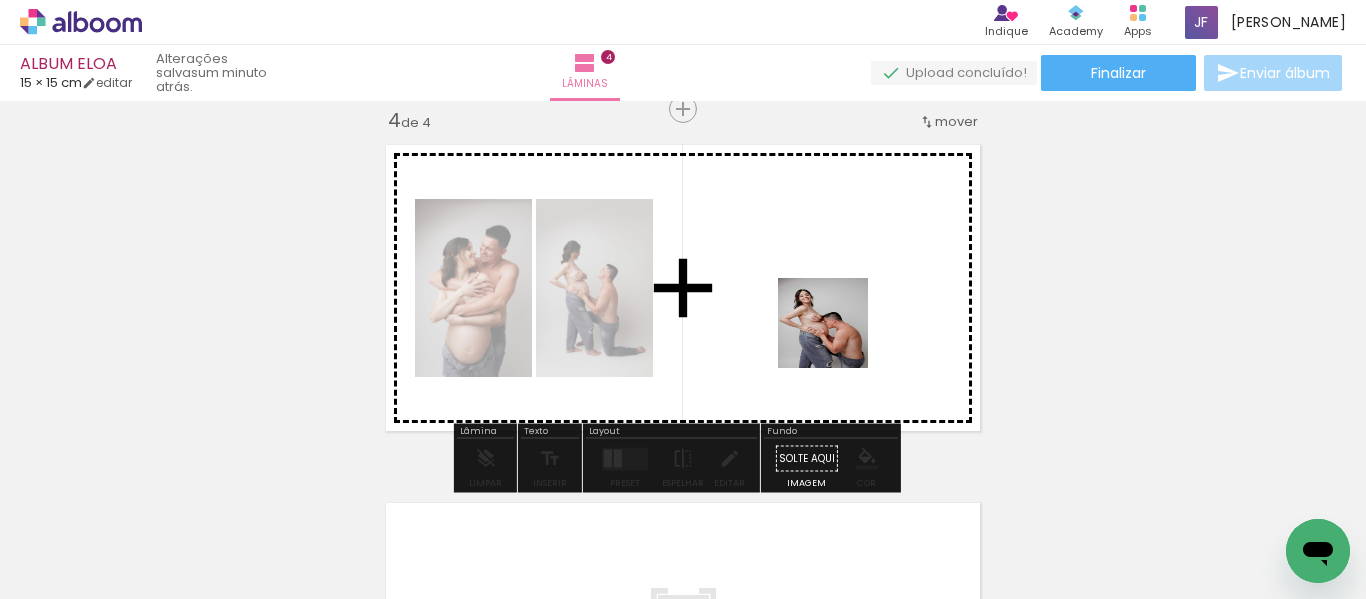 drag, startPoint x: 885, startPoint y: 538, endPoint x: 837, endPoint y: 331, distance: 212.49236 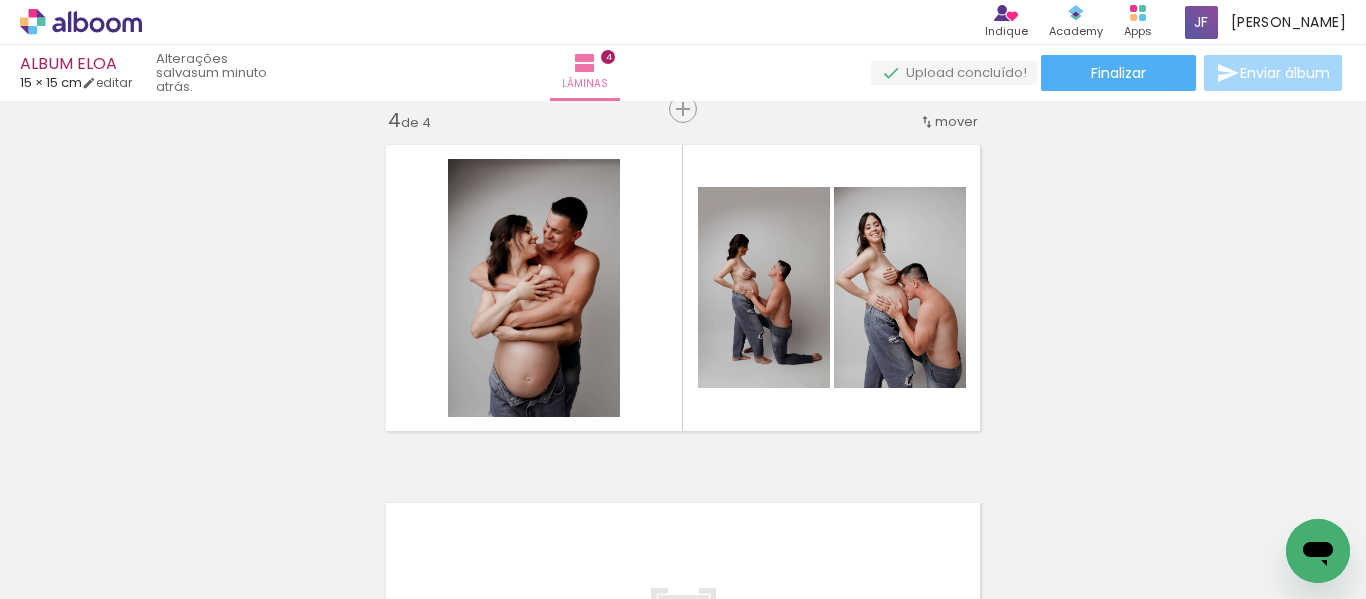 scroll, scrollTop: 0, scrollLeft: 3284, axis: horizontal 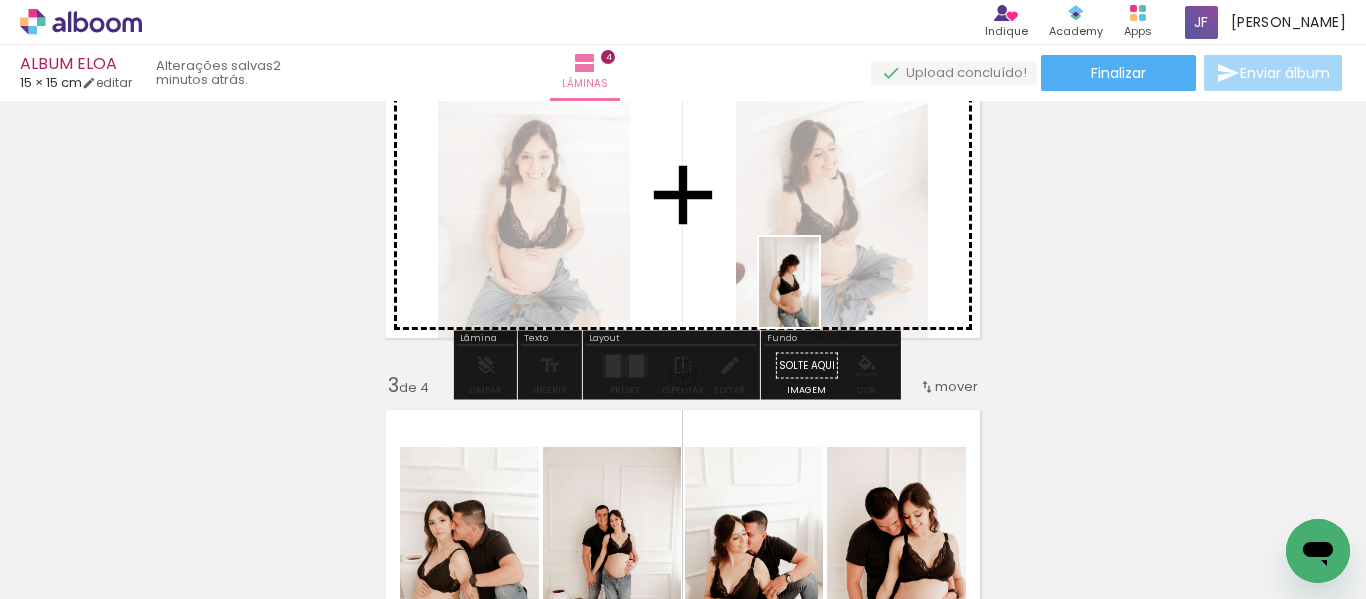 drag, startPoint x: 1197, startPoint y: 524, endPoint x: 778, endPoint y: 274, distance: 487.91495 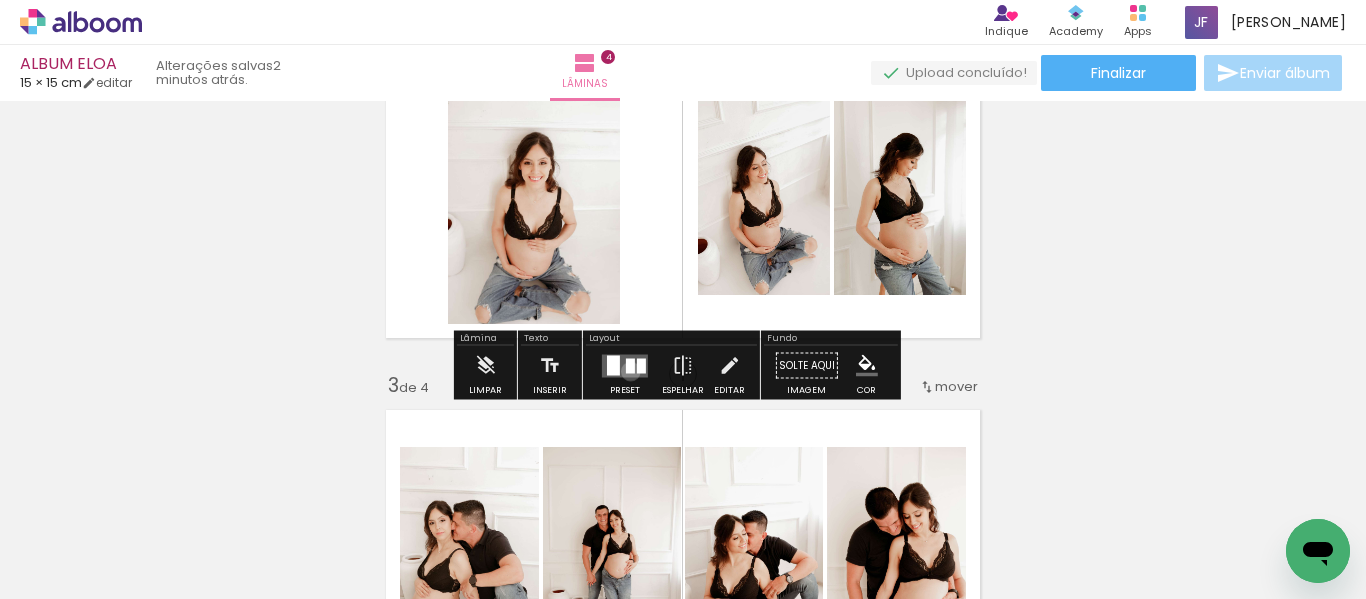 click at bounding box center (630, 365) 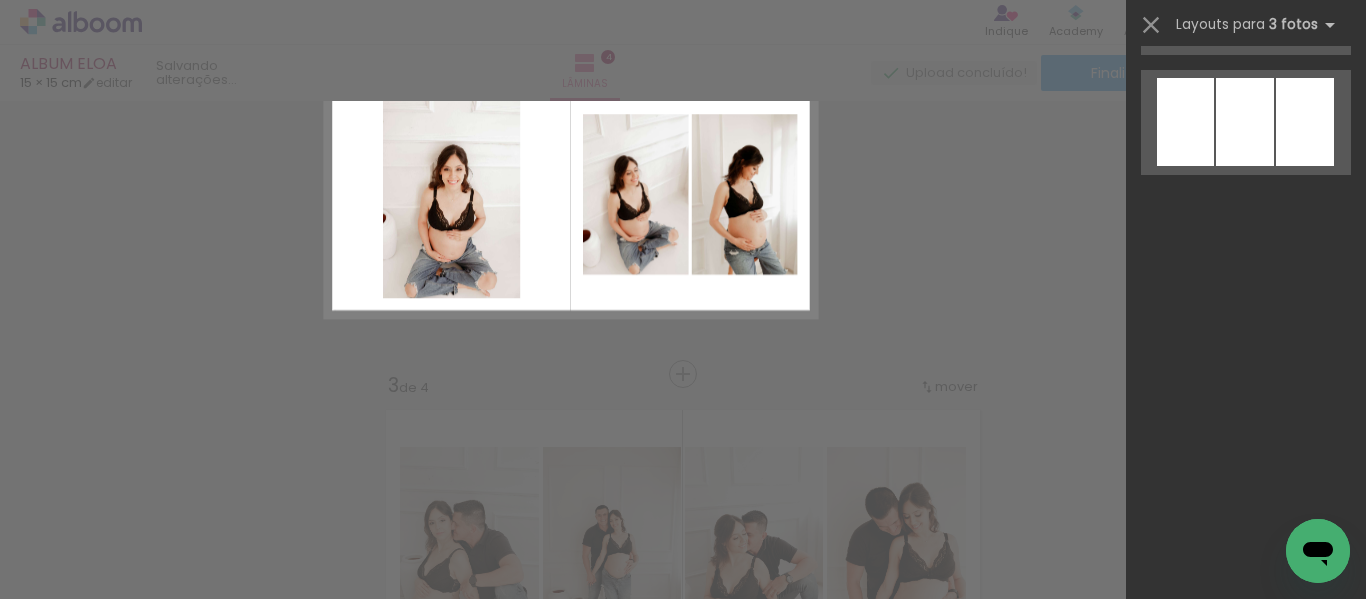 scroll, scrollTop: 0, scrollLeft: 0, axis: both 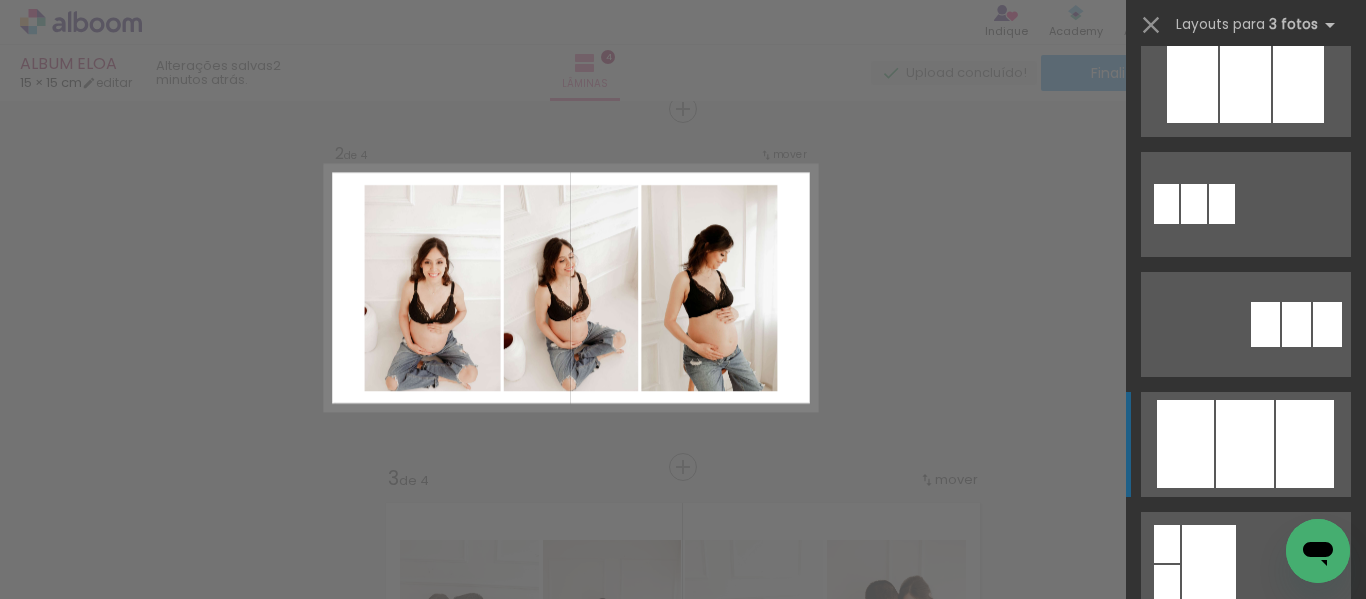 click at bounding box center (1246, 684) 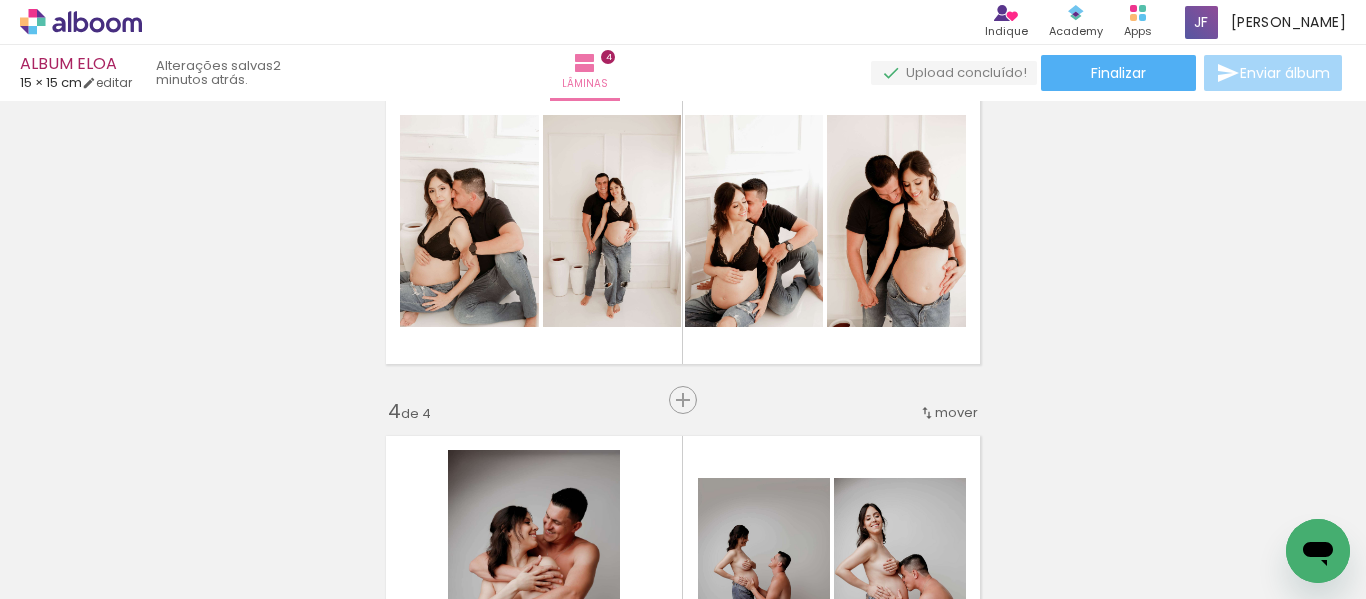 scroll, scrollTop: 779, scrollLeft: 0, axis: vertical 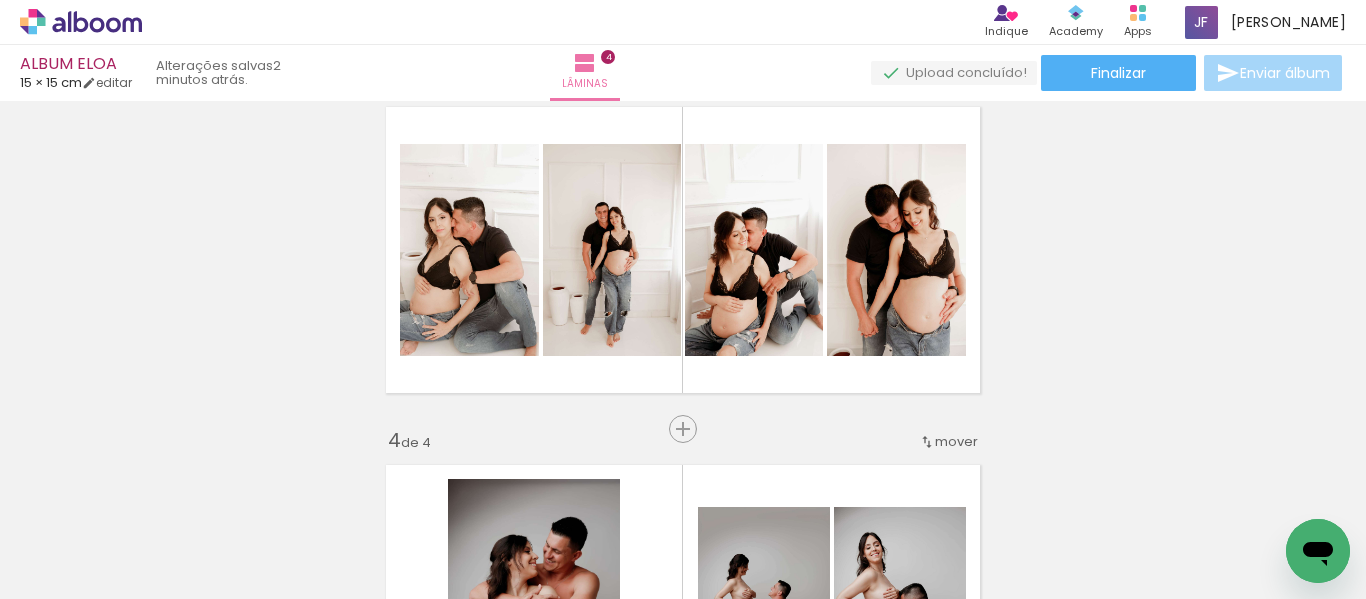 click on "Inserir lâmina 1  de 4  Inserir lâmina 2  de 4  Inserir lâmina 3  de 4  Inserir lâmina 4  de 4" at bounding box center (683, 224) 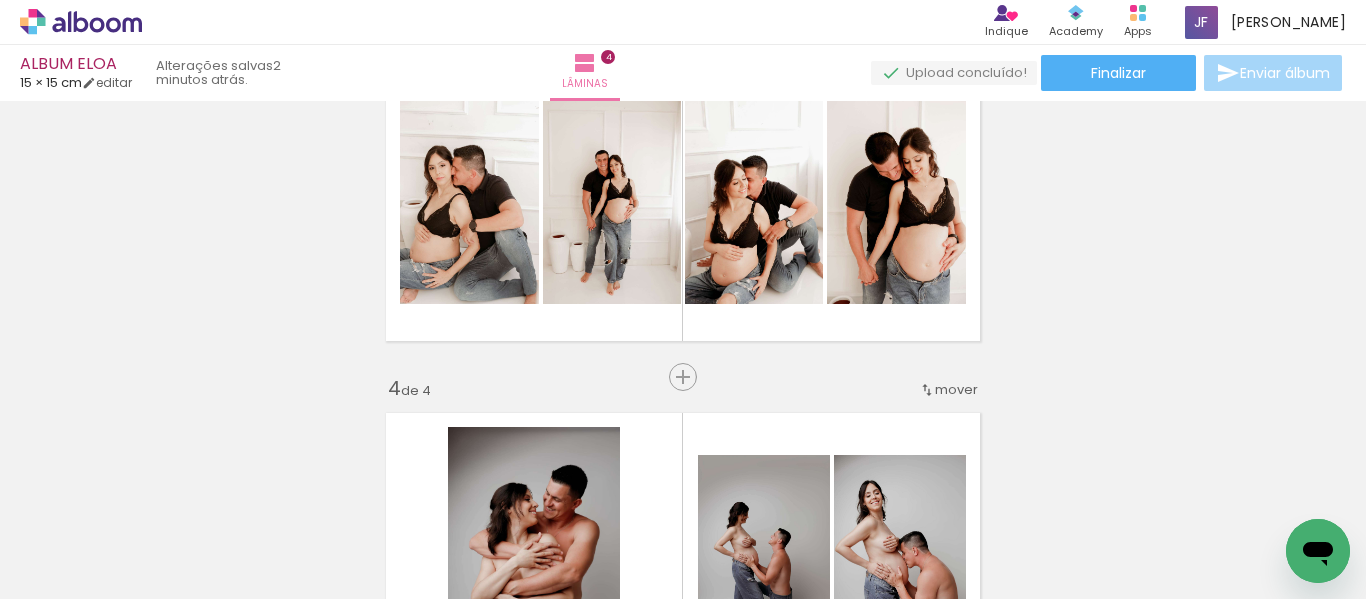 scroll, scrollTop: 833, scrollLeft: 0, axis: vertical 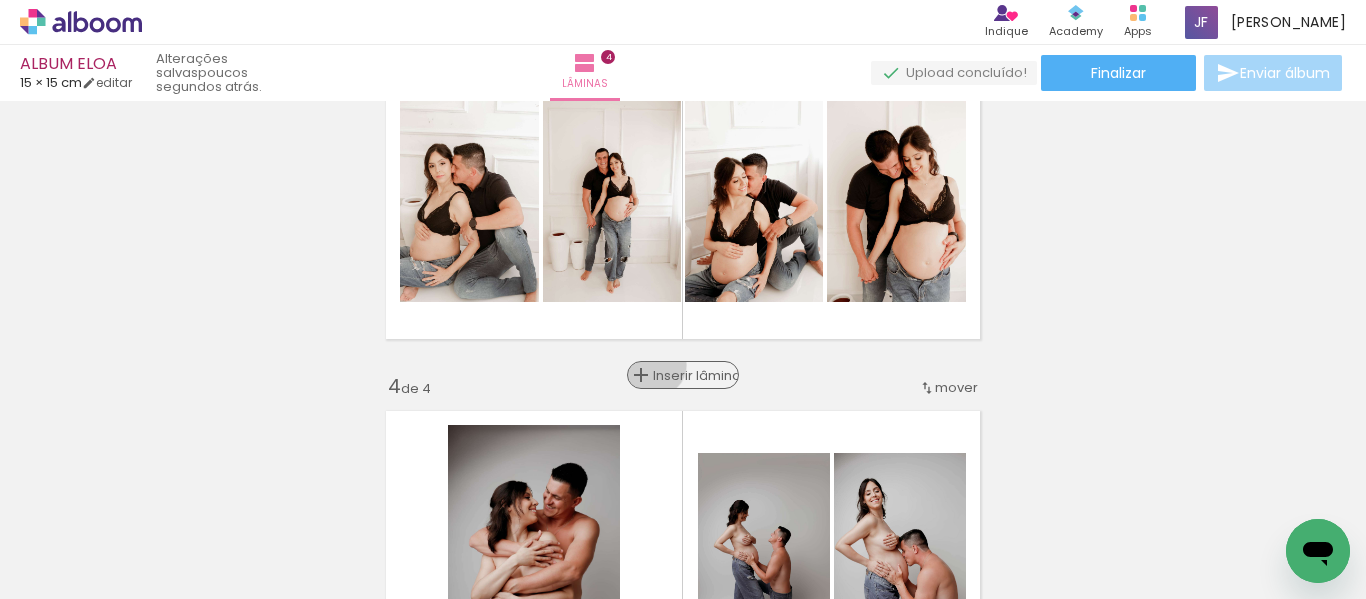 click on "Inserir lâmina" at bounding box center (683, 375) 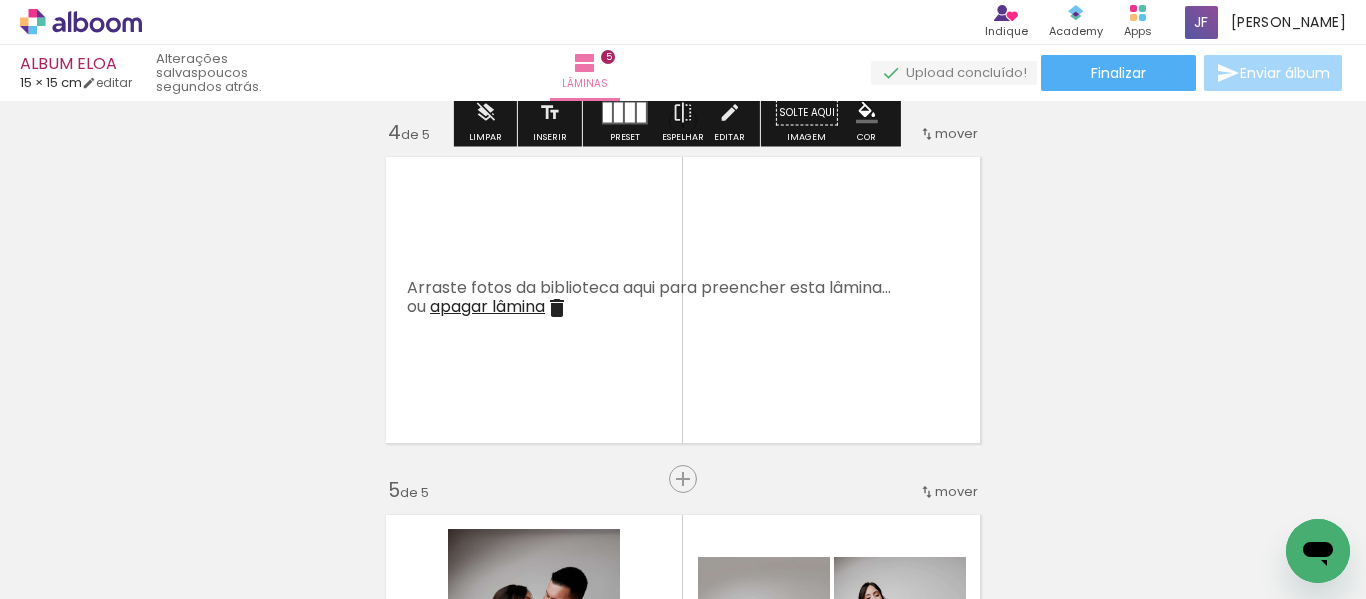scroll, scrollTop: 1090, scrollLeft: 0, axis: vertical 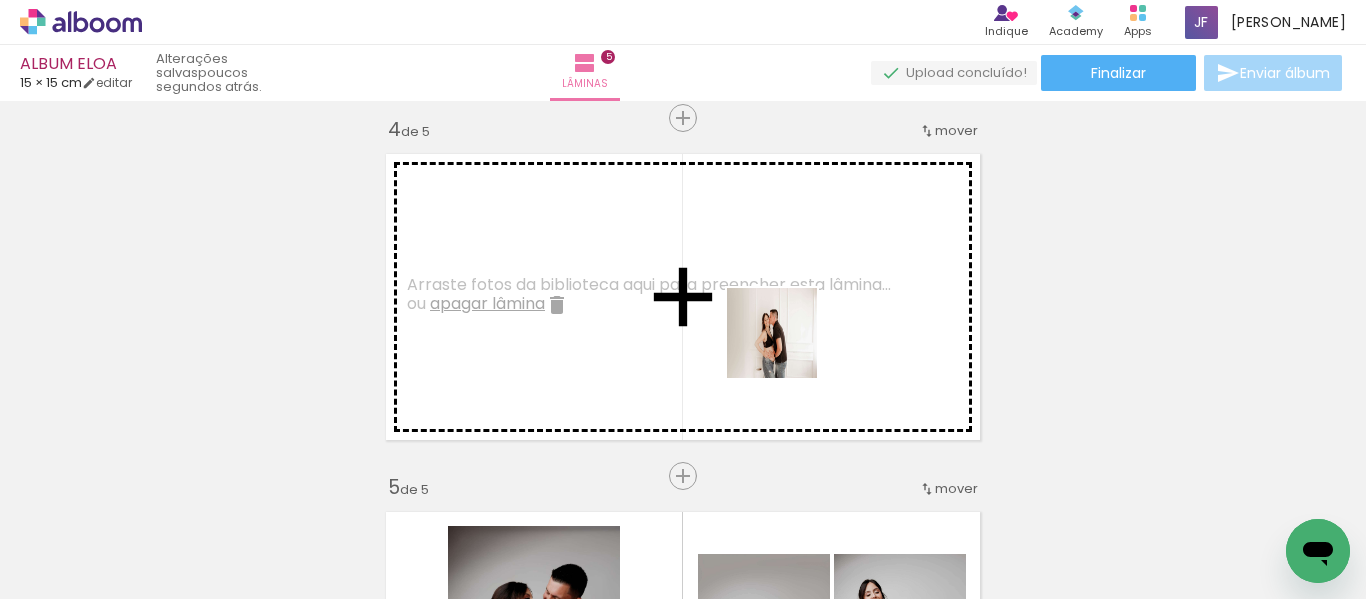 drag, startPoint x: 1283, startPoint y: 549, endPoint x: 763, endPoint y: 337, distance: 561.555 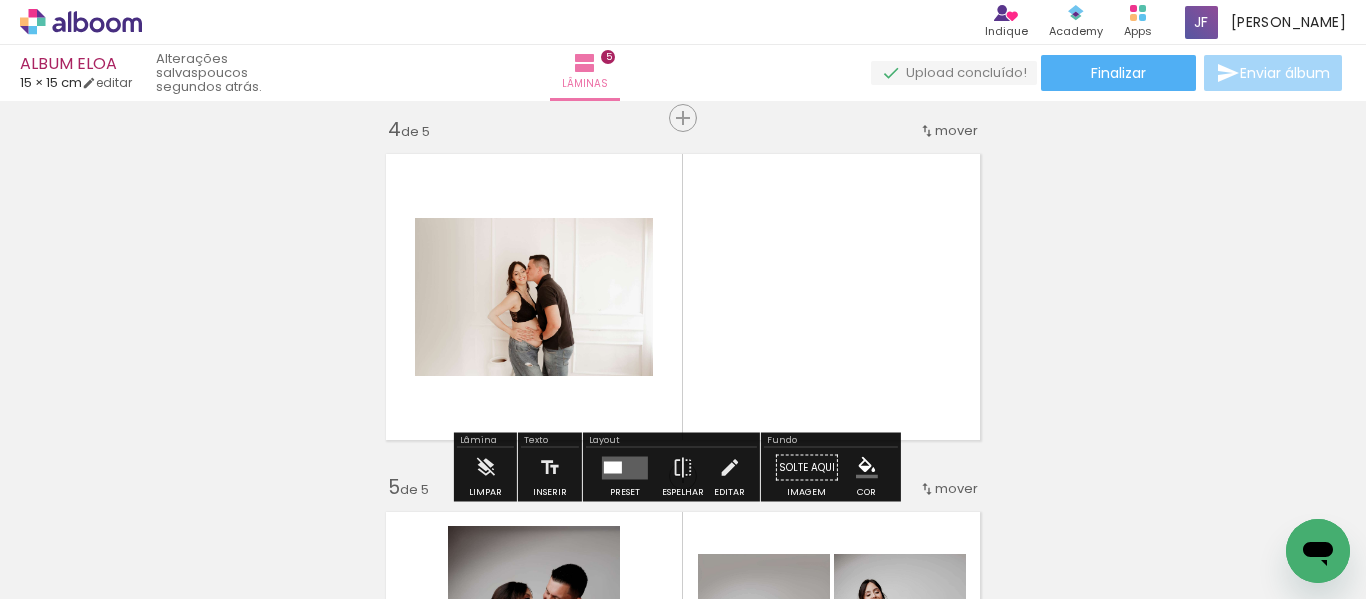 click at bounding box center (625, 467) 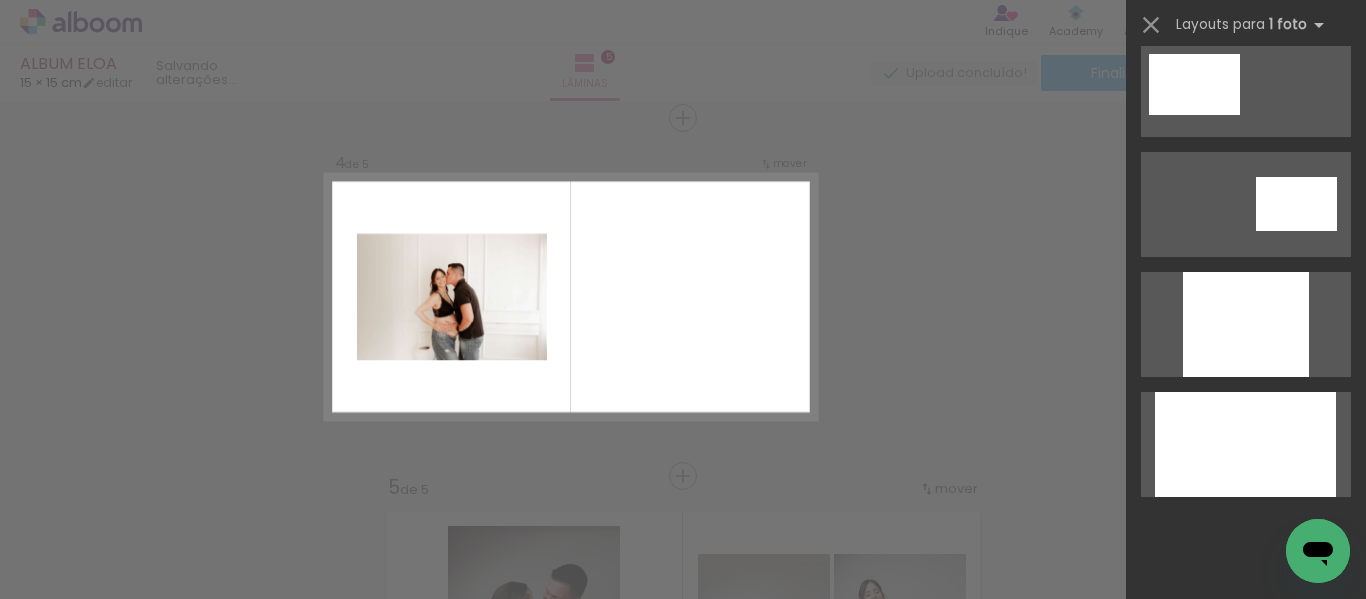 scroll, scrollTop: 0, scrollLeft: 0, axis: both 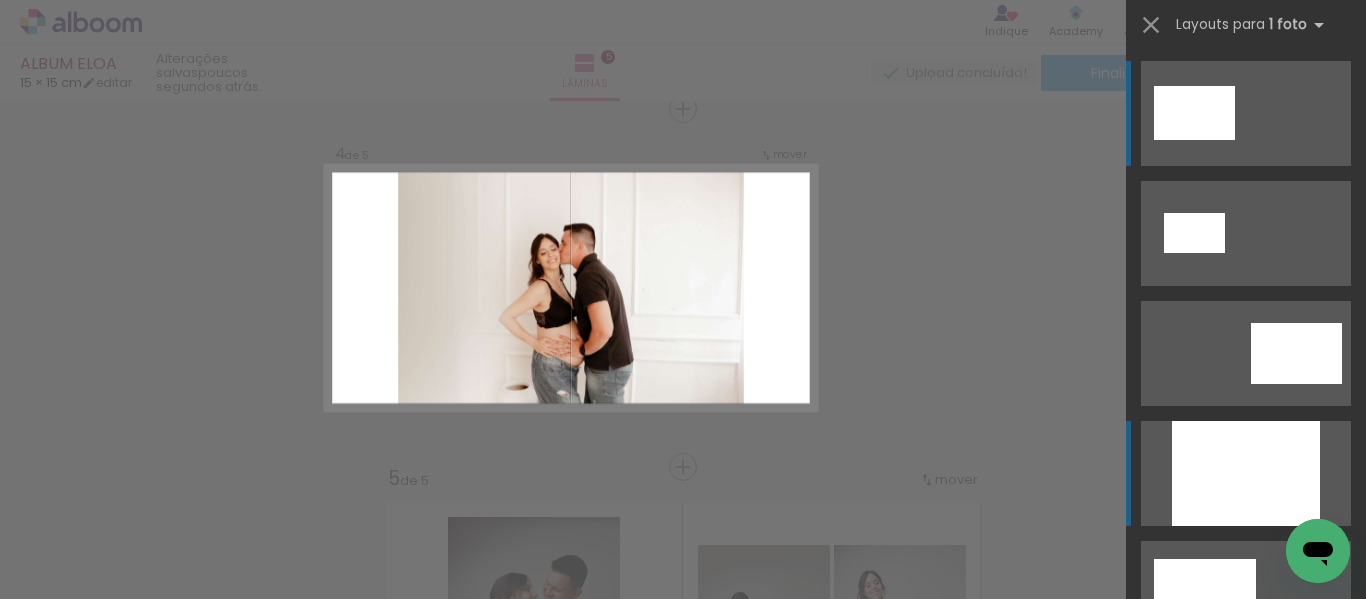 click at bounding box center [1246, 473] 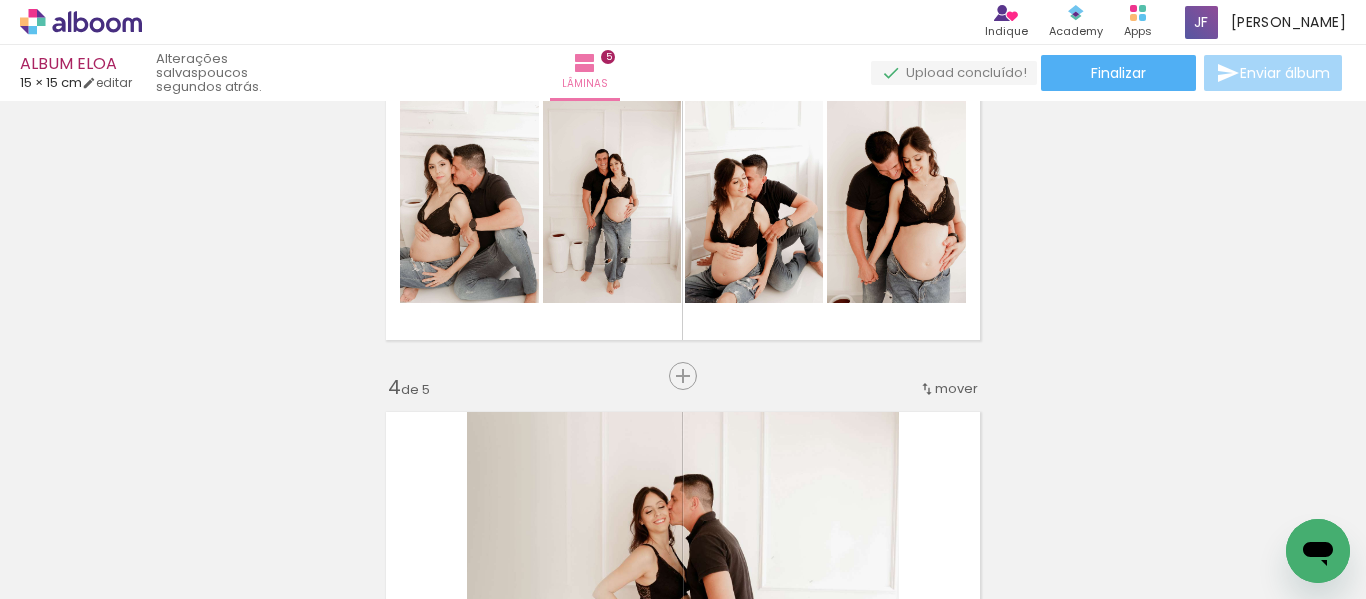 scroll, scrollTop: 941, scrollLeft: 0, axis: vertical 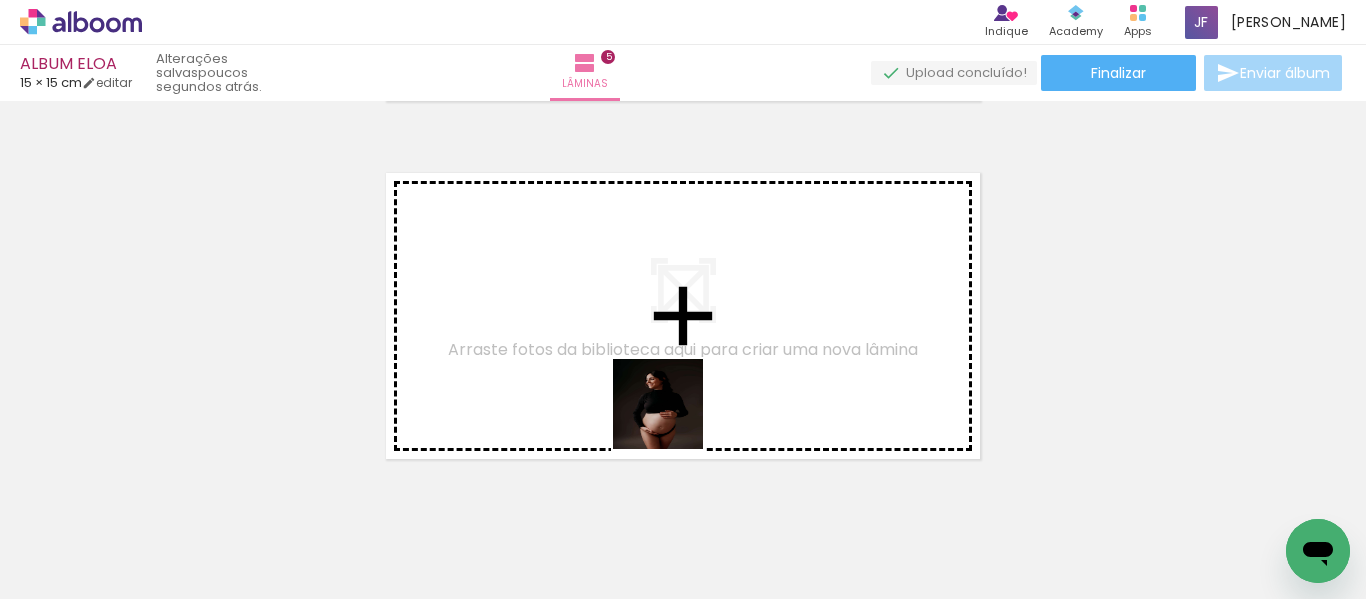 drag, startPoint x: 696, startPoint y: 505, endPoint x: 659, endPoint y: 378, distance: 132.28 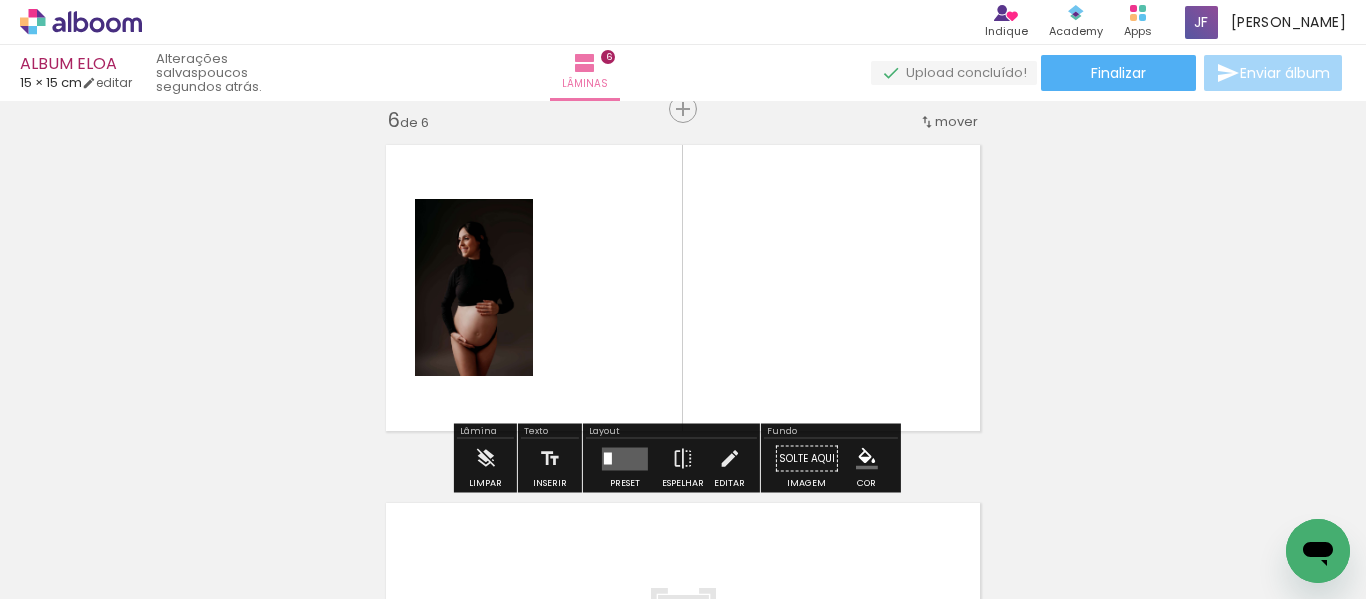scroll, scrollTop: 1815, scrollLeft: 0, axis: vertical 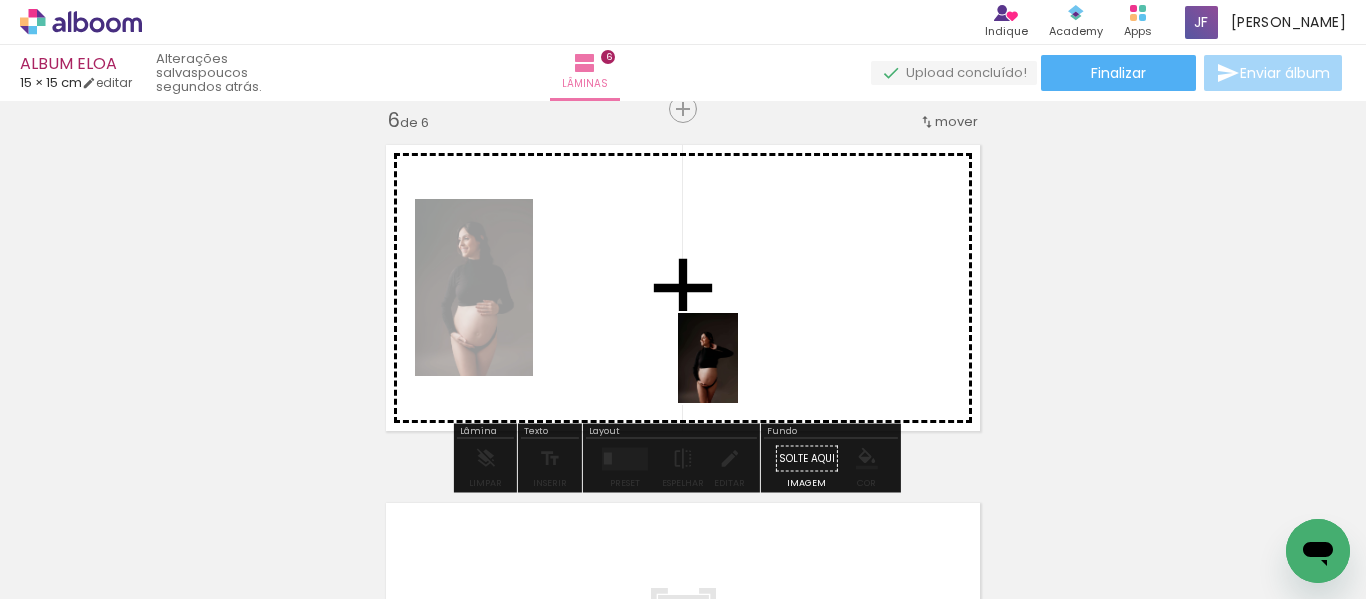 drag, startPoint x: 767, startPoint y: 535, endPoint x: 737, endPoint y: 370, distance: 167.7051 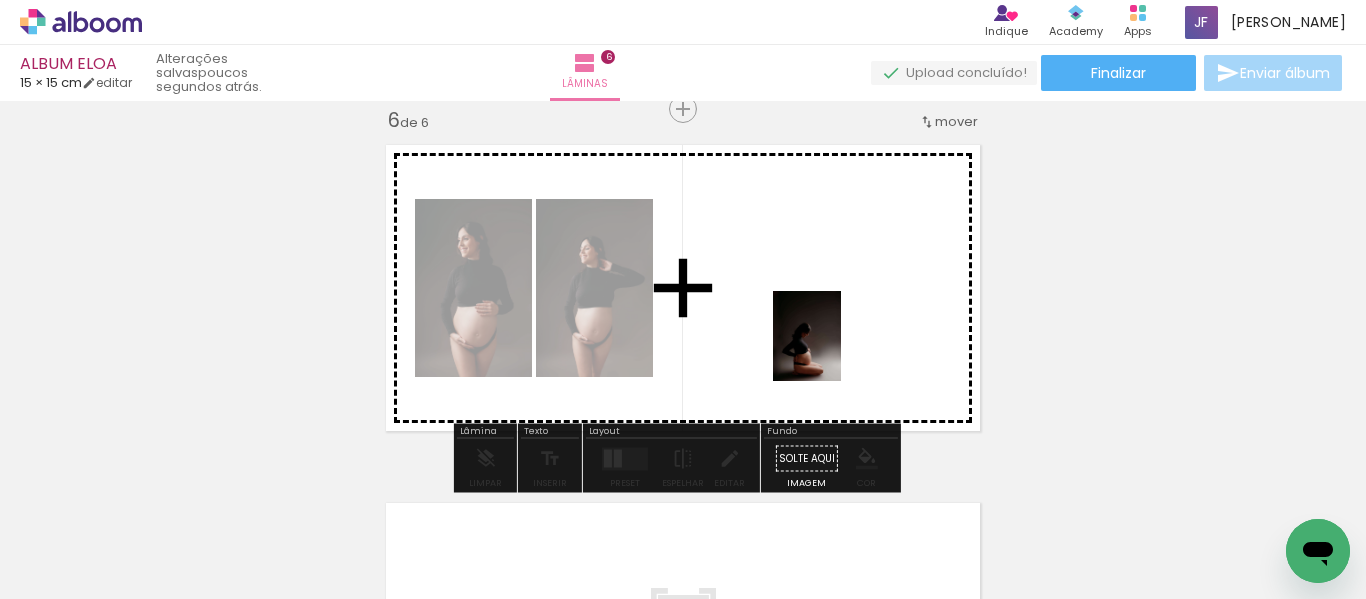 drag, startPoint x: 902, startPoint y: 547, endPoint x: 830, endPoint y: 348, distance: 211.62466 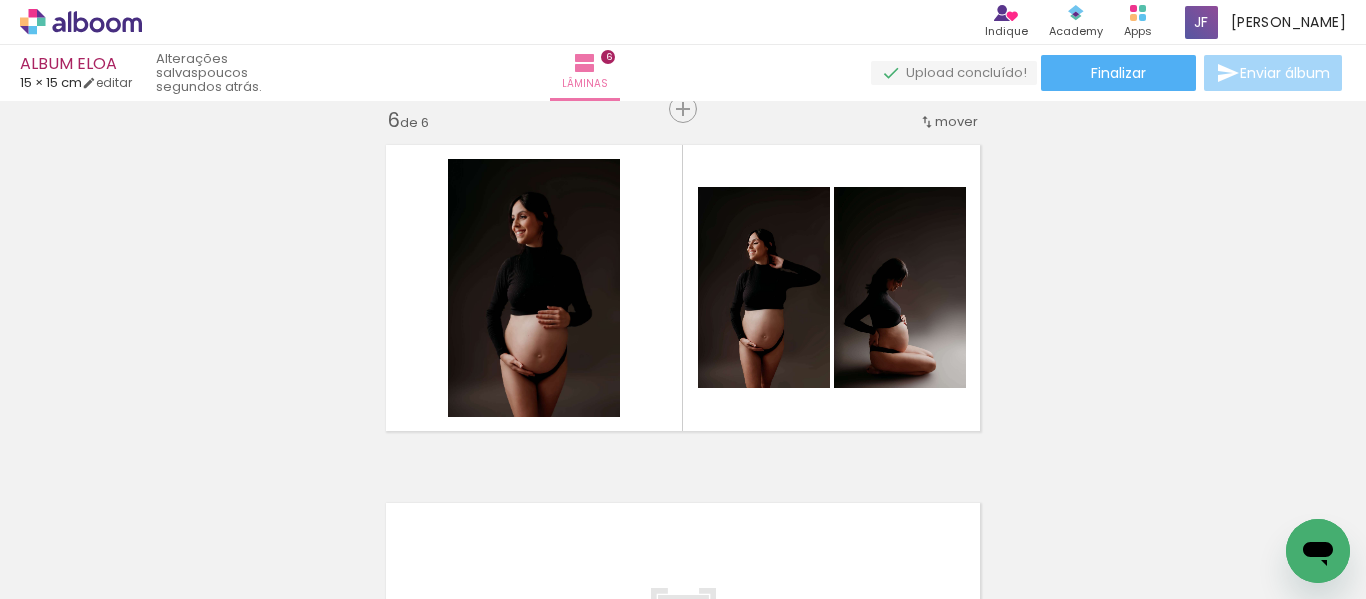 scroll, scrollTop: 0, scrollLeft: 2697, axis: horizontal 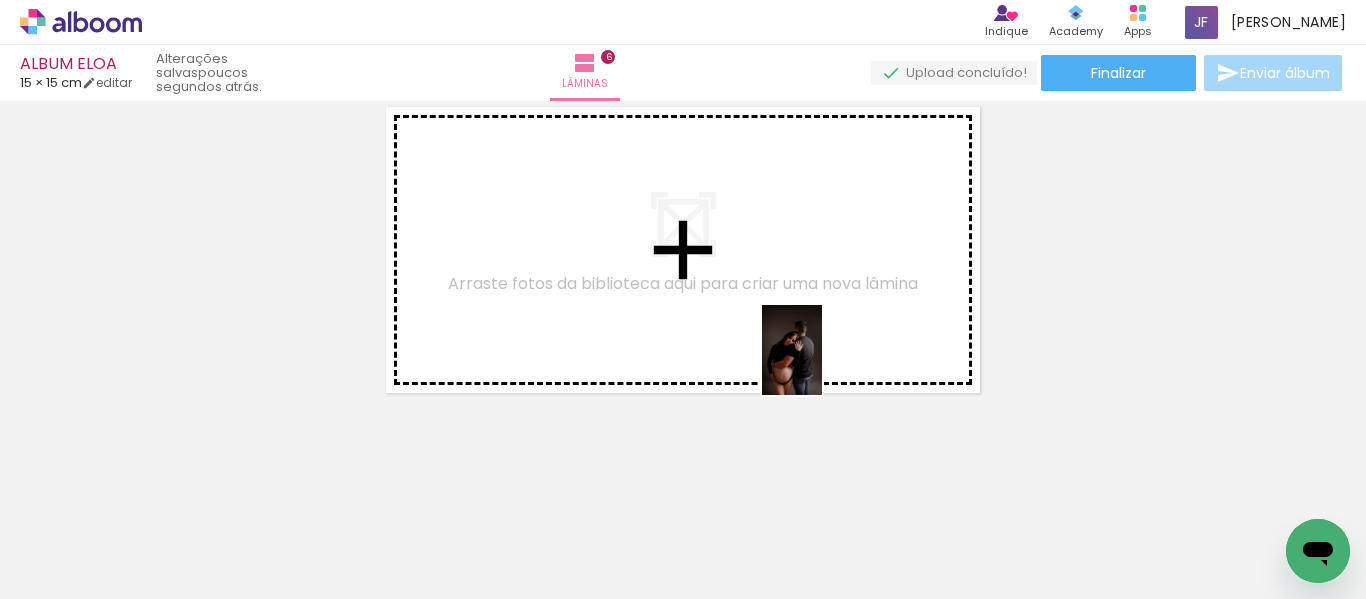 drag, startPoint x: 966, startPoint y: 532, endPoint x: 822, endPoint y: 365, distance: 220.51077 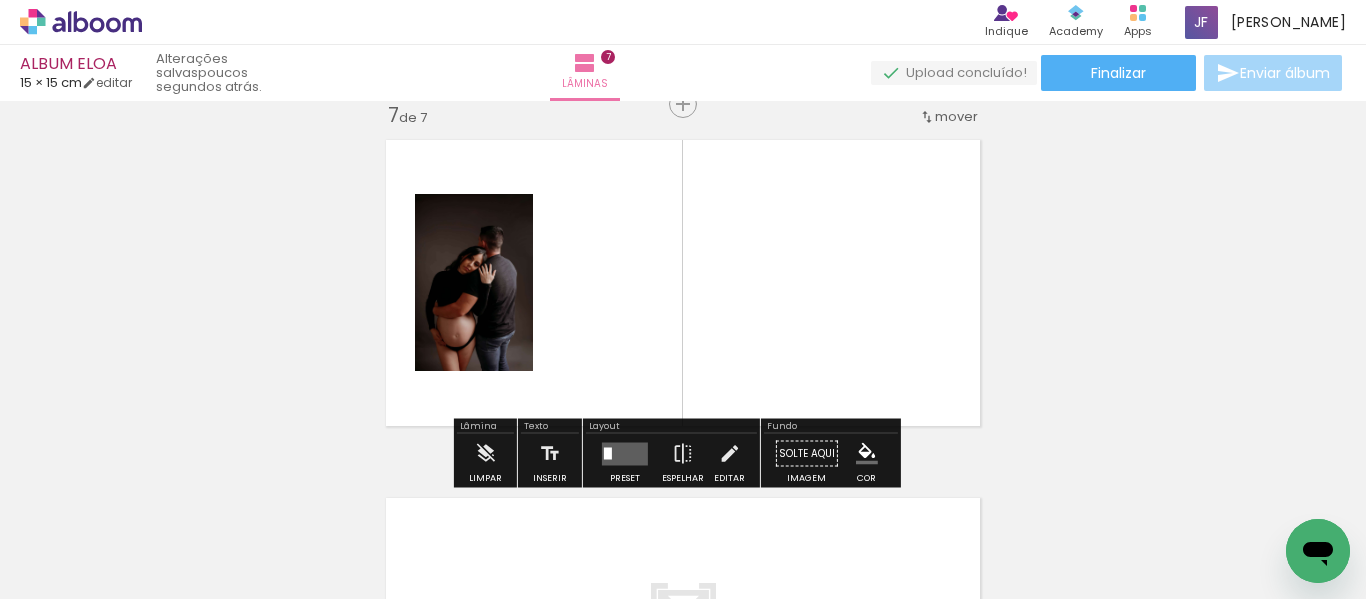 scroll, scrollTop: 2173, scrollLeft: 0, axis: vertical 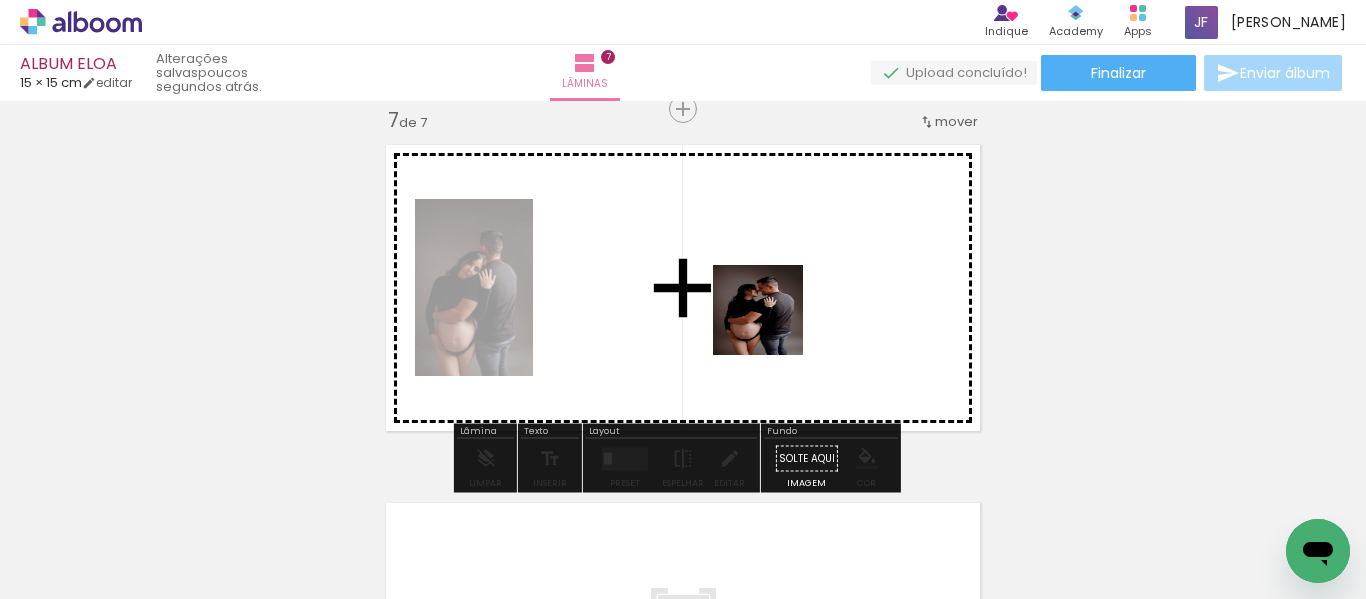 drag, startPoint x: 1086, startPoint y: 535, endPoint x: 750, endPoint y: 312, distance: 403.2679 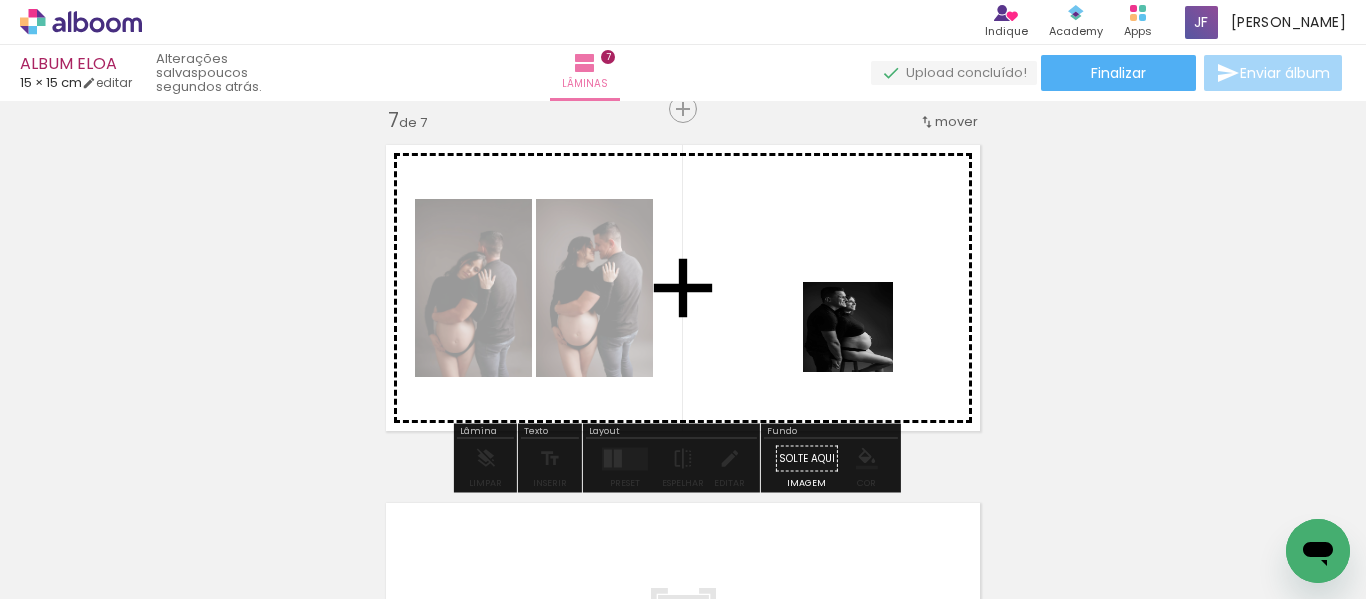 drag, startPoint x: 1196, startPoint y: 531, endPoint x: 847, endPoint y: 324, distance: 405.77087 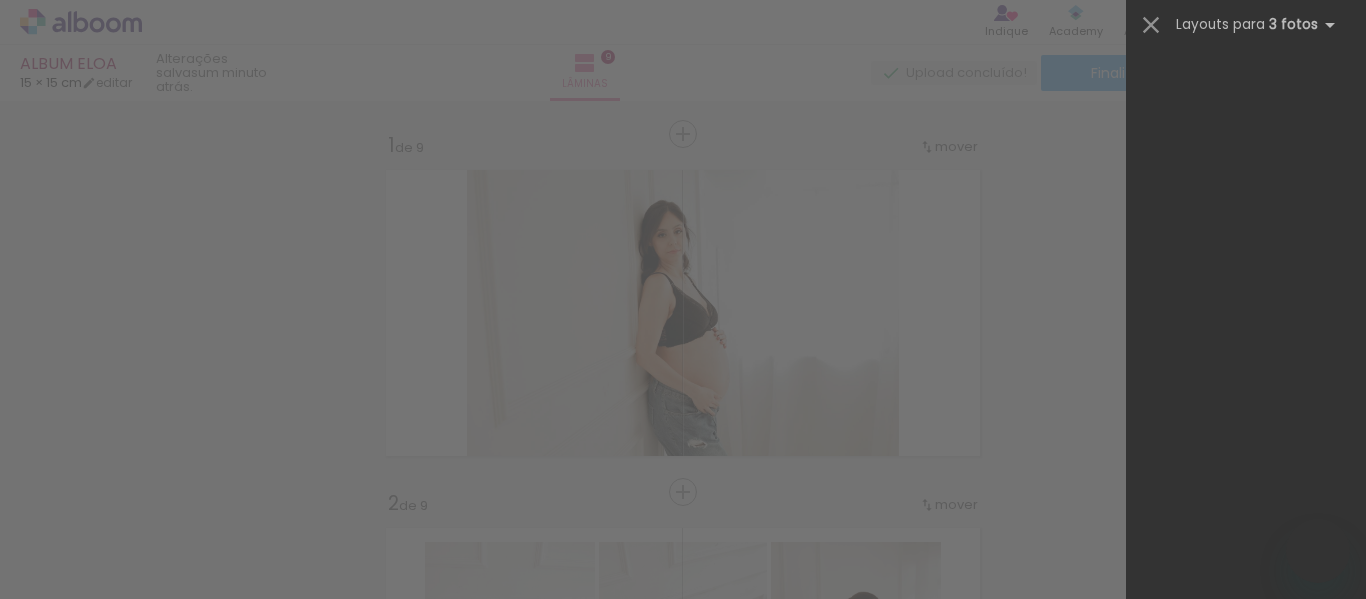 scroll, scrollTop: 0, scrollLeft: 0, axis: both 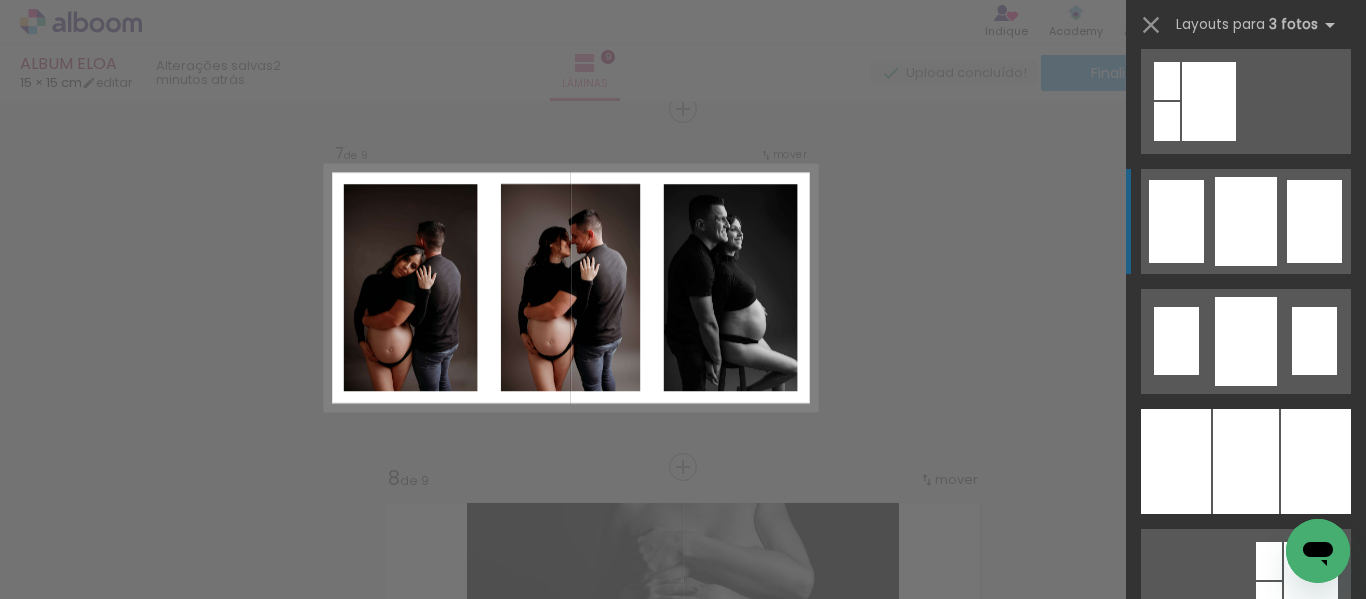 click at bounding box center (1176, 221) 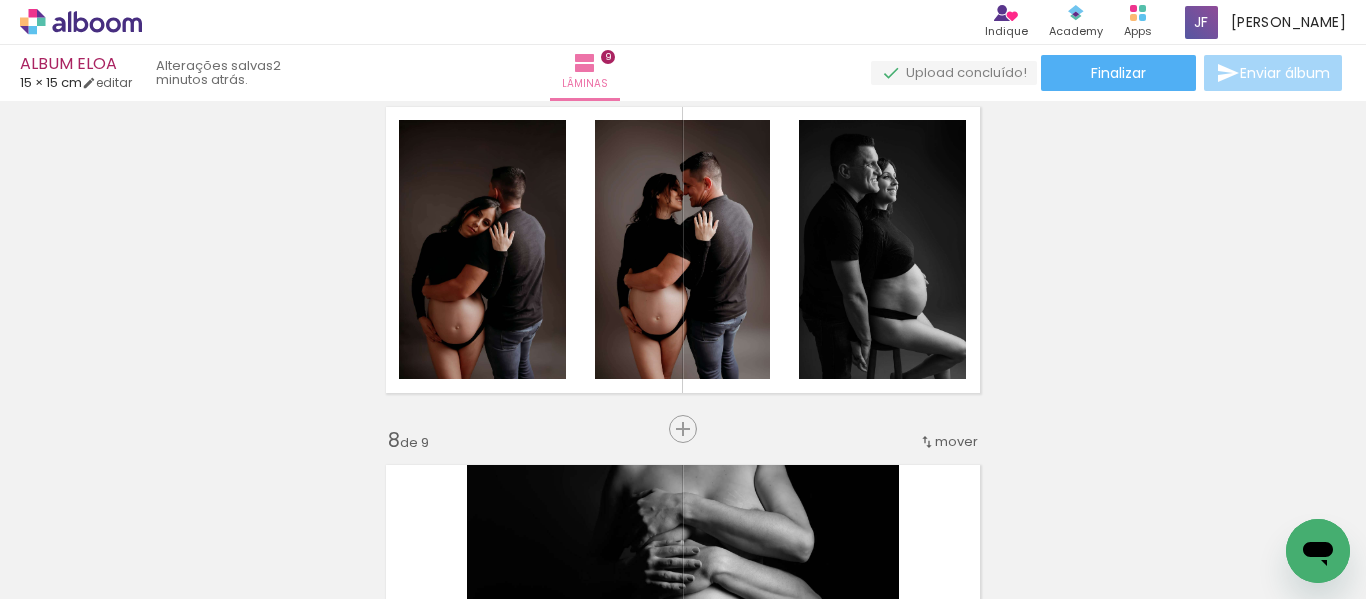 scroll, scrollTop: 2210, scrollLeft: 0, axis: vertical 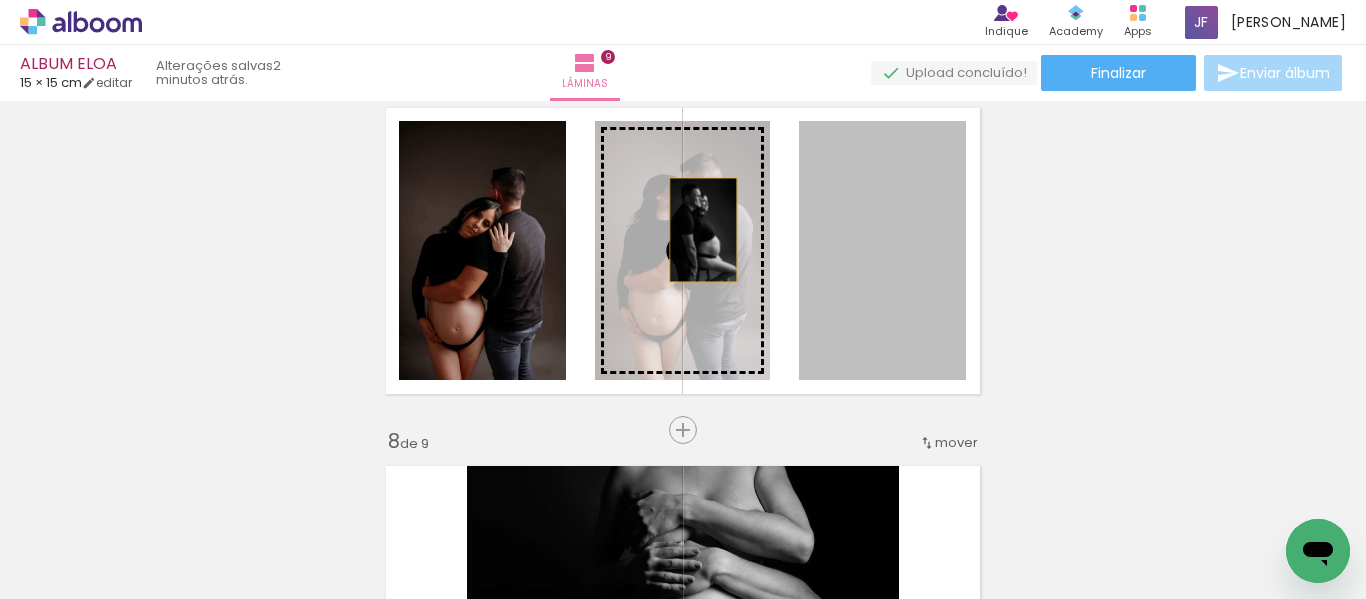 drag, startPoint x: 874, startPoint y: 224, endPoint x: 694, endPoint y: 229, distance: 180.06943 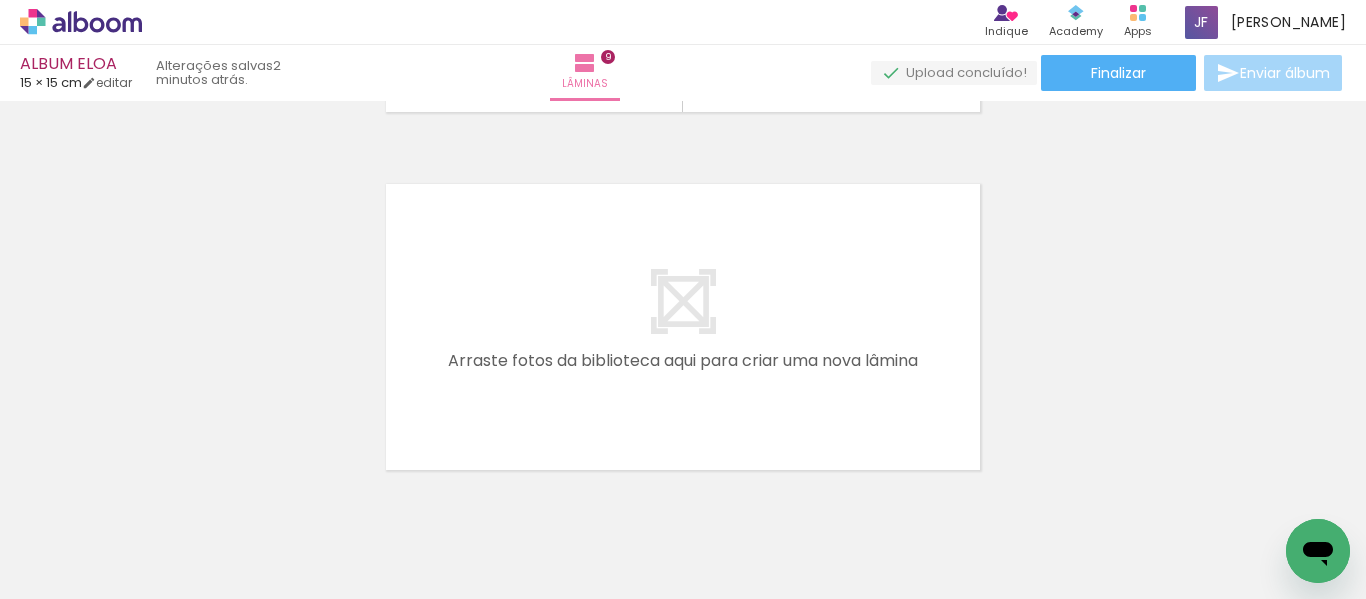 scroll, scrollTop: 3285, scrollLeft: 0, axis: vertical 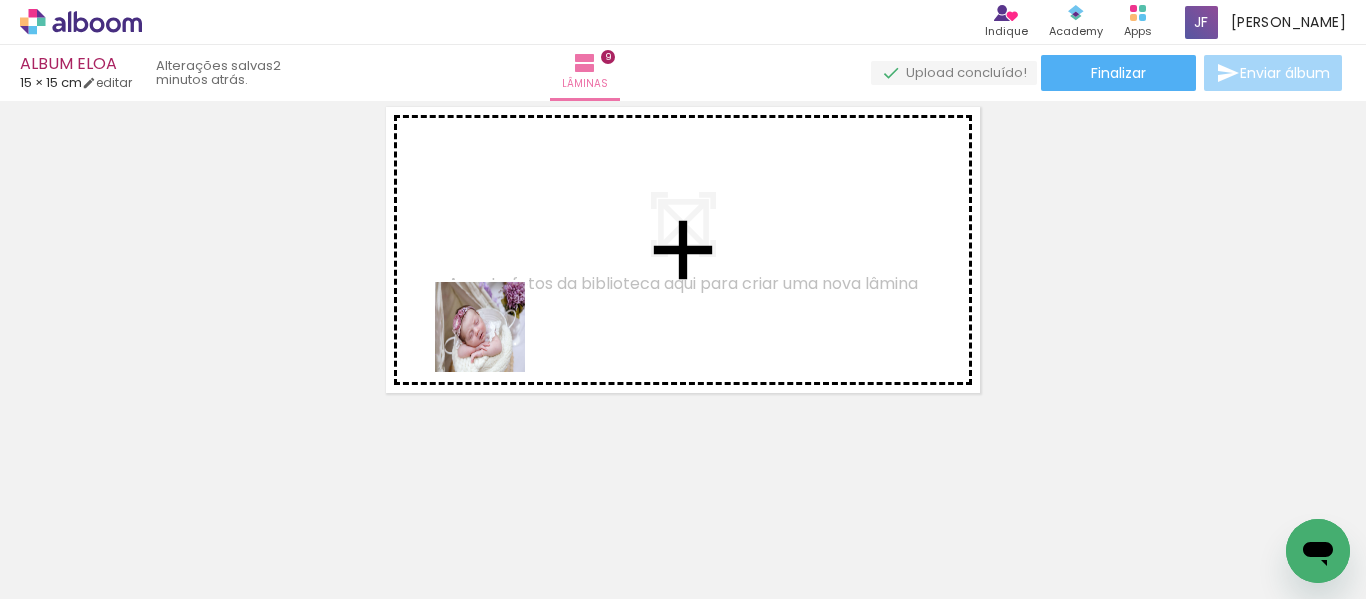 drag, startPoint x: 197, startPoint y: 544, endPoint x: 581, endPoint y: 315, distance: 447.09842 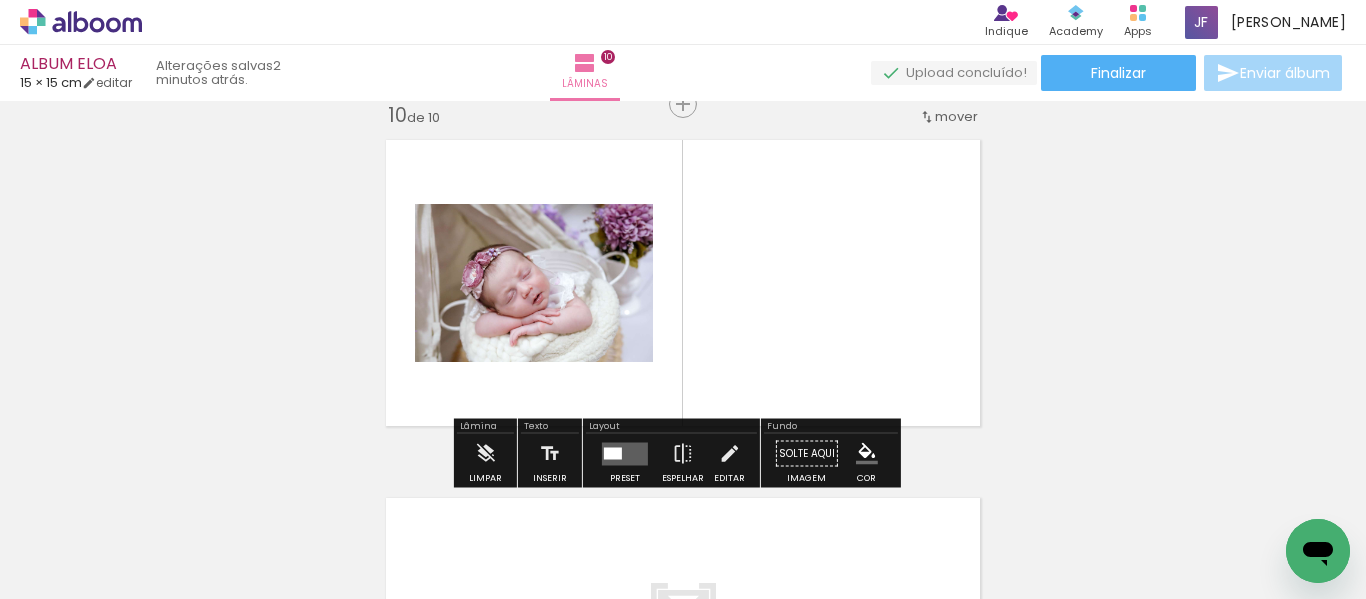 scroll, scrollTop: 3247, scrollLeft: 0, axis: vertical 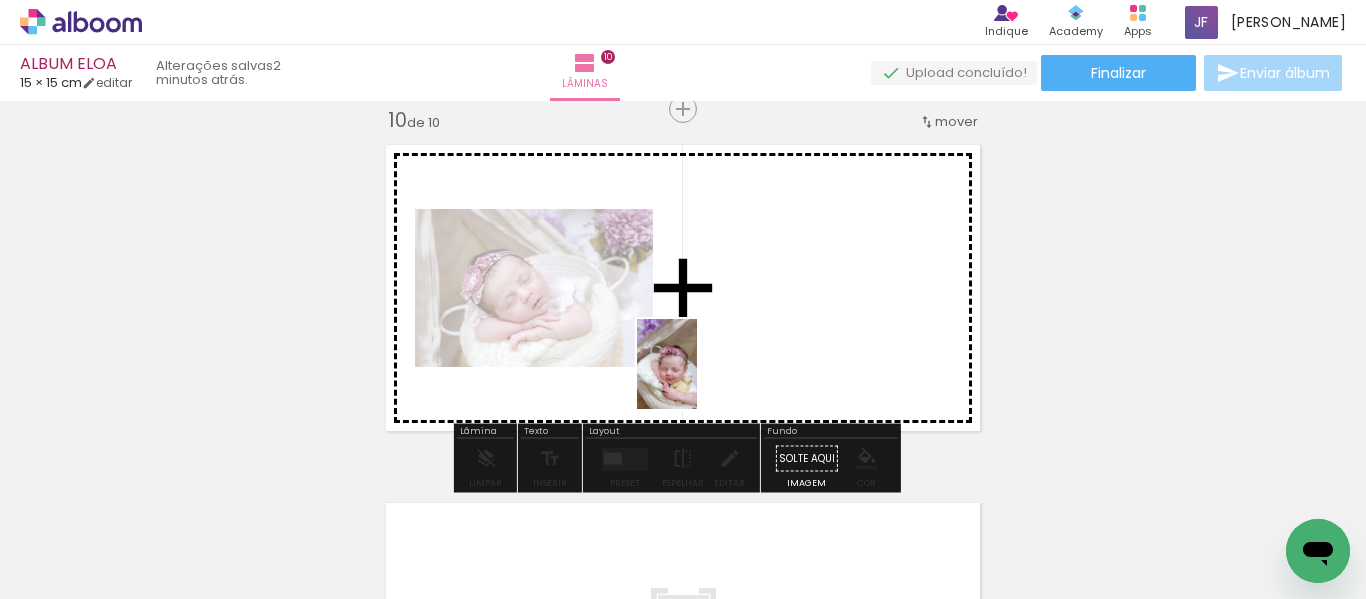 drag, startPoint x: 408, startPoint y: 488, endPoint x: 698, endPoint y: 379, distance: 309.808 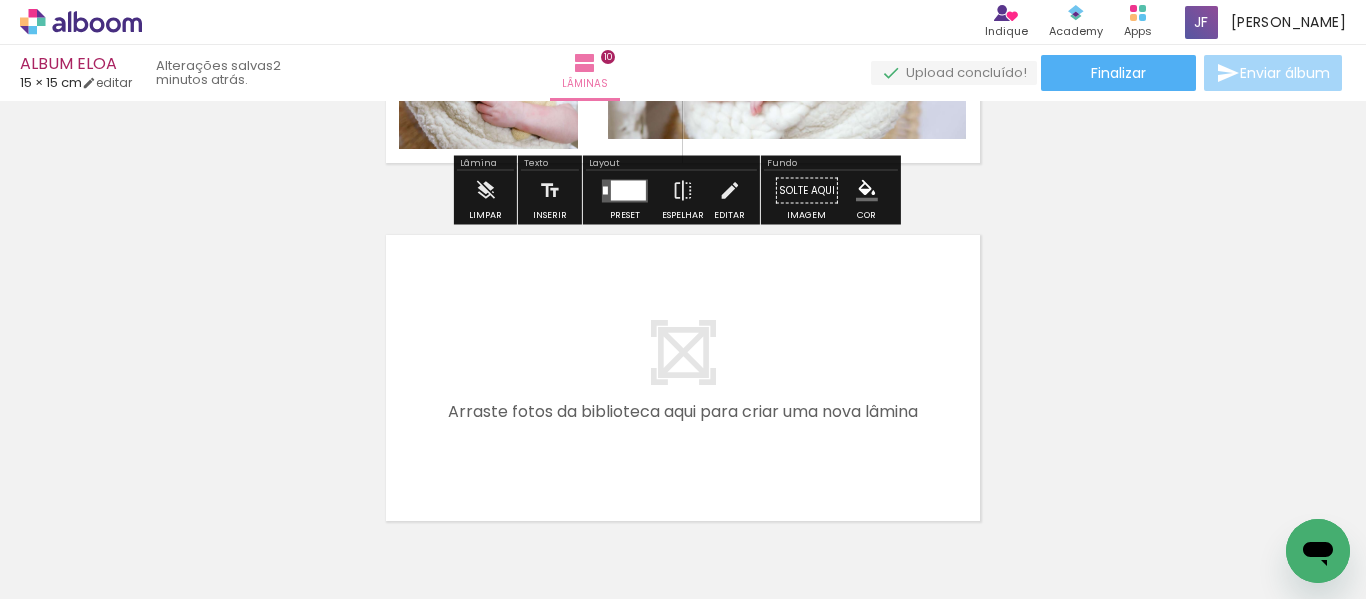 scroll, scrollTop: 3529, scrollLeft: 0, axis: vertical 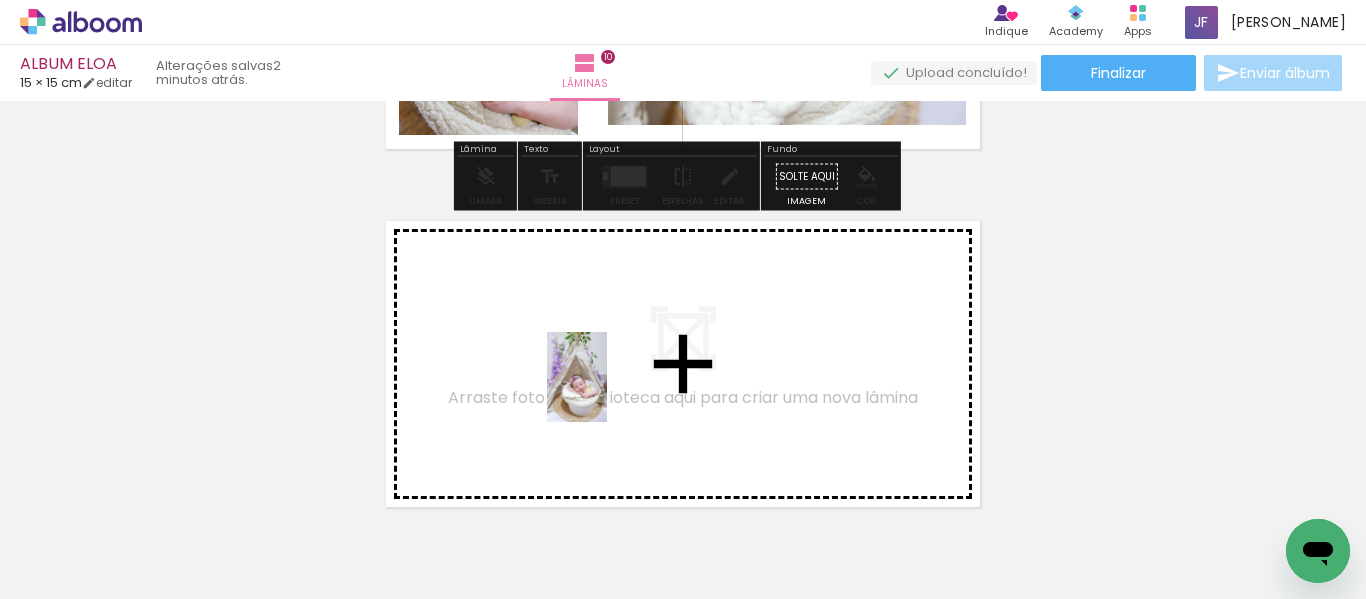 drag, startPoint x: 416, startPoint y: 536, endPoint x: 605, endPoint y: 393, distance: 237.0021 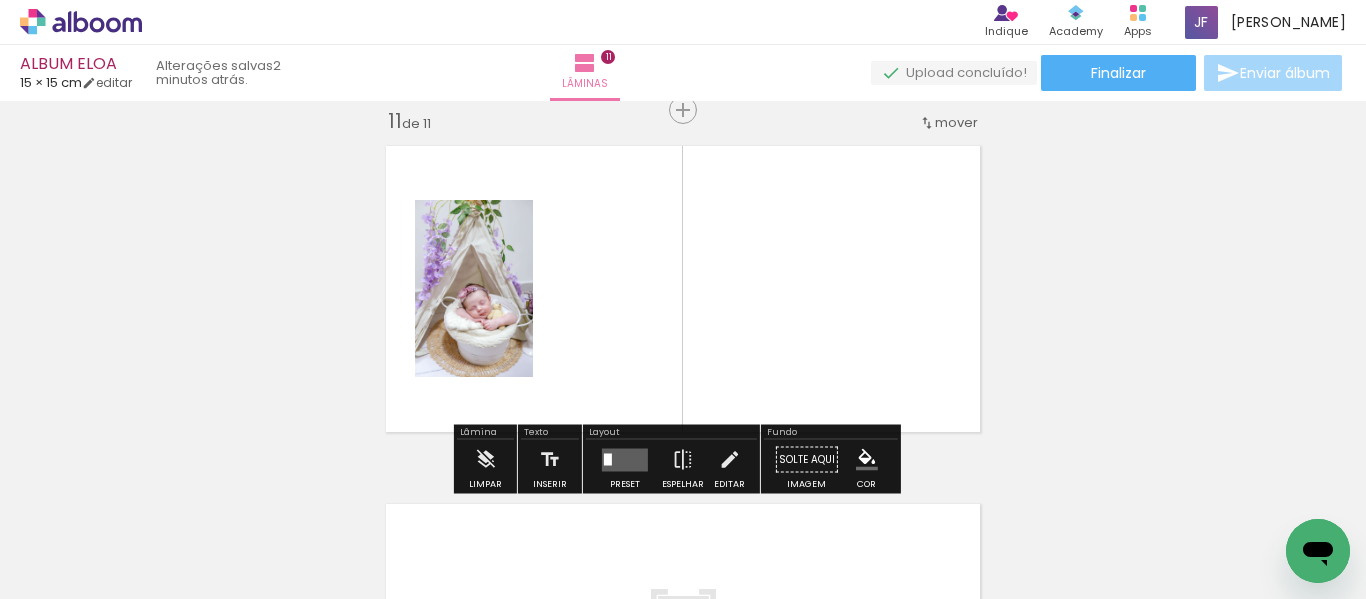 scroll, scrollTop: 3605, scrollLeft: 0, axis: vertical 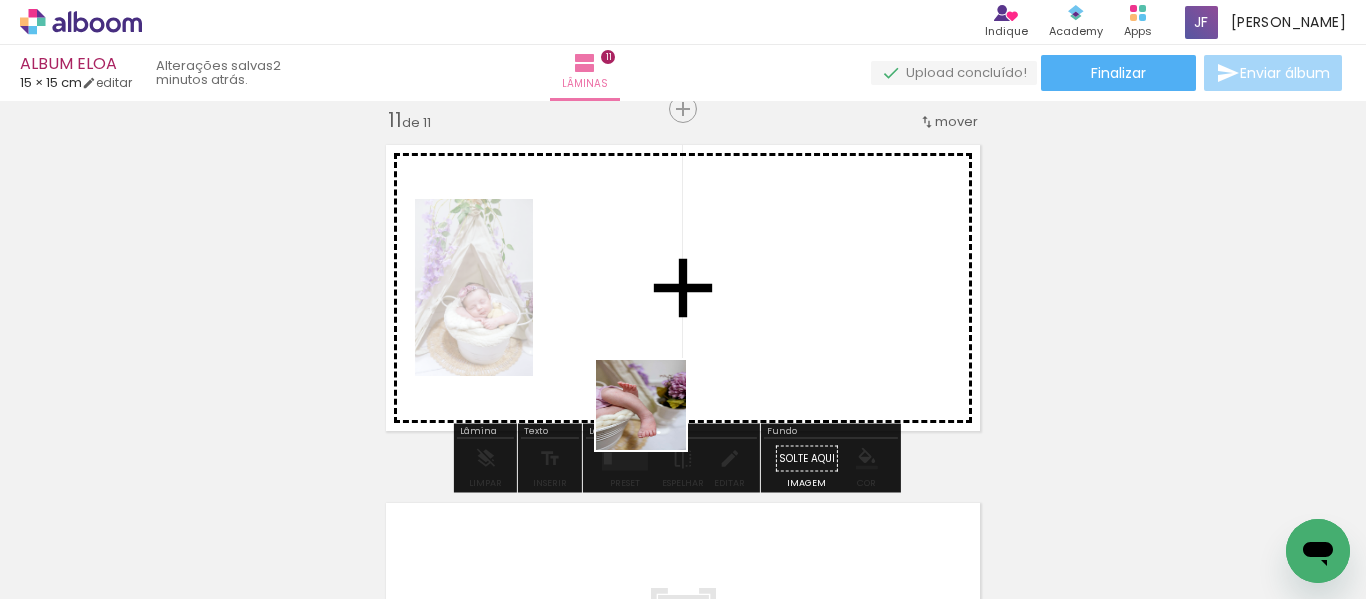 drag, startPoint x: 552, startPoint y: 566, endPoint x: 684, endPoint y: 395, distance: 216.02083 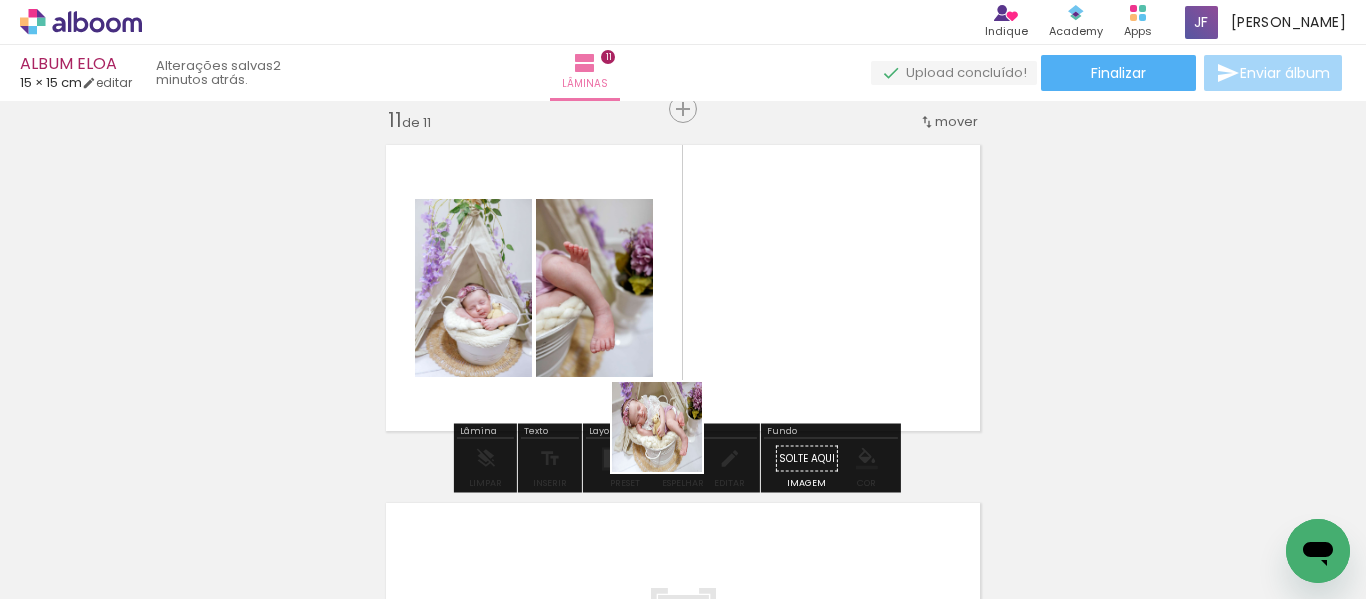 drag, startPoint x: 659, startPoint y: 537, endPoint x: 708, endPoint y: 337, distance: 205.91502 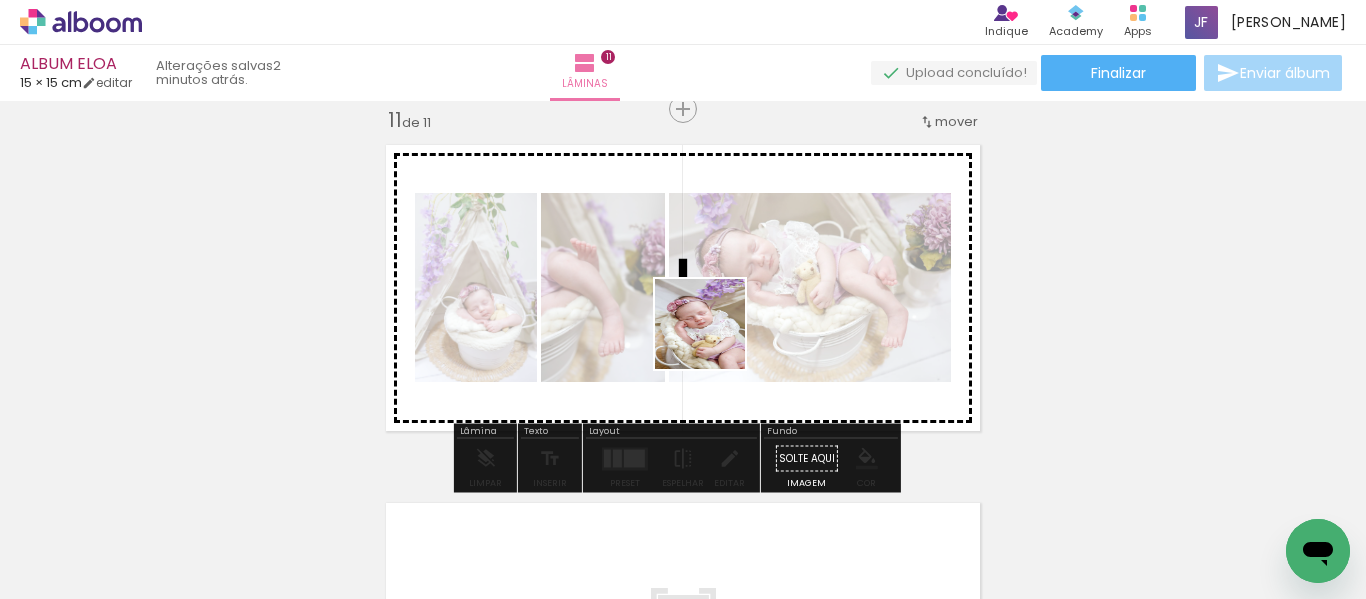 drag, startPoint x: 769, startPoint y: 523, endPoint x: 712, endPoint y: 338, distance: 193.58203 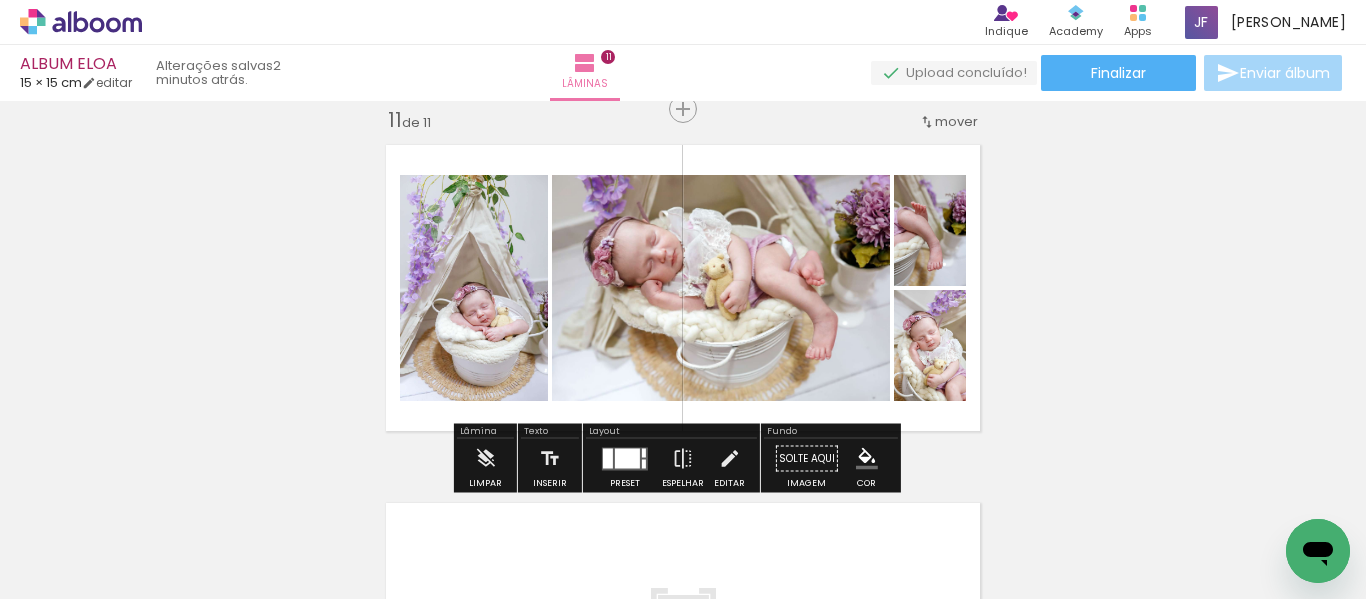click at bounding box center [627, 458] 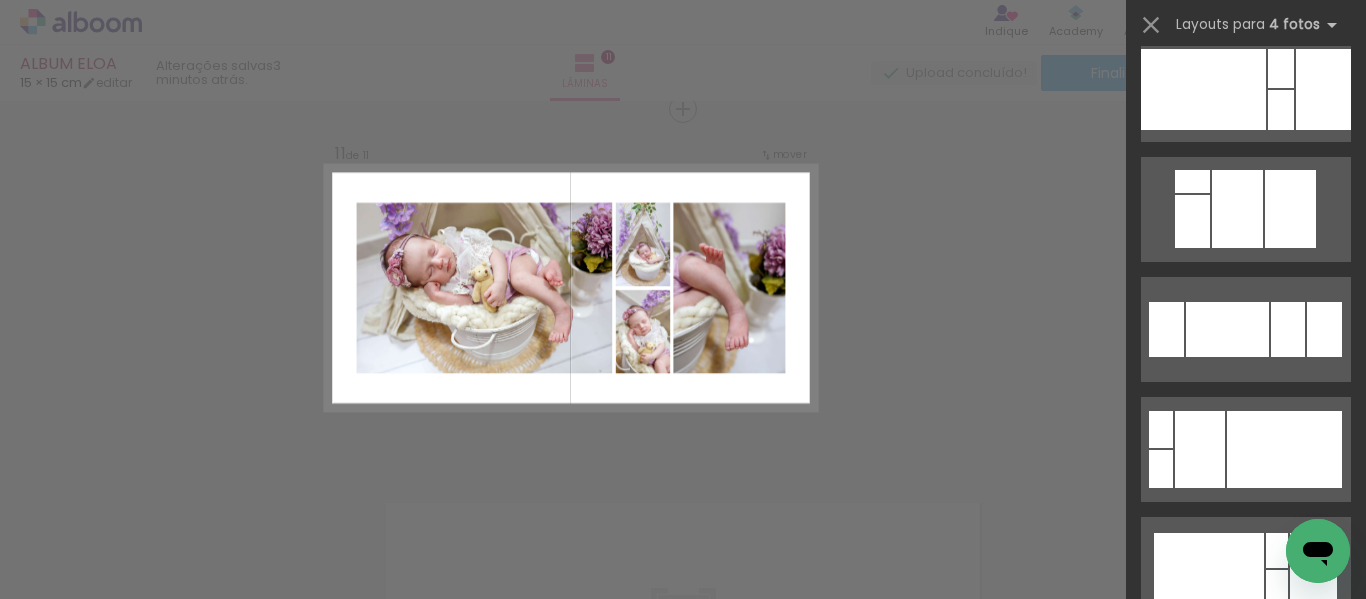 scroll, scrollTop: 3861, scrollLeft: 0, axis: vertical 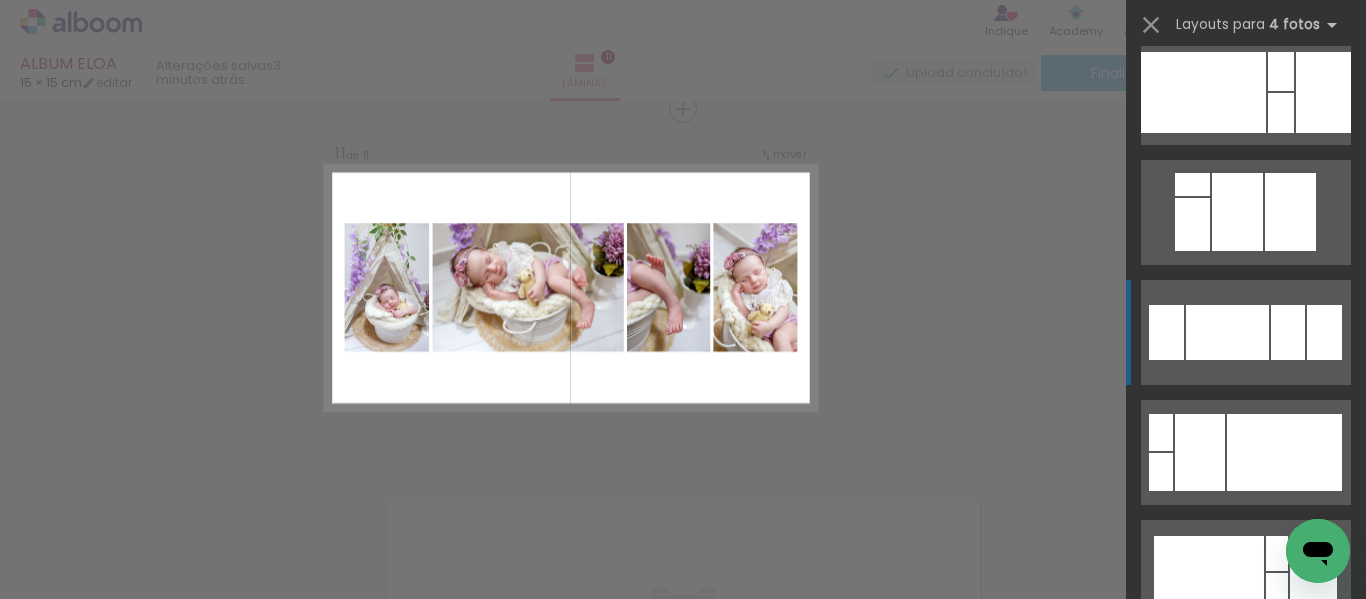 click at bounding box center (1259, 812) 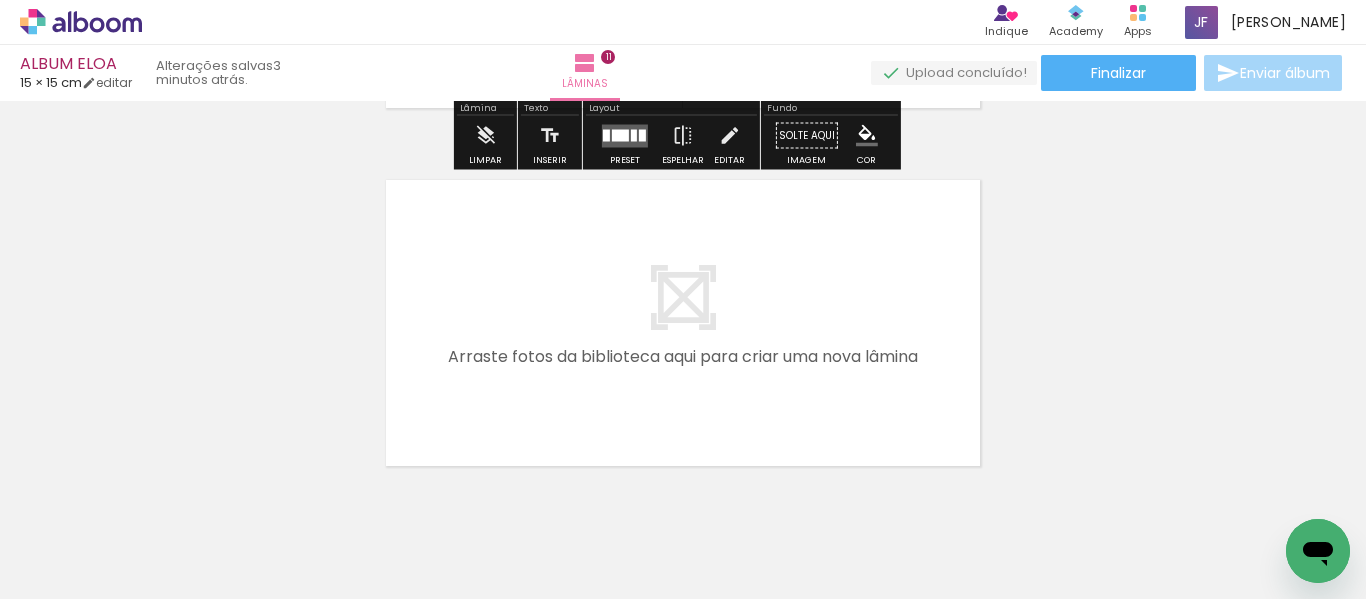 scroll, scrollTop: 4001, scrollLeft: 0, axis: vertical 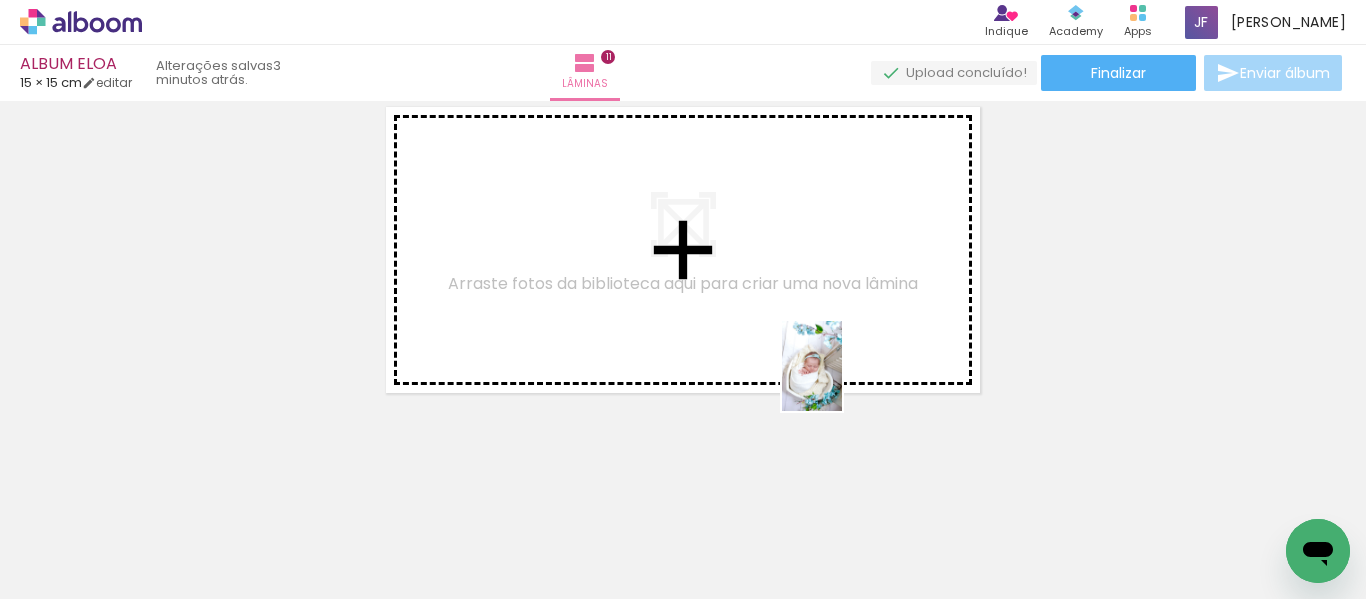 drag, startPoint x: 915, startPoint y: 562, endPoint x: 833, endPoint y: 340, distance: 236.6601 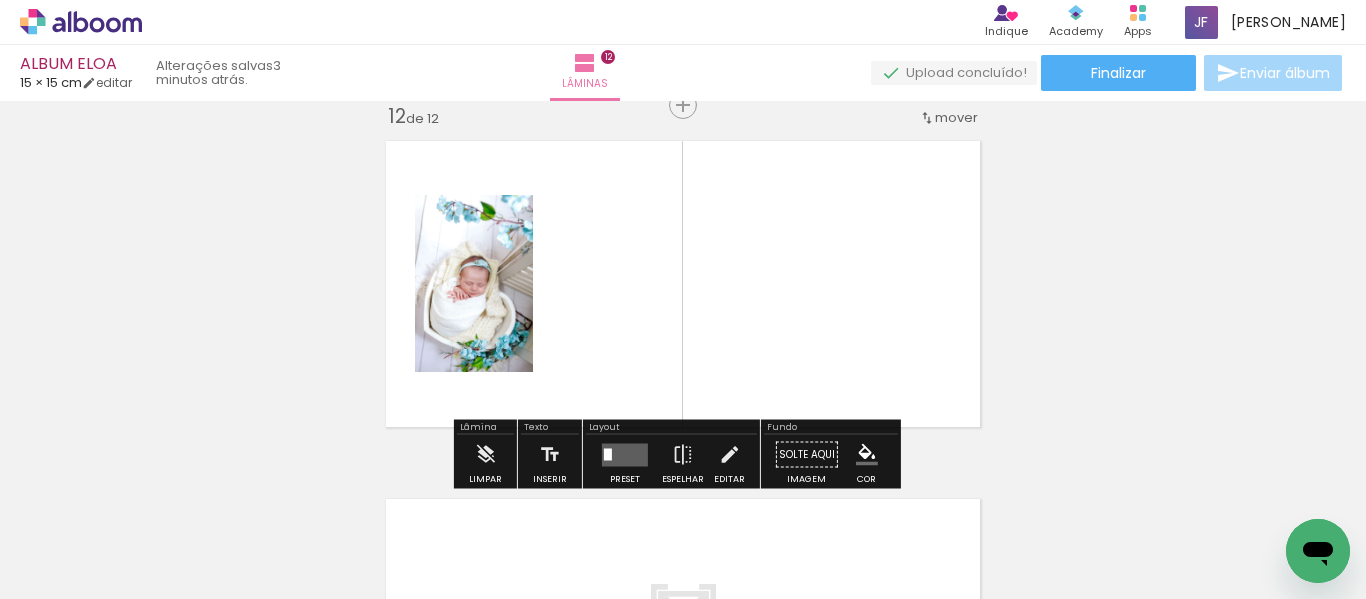 scroll, scrollTop: 3963, scrollLeft: 0, axis: vertical 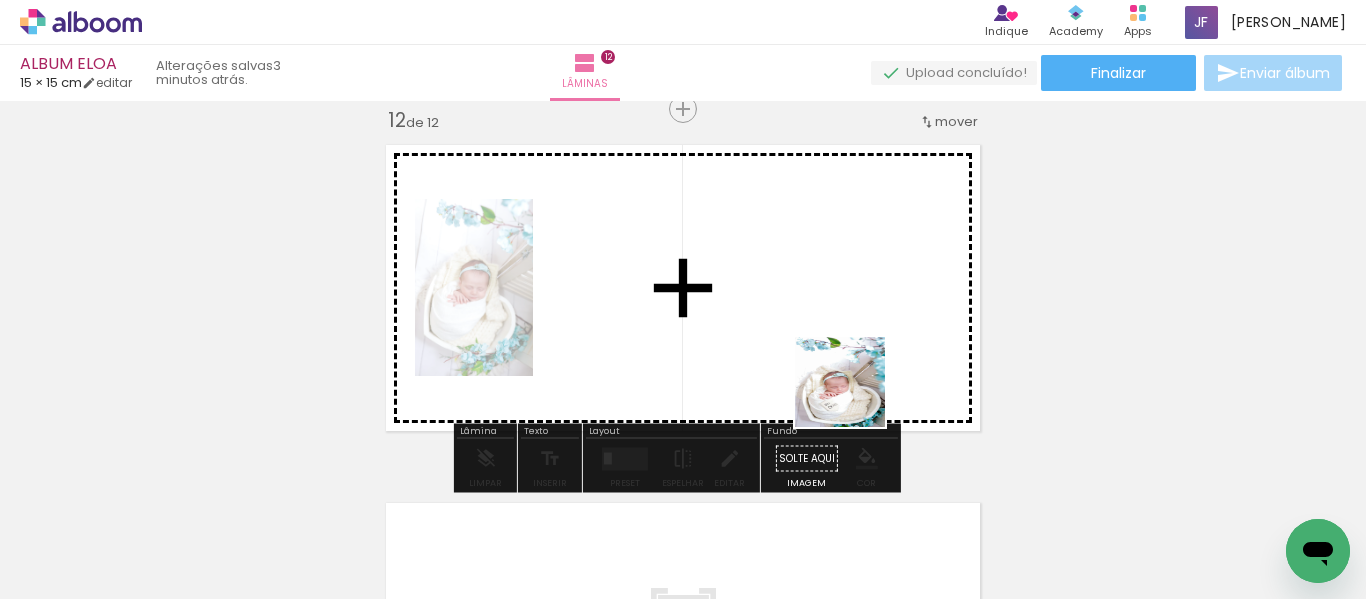 drag, startPoint x: 983, startPoint y: 557, endPoint x: 826, endPoint y: 360, distance: 251.9087 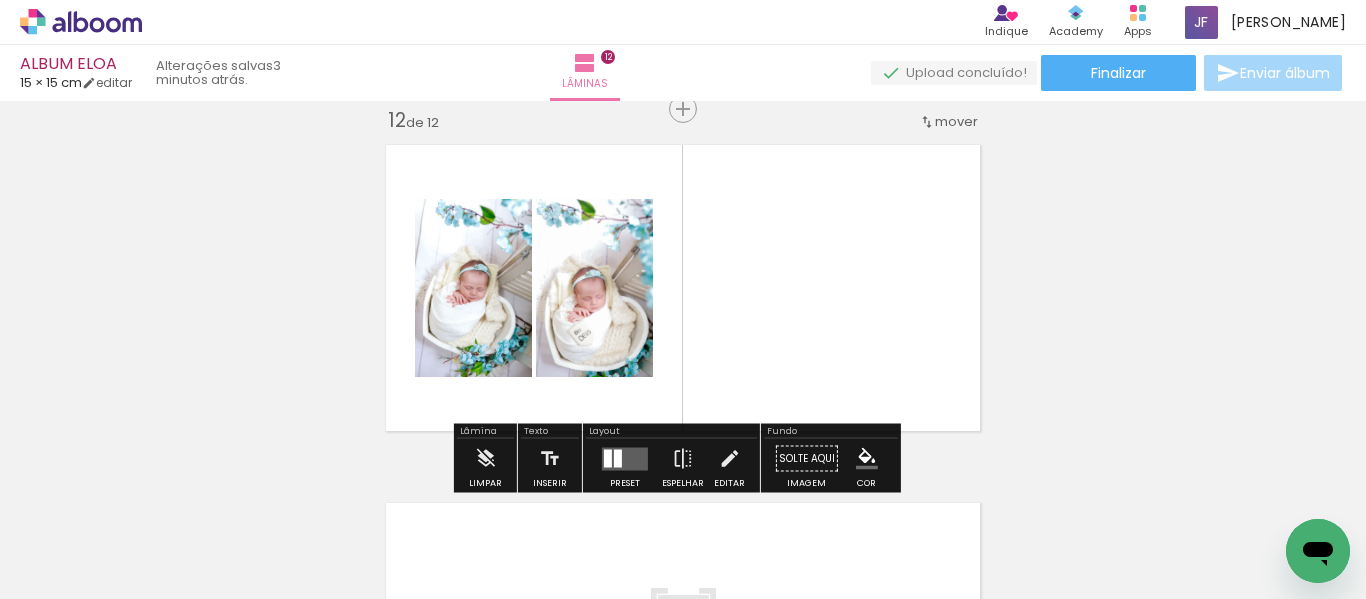 click at bounding box center [625, 459] 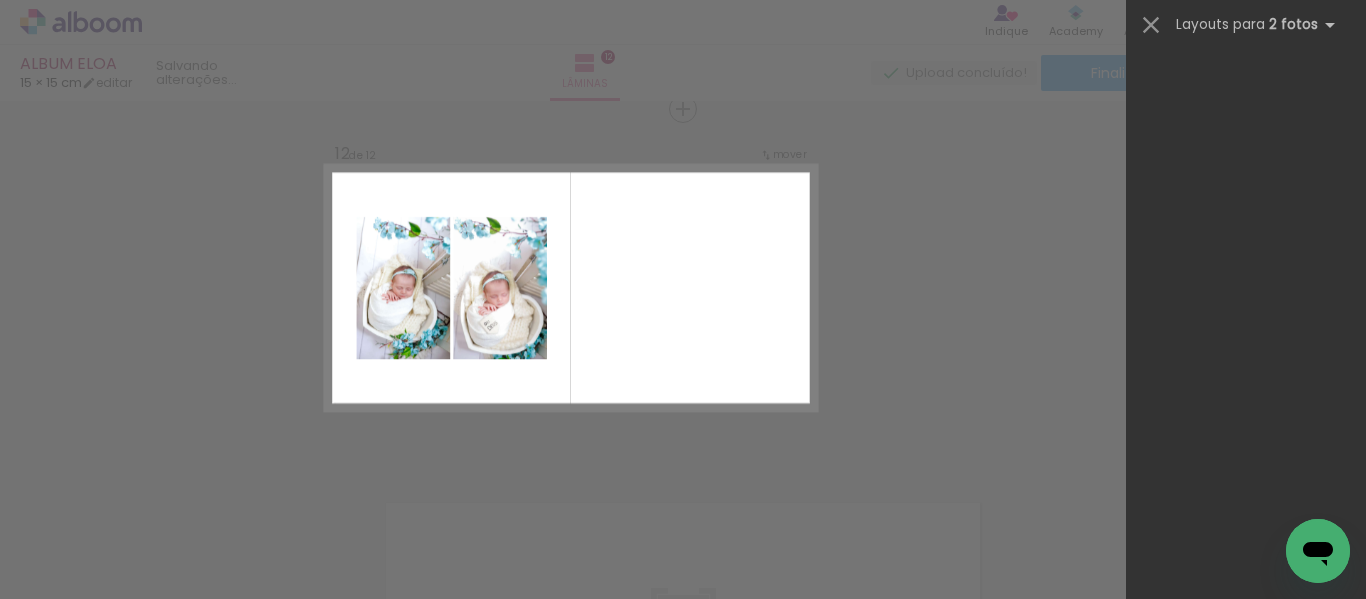 scroll, scrollTop: 0, scrollLeft: 0, axis: both 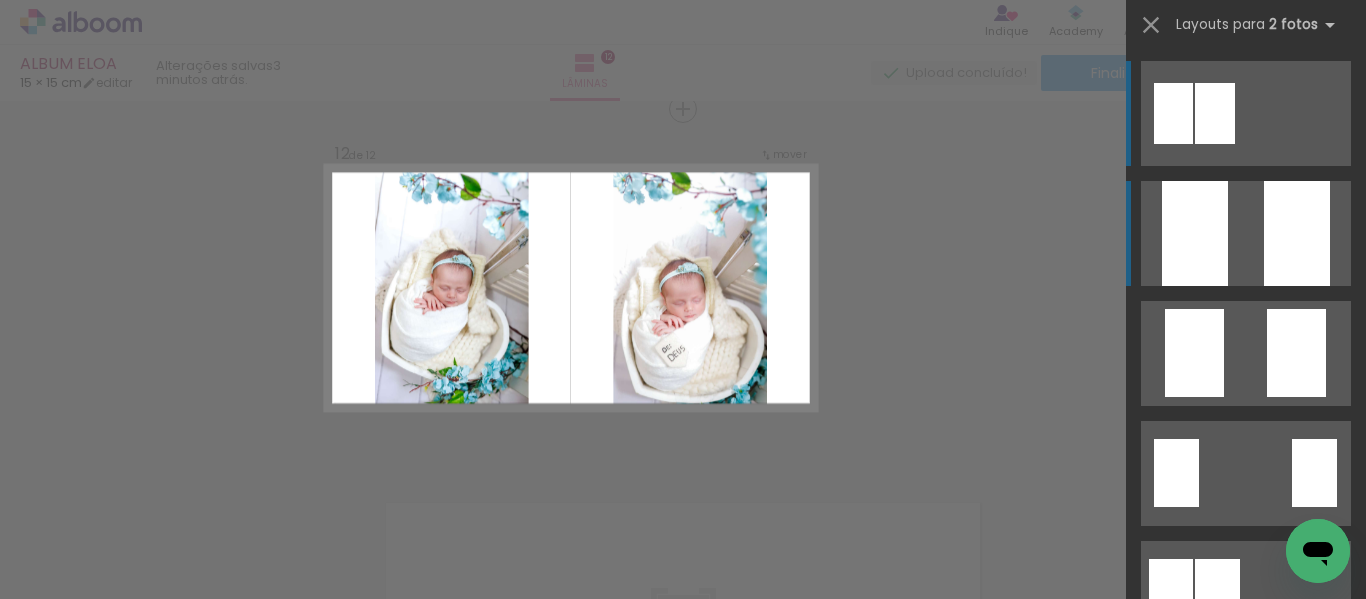 click at bounding box center [1195, 233] 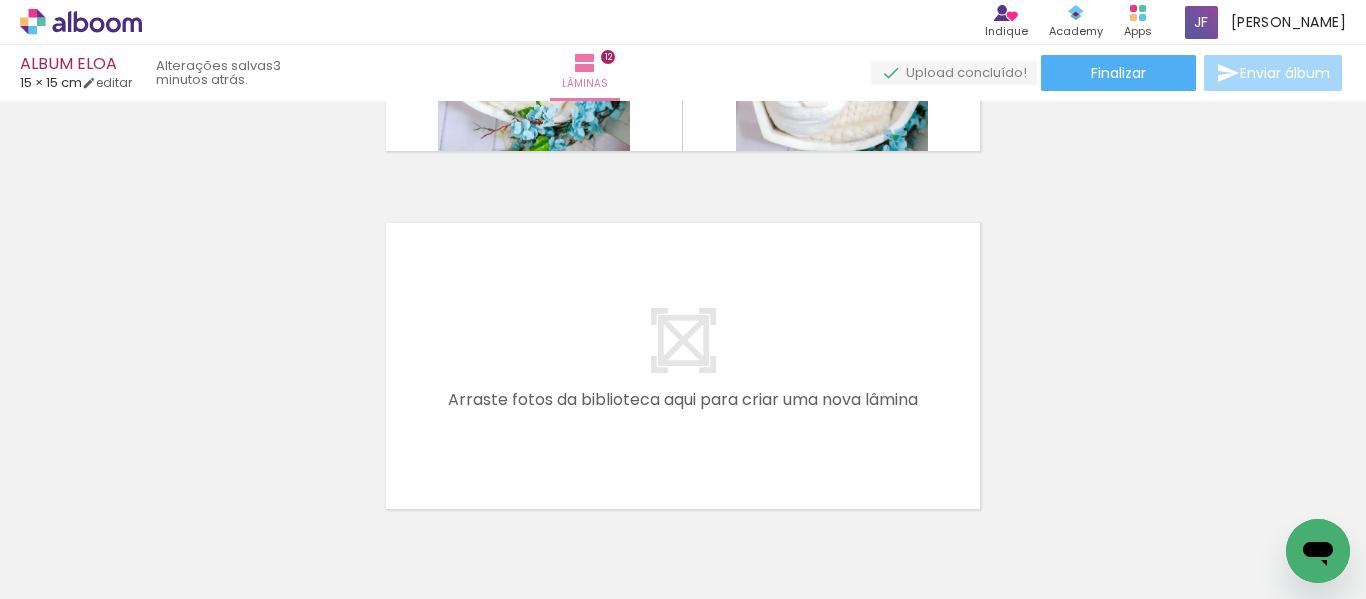 scroll, scrollTop: 4301, scrollLeft: 0, axis: vertical 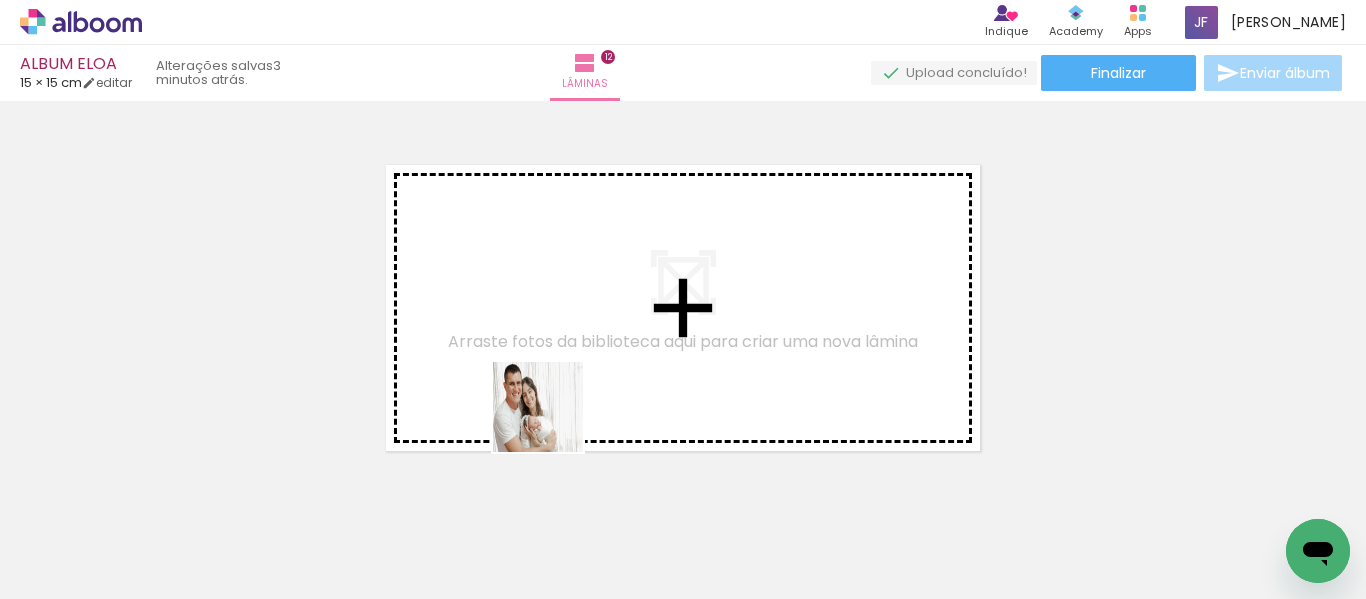 drag, startPoint x: 545, startPoint y: 428, endPoint x: 556, endPoint y: 422, distance: 12.529964 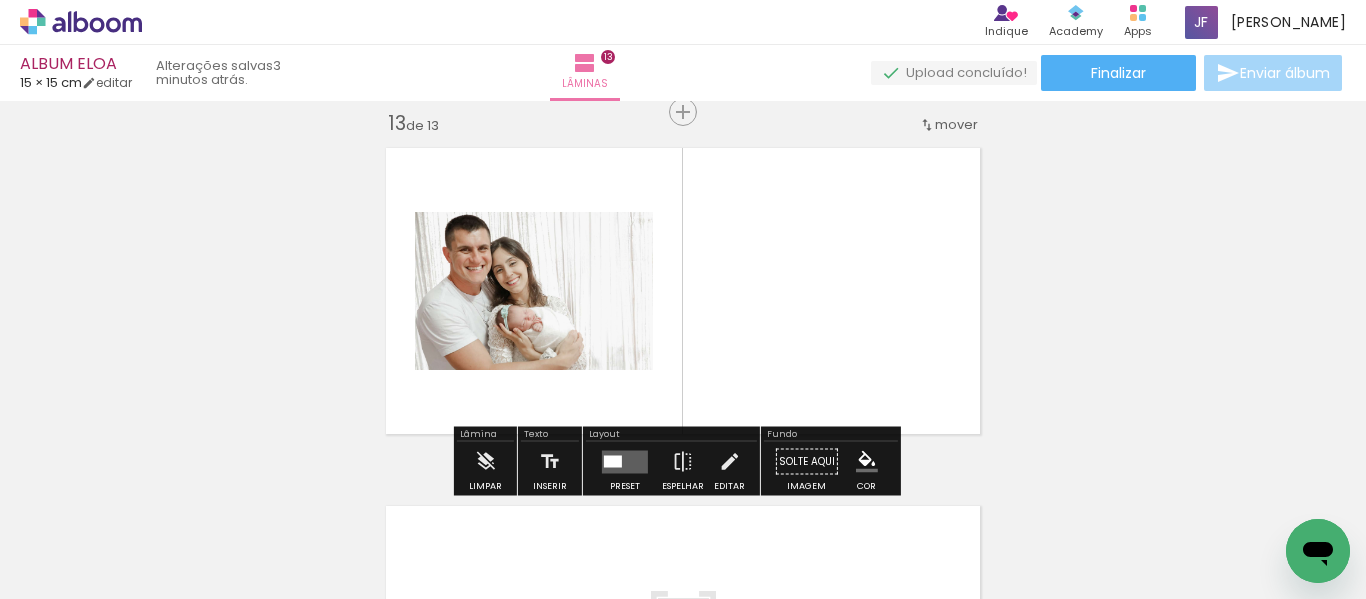 scroll, scrollTop: 4321, scrollLeft: 0, axis: vertical 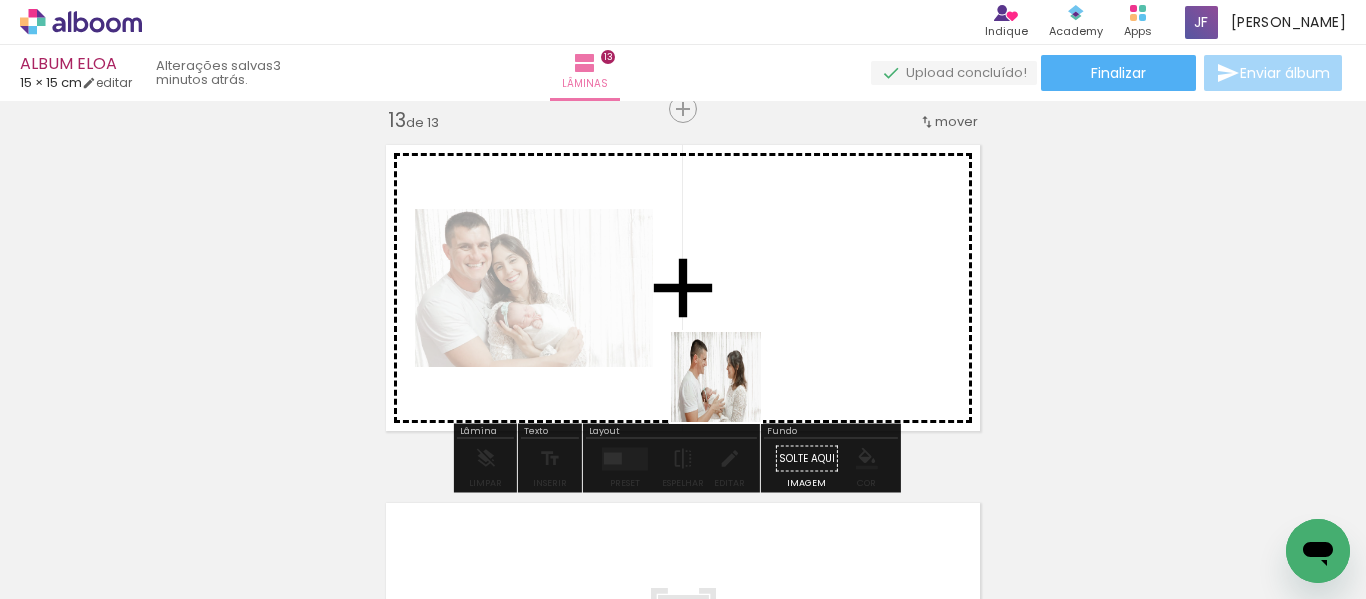 drag, startPoint x: 688, startPoint y: 549, endPoint x: 733, endPoint y: 342, distance: 211.83484 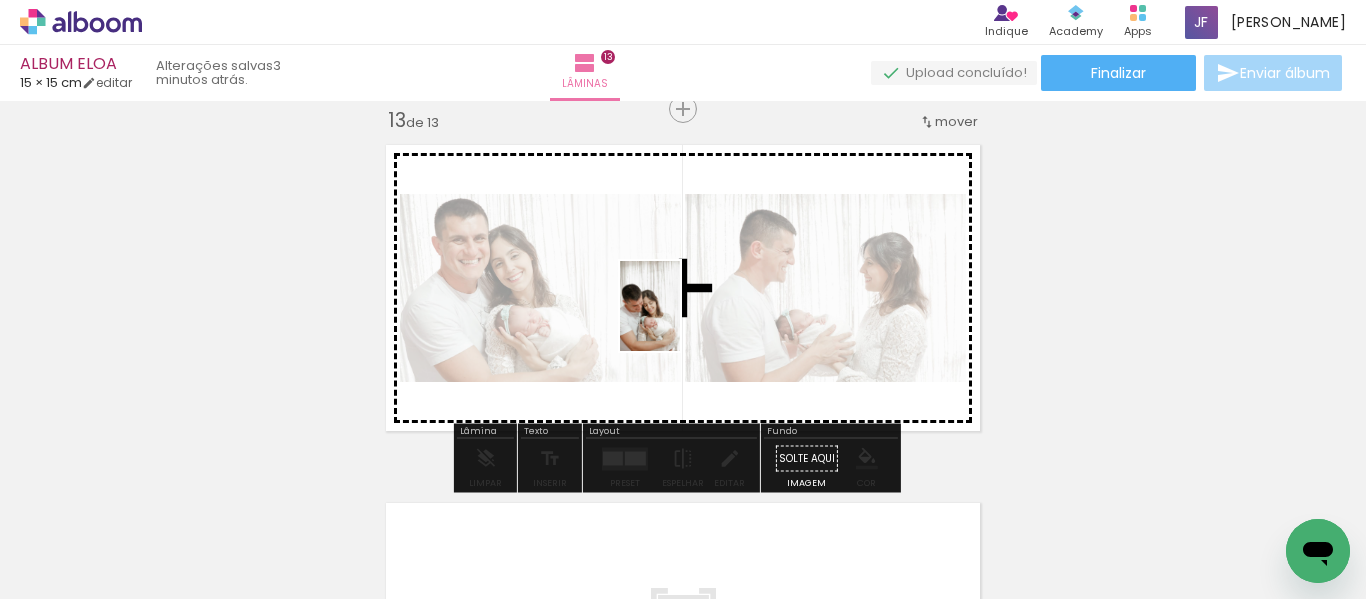 drag, startPoint x: 533, startPoint y: 502, endPoint x: 677, endPoint y: 322, distance: 230.51247 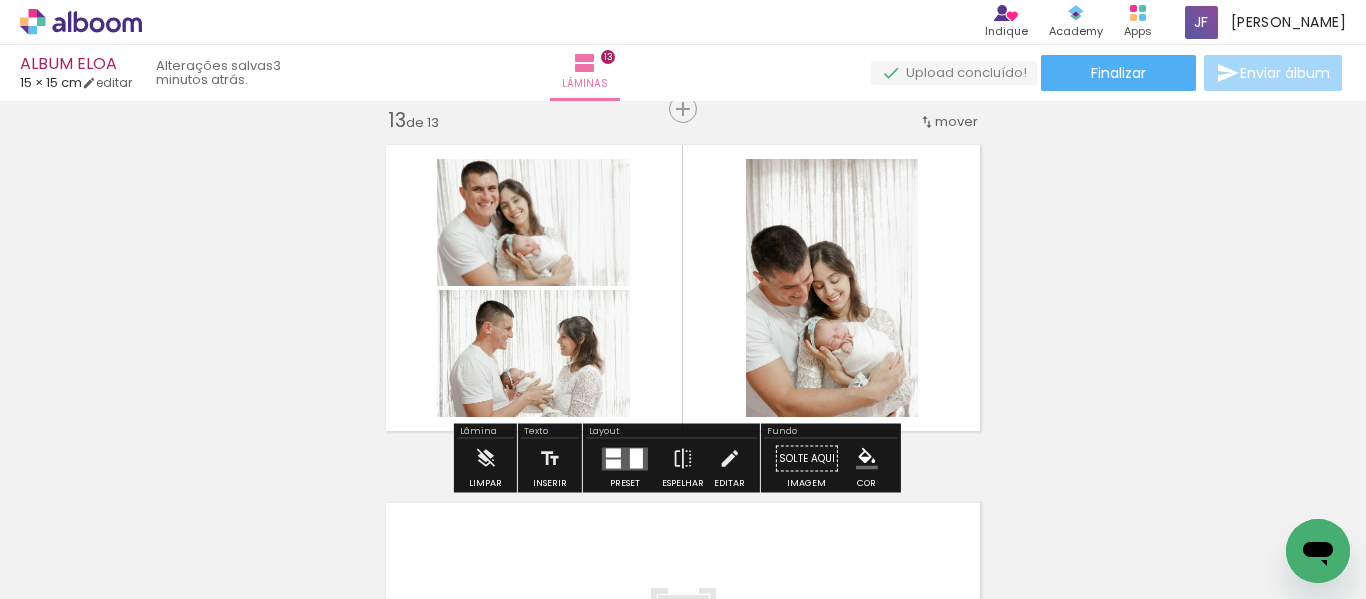 click at bounding box center (636, 458) 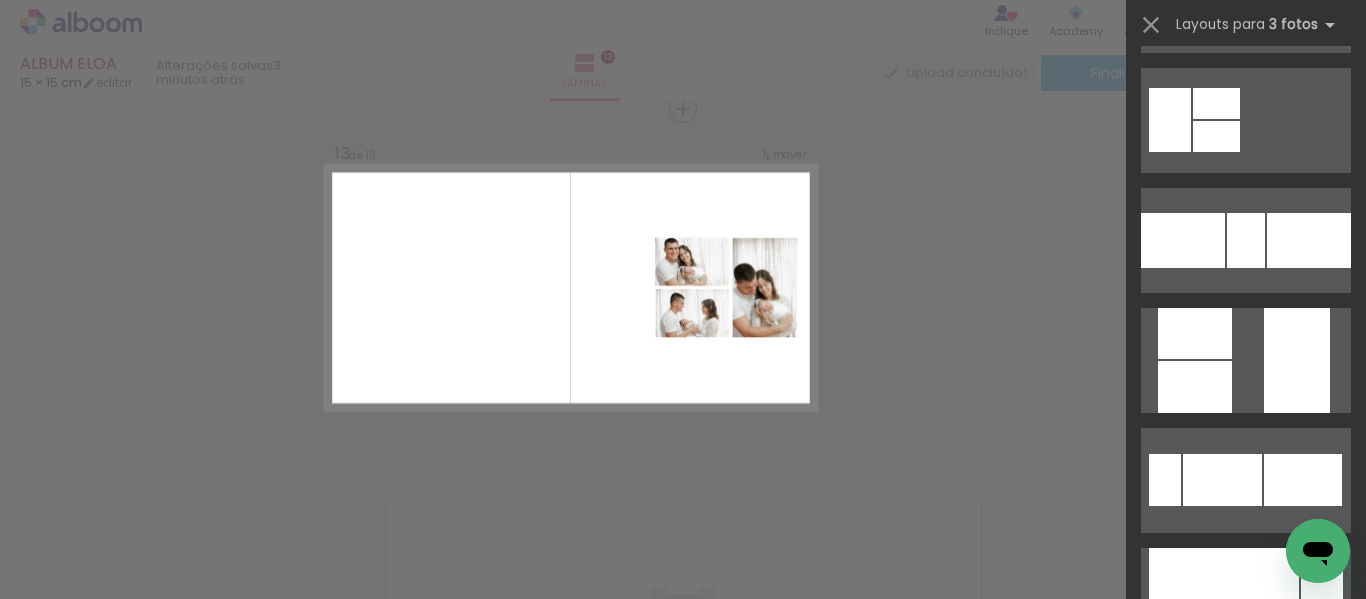scroll, scrollTop: 474, scrollLeft: 0, axis: vertical 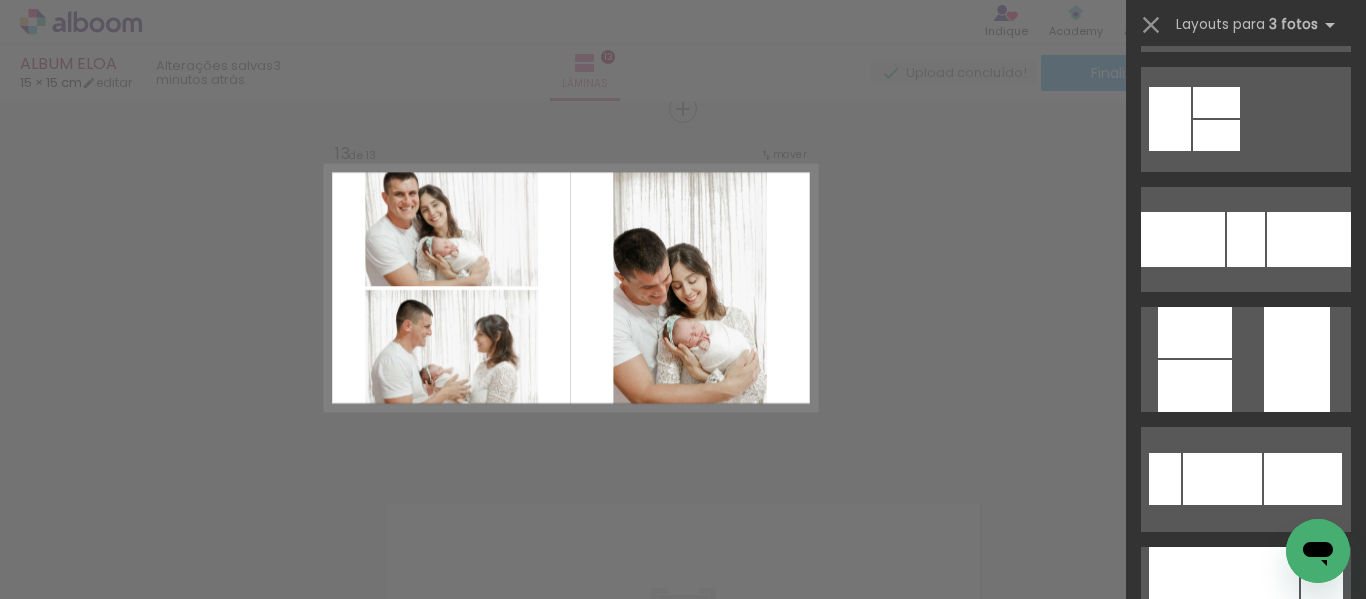 click at bounding box center (1246, -241) 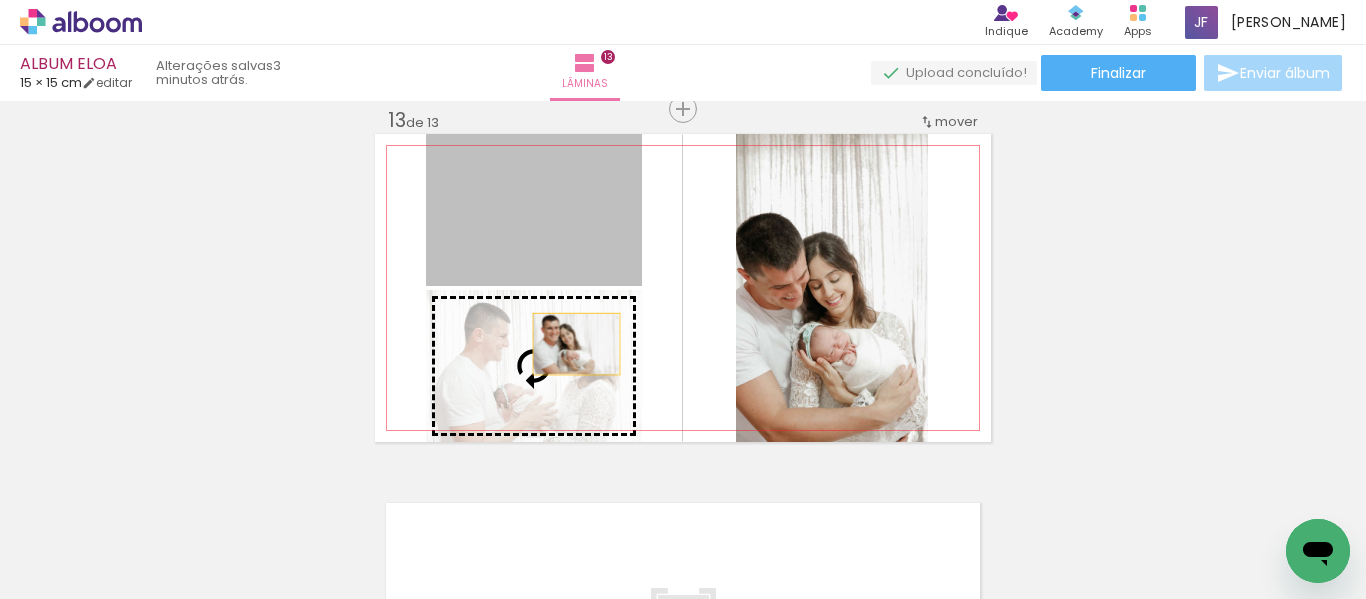 drag, startPoint x: 571, startPoint y: 195, endPoint x: 568, endPoint y: 346, distance: 151.0298 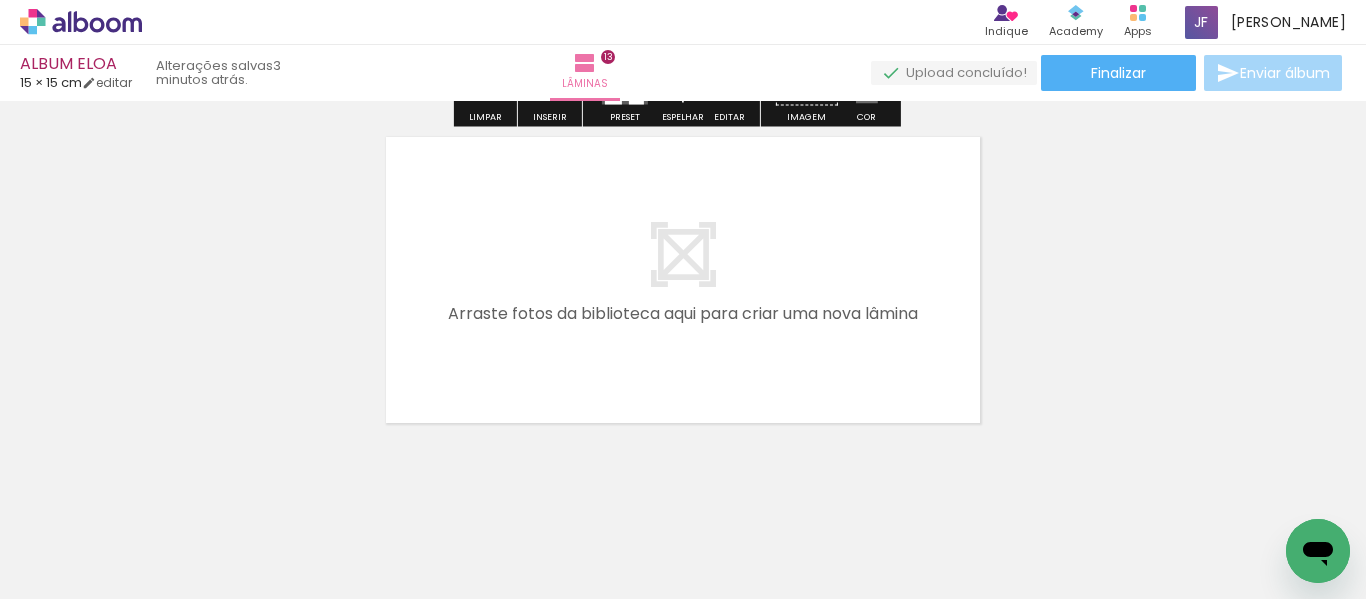 scroll, scrollTop: 4689, scrollLeft: 0, axis: vertical 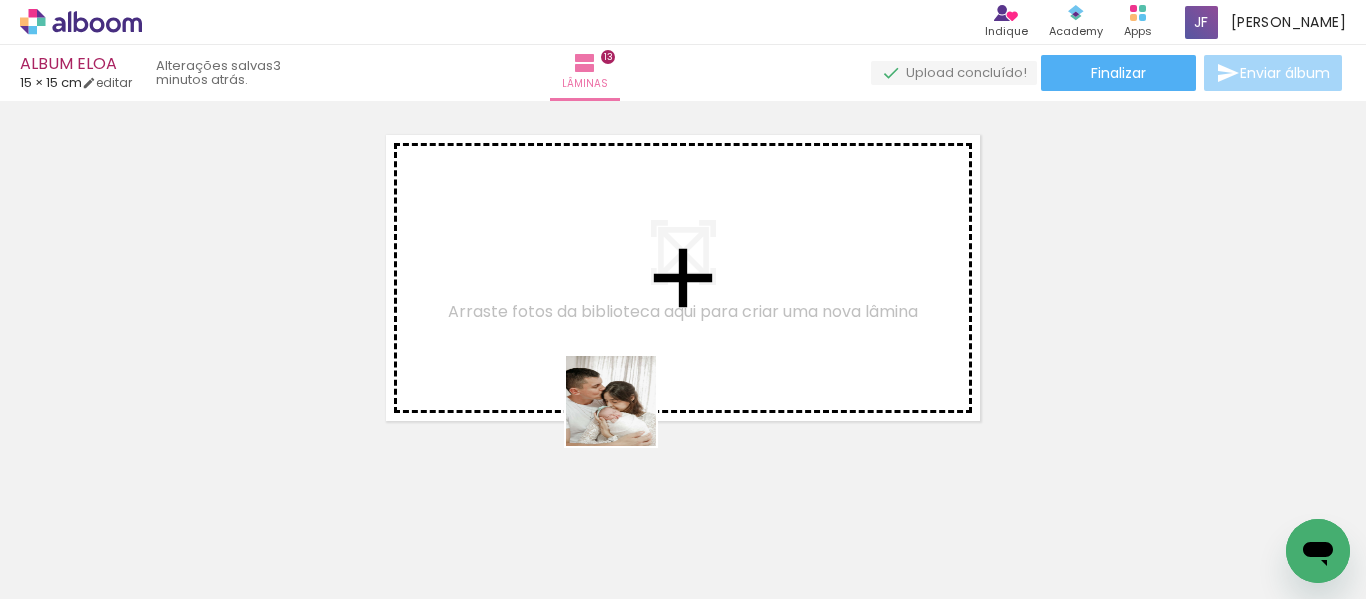 drag, startPoint x: 625, startPoint y: 524, endPoint x: 633, endPoint y: 395, distance: 129.24782 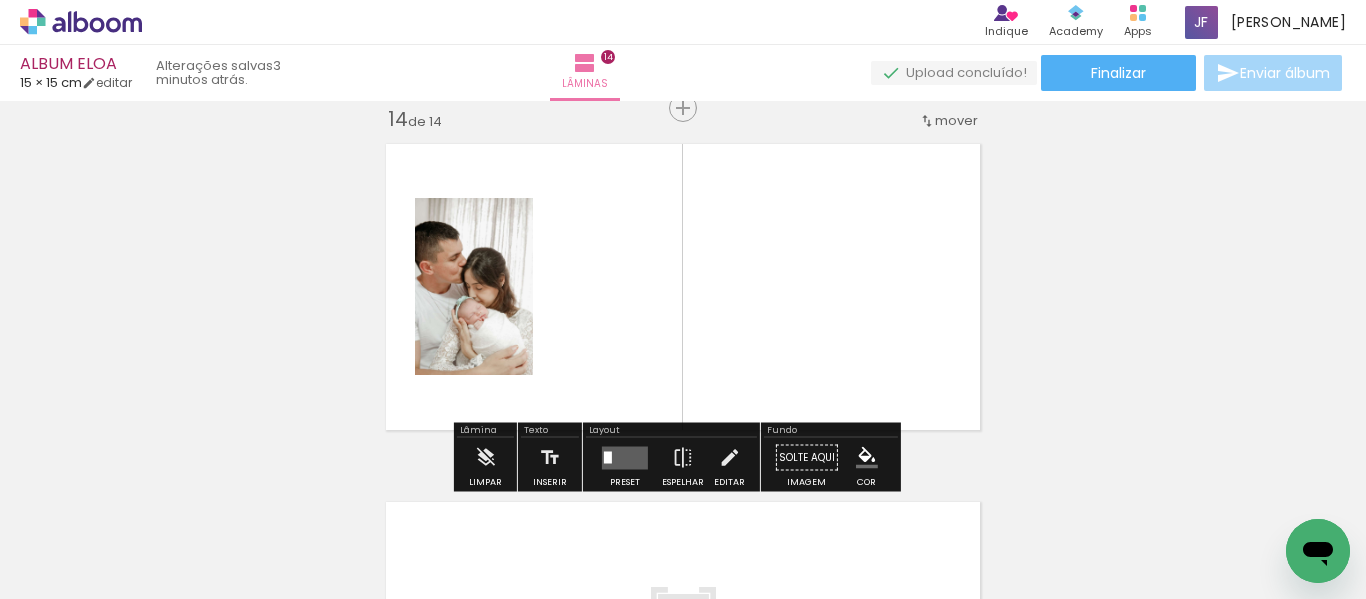 scroll, scrollTop: 4679, scrollLeft: 0, axis: vertical 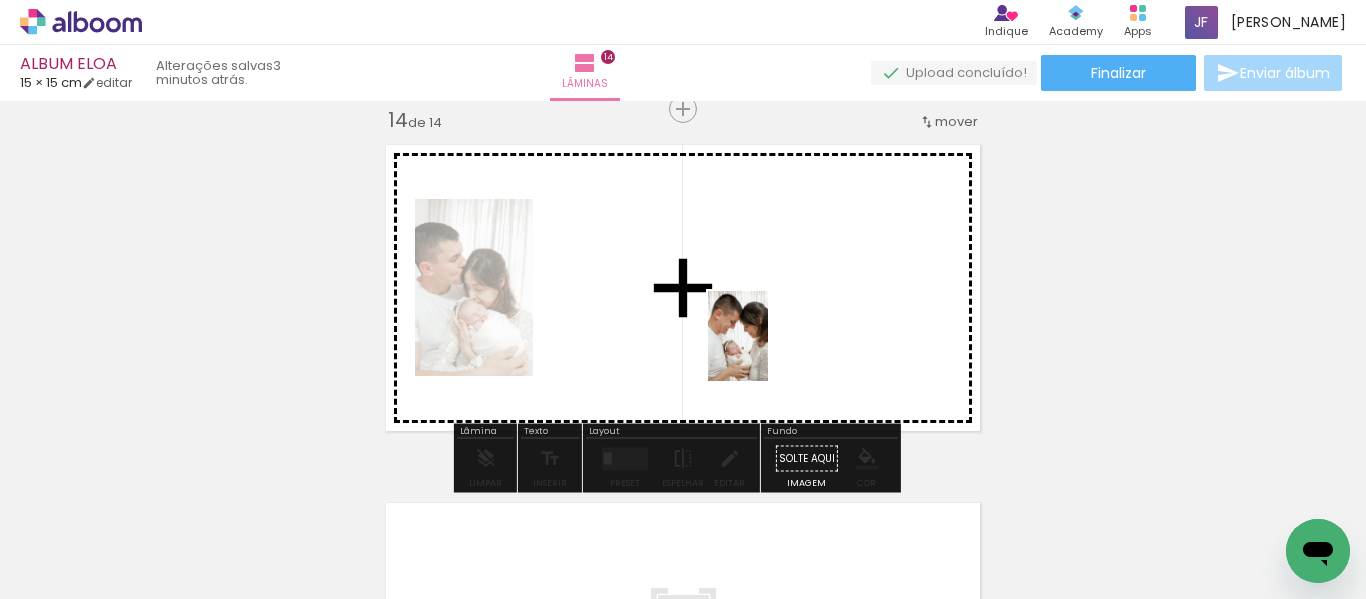 drag, startPoint x: 827, startPoint y: 566, endPoint x: 766, endPoint y: 348, distance: 226.37358 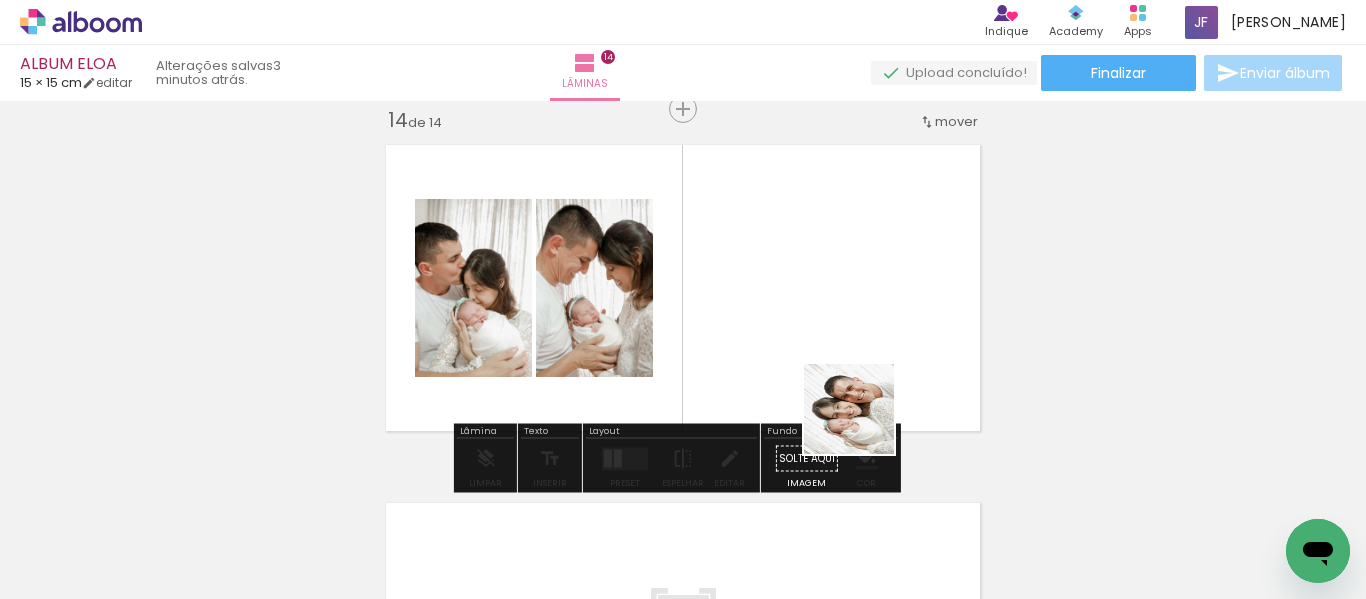 drag, startPoint x: 928, startPoint y: 555, endPoint x: 827, endPoint y: 358, distance: 221.38202 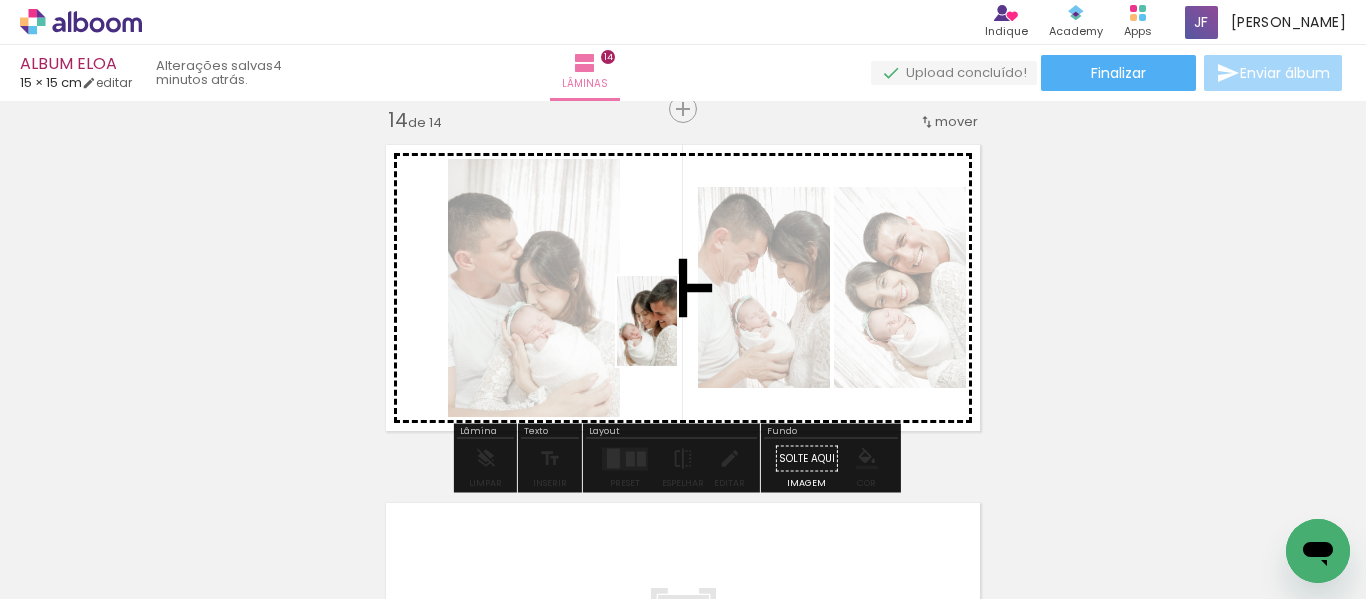 drag, startPoint x: 1059, startPoint y: 546, endPoint x: 670, endPoint y: 332, distance: 443.9786 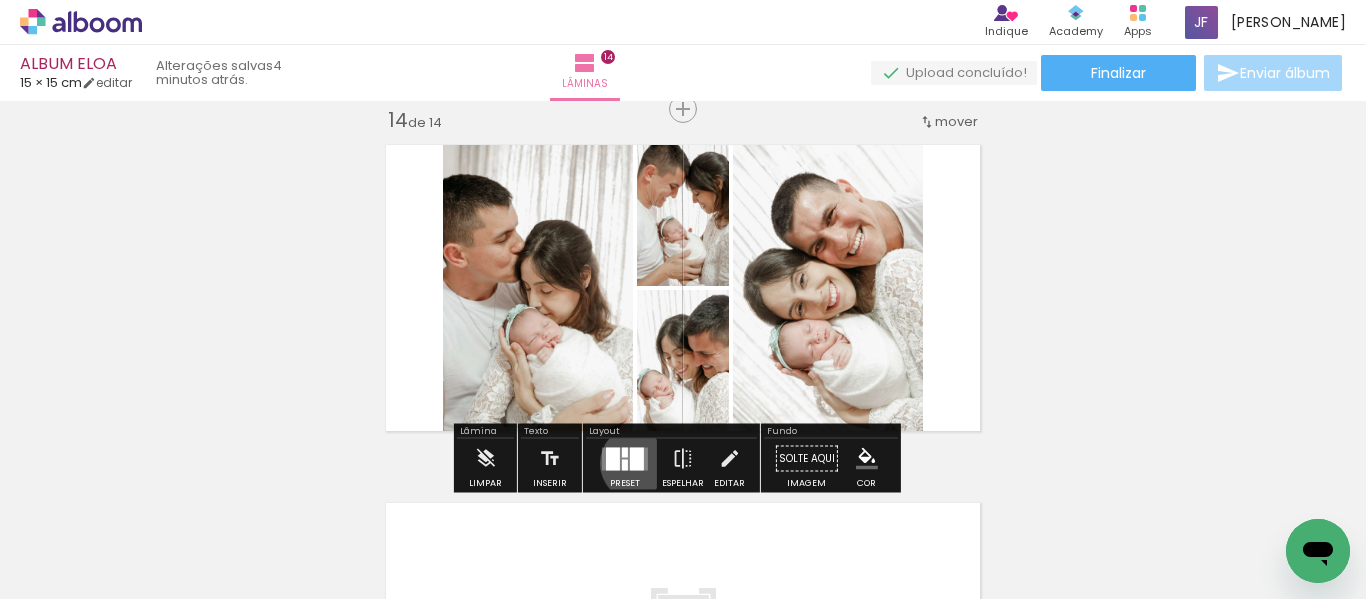 click at bounding box center [637, 458] 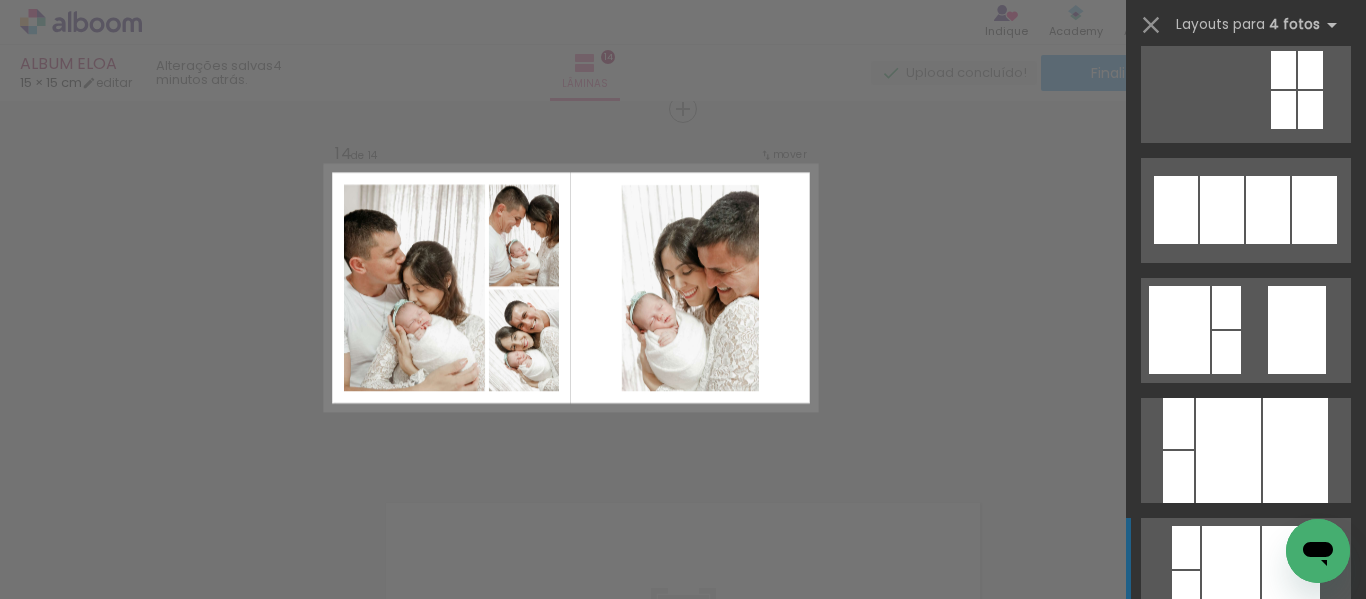 scroll, scrollTop: 2423, scrollLeft: 0, axis: vertical 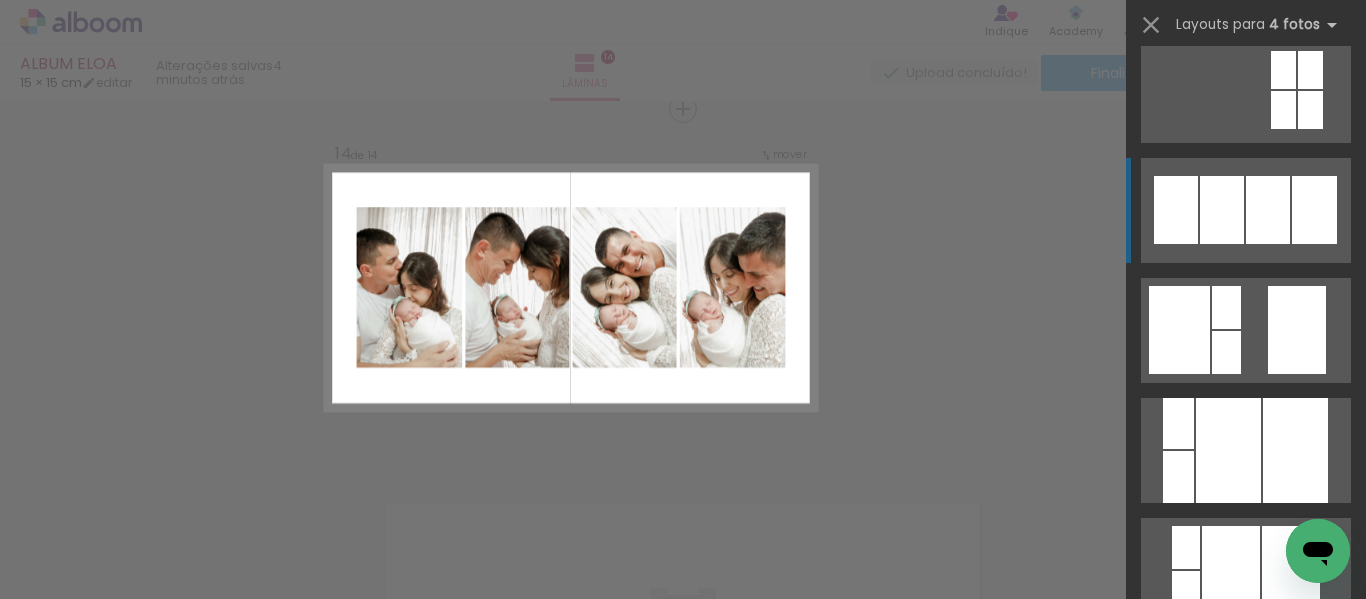 click at bounding box center (1266, 720) 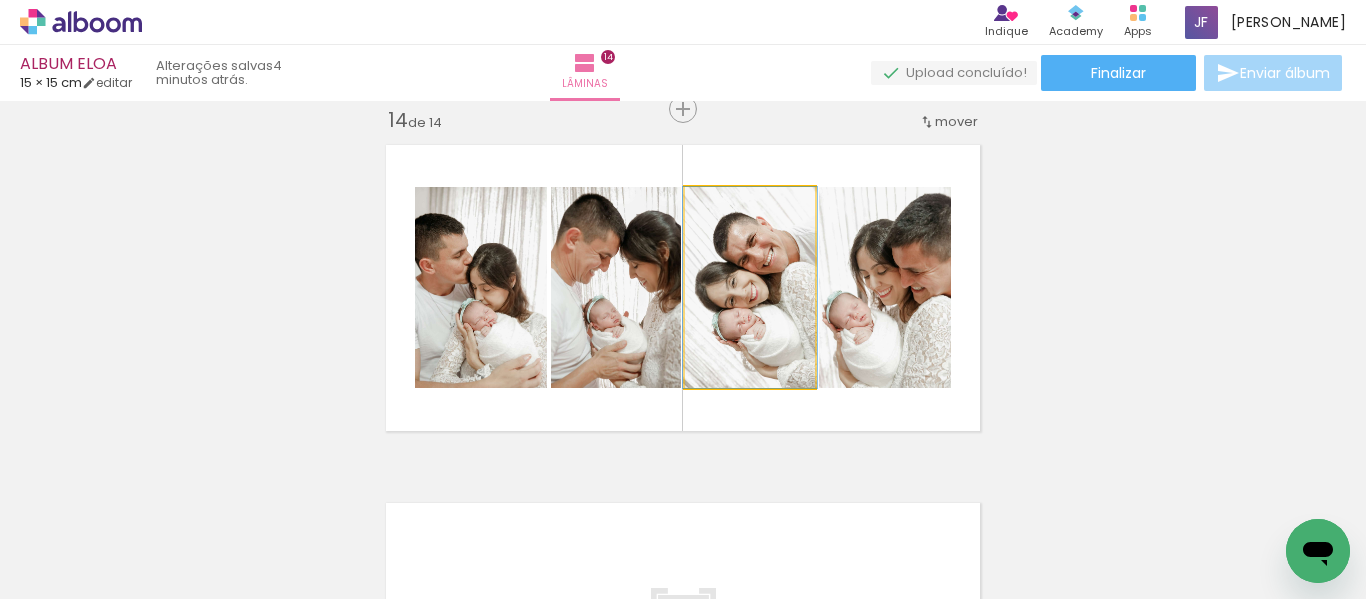 click 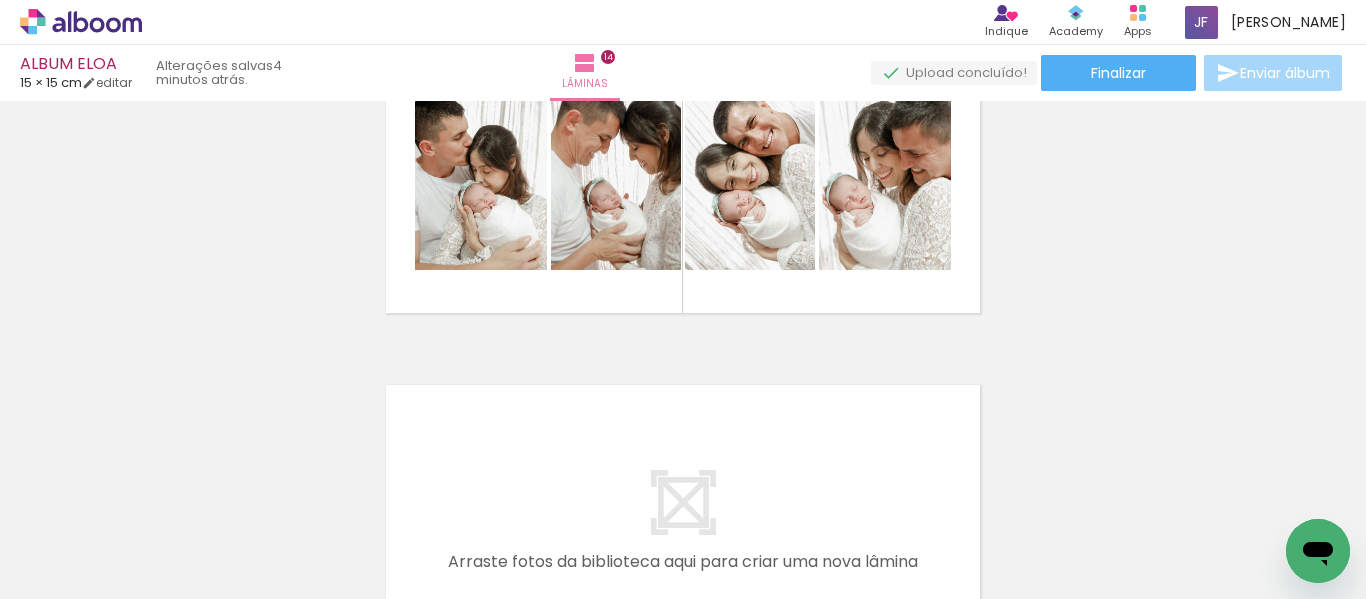 scroll, scrollTop: 4881, scrollLeft: 0, axis: vertical 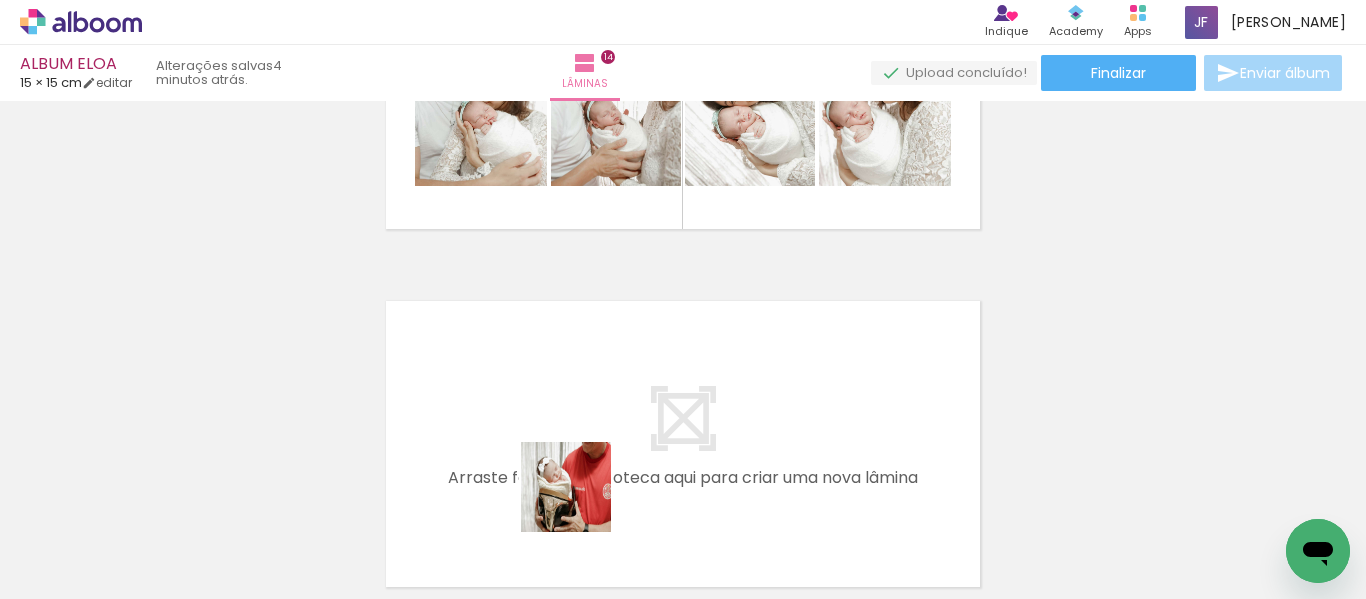drag, startPoint x: 576, startPoint y: 530, endPoint x: 606, endPoint y: 411, distance: 122.72327 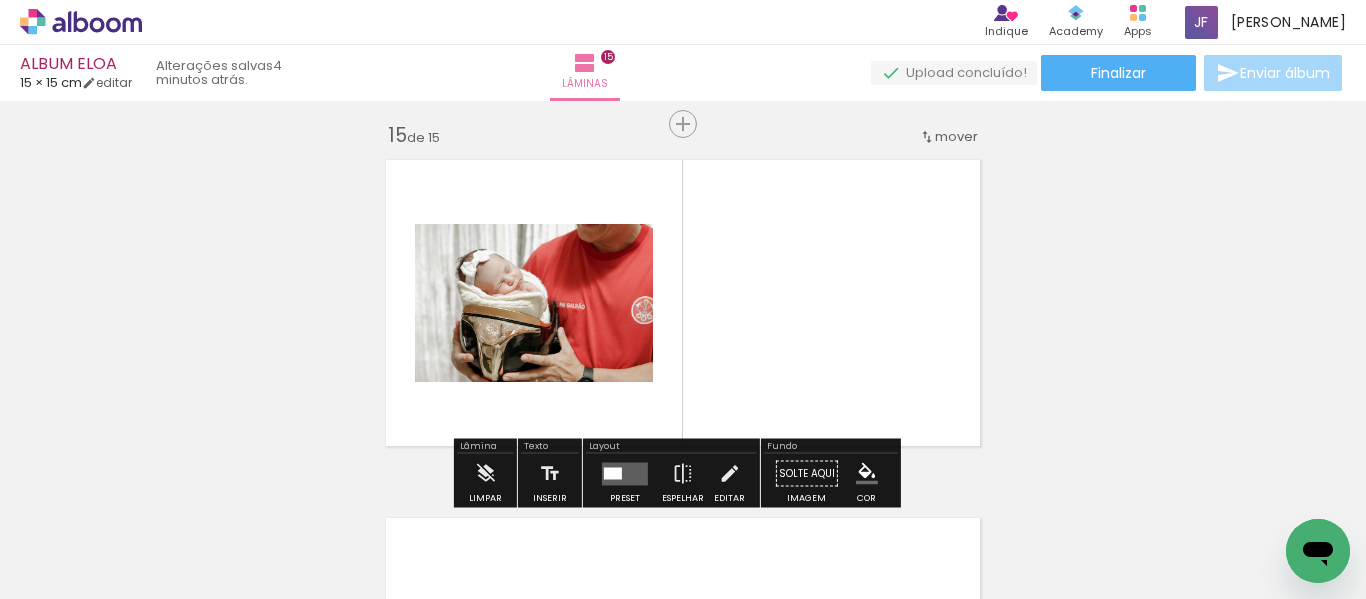 scroll, scrollTop: 5037, scrollLeft: 0, axis: vertical 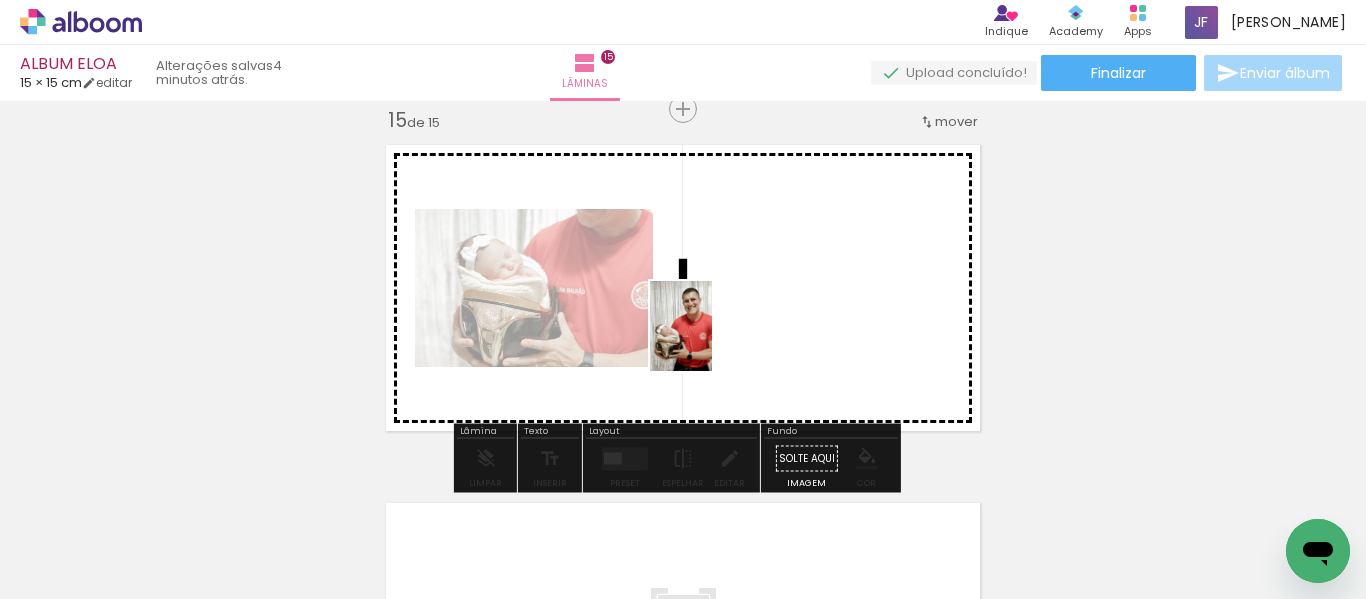 drag, startPoint x: 686, startPoint y: 549, endPoint x: 716, endPoint y: 359, distance: 192.35384 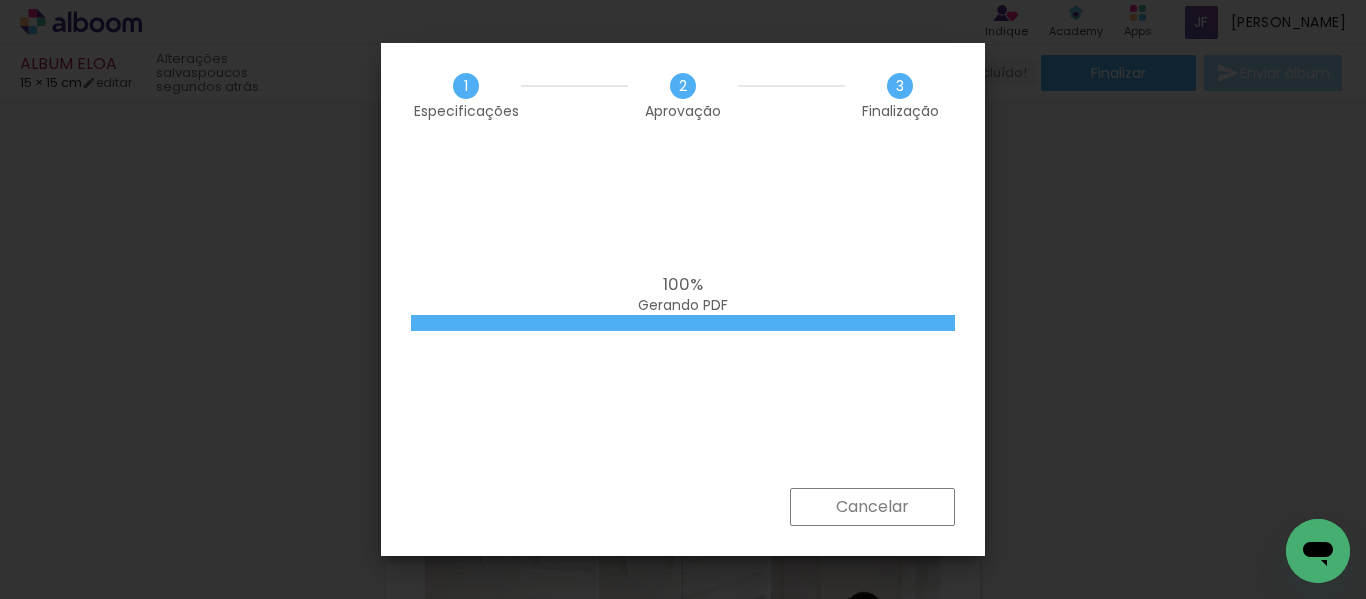 scroll, scrollTop: 0, scrollLeft: 0, axis: both 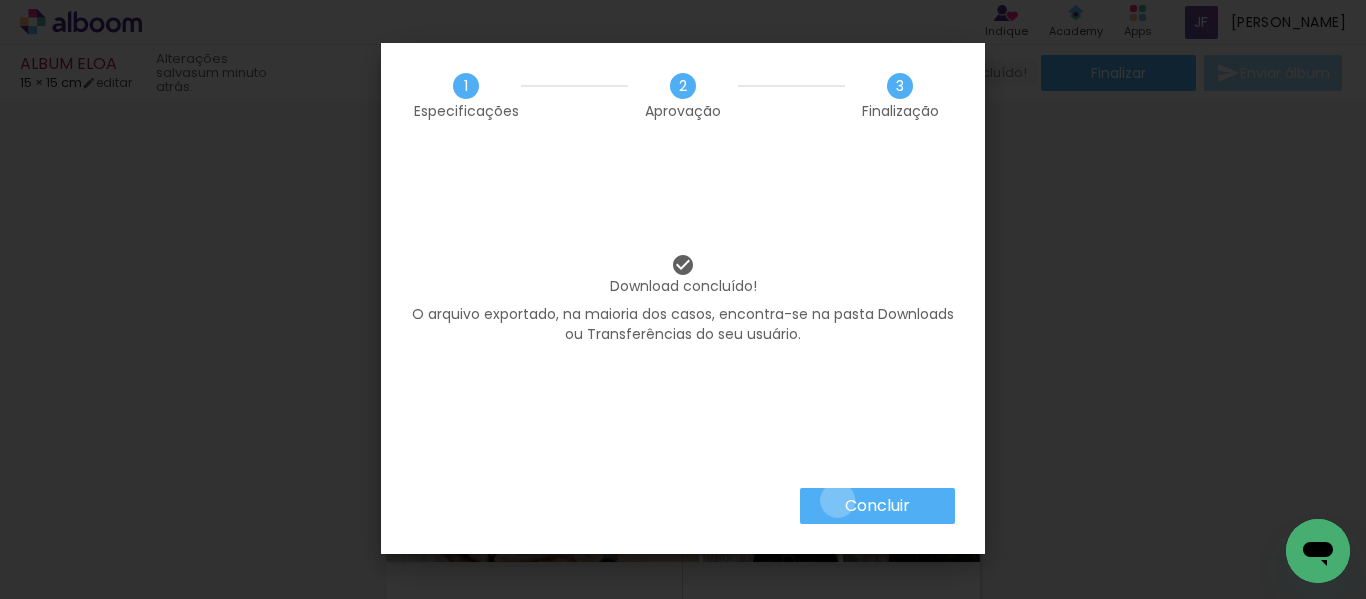 click on "Concluir" at bounding box center [877, 506] 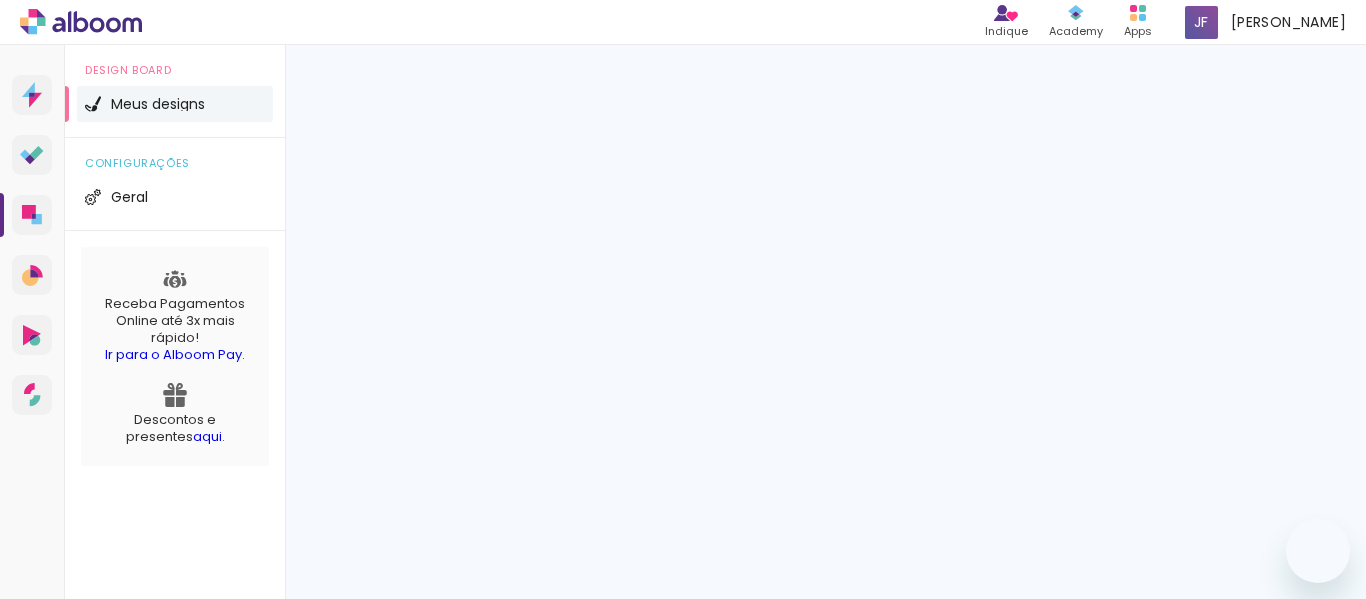 scroll, scrollTop: 0, scrollLeft: 0, axis: both 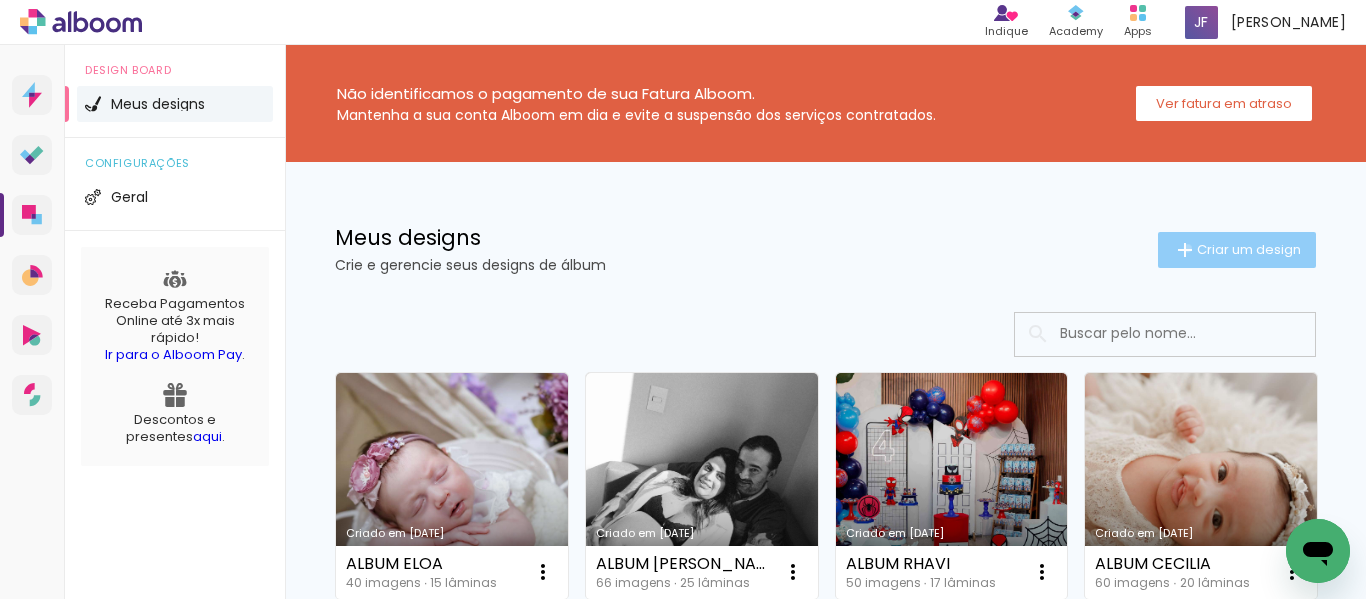 click 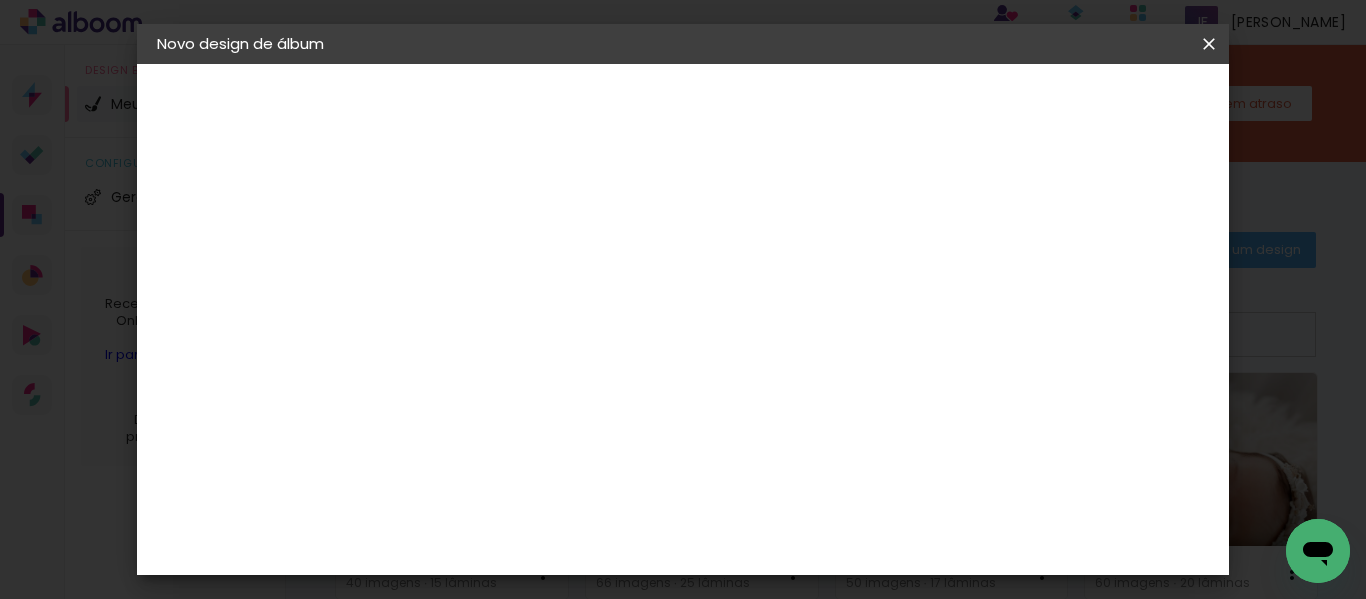 click at bounding box center [484, 268] 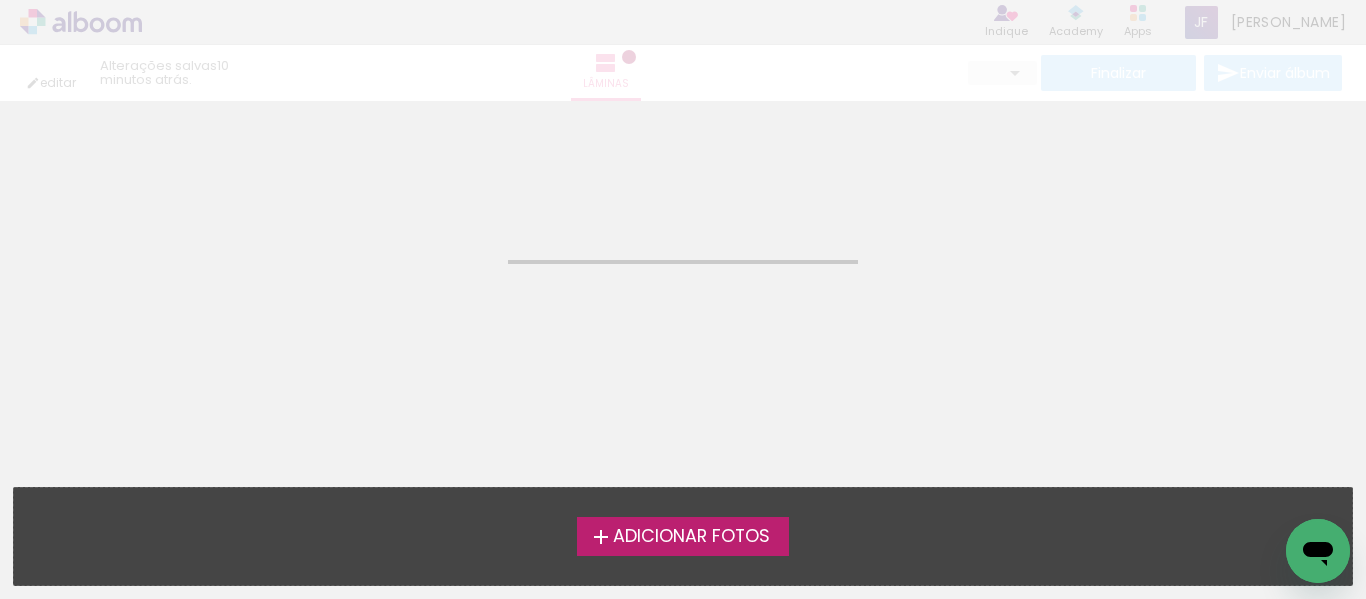 click on "Adicionar Fotos" at bounding box center (691, 537) 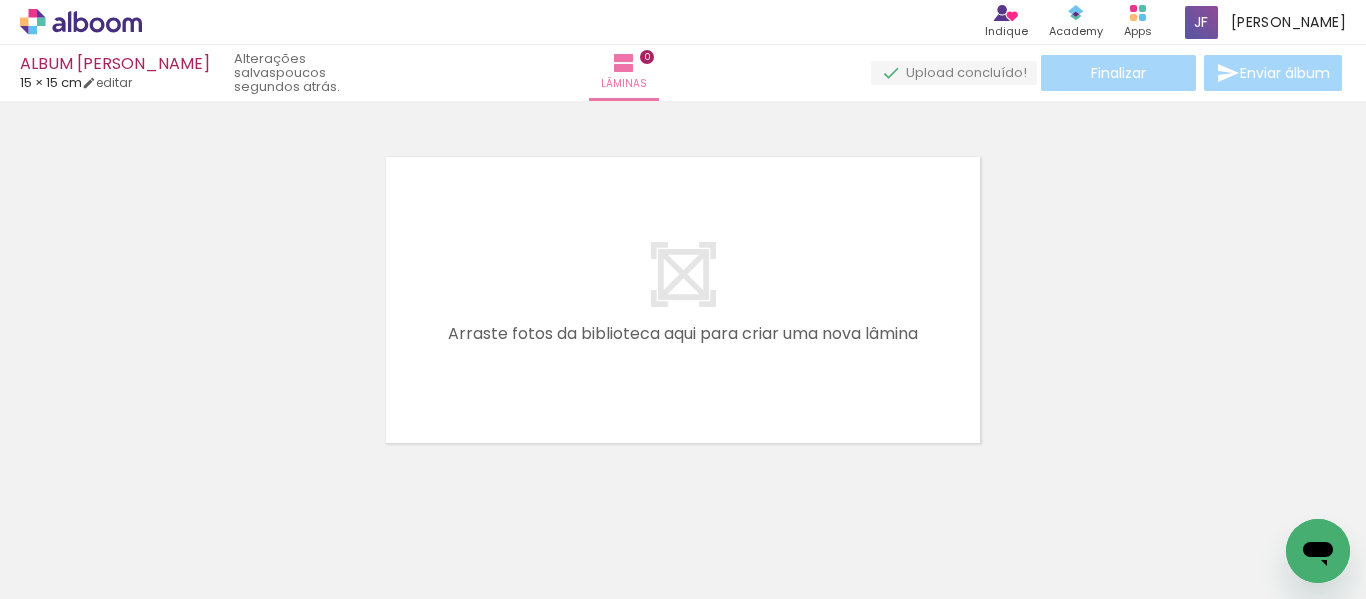 scroll, scrollTop: 25, scrollLeft: 0, axis: vertical 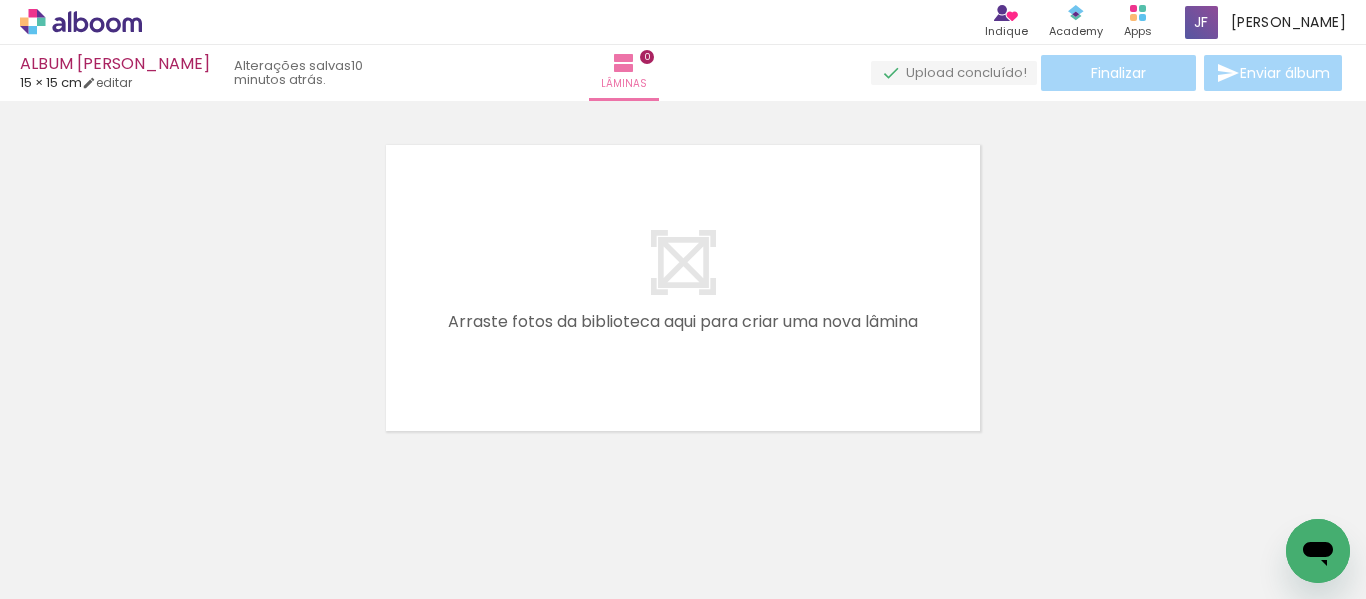 click on "Adicionar
Fotos" at bounding box center [71, 572] 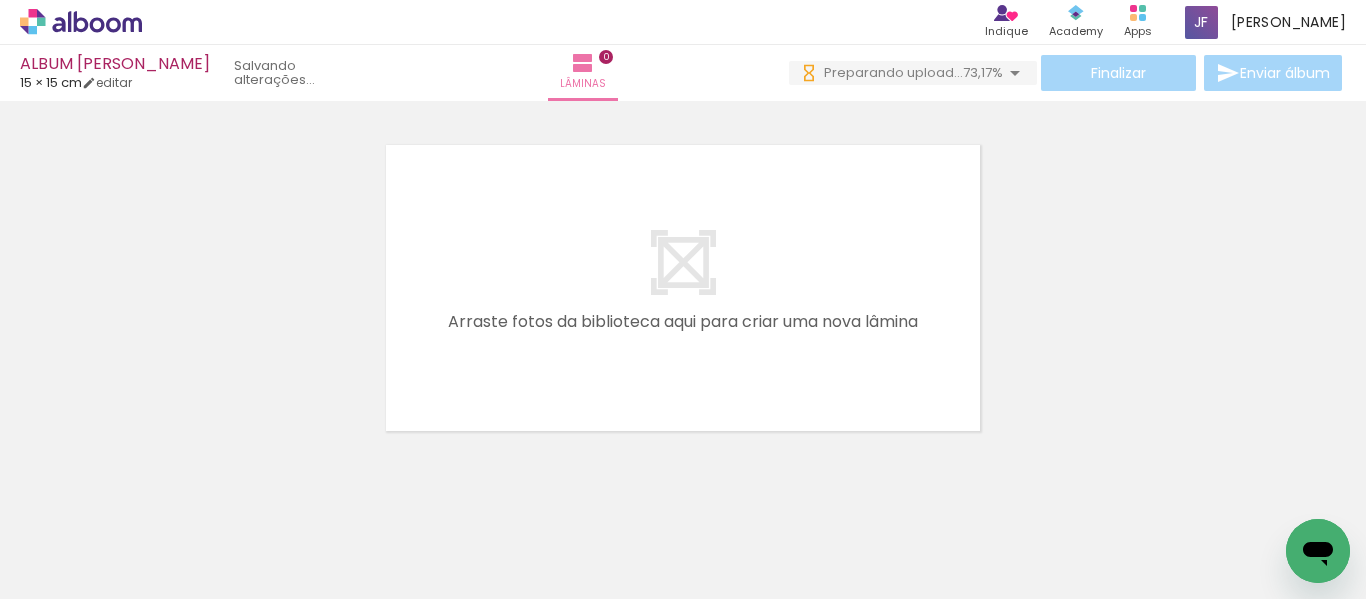 scroll, scrollTop: 0, scrollLeft: 0, axis: both 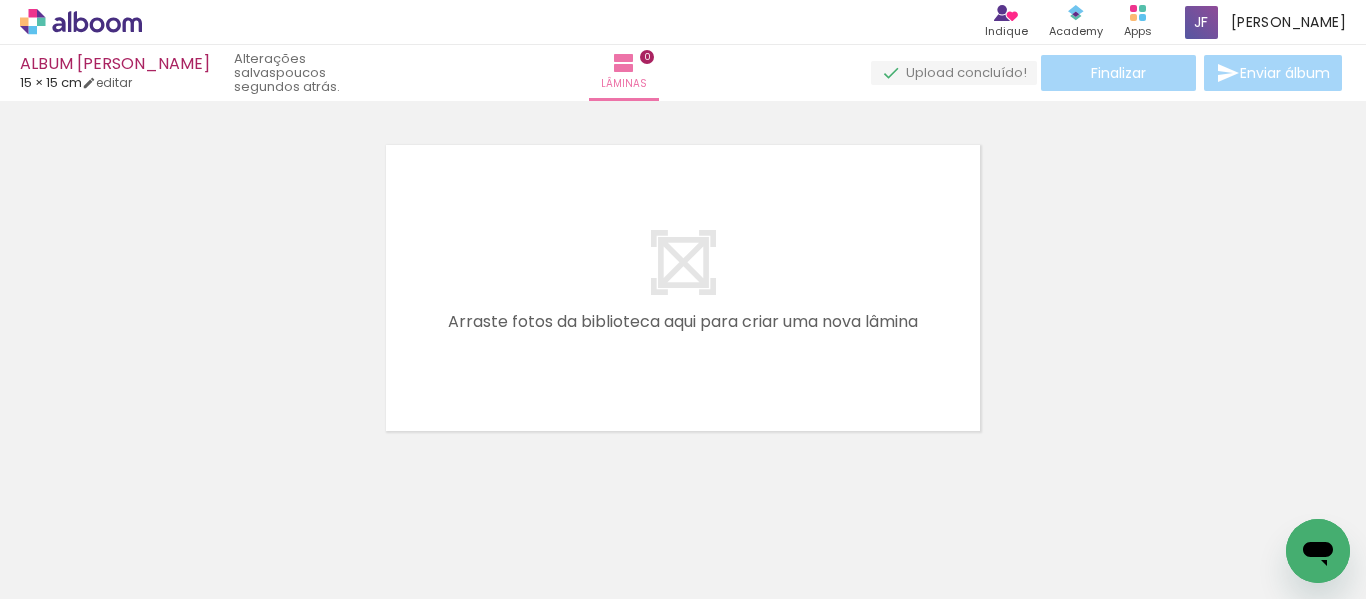 click at bounding box center (479, 532) 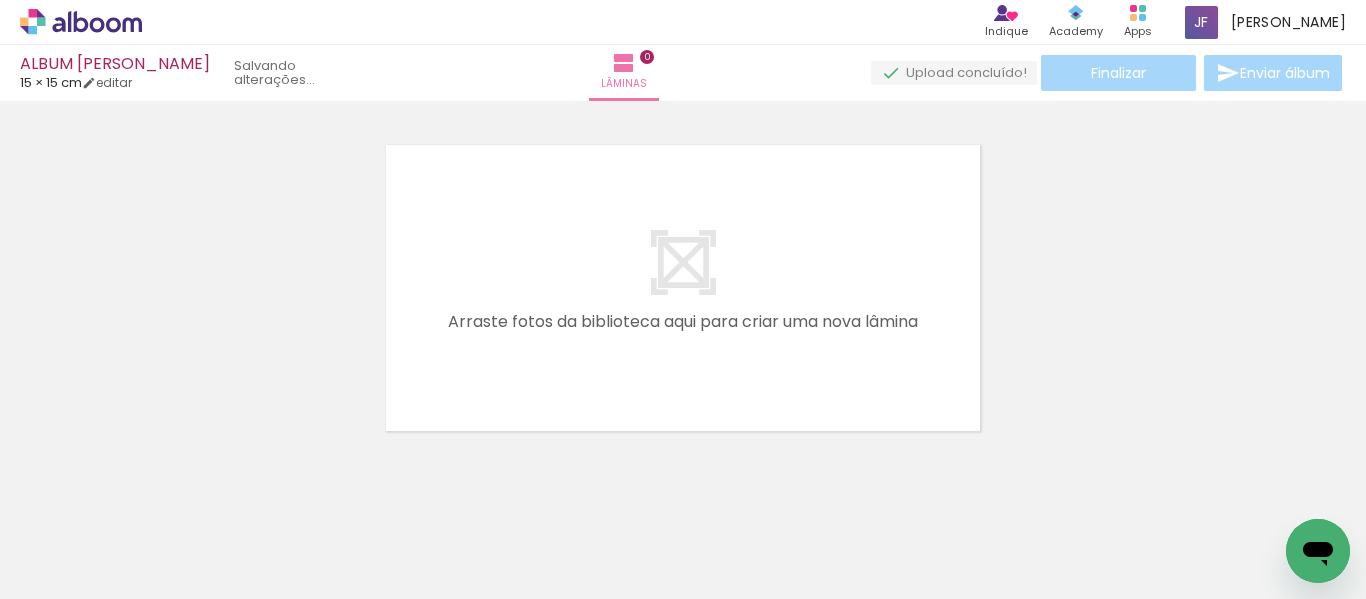 click at bounding box center (435, 491) 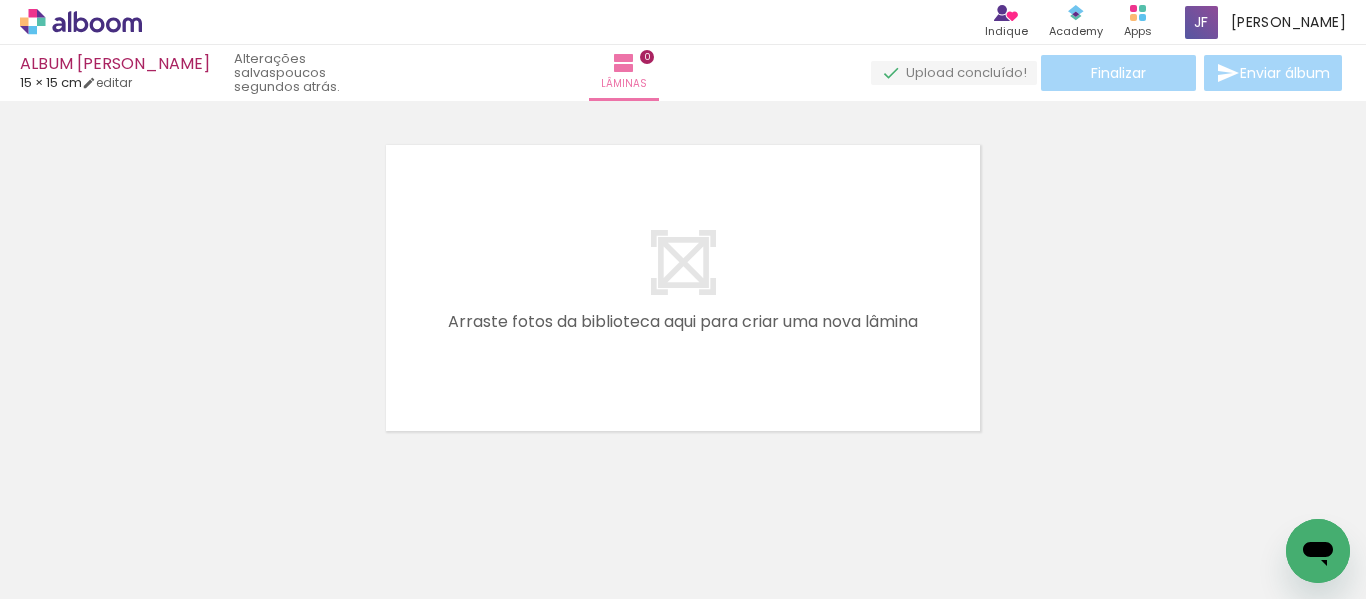 click at bounding box center [435, 491] 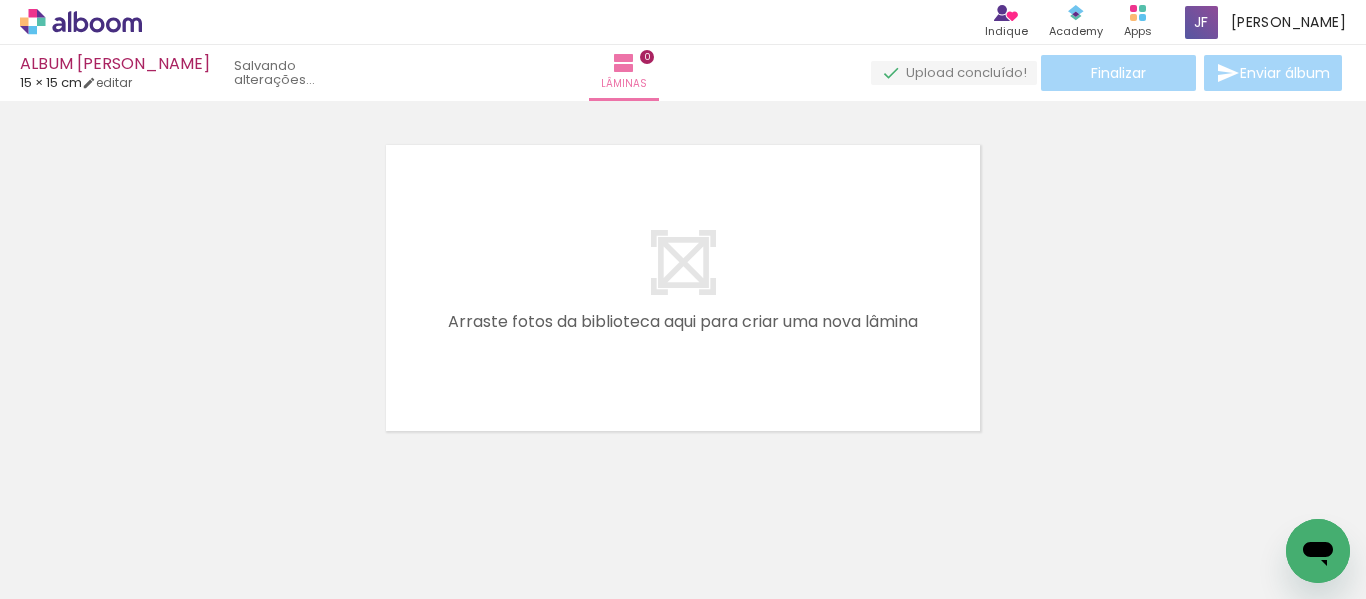click at bounding box center [435, 491] 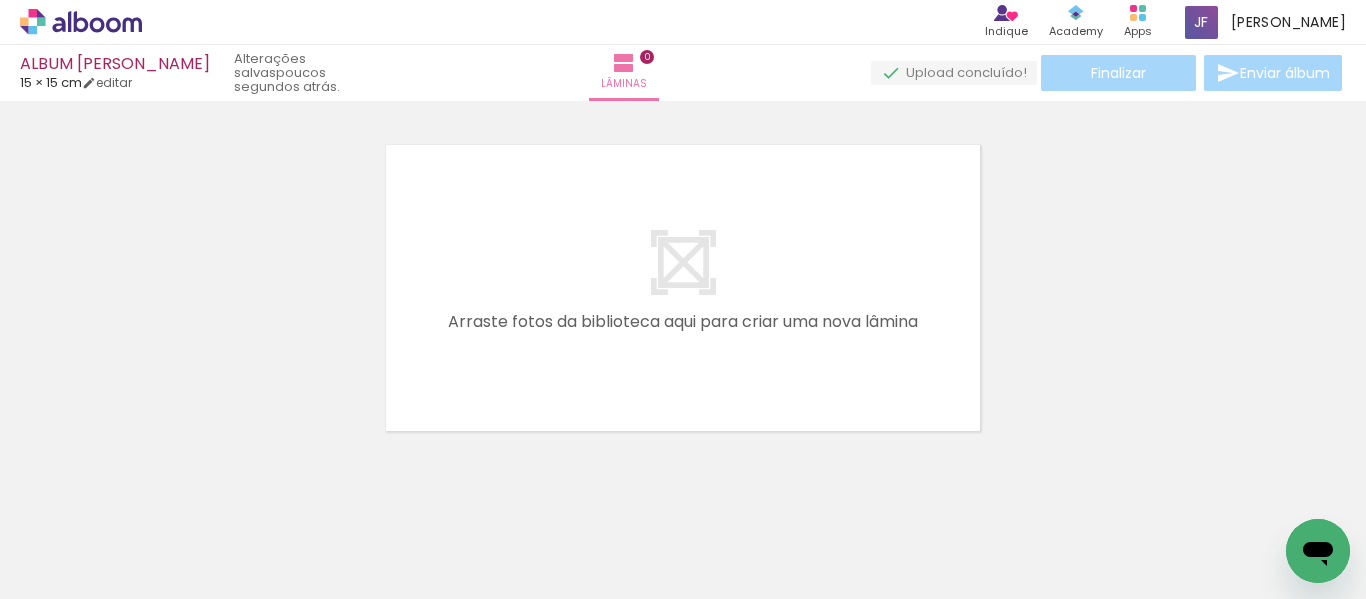 click at bounding box center (435, 491) 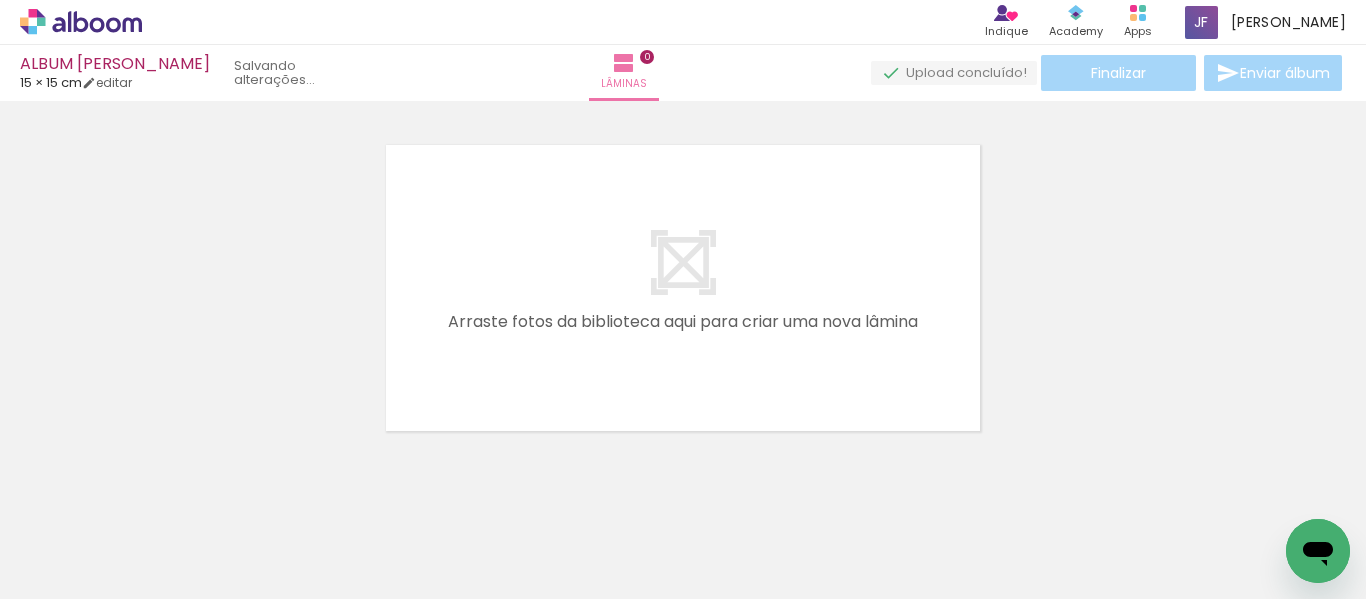 click at bounding box center (435, 491) 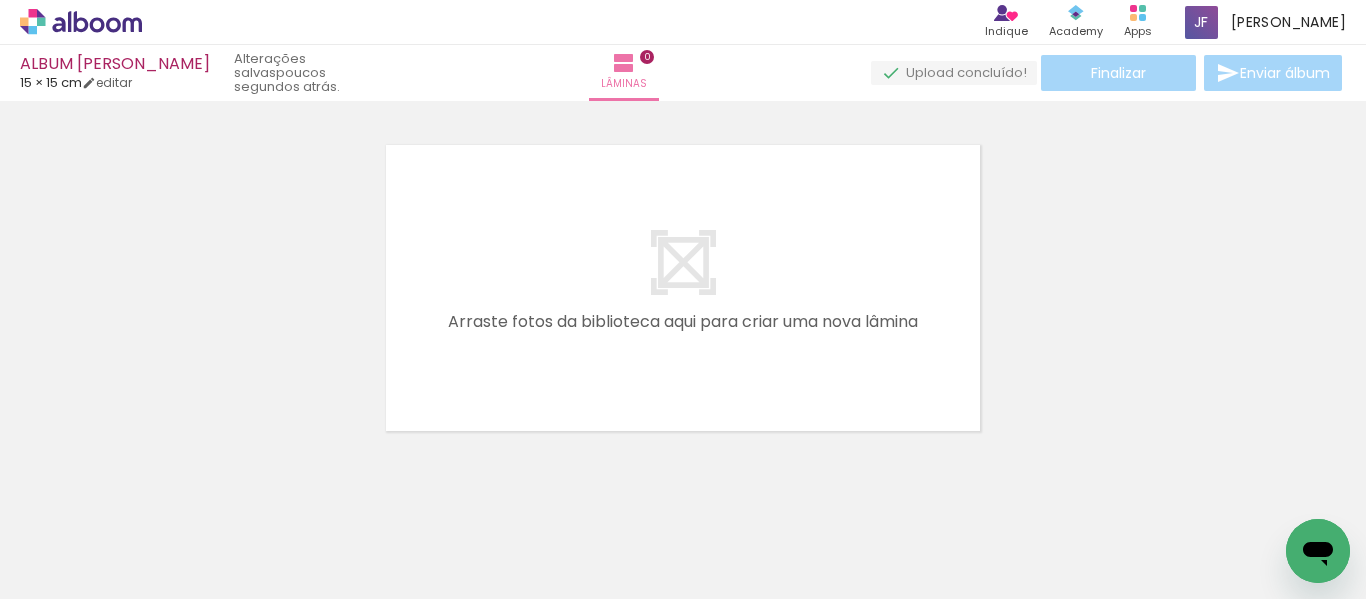 click at bounding box center [500, 531] 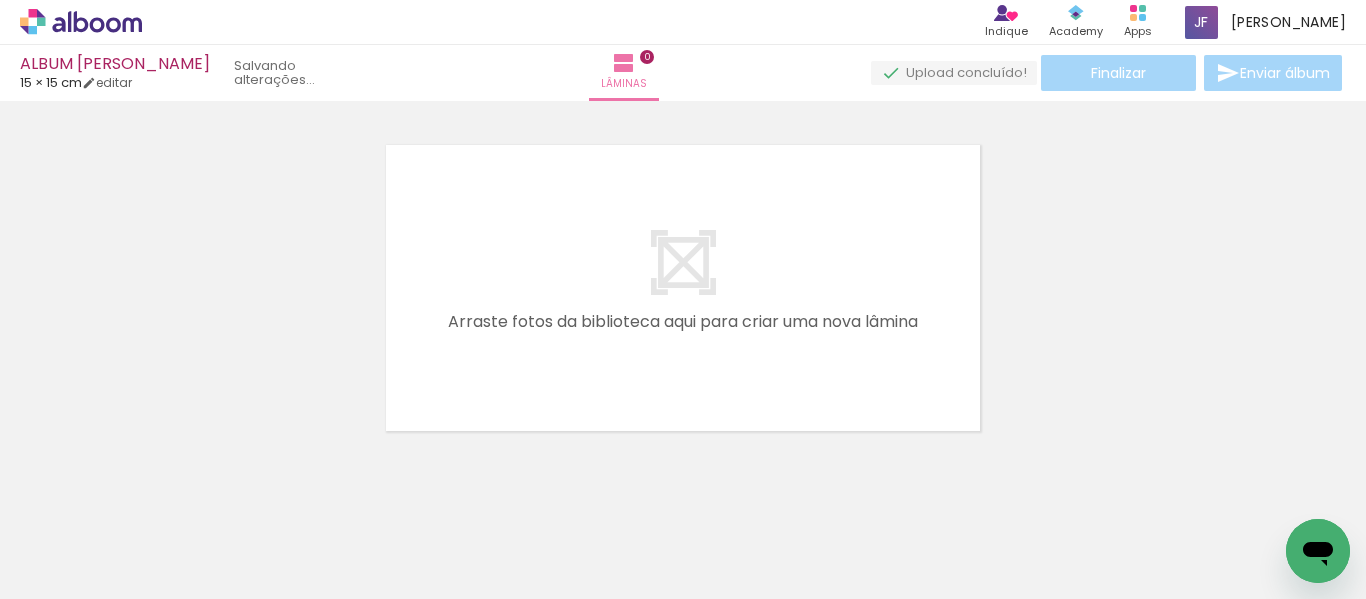 scroll, scrollTop: 0, scrollLeft: 2836, axis: horizontal 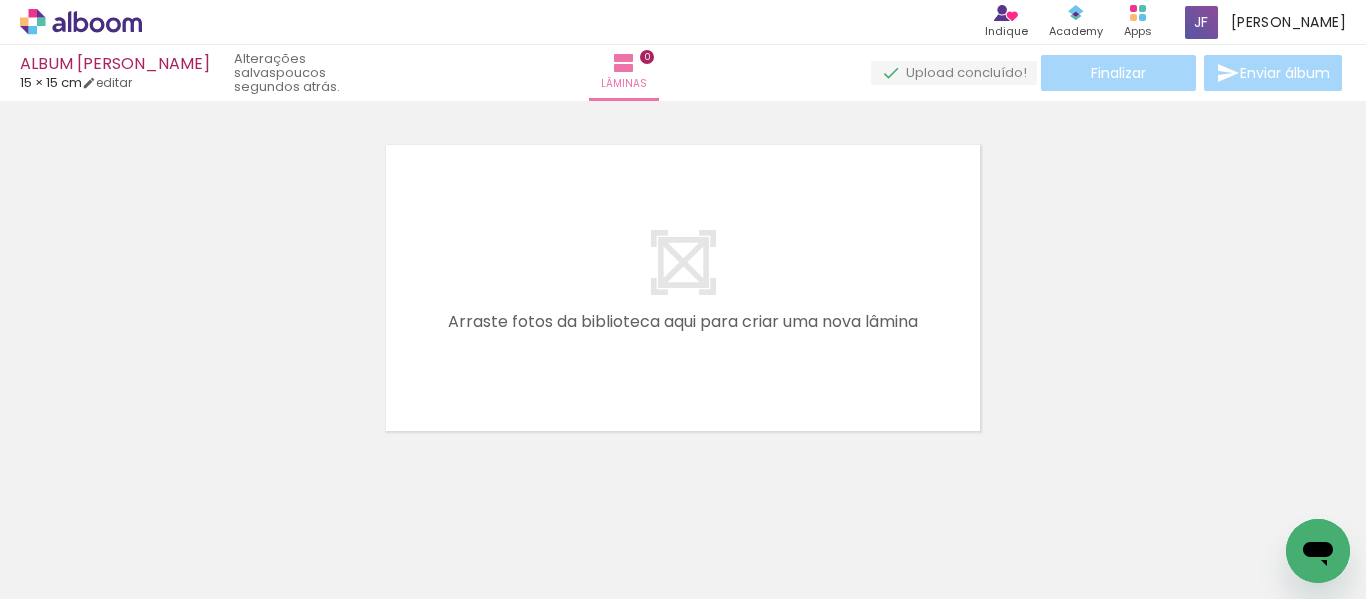 click at bounding box center [568, 491] 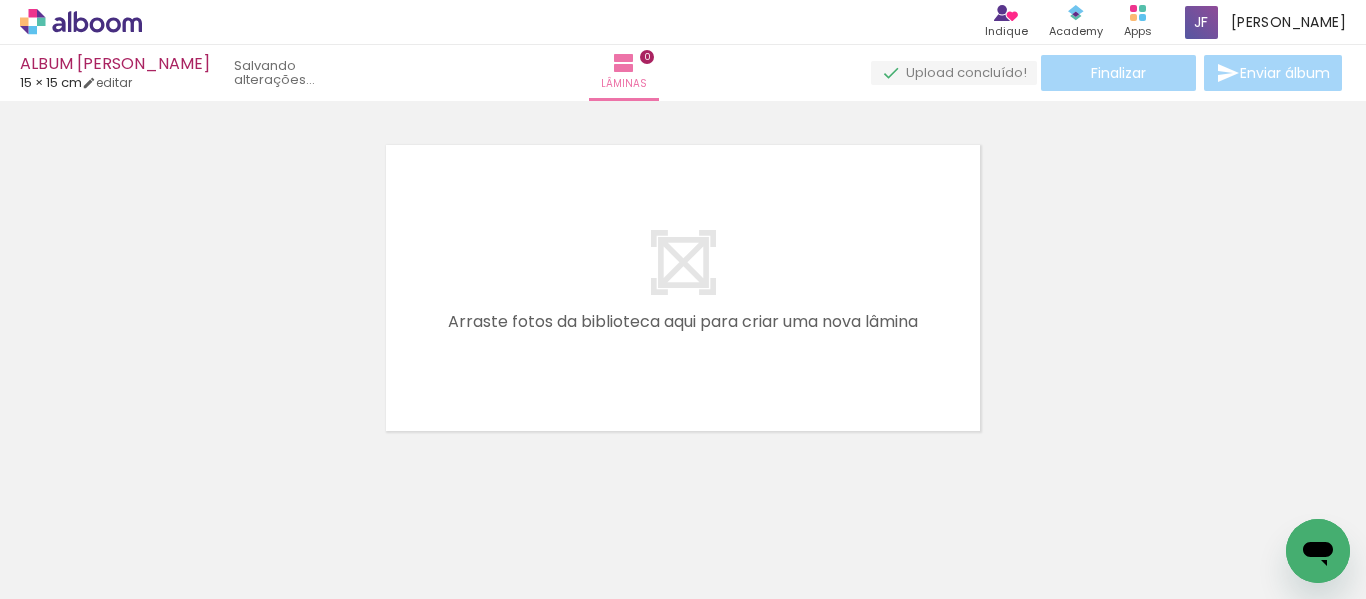 scroll, scrollTop: 0, scrollLeft: 2612, axis: horizontal 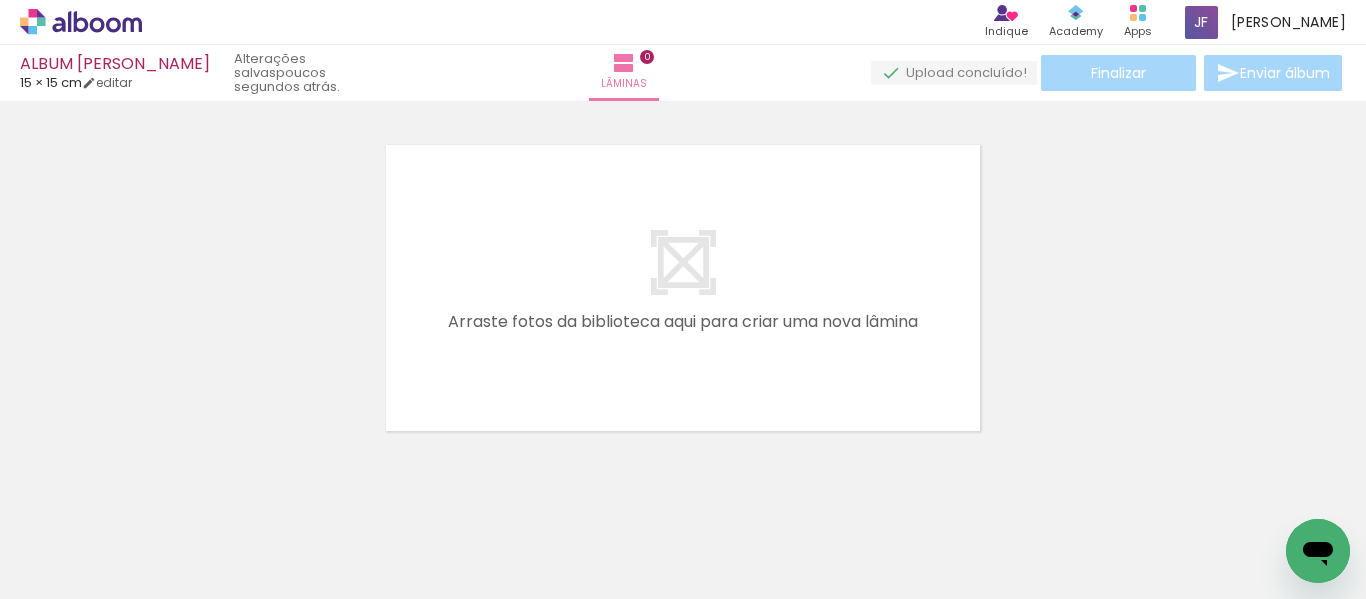 click 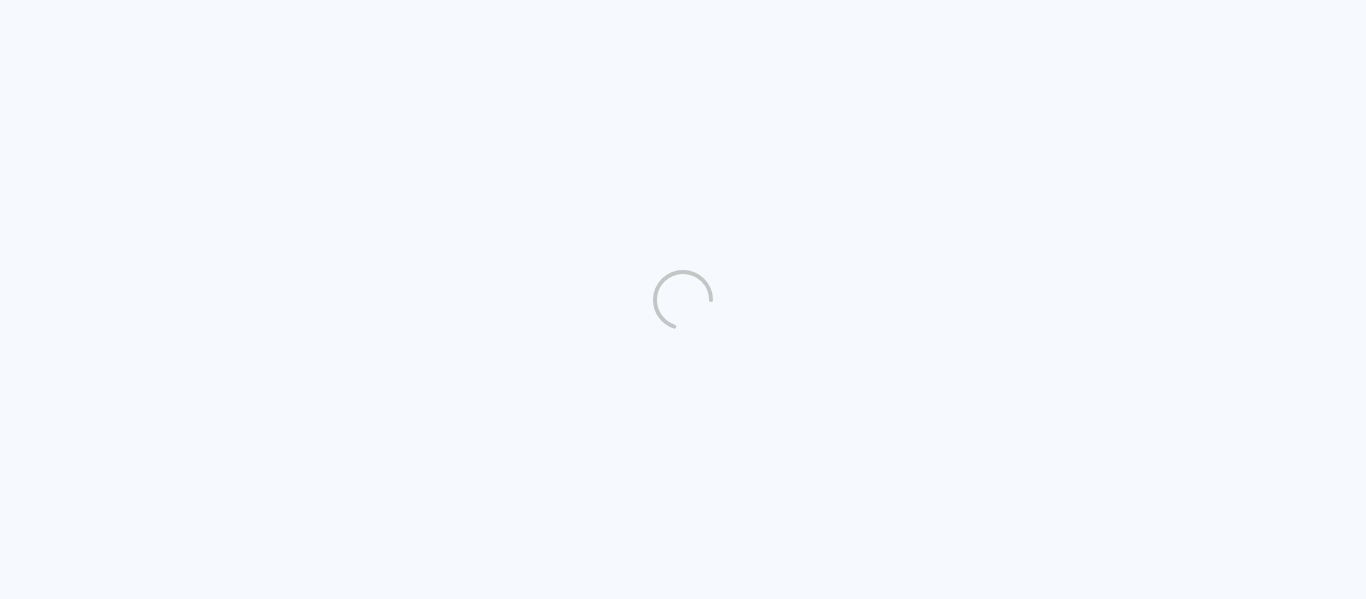 scroll, scrollTop: 0, scrollLeft: 0, axis: both 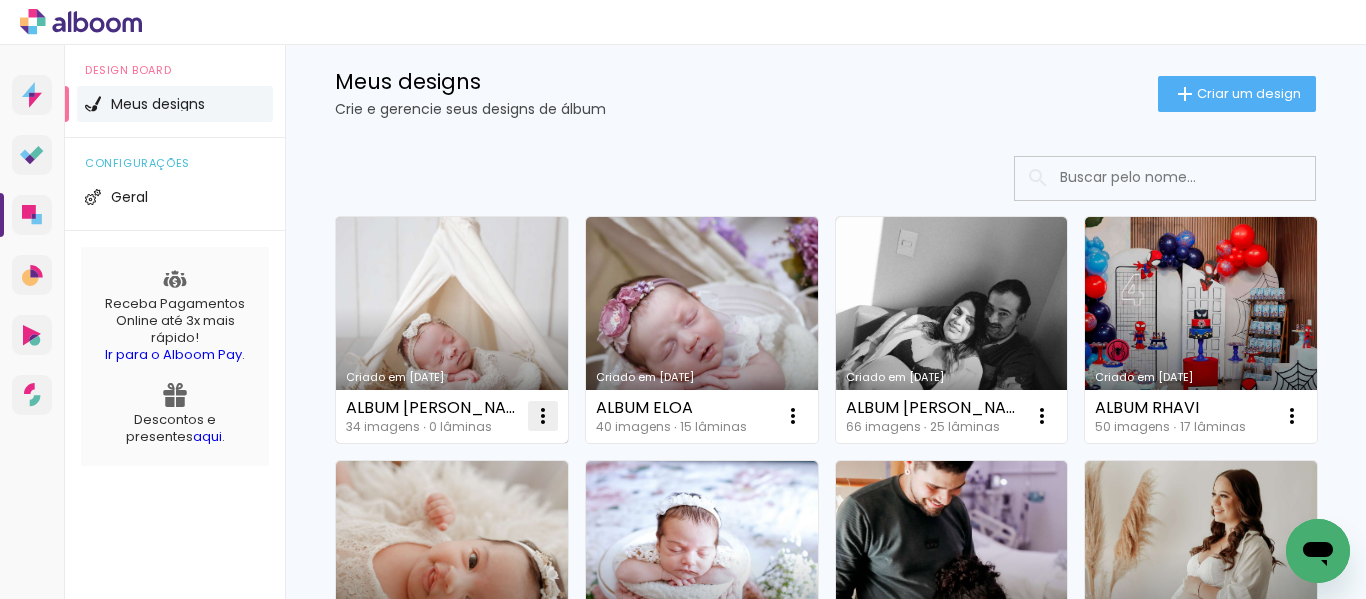 click at bounding box center (543, 416) 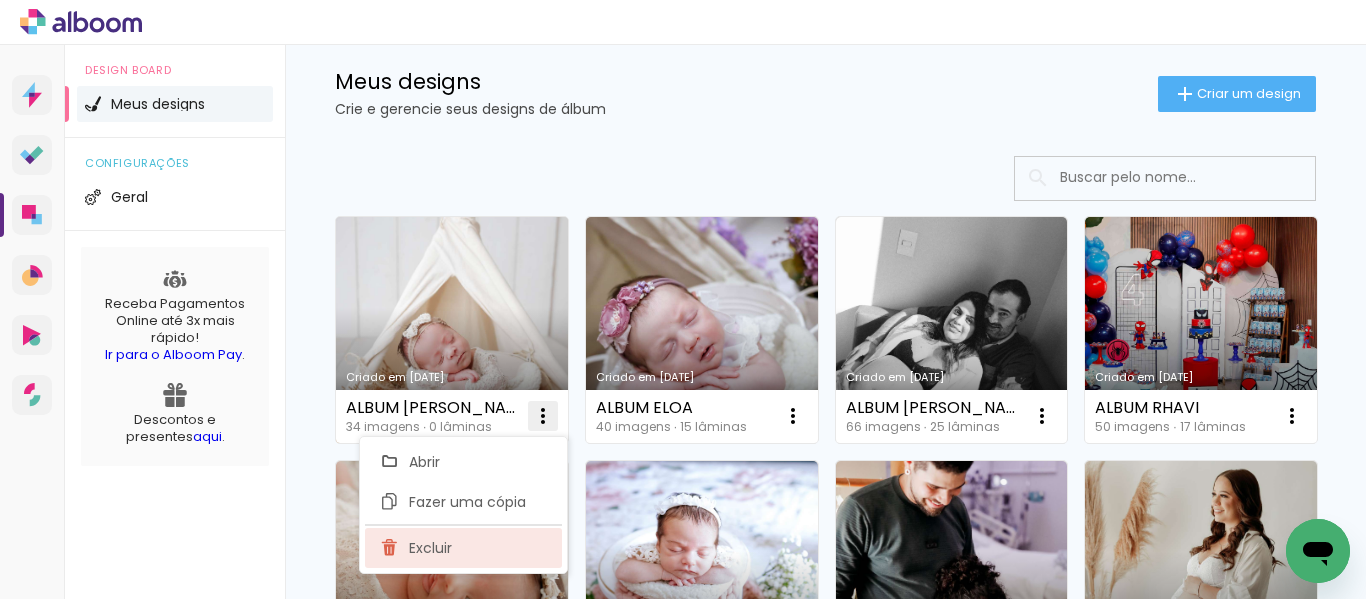 click on "Excluir" 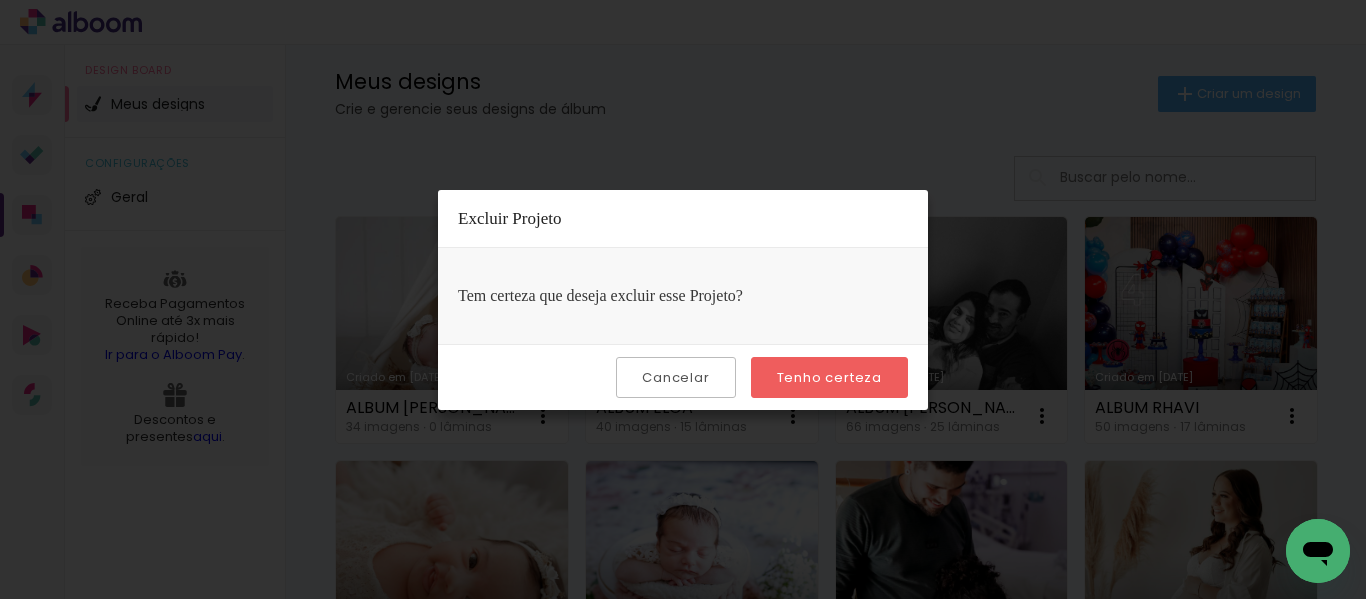 click on "Tenho certeza" at bounding box center (0, 0) 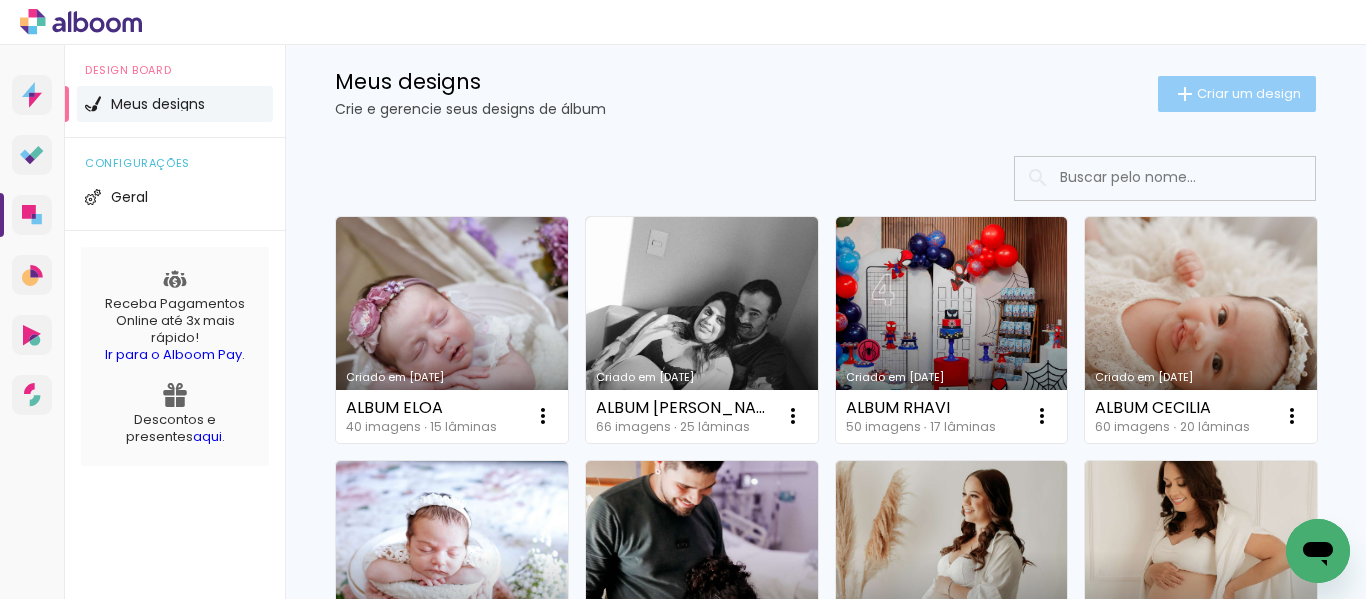 click on "Criar um design" 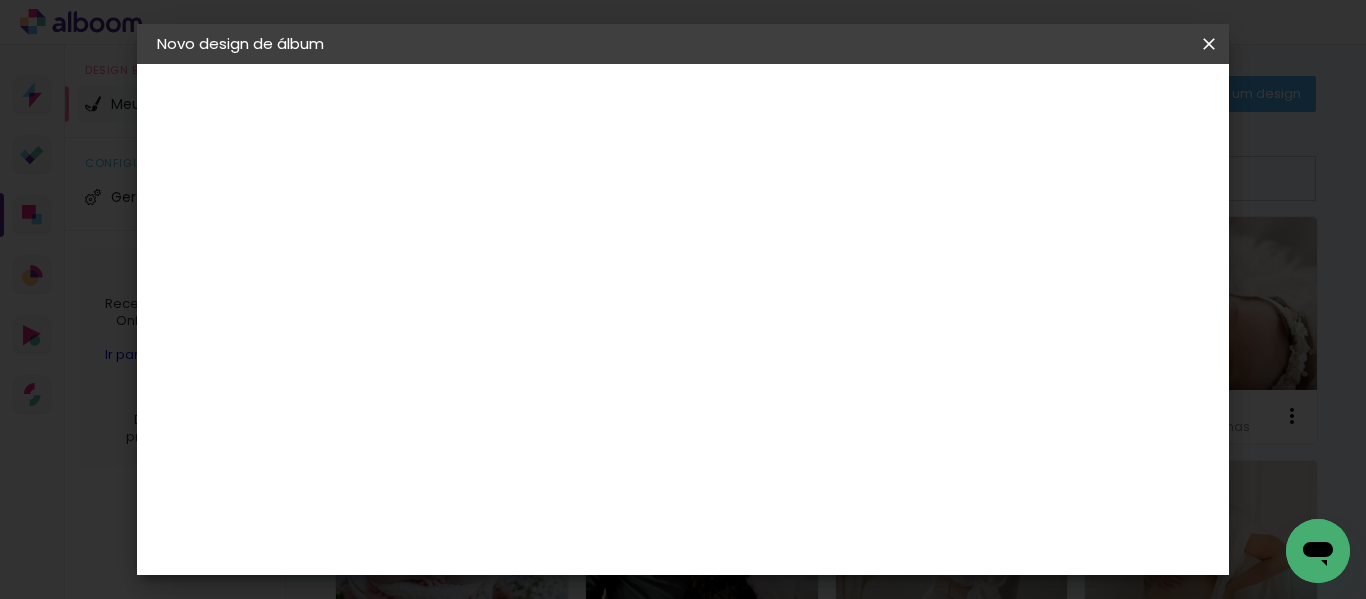 click at bounding box center [484, 268] 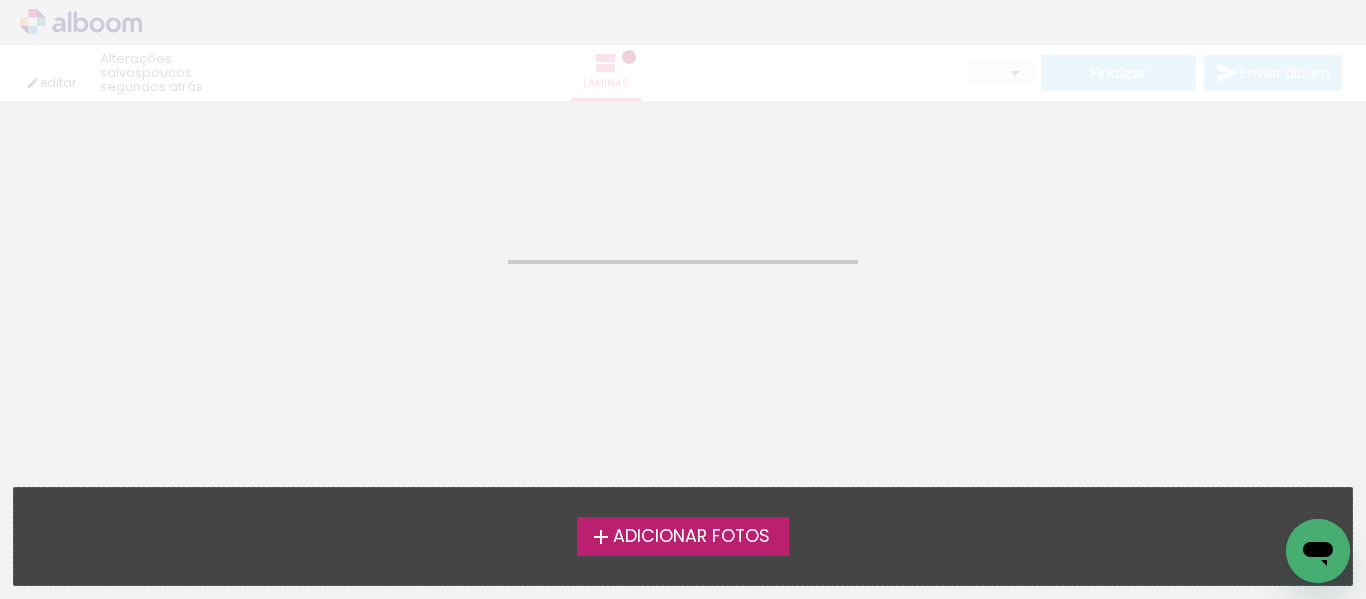 click on "Adicionar Fotos" at bounding box center [683, 536] 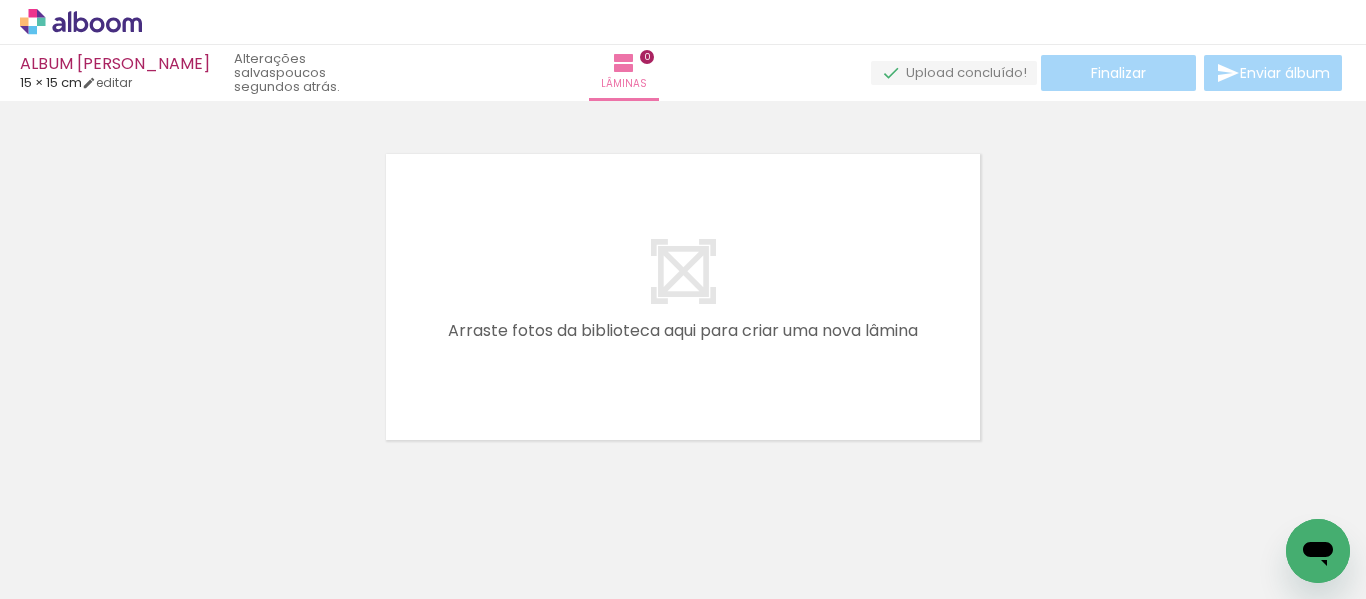 scroll, scrollTop: 25, scrollLeft: 0, axis: vertical 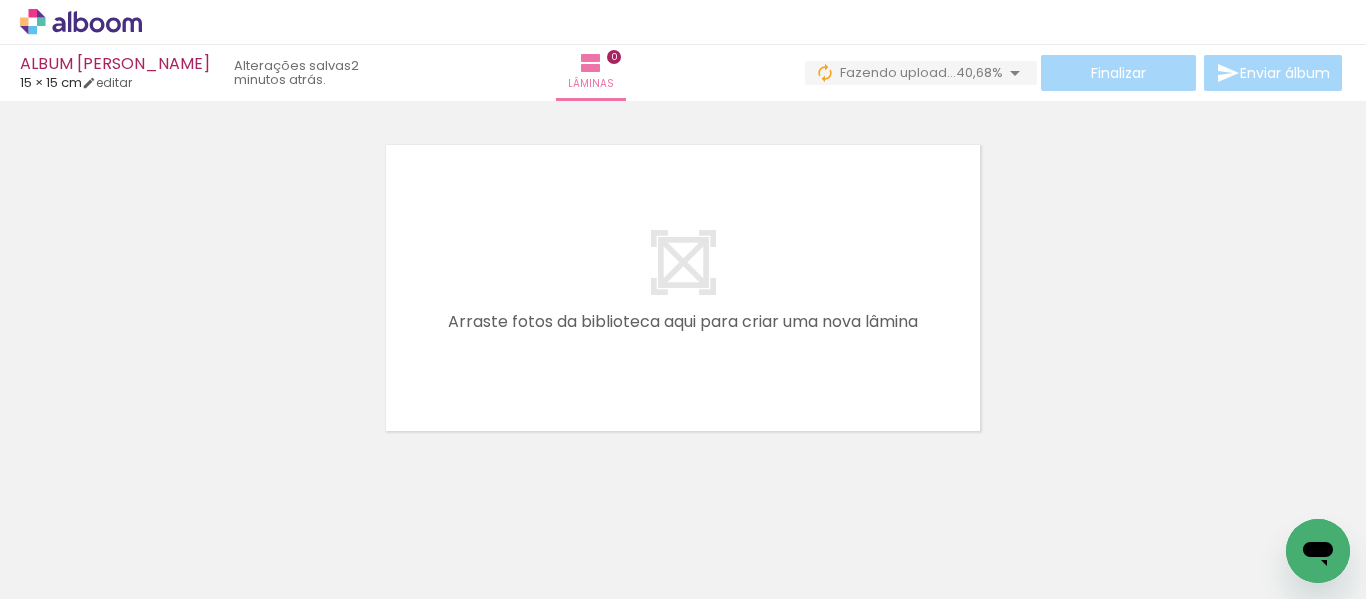 click on "Adicionar
Fotos" at bounding box center [71, 572] 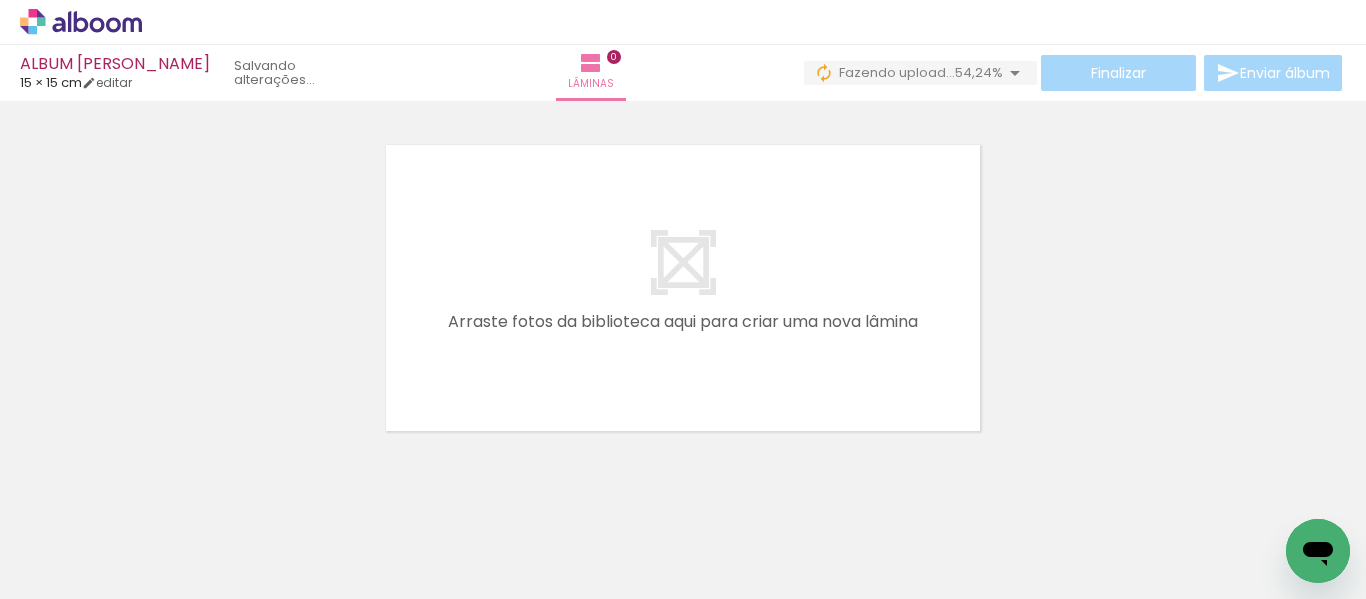 scroll, scrollTop: 0, scrollLeft: 0, axis: both 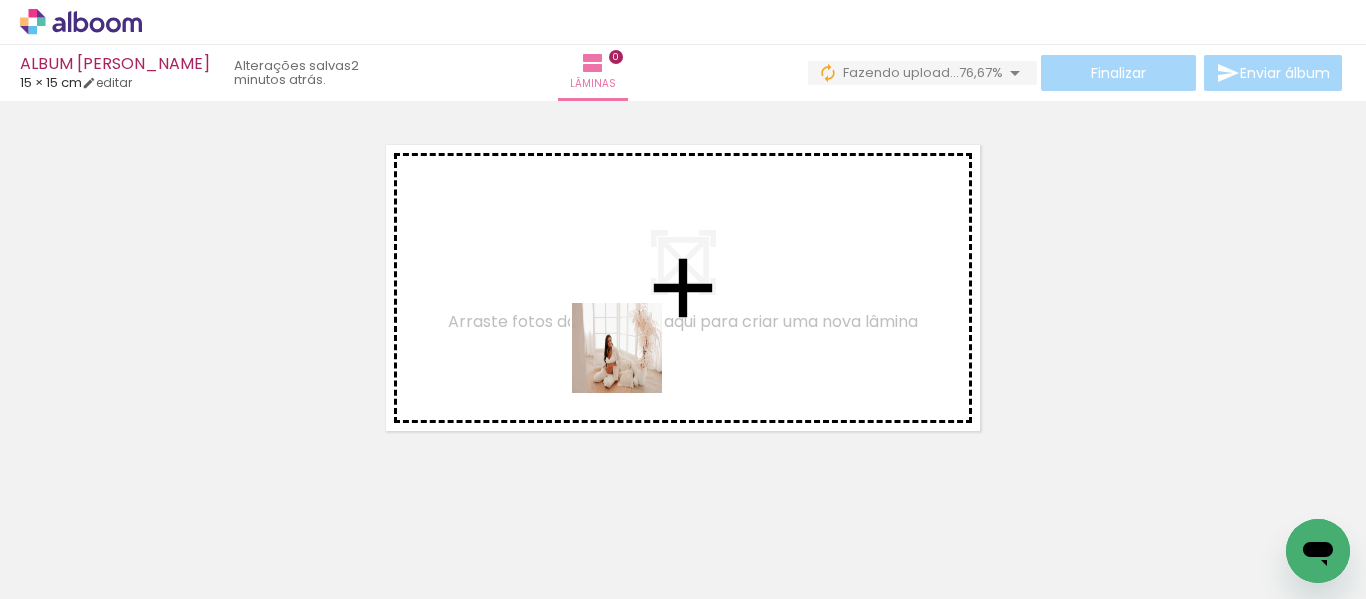drag, startPoint x: 572, startPoint y: 549, endPoint x: 632, endPoint y: 363, distance: 195.43797 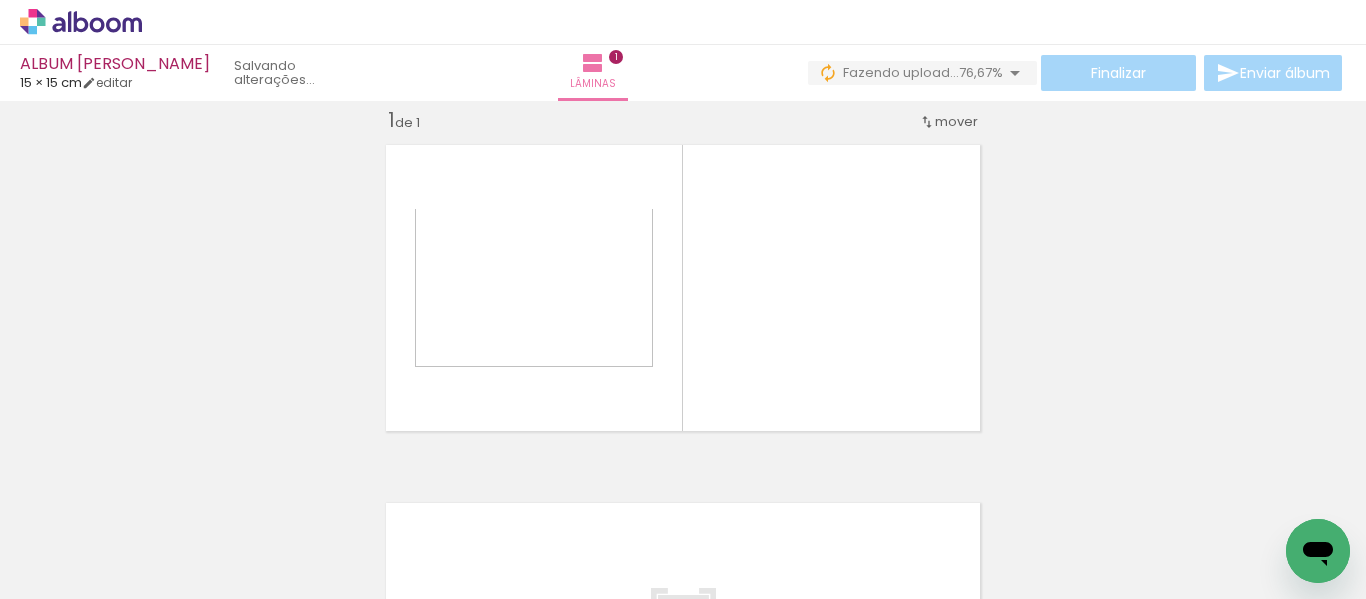 scroll, scrollTop: 25, scrollLeft: 0, axis: vertical 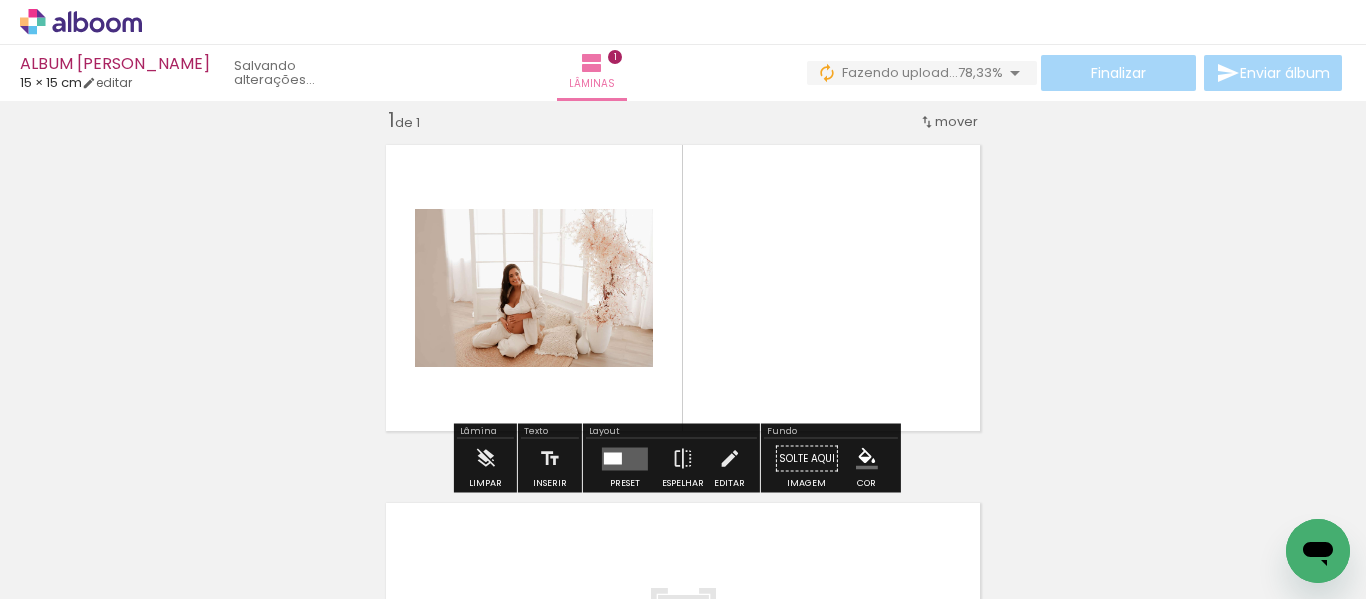 click at bounding box center (613, 458) 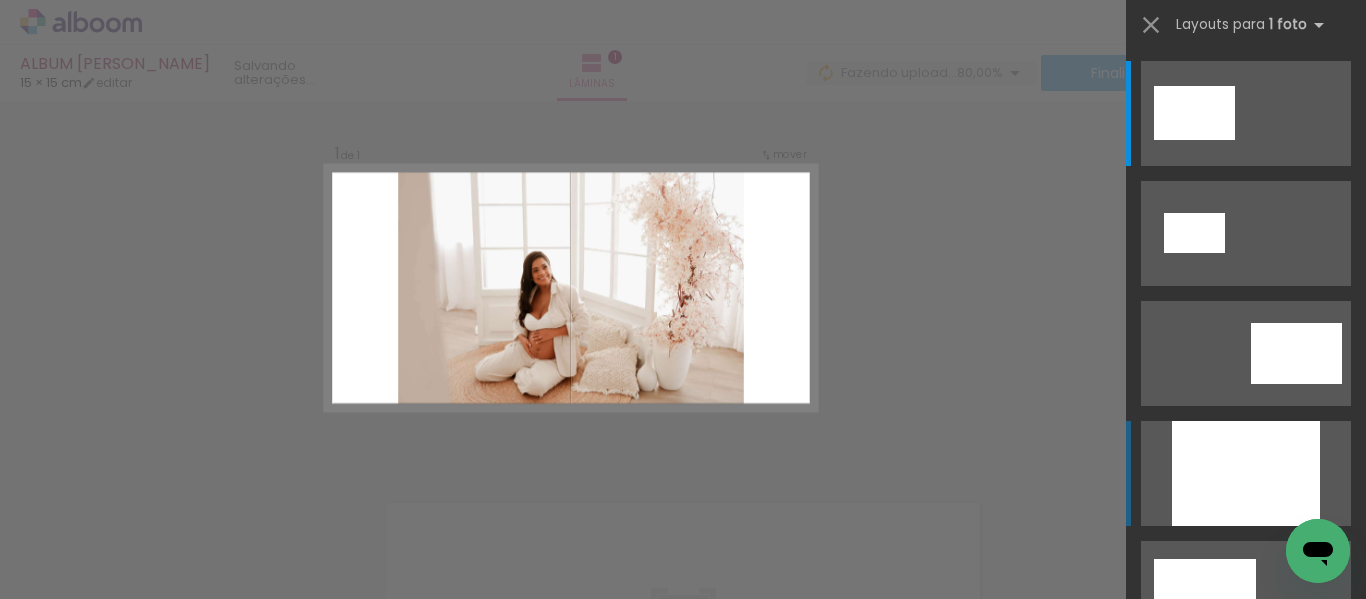click at bounding box center (1246, 473) 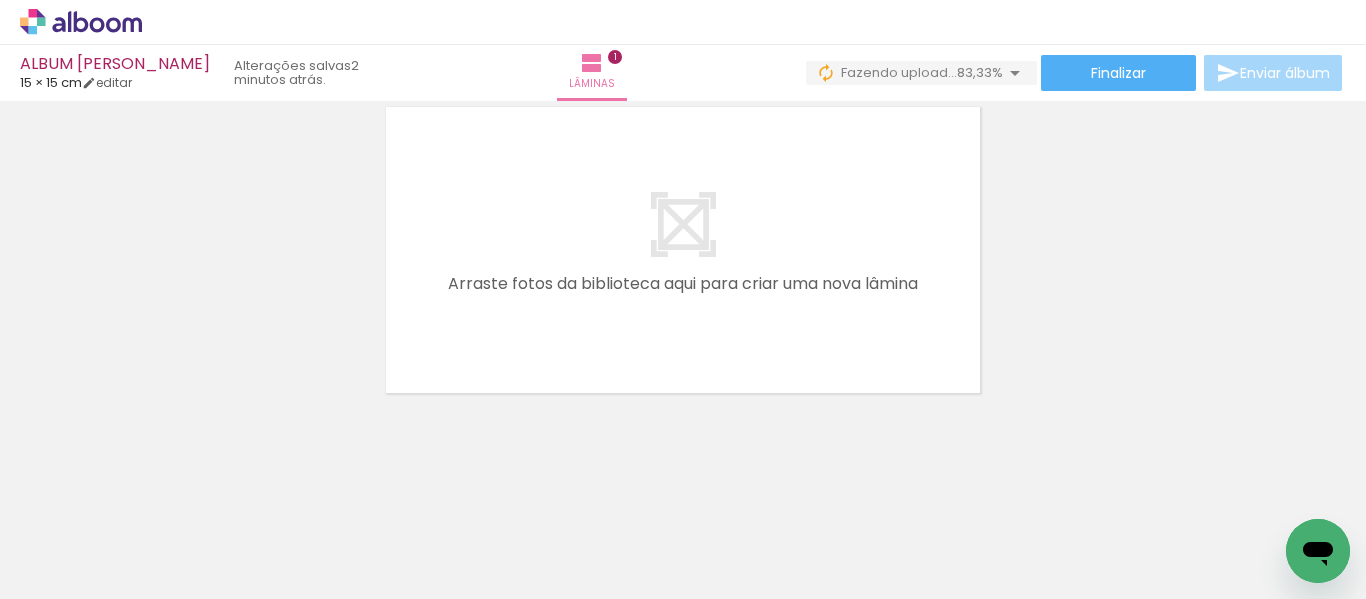 scroll, scrollTop: 421, scrollLeft: 0, axis: vertical 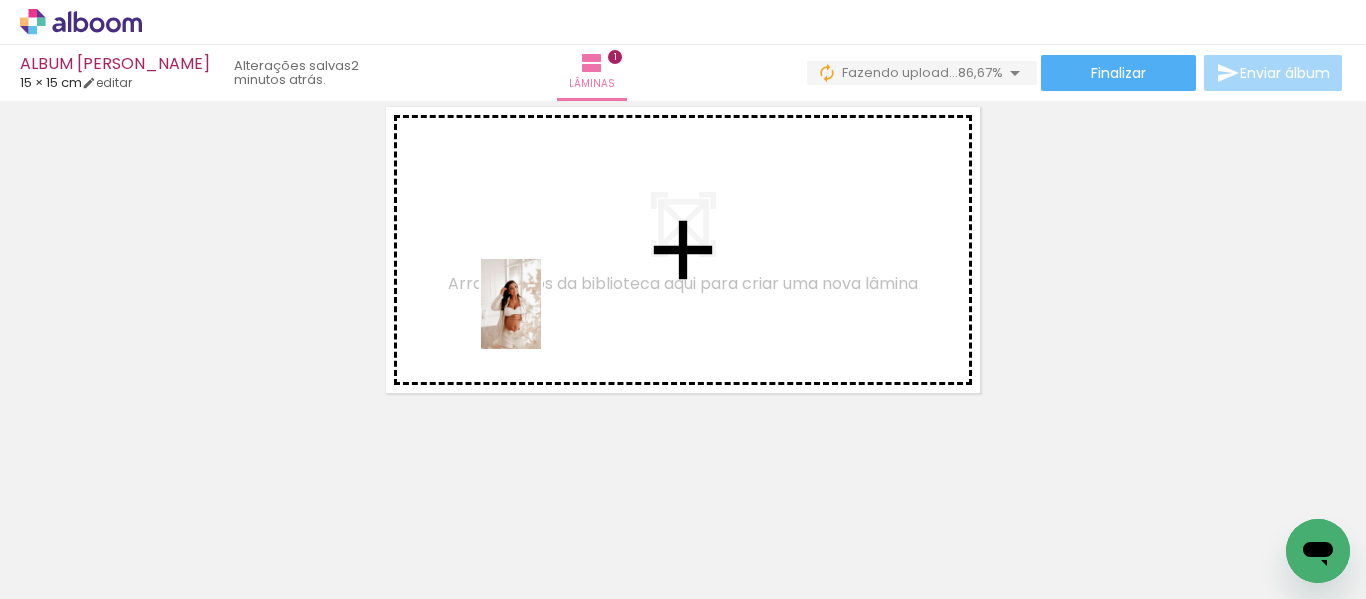 drag, startPoint x: 466, startPoint y: 552, endPoint x: 541, endPoint y: 319, distance: 244.77336 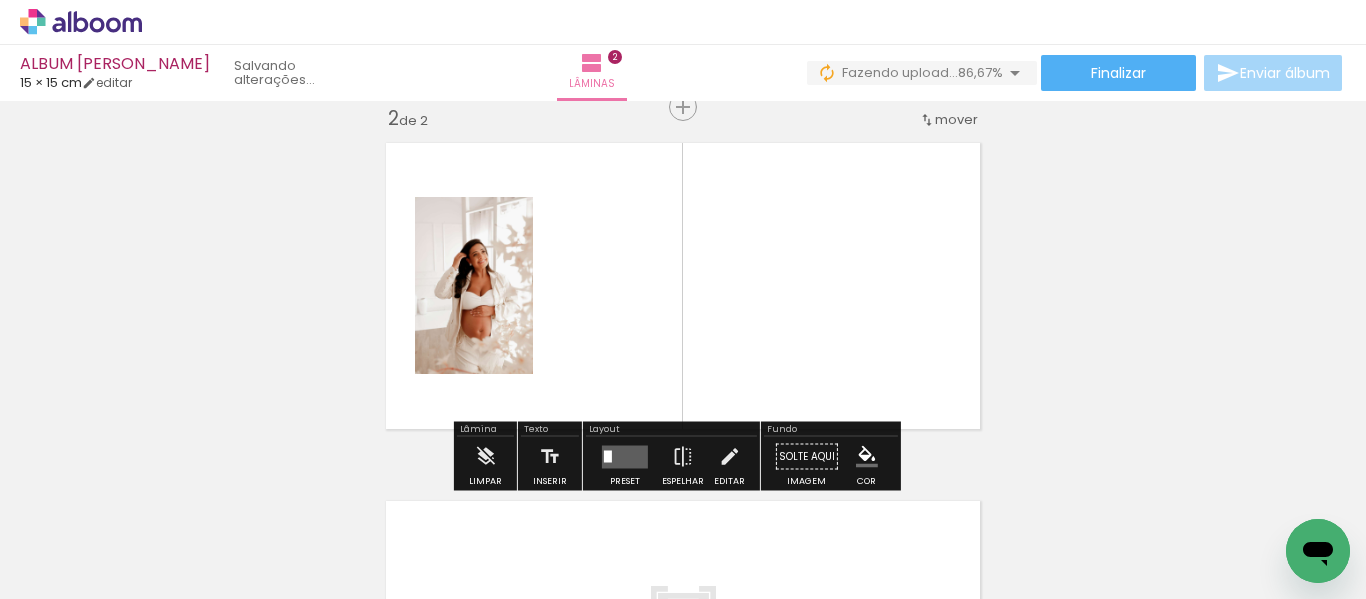 scroll, scrollTop: 383, scrollLeft: 0, axis: vertical 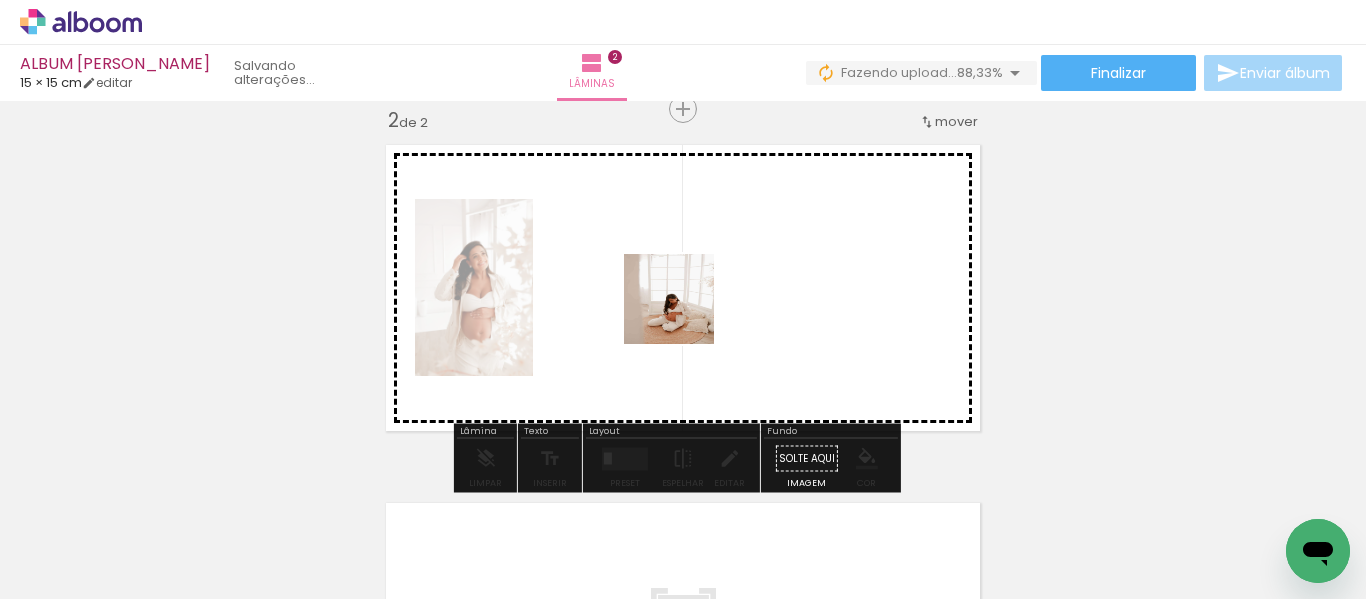 drag, startPoint x: 690, startPoint y: 524, endPoint x: 684, endPoint y: 314, distance: 210.0857 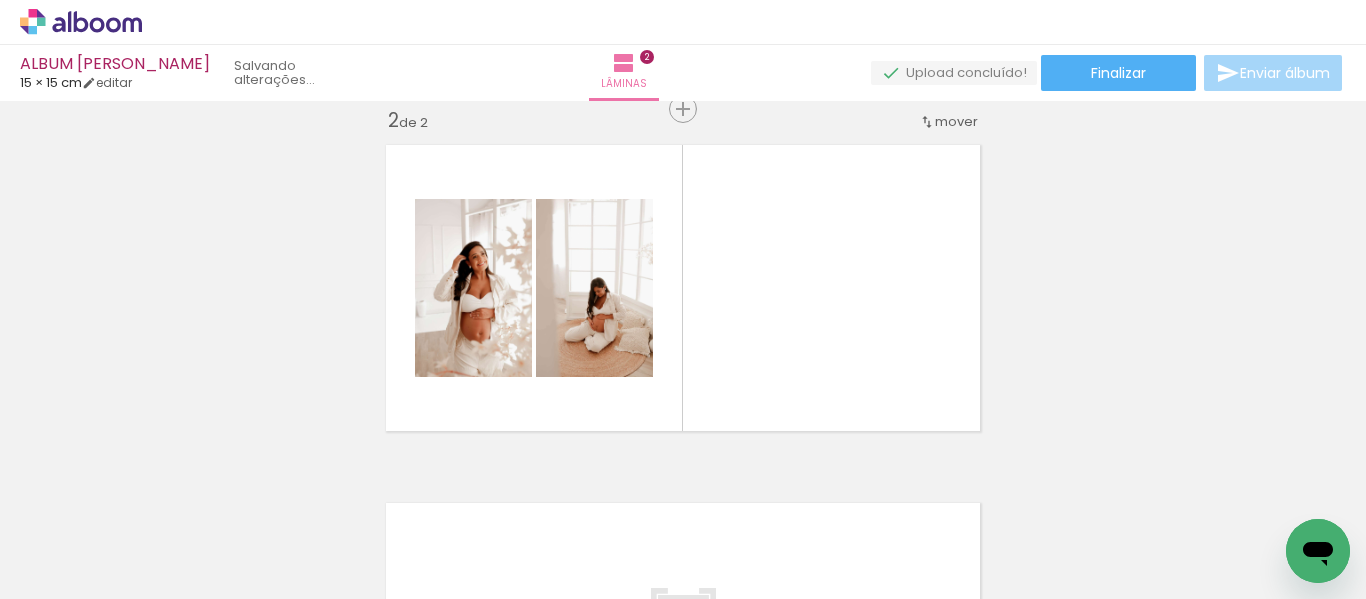 scroll, scrollTop: 0, scrollLeft: 5013, axis: horizontal 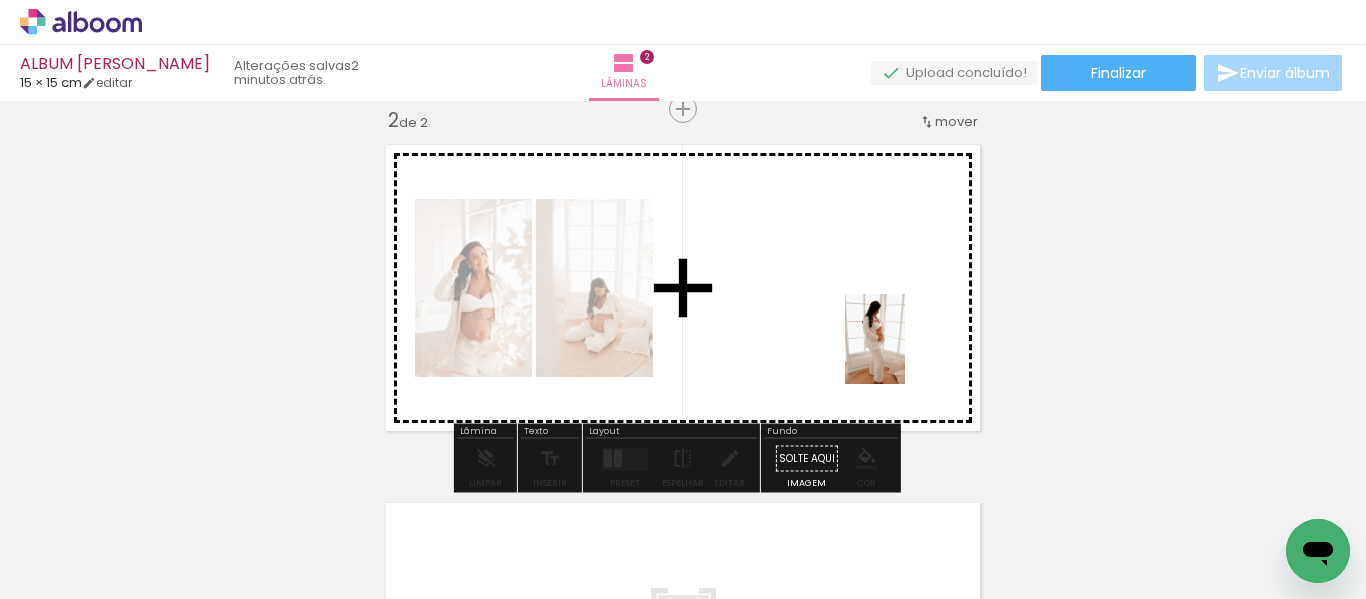 drag, startPoint x: 1199, startPoint y: 533, endPoint x: 879, endPoint y: 347, distance: 370.1297 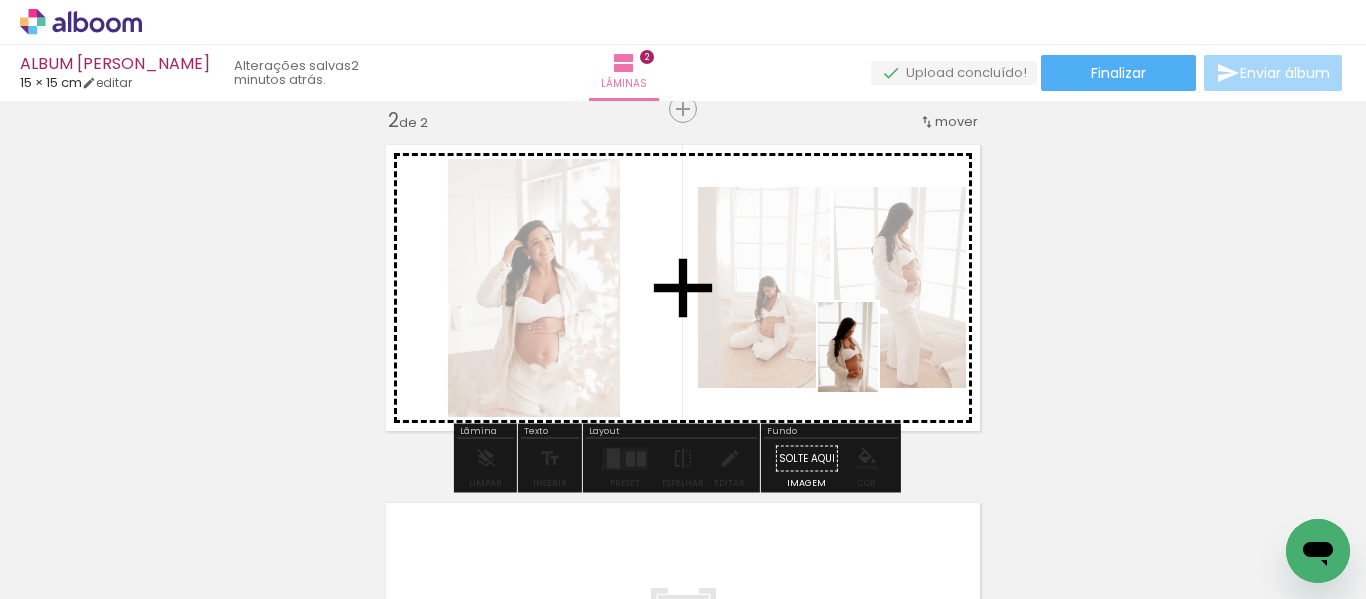 drag, startPoint x: 1279, startPoint y: 530, endPoint x: 830, endPoint y: 347, distance: 484.8608 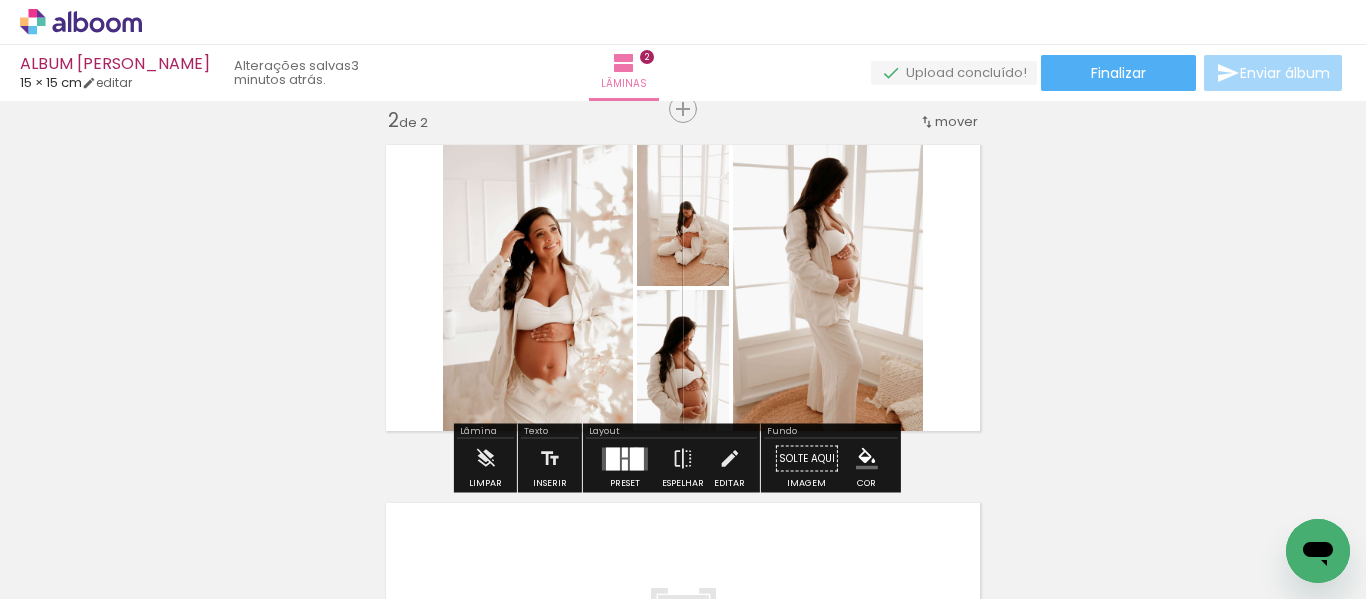 click at bounding box center (637, 458) 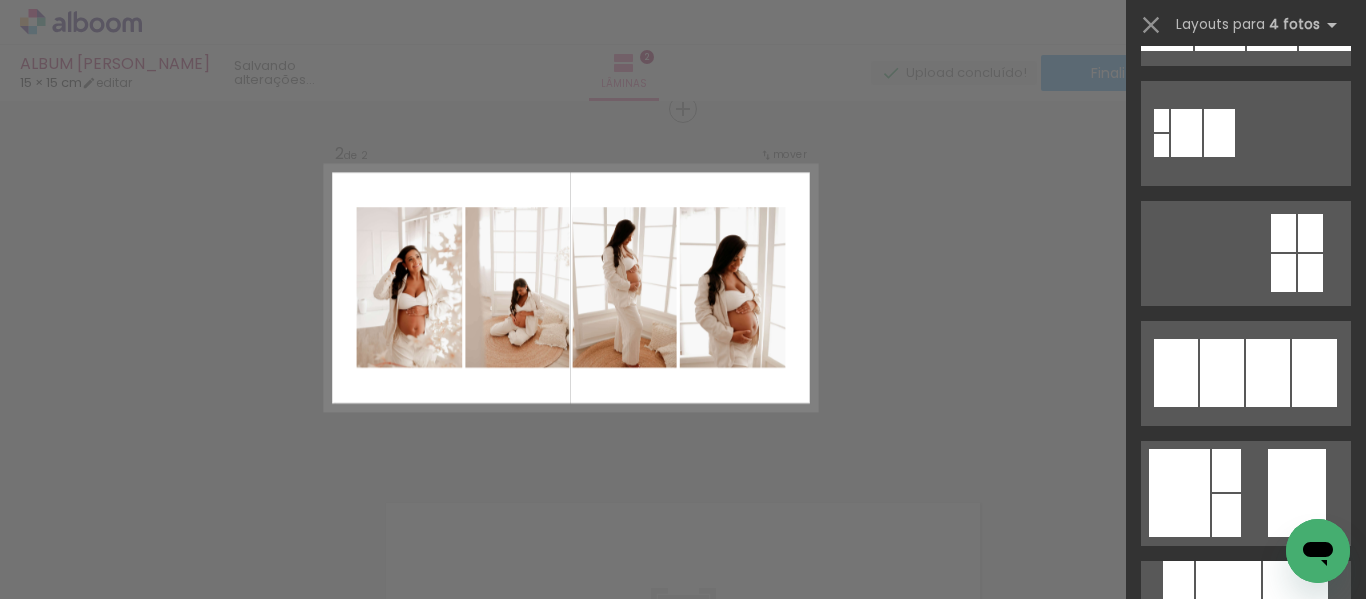 scroll, scrollTop: 2260, scrollLeft: 0, axis: vertical 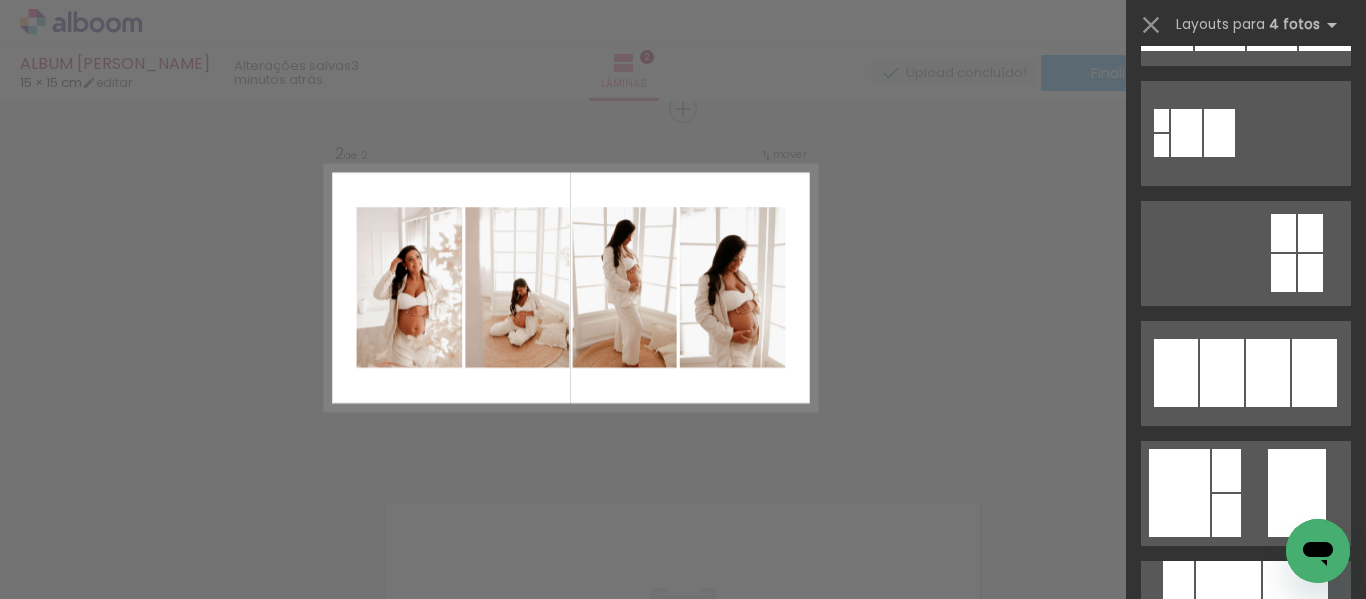 click at bounding box center (1245, -12174) 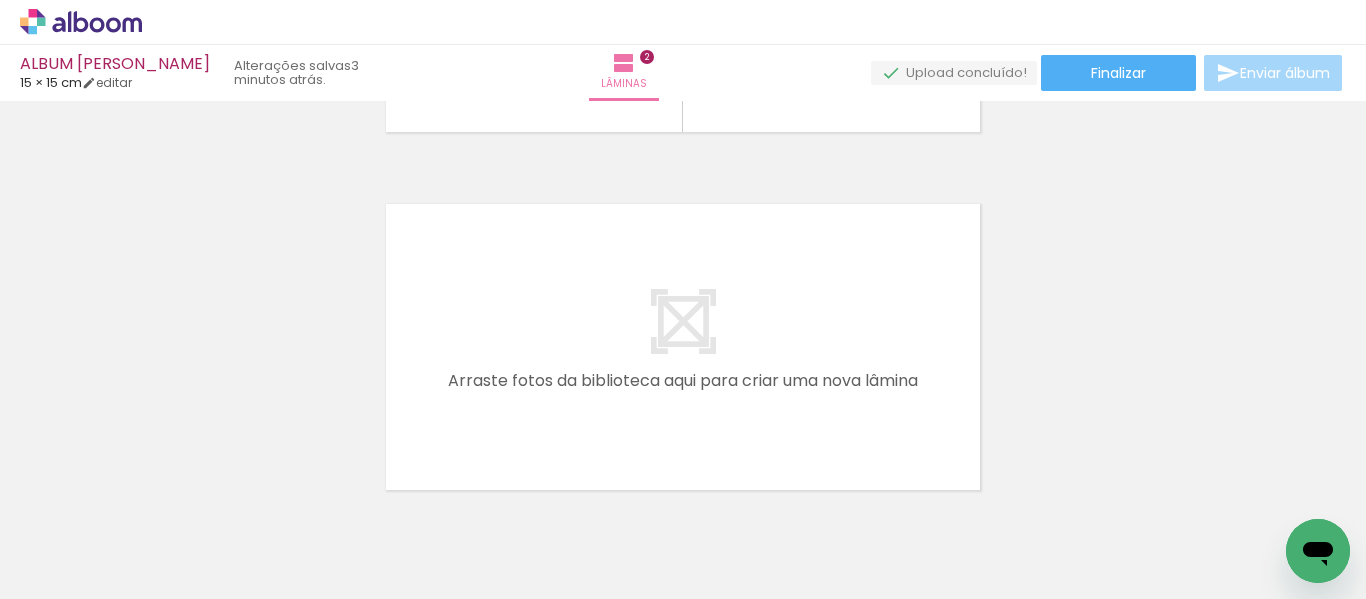 scroll, scrollTop: 681, scrollLeft: 0, axis: vertical 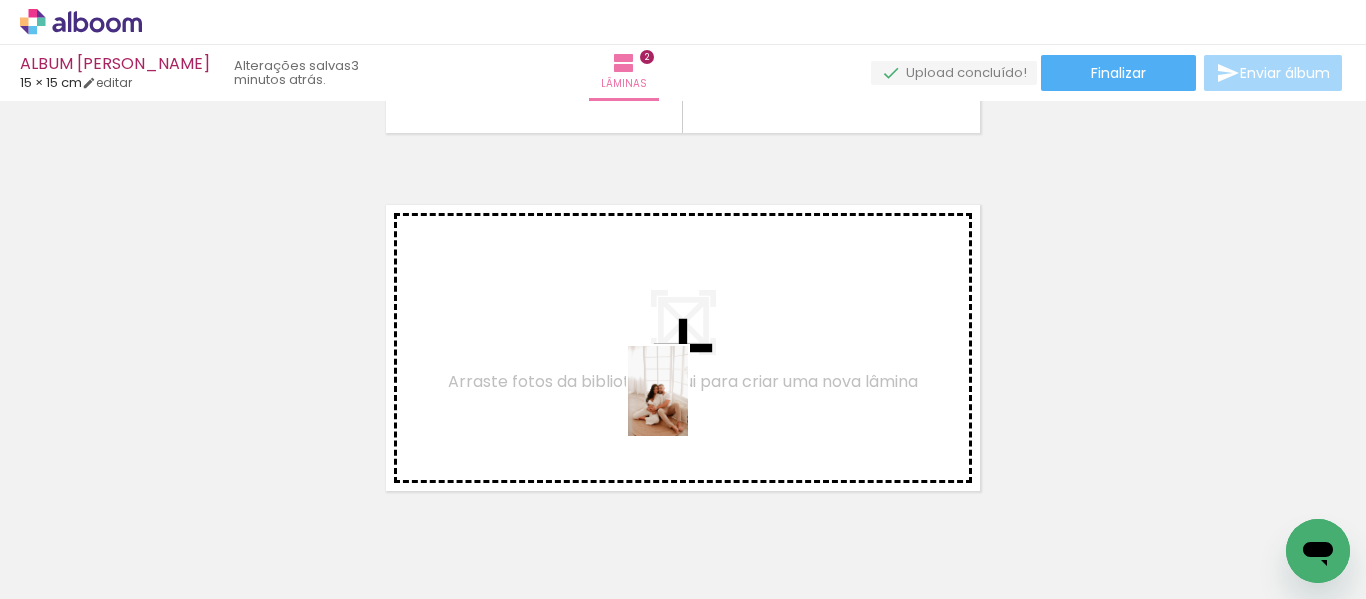 drag, startPoint x: 694, startPoint y: 556, endPoint x: 688, endPoint y: 405, distance: 151.11916 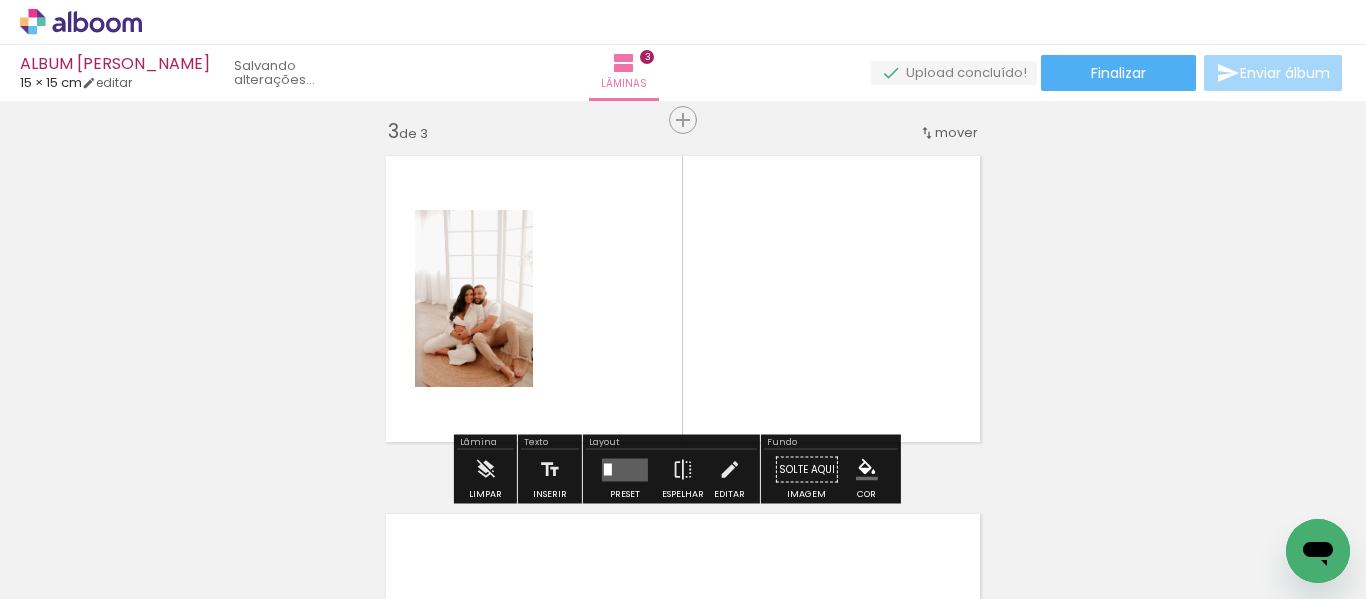scroll, scrollTop: 741, scrollLeft: 0, axis: vertical 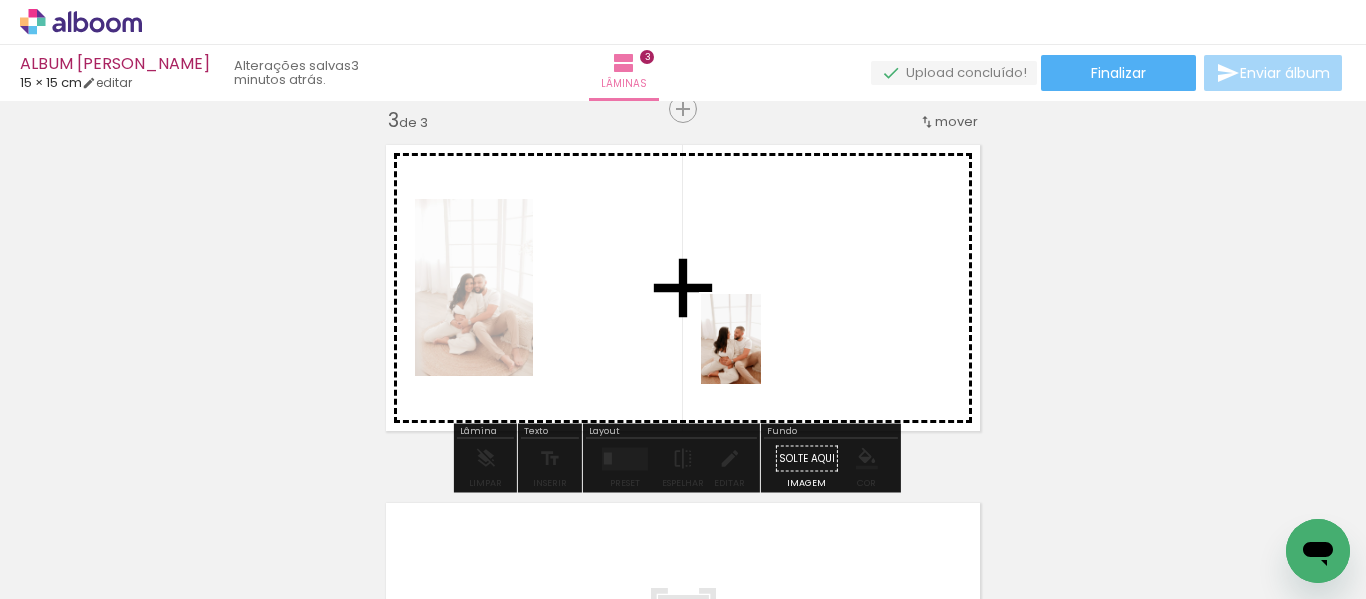 drag, startPoint x: 788, startPoint y: 534, endPoint x: 760, endPoint y: 354, distance: 182.16476 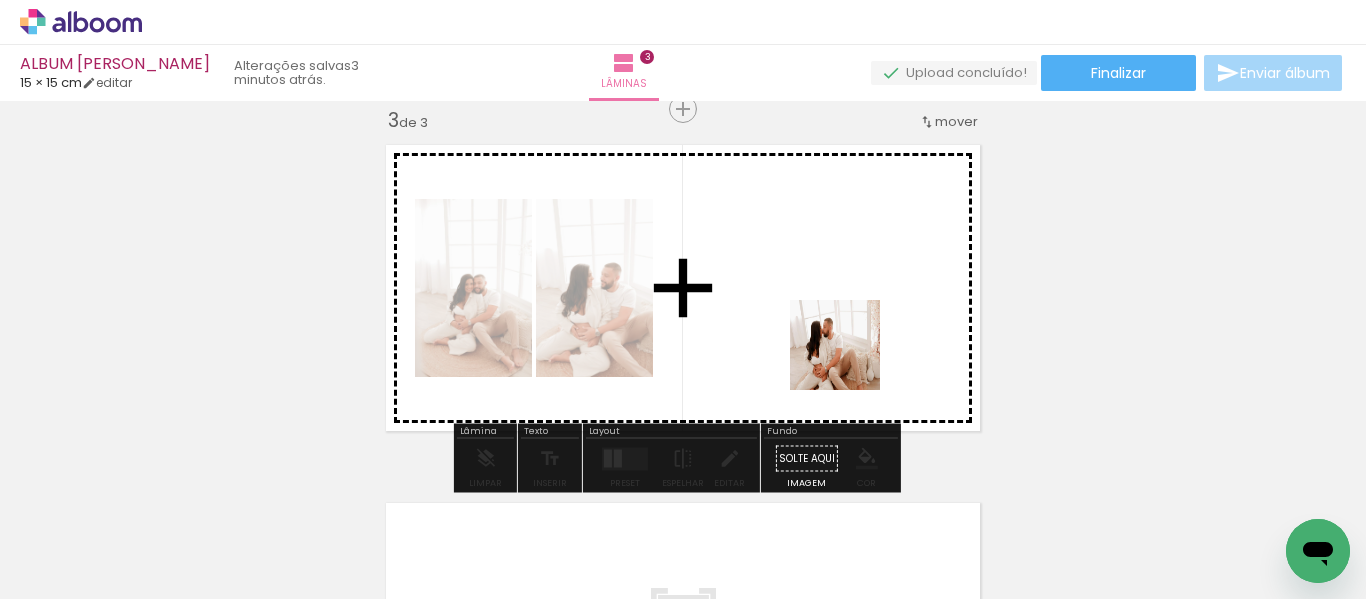 drag, startPoint x: 915, startPoint y: 549, endPoint x: 850, endPoint y: 359, distance: 200.81085 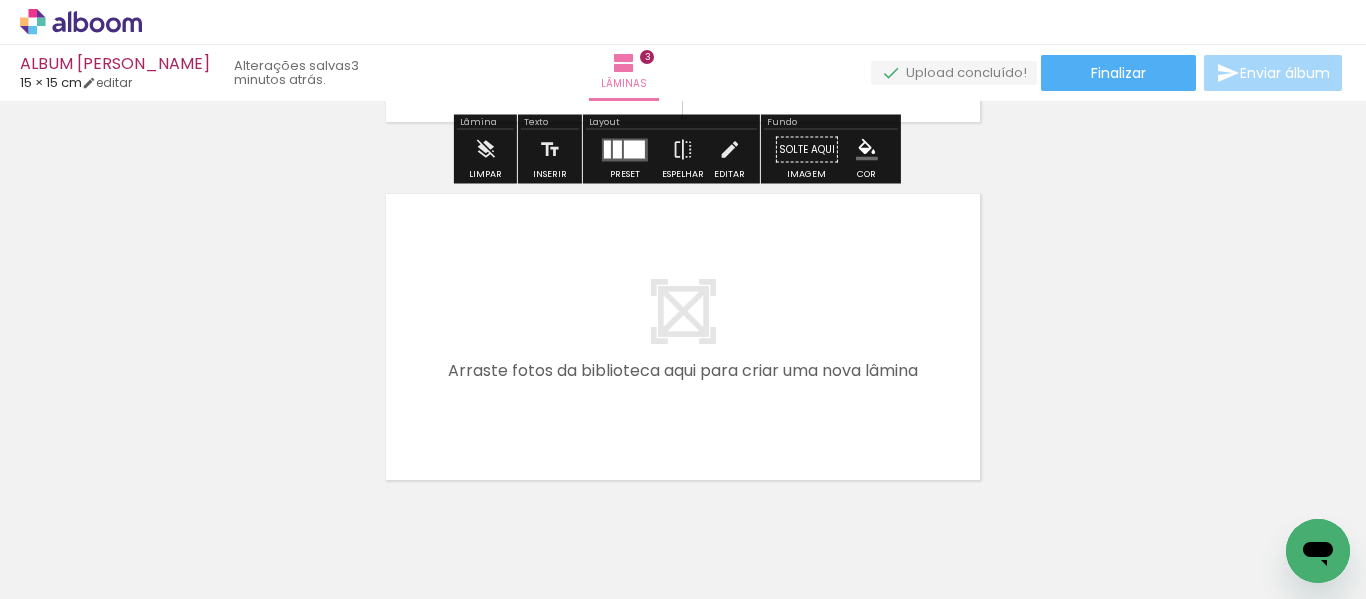 scroll, scrollTop: 1057, scrollLeft: 0, axis: vertical 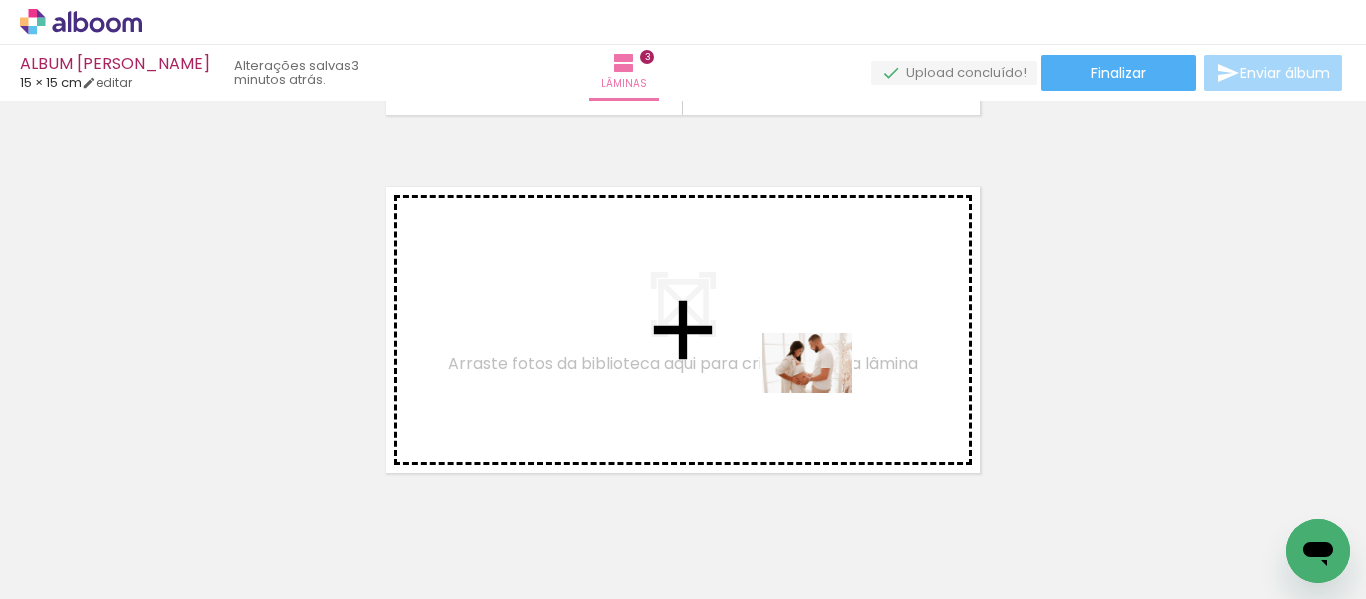 drag, startPoint x: 1031, startPoint y: 524, endPoint x: 821, endPoint y: 389, distance: 249.64975 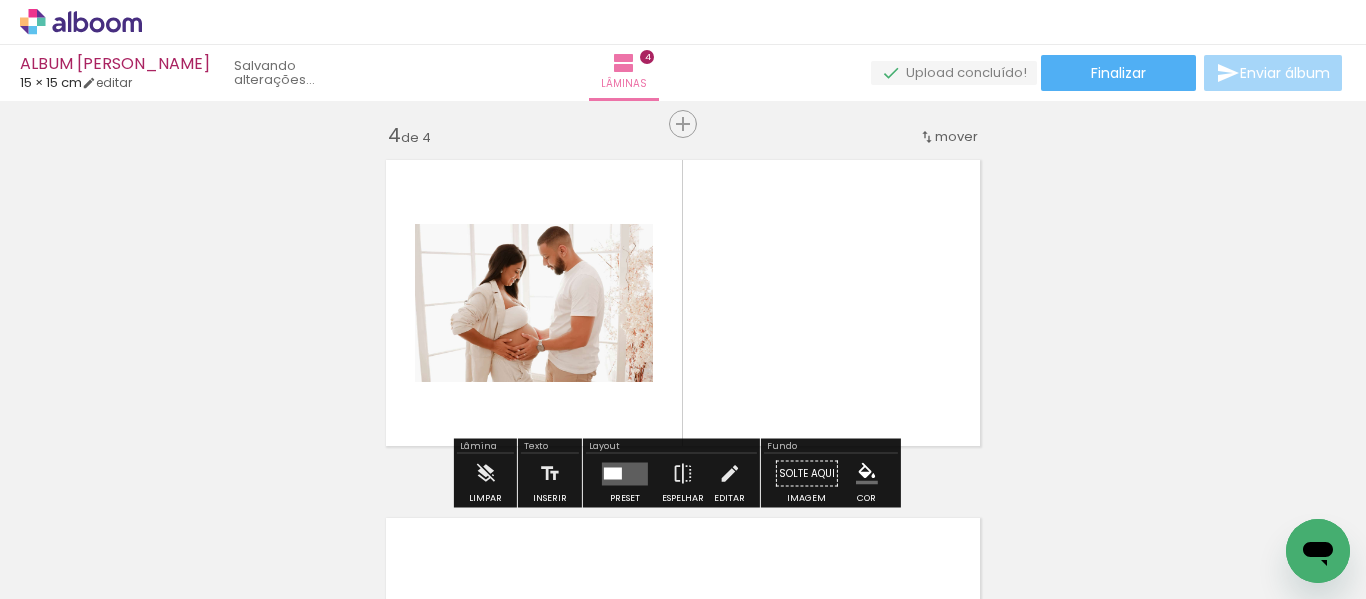 scroll, scrollTop: 1099, scrollLeft: 0, axis: vertical 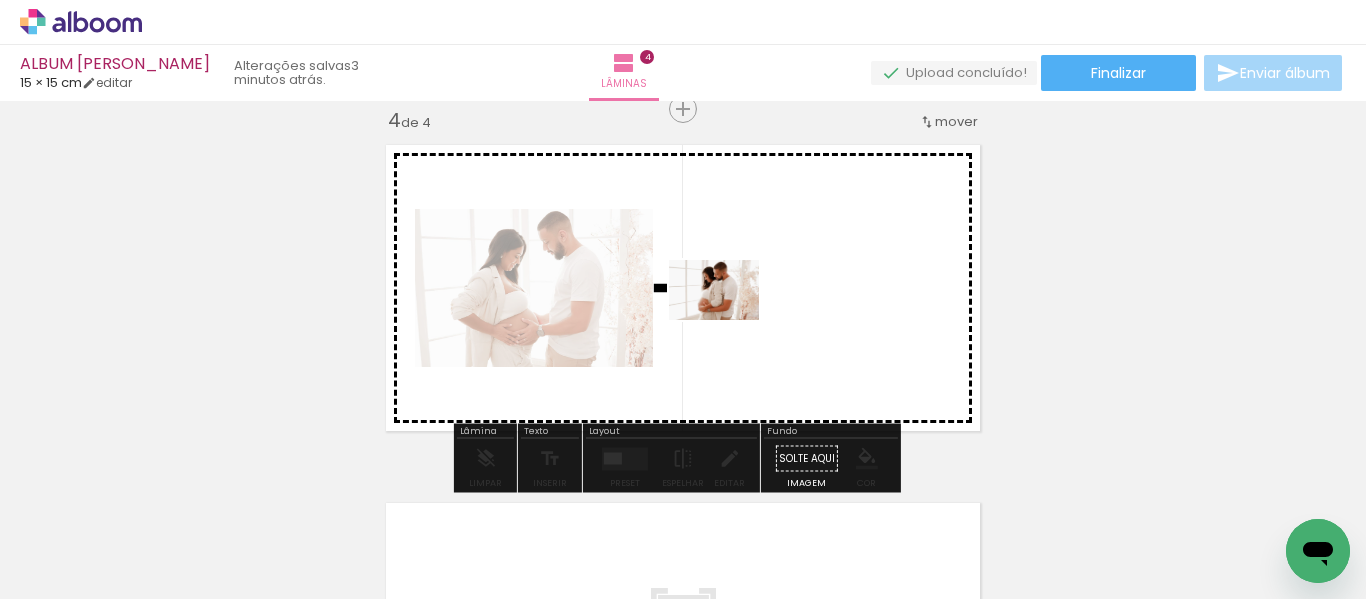drag, startPoint x: 722, startPoint y: 521, endPoint x: 729, endPoint y: 320, distance: 201.12186 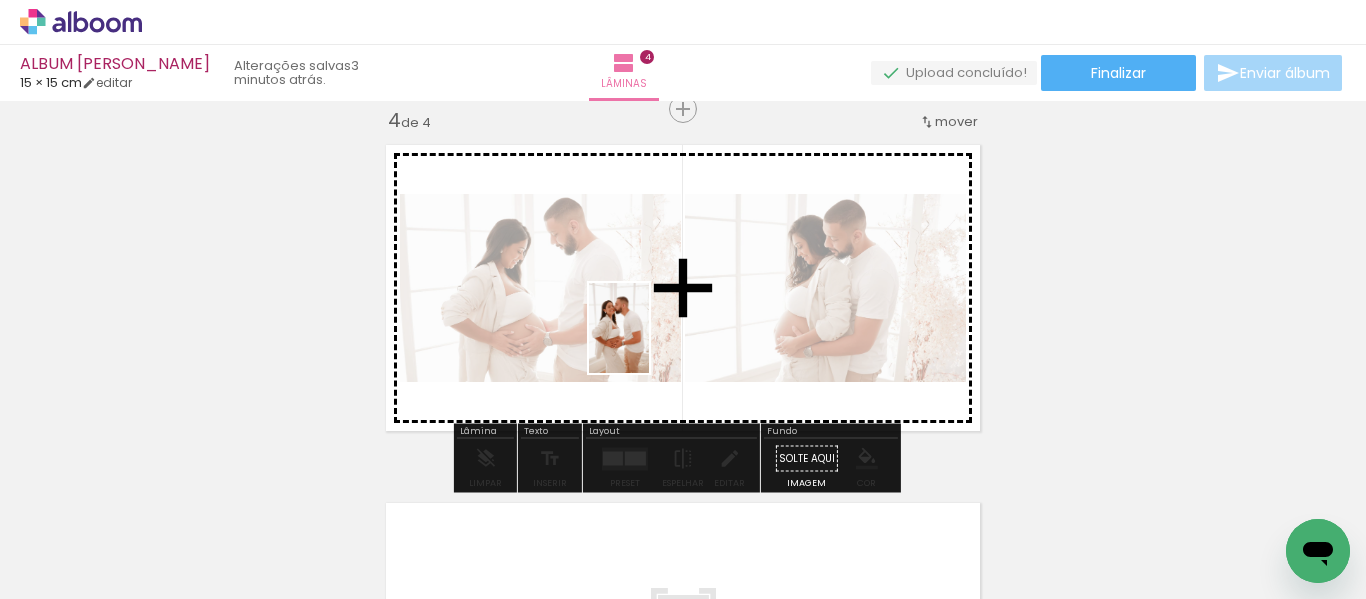 drag, startPoint x: 602, startPoint y: 525, endPoint x: 649, endPoint y: 343, distance: 187.97075 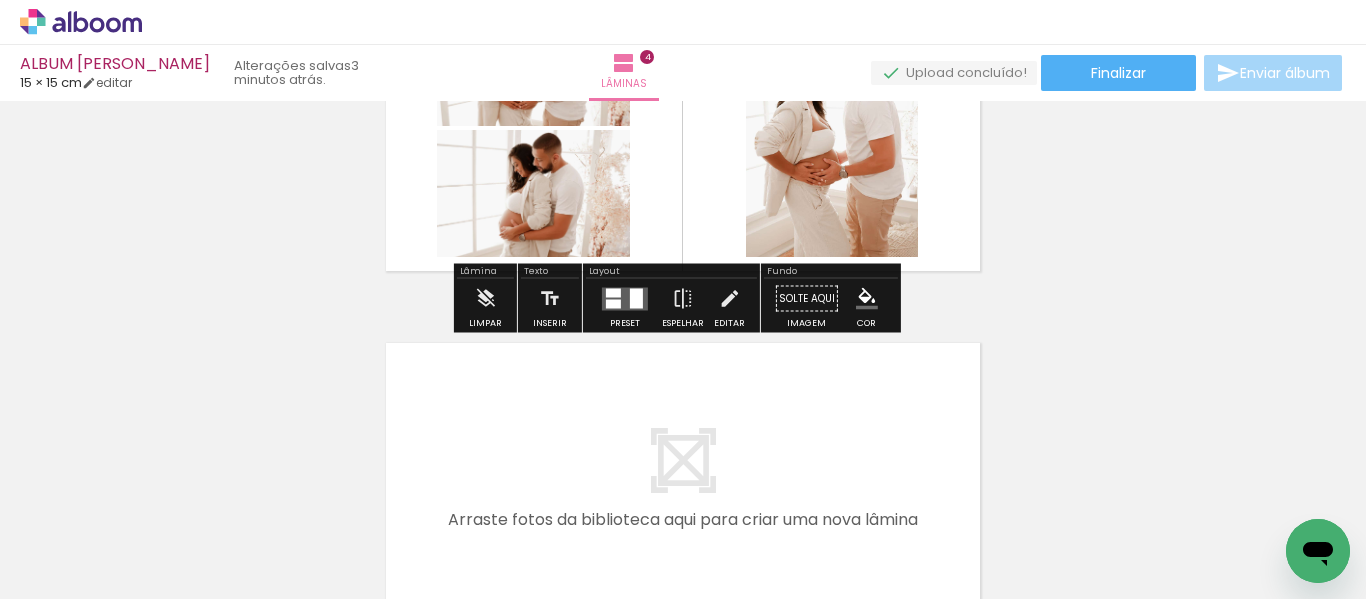 scroll, scrollTop: 1495, scrollLeft: 0, axis: vertical 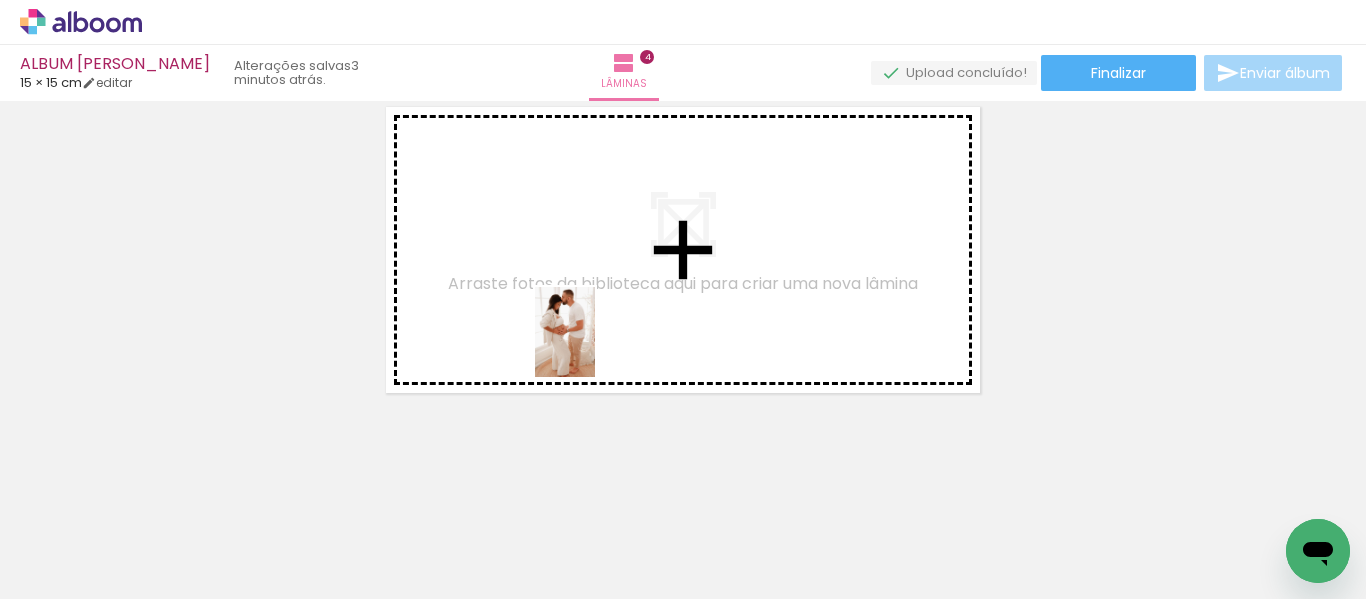 drag, startPoint x: 462, startPoint y: 539, endPoint x: 595, endPoint y: 347, distance: 233.56584 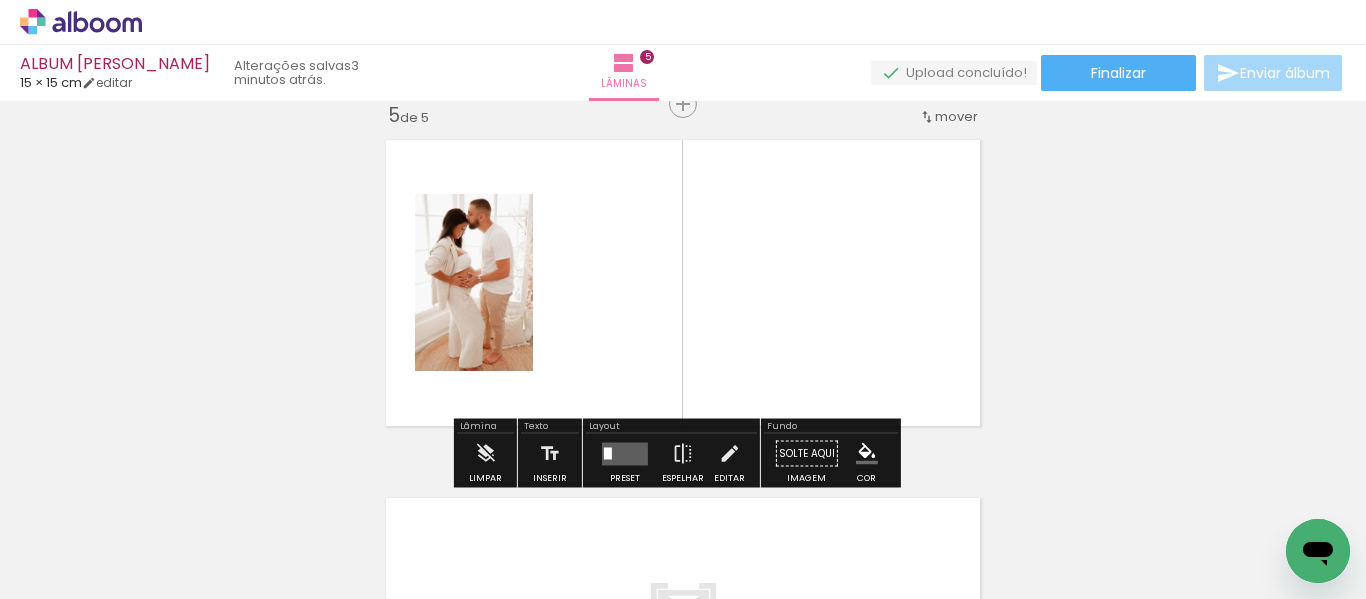 scroll, scrollTop: 1457, scrollLeft: 0, axis: vertical 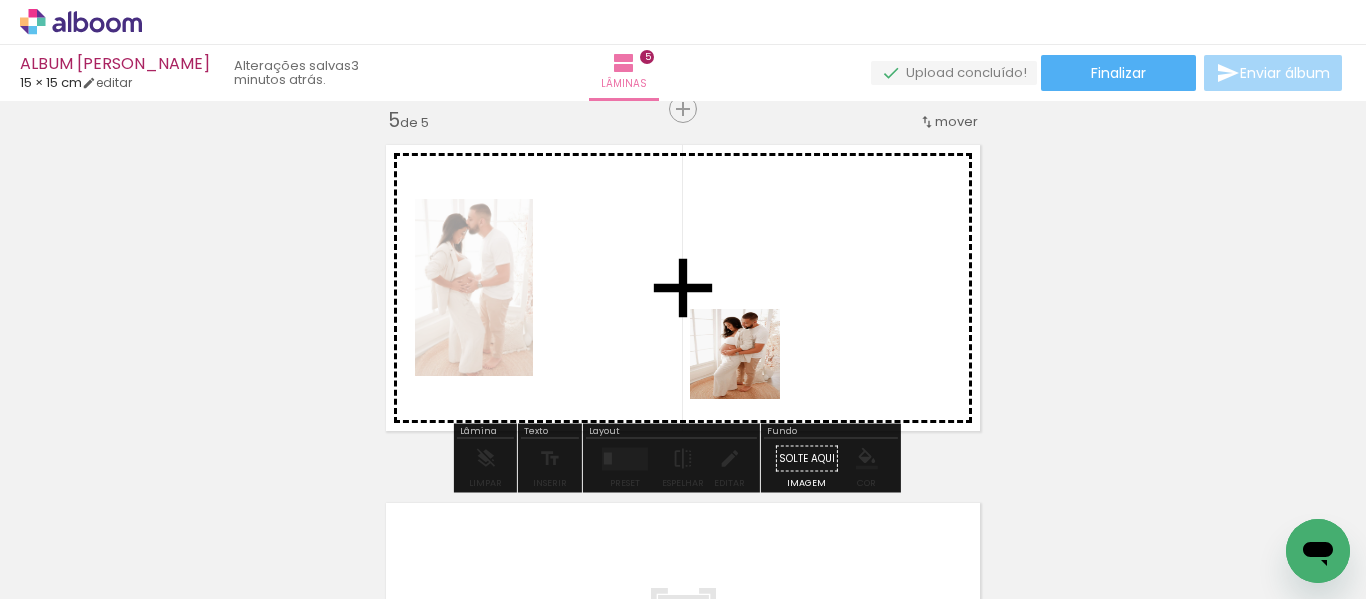 drag, startPoint x: 801, startPoint y: 540, endPoint x: 748, endPoint y: 355, distance: 192.4422 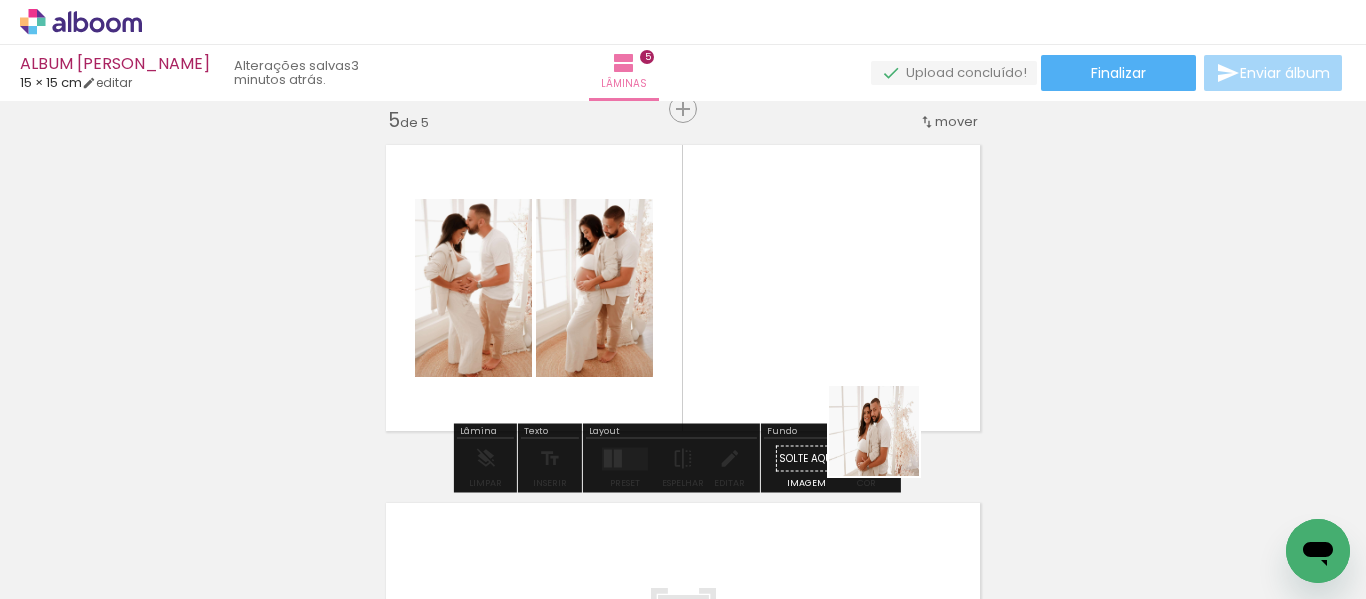 drag, startPoint x: 913, startPoint y: 538, endPoint x: 832, endPoint y: 311, distance: 241.01868 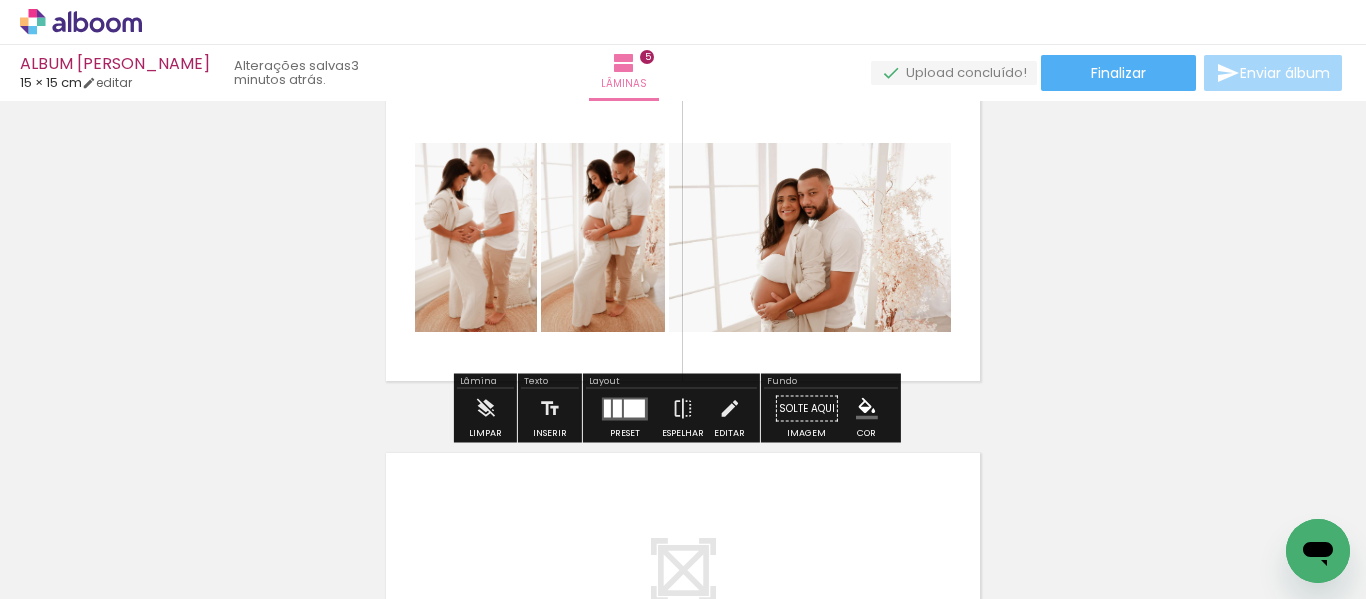 scroll, scrollTop: 1507, scrollLeft: 0, axis: vertical 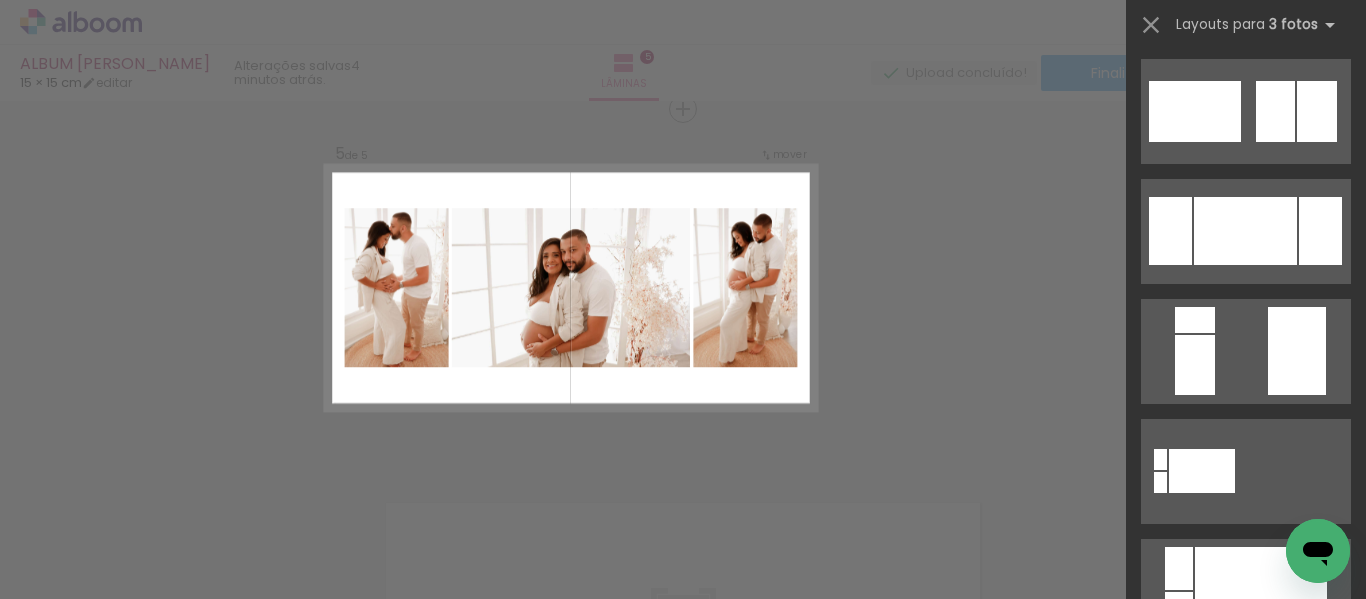click at bounding box center (1245, 231) 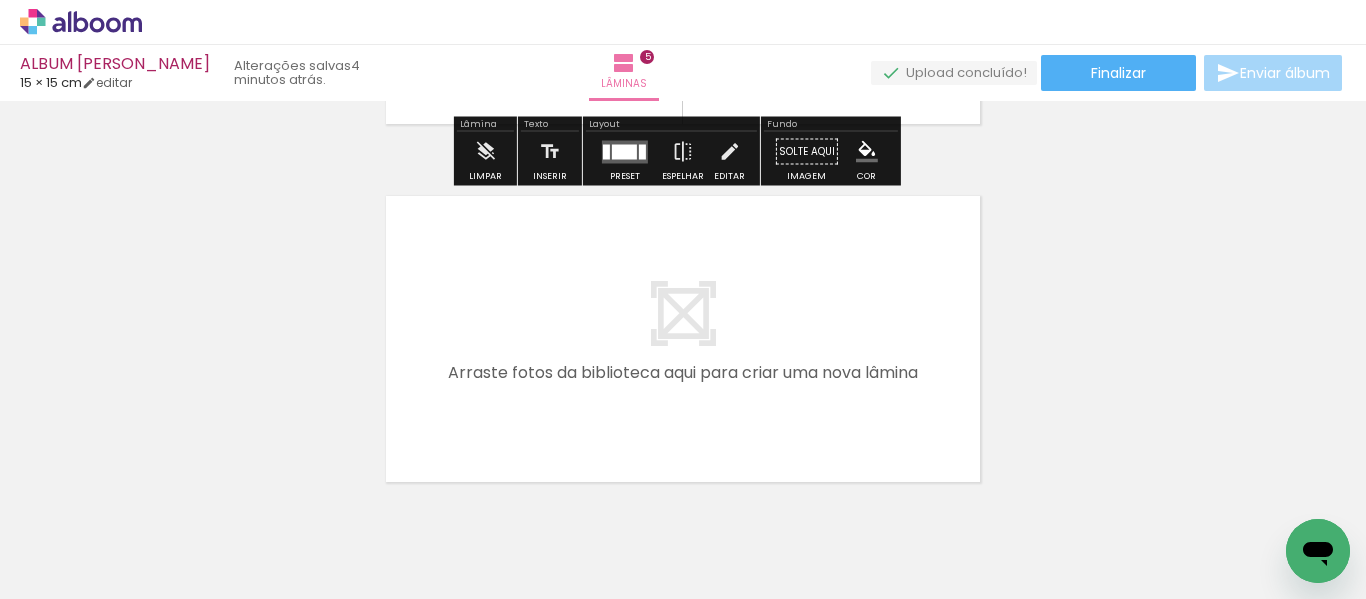 scroll, scrollTop: 1853, scrollLeft: 0, axis: vertical 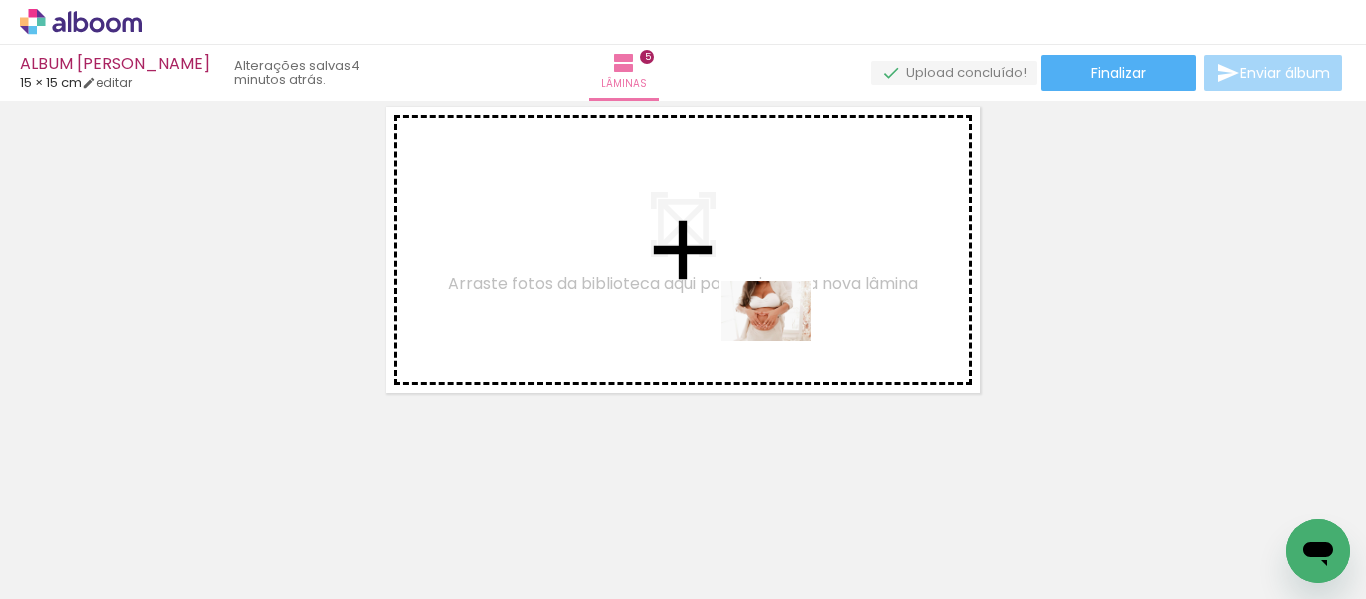 drag, startPoint x: 1035, startPoint y: 539, endPoint x: 779, endPoint y: 338, distance: 325.47964 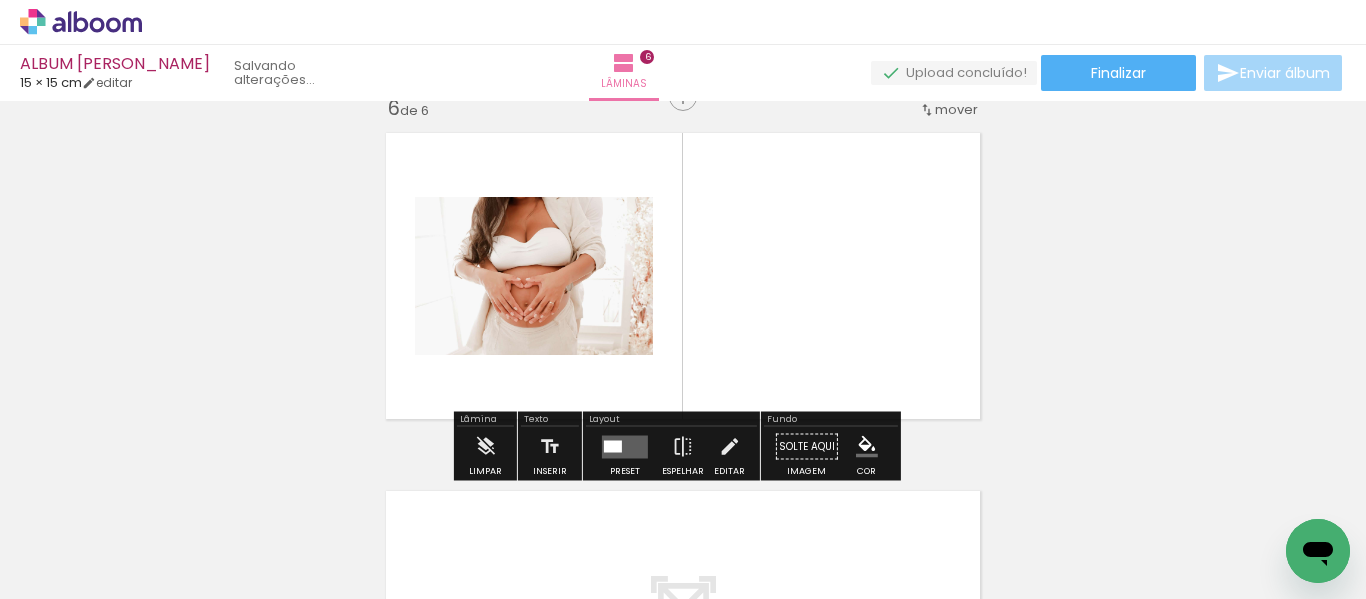 scroll, scrollTop: 1815, scrollLeft: 0, axis: vertical 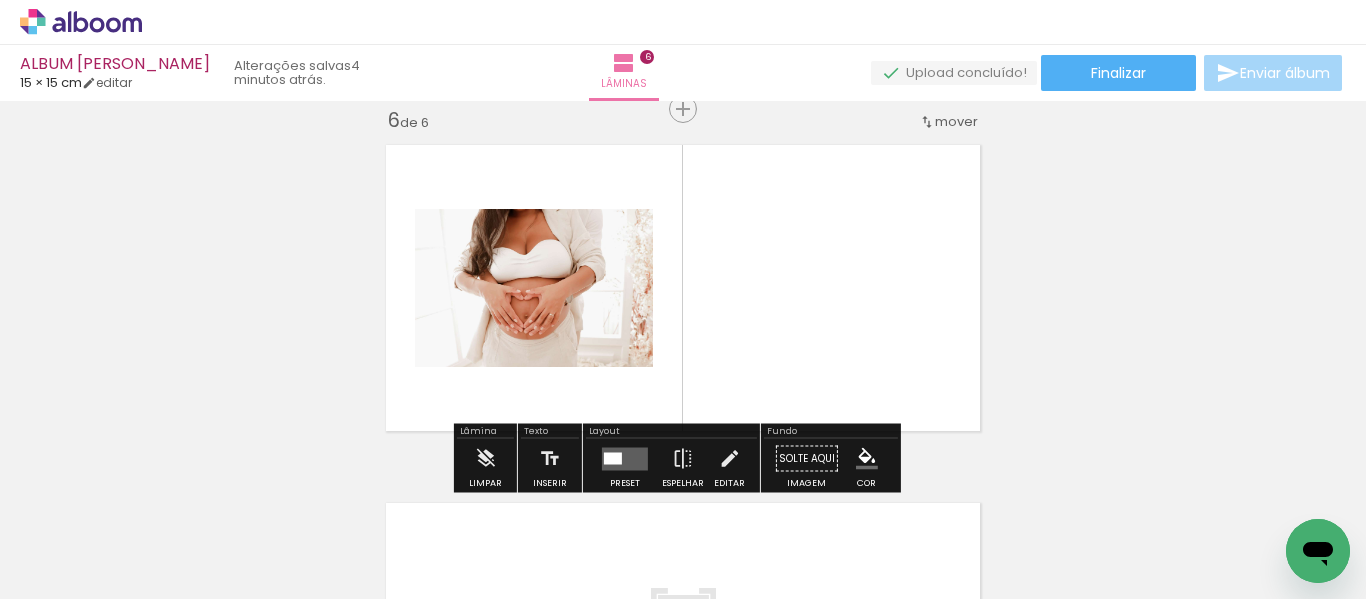 click at bounding box center (625, 458) 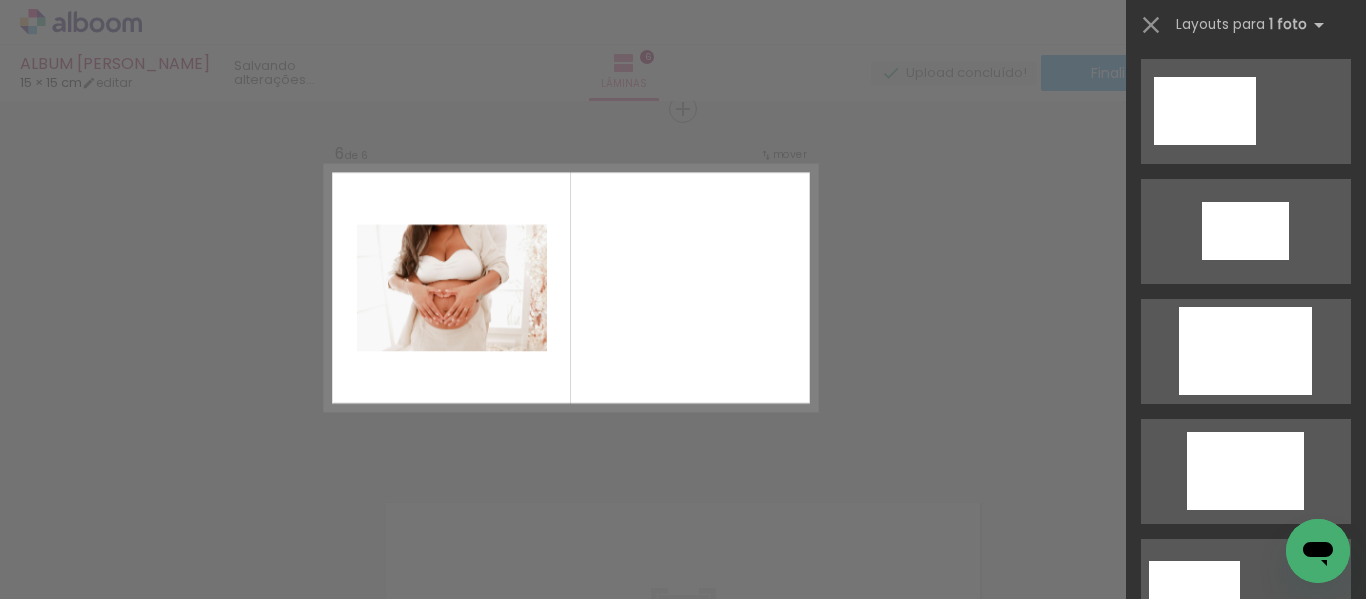 scroll, scrollTop: 0, scrollLeft: 0, axis: both 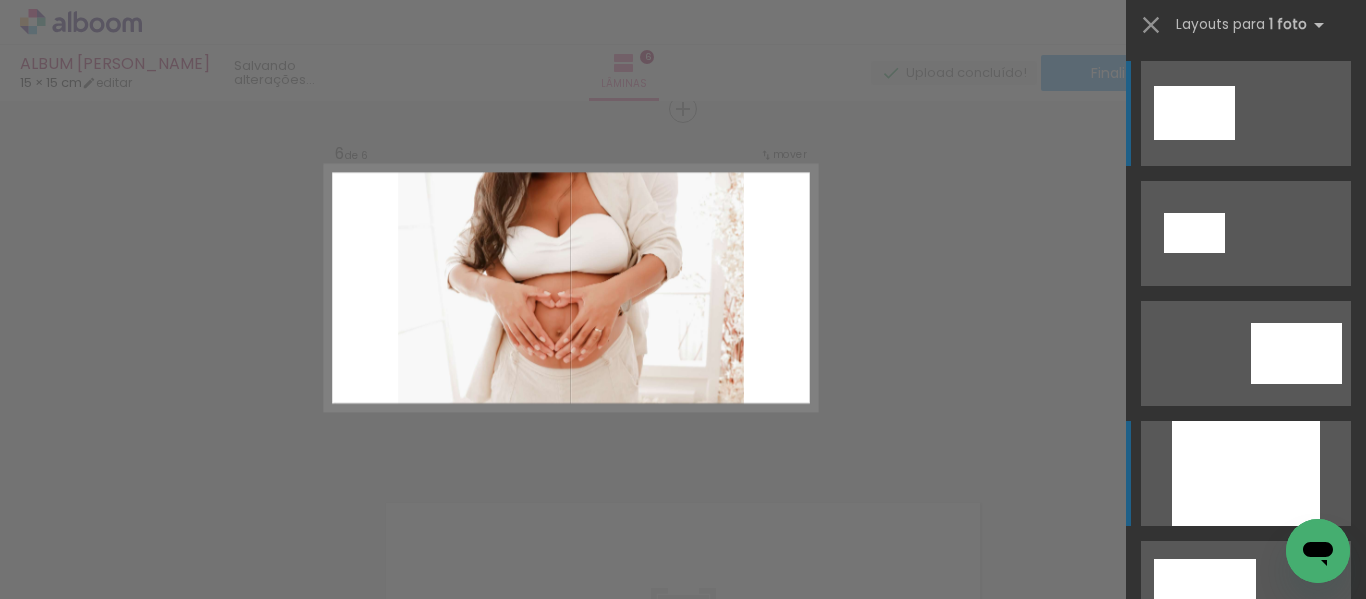 click at bounding box center (1246, 473) 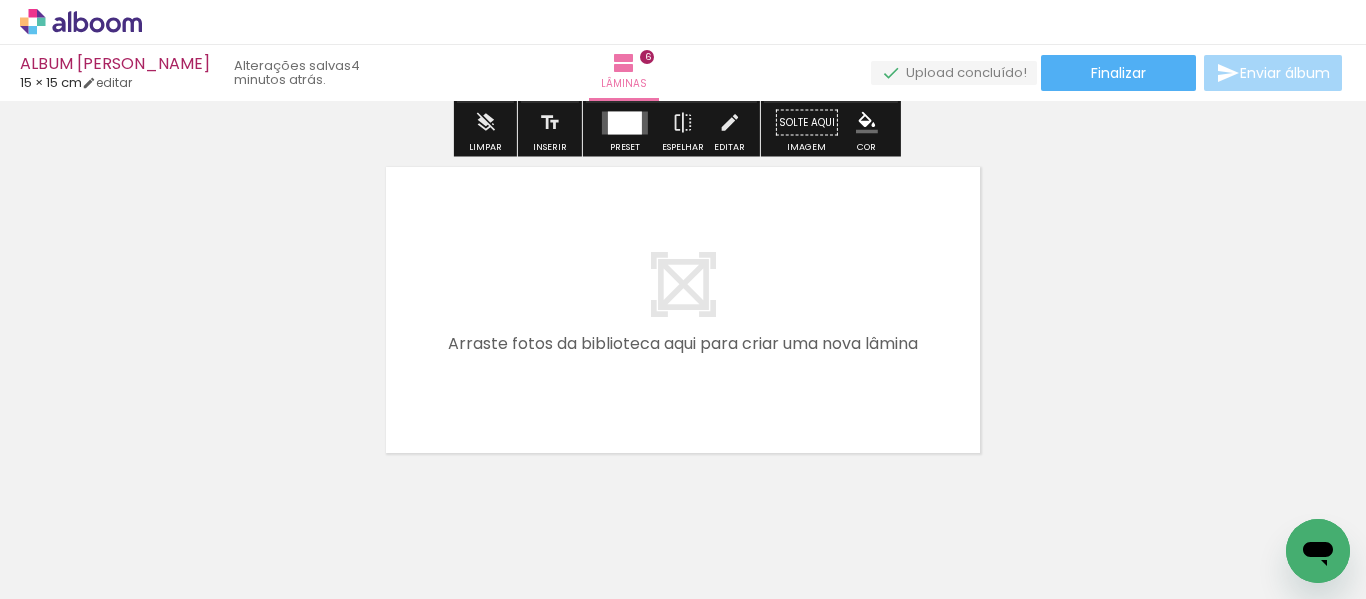 scroll, scrollTop: 2153, scrollLeft: 0, axis: vertical 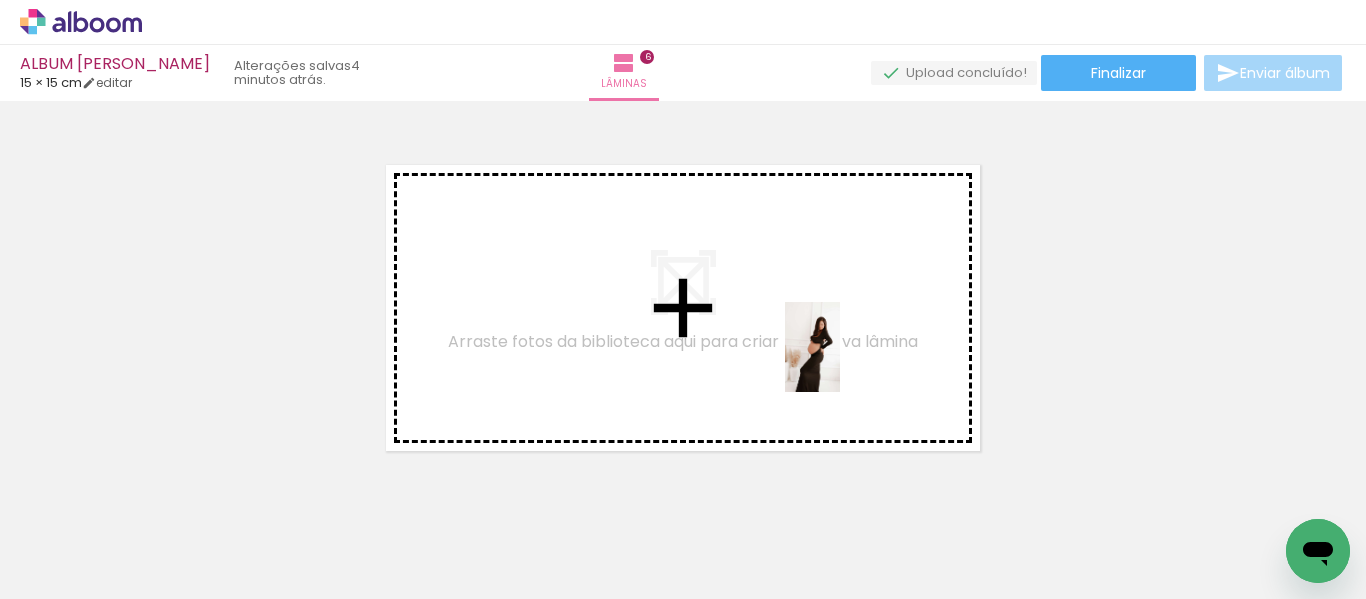 drag, startPoint x: 1082, startPoint y: 528, endPoint x: 842, endPoint y: 356, distance: 295.26938 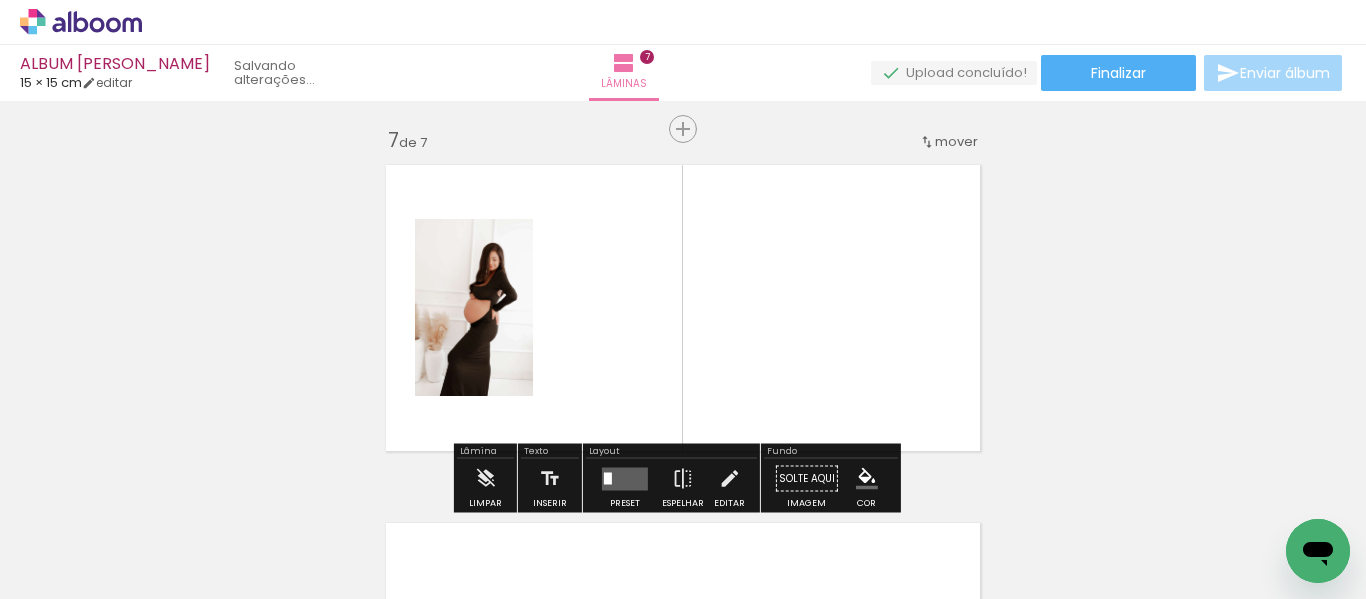 scroll, scrollTop: 2173, scrollLeft: 0, axis: vertical 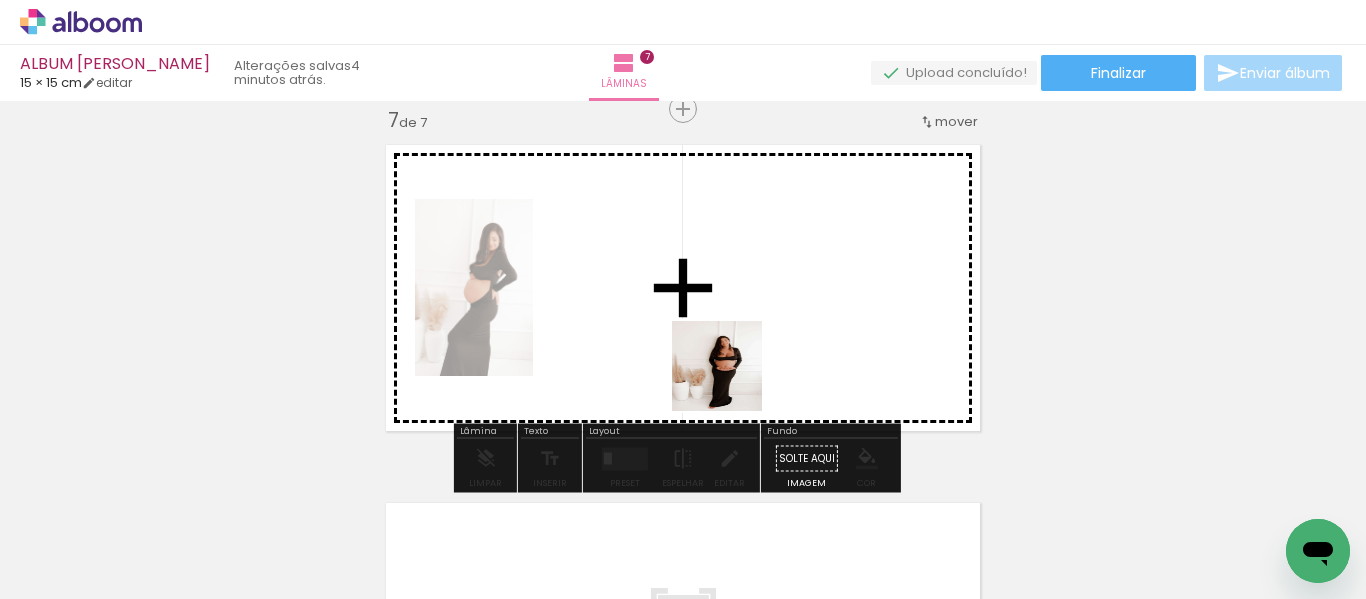 drag, startPoint x: 721, startPoint y: 559, endPoint x: 739, endPoint y: 330, distance: 229.70633 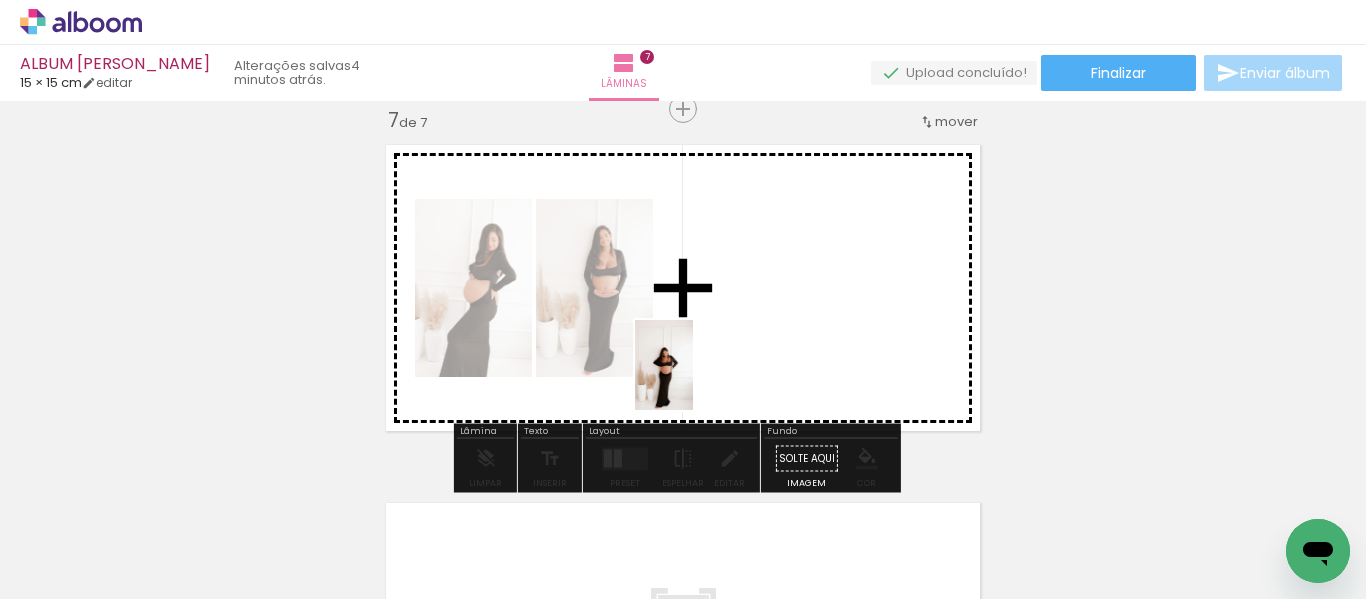 drag, startPoint x: 628, startPoint y: 529, endPoint x: 696, endPoint y: 378, distance: 165.60495 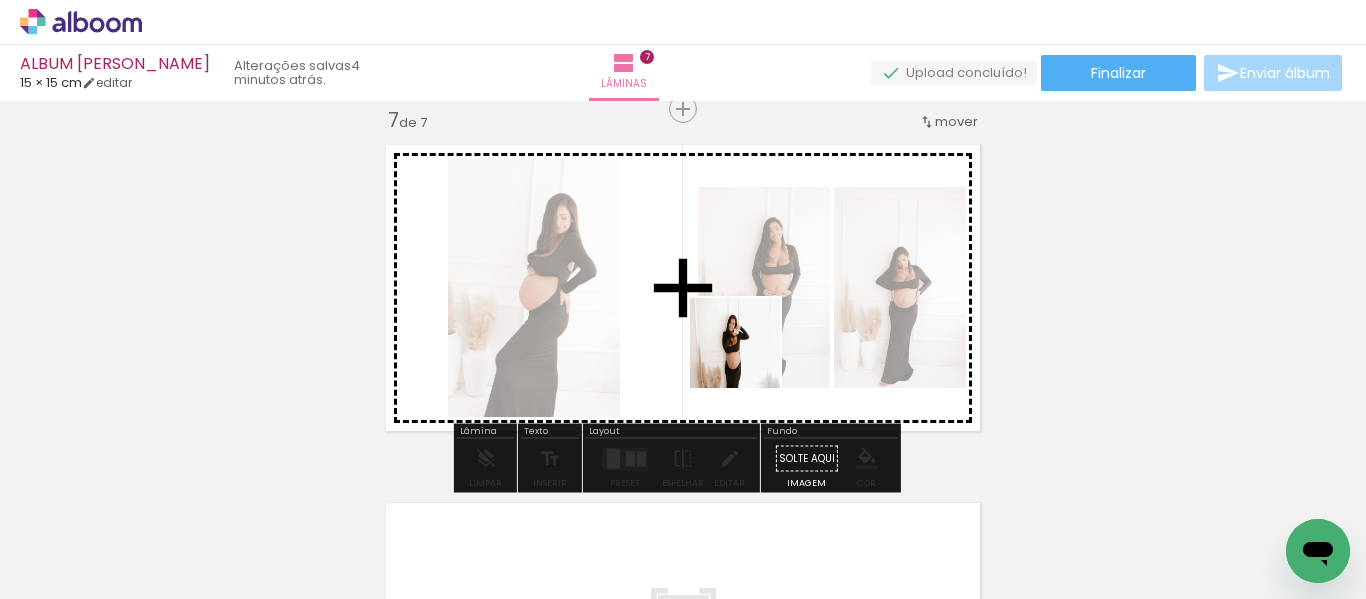 drag, startPoint x: 792, startPoint y: 425, endPoint x: 714, endPoint y: 311, distance: 138.13037 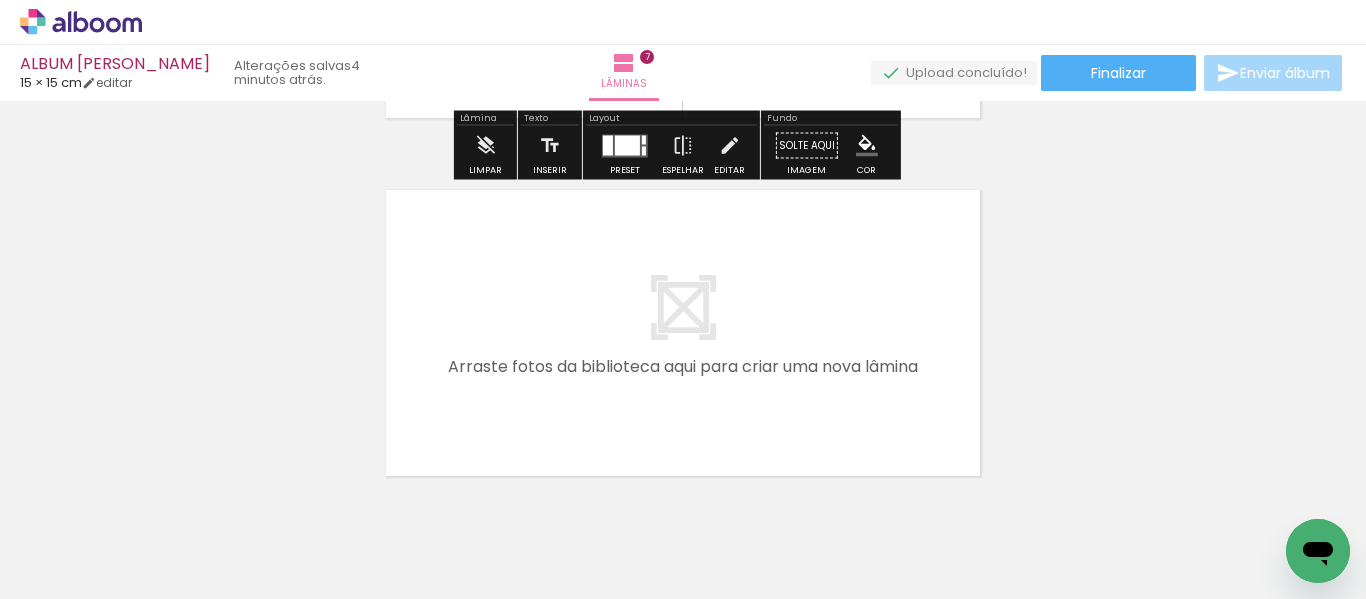 scroll, scrollTop: 2487, scrollLeft: 0, axis: vertical 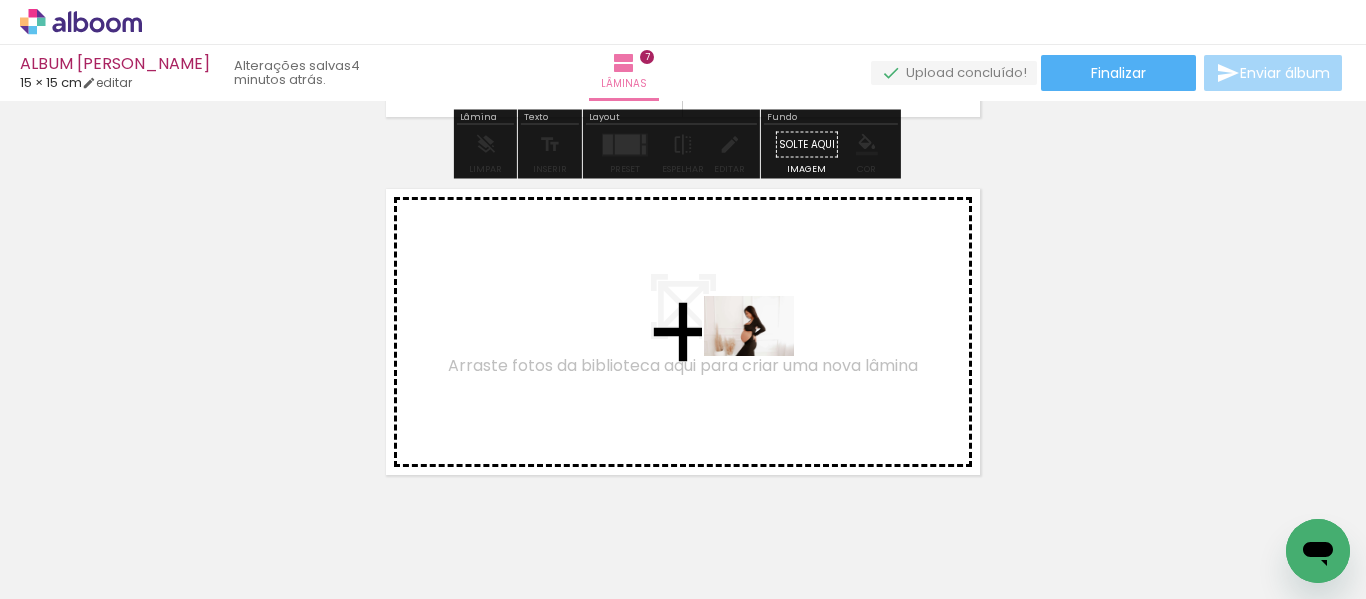 drag, startPoint x: 945, startPoint y: 549, endPoint x: 764, endPoint y: 354, distance: 266.0564 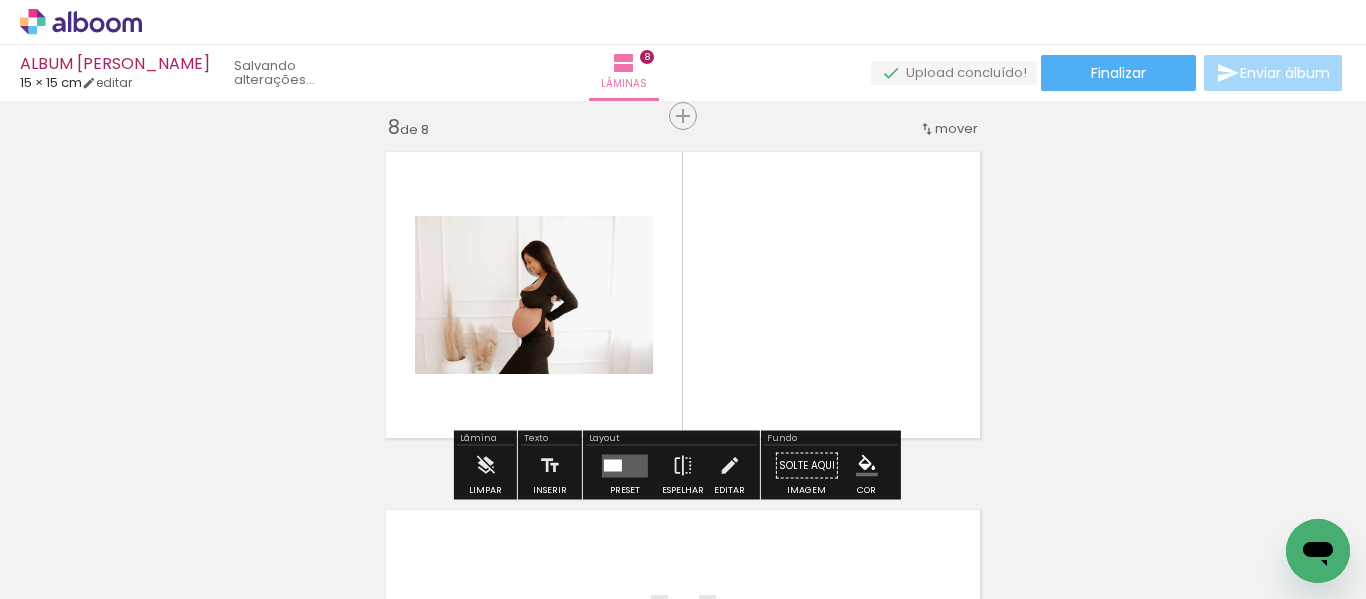 scroll, scrollTop: 2531, scrollLeft: 0, axis: vertical 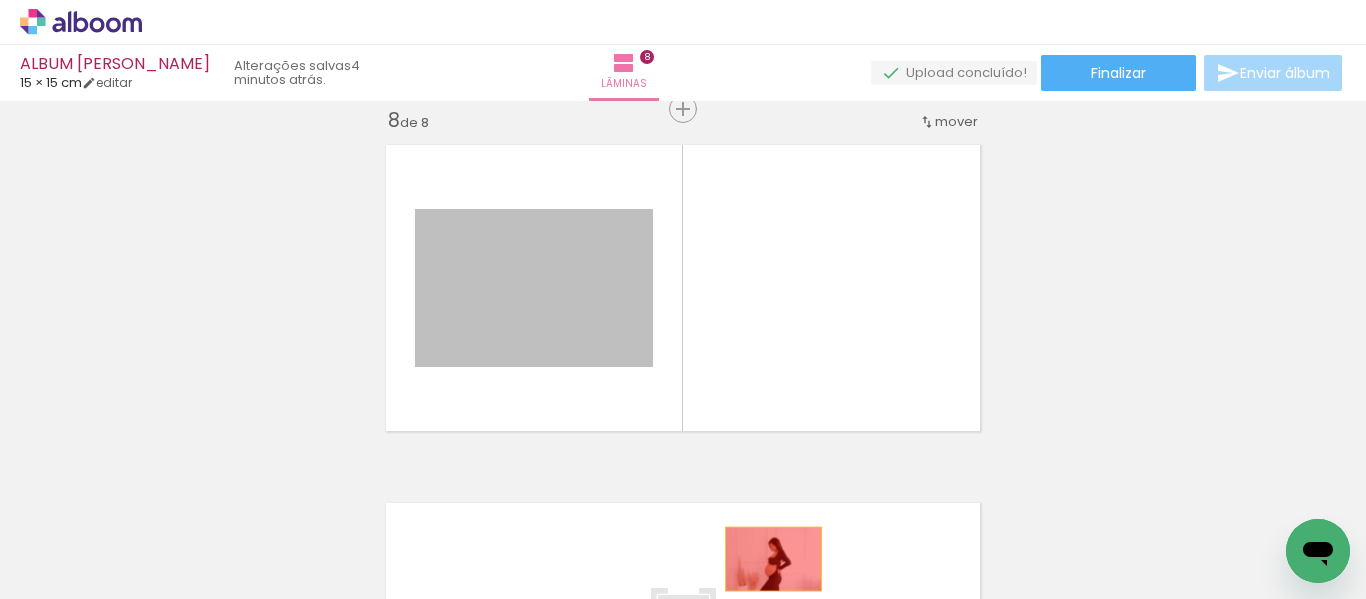 drag, startPoint x: 606, startPoint y: 334, endPoint x: 766, endPoint y: 559, distance: 276.08875 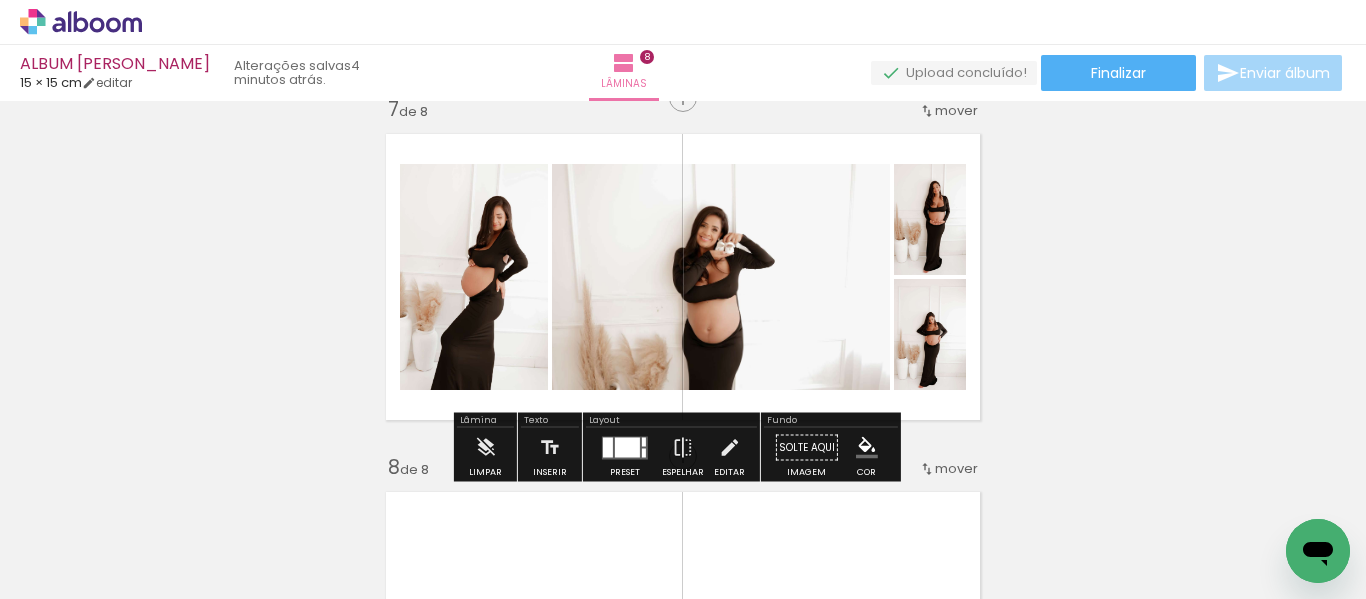 scroll, scrollTop: 2183, scrollLeft: 0, axis: vertical 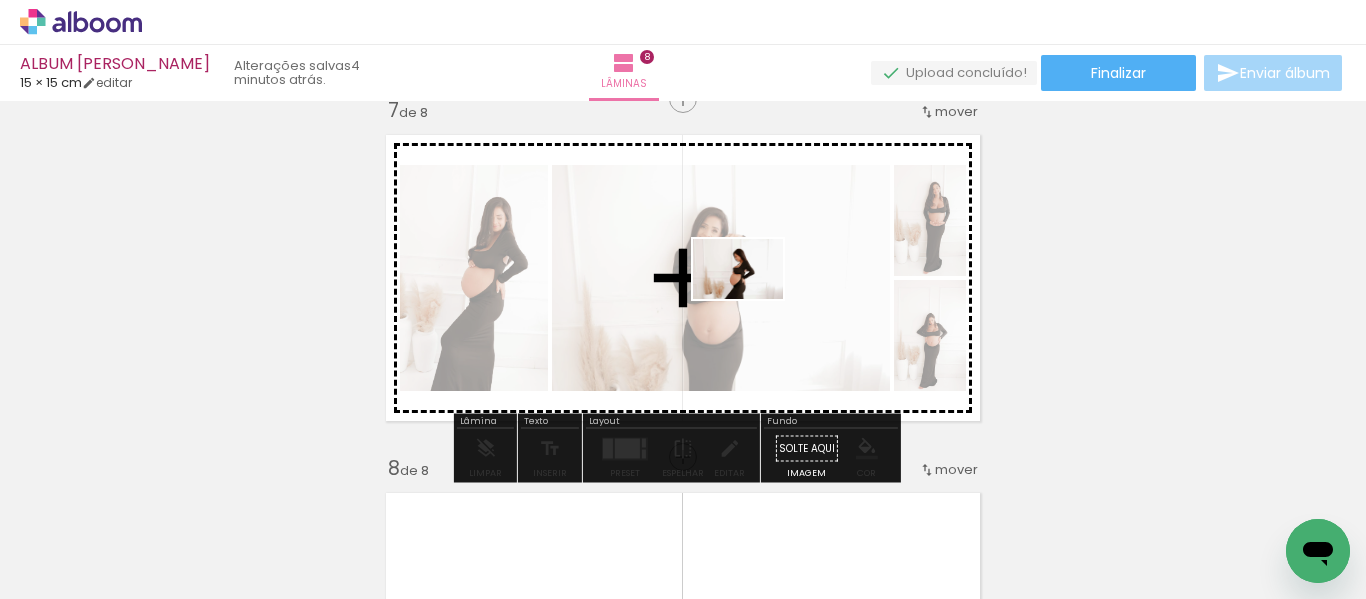 drag, startPoint x: 1173, startPoint y: 546, endPoint x: 742, endPoint y: 290, distance: 501.29532 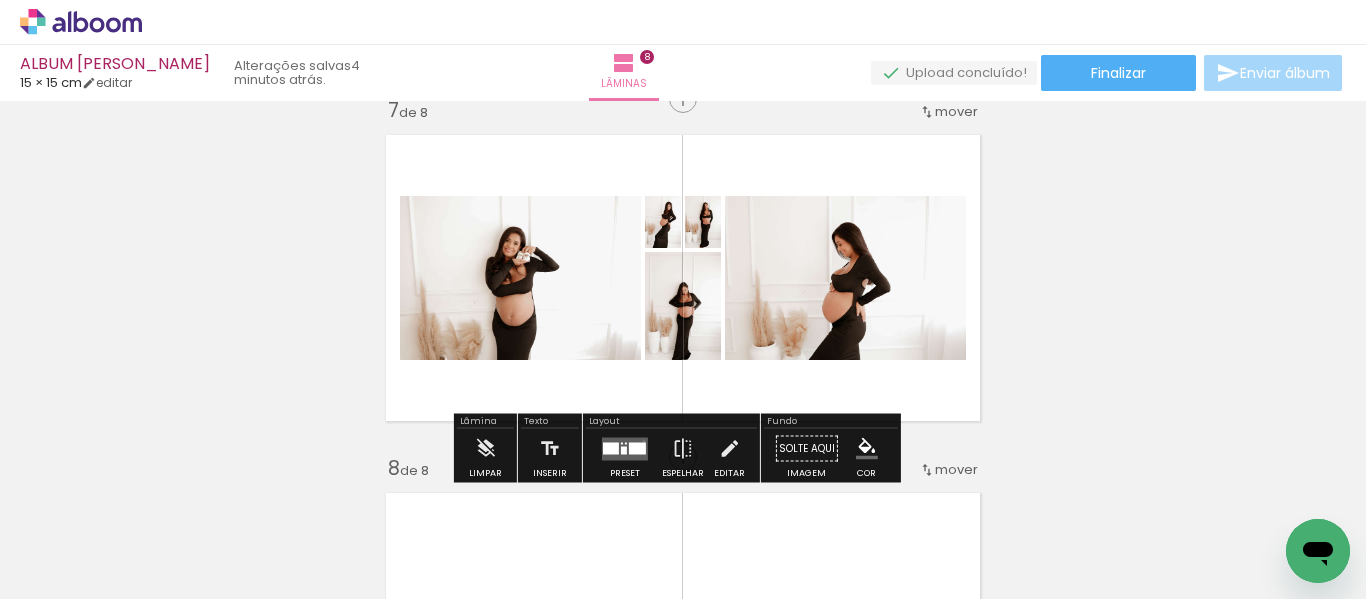 click at bounding box center [625, 448] 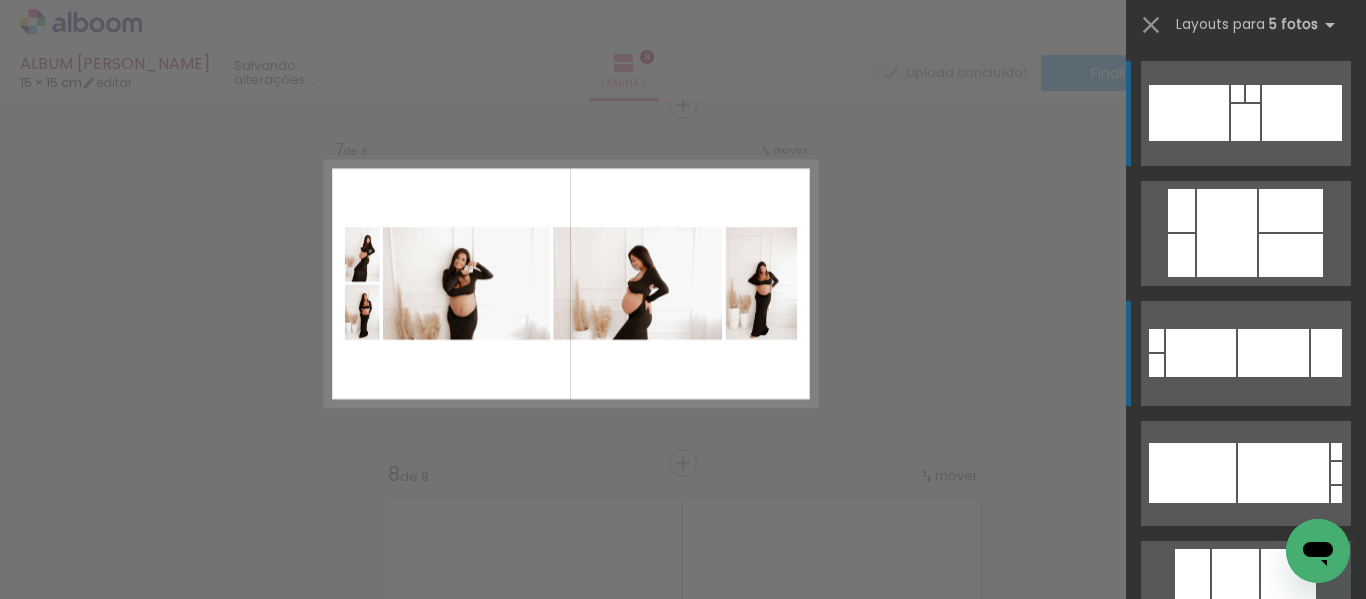 scroll, scrollTop: 2173, scrollLeft: 0, axis: vertical 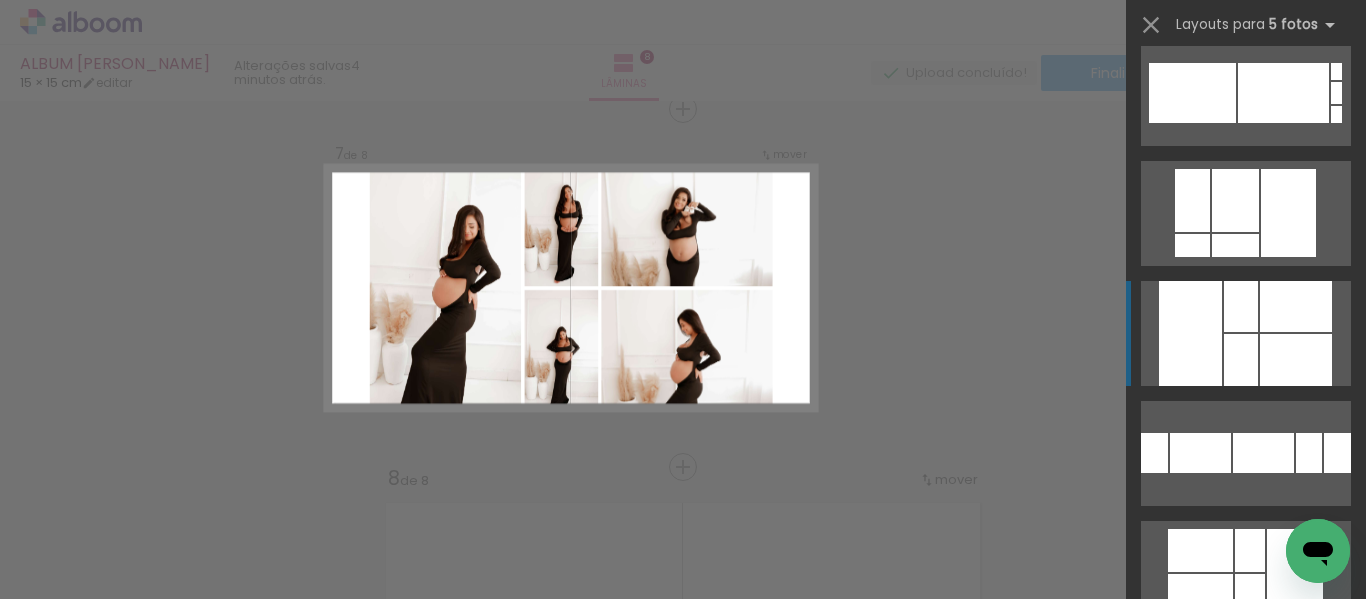 click at bounding box center [1296, 360] 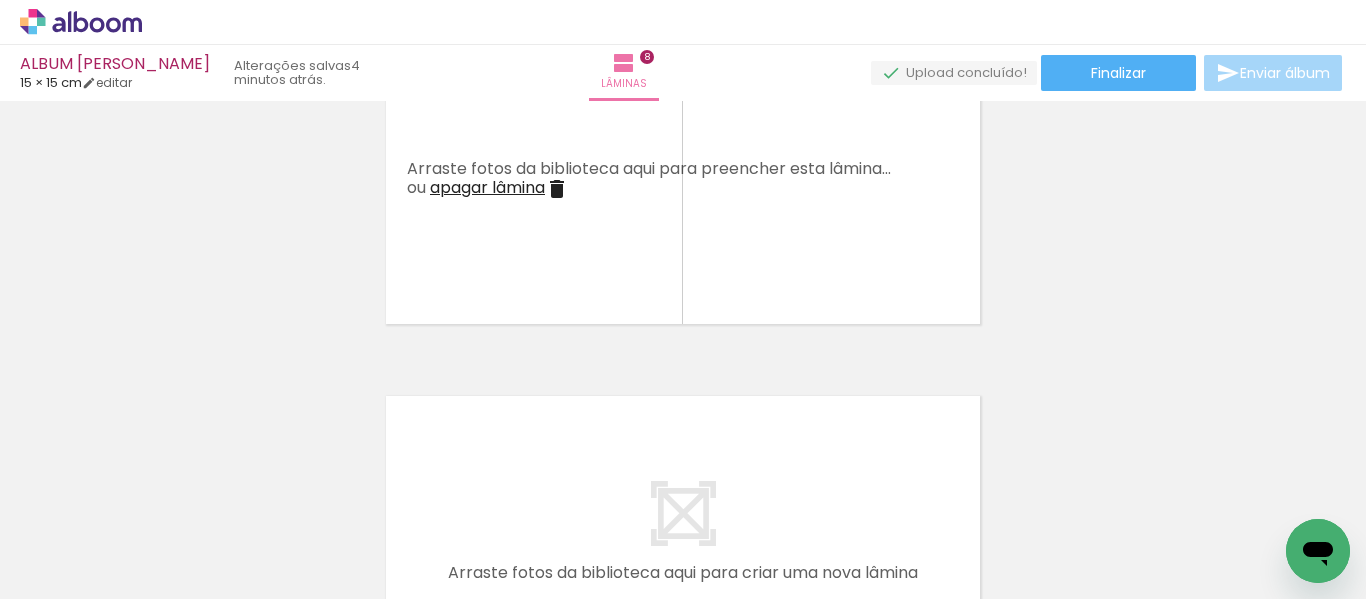scroll, scrollTop: 2737, scrollLeft: 0, axis: vertical 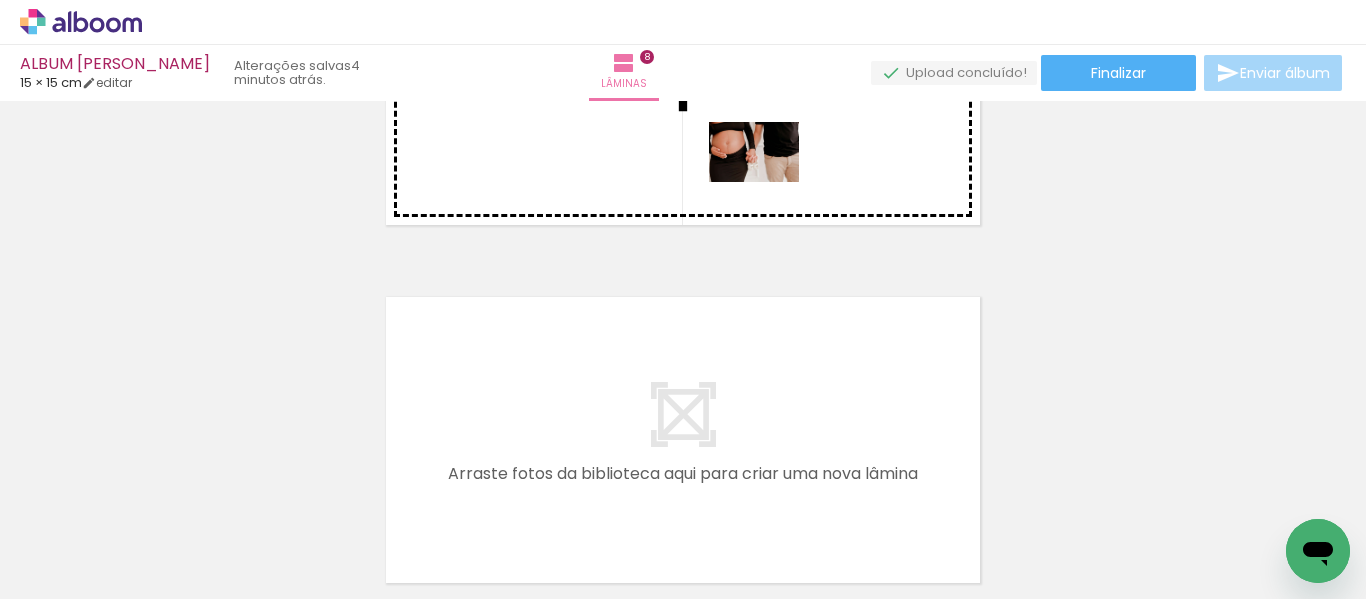 drag, startPoint x: 828, startPoint y: 543, endPoint x: 769, endPoint y: 182, distance: 365.78955 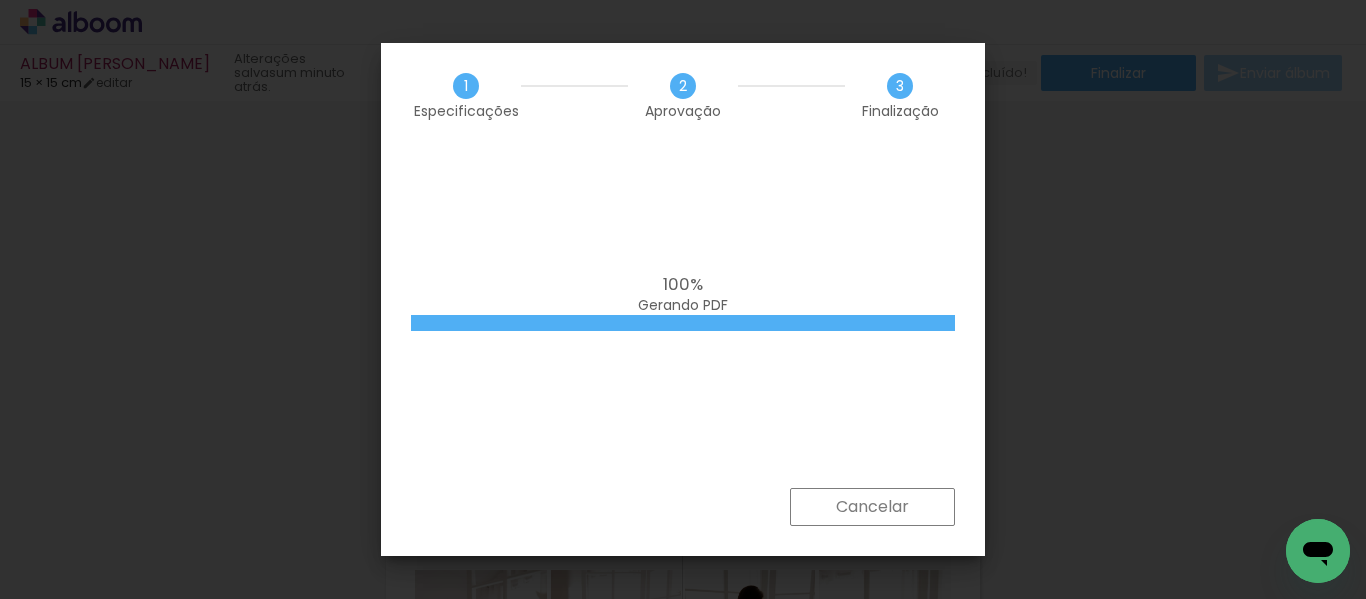 scroll, scrollTop: 0, scrollLeft: 0, axis: both 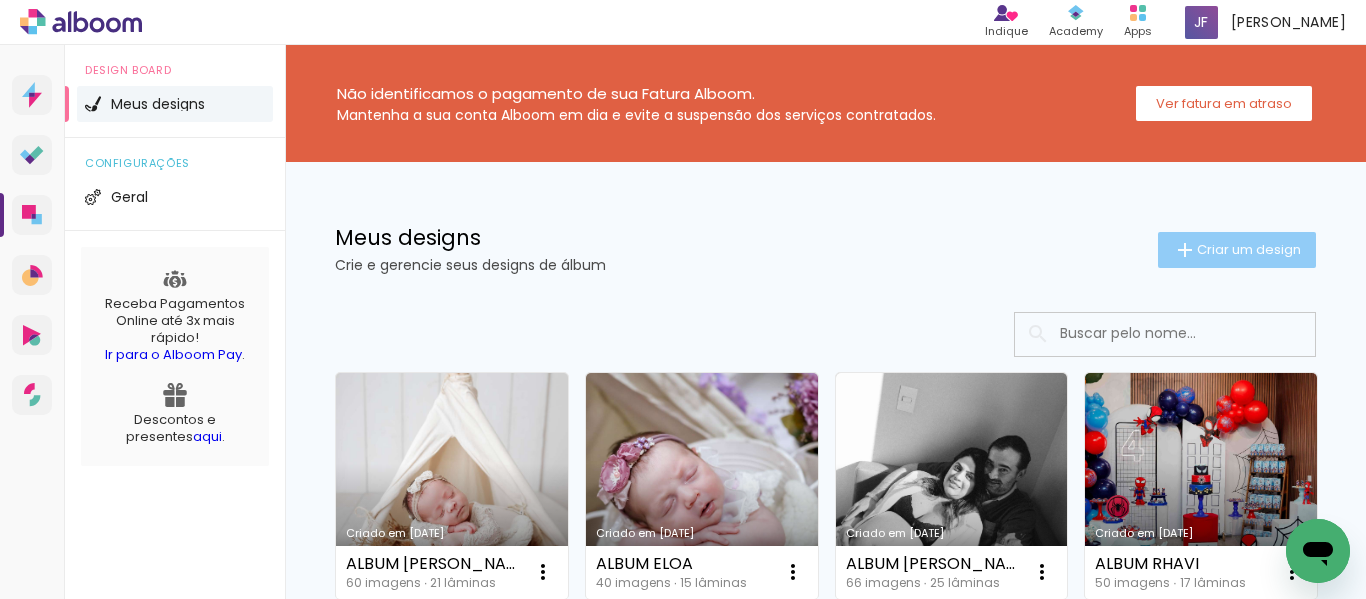 click on "Criar um design" 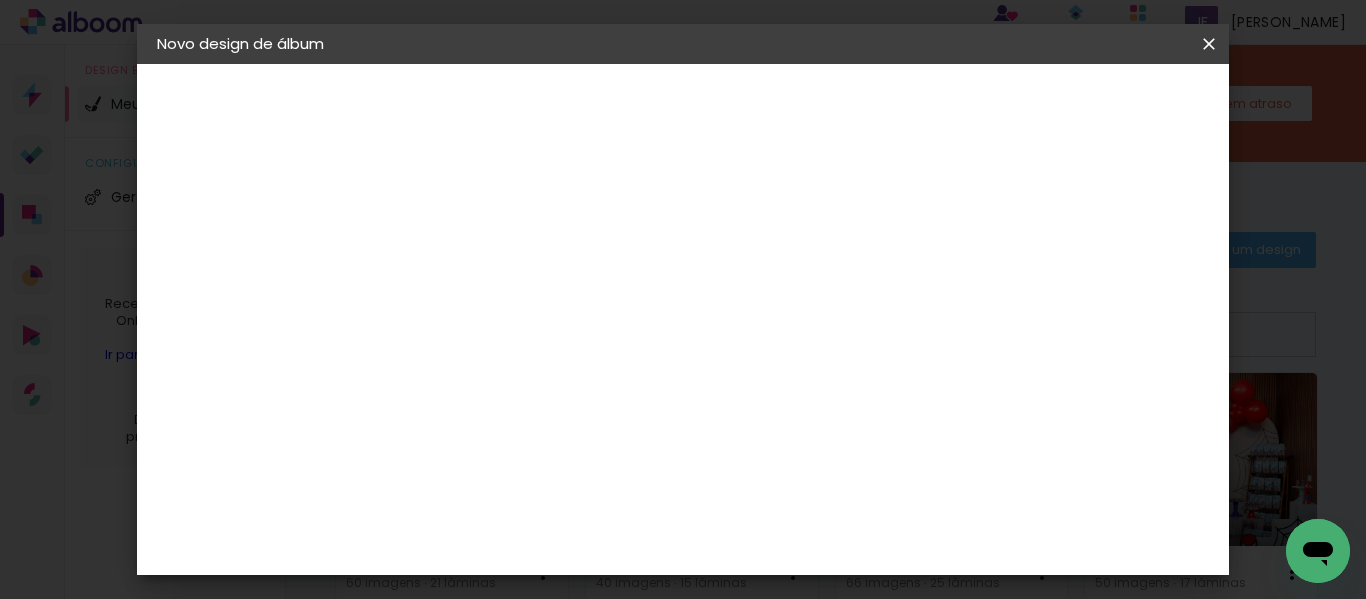 click on "Título do álbum" at bounding box center (0, 0) 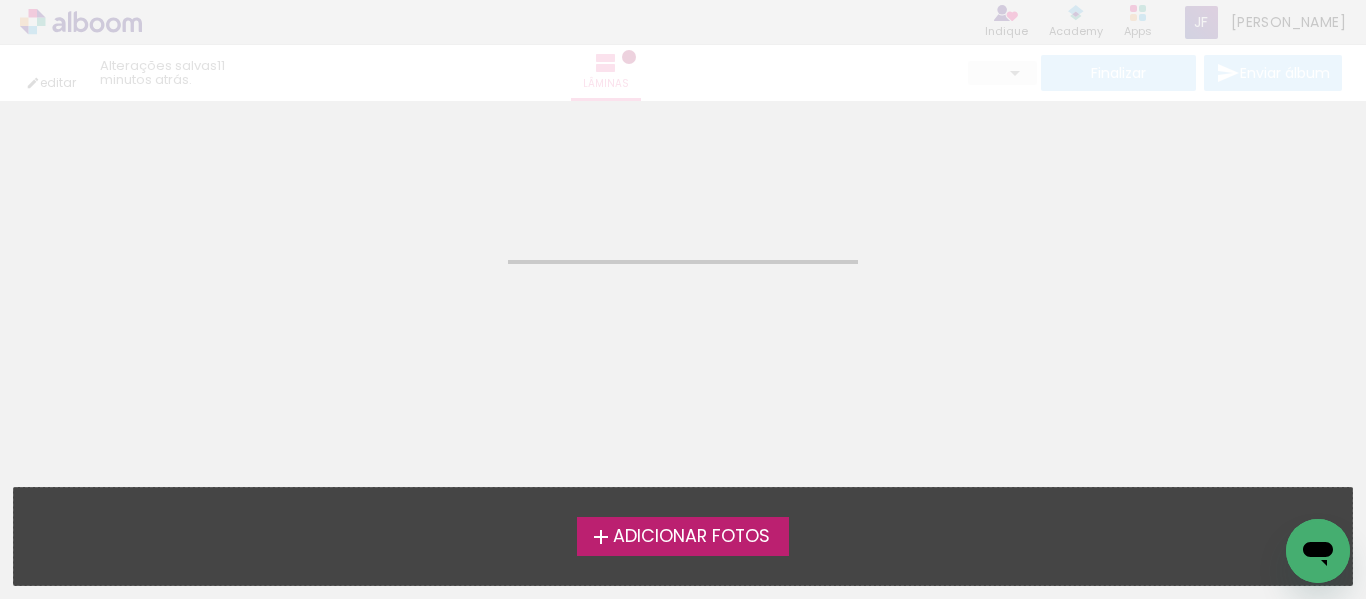 click on "Adicionar Fotos" at bounding box center [691, 537] 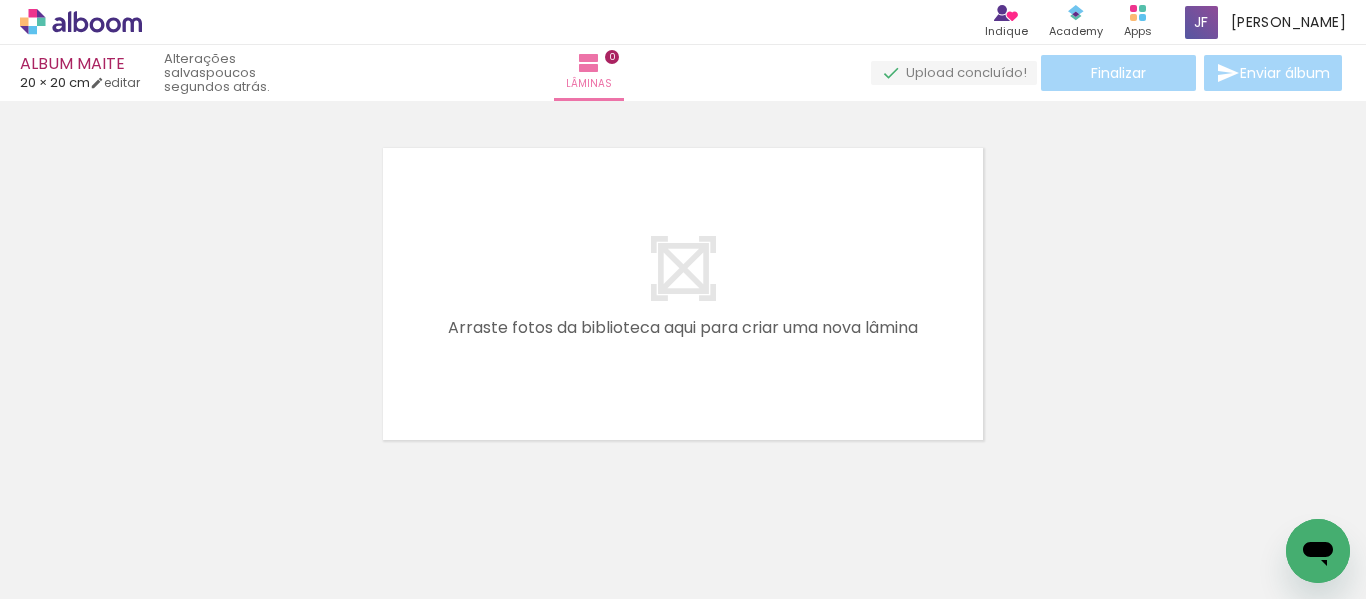 scroll, scrollTop: 25, scrollLeft: 0, axis: vertical 